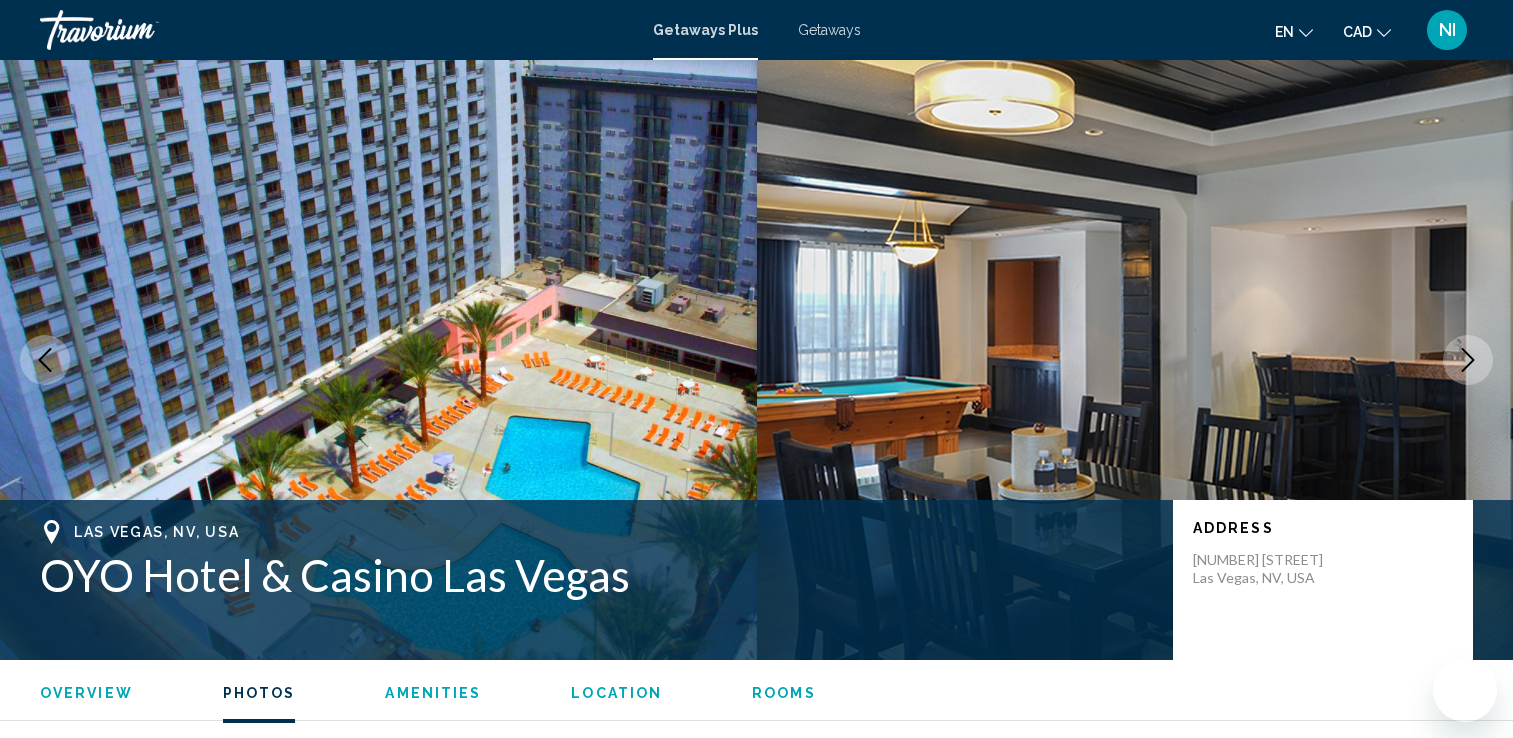 scroll, scrollTop: 1429, scrollLeft: 0, axis: vertical 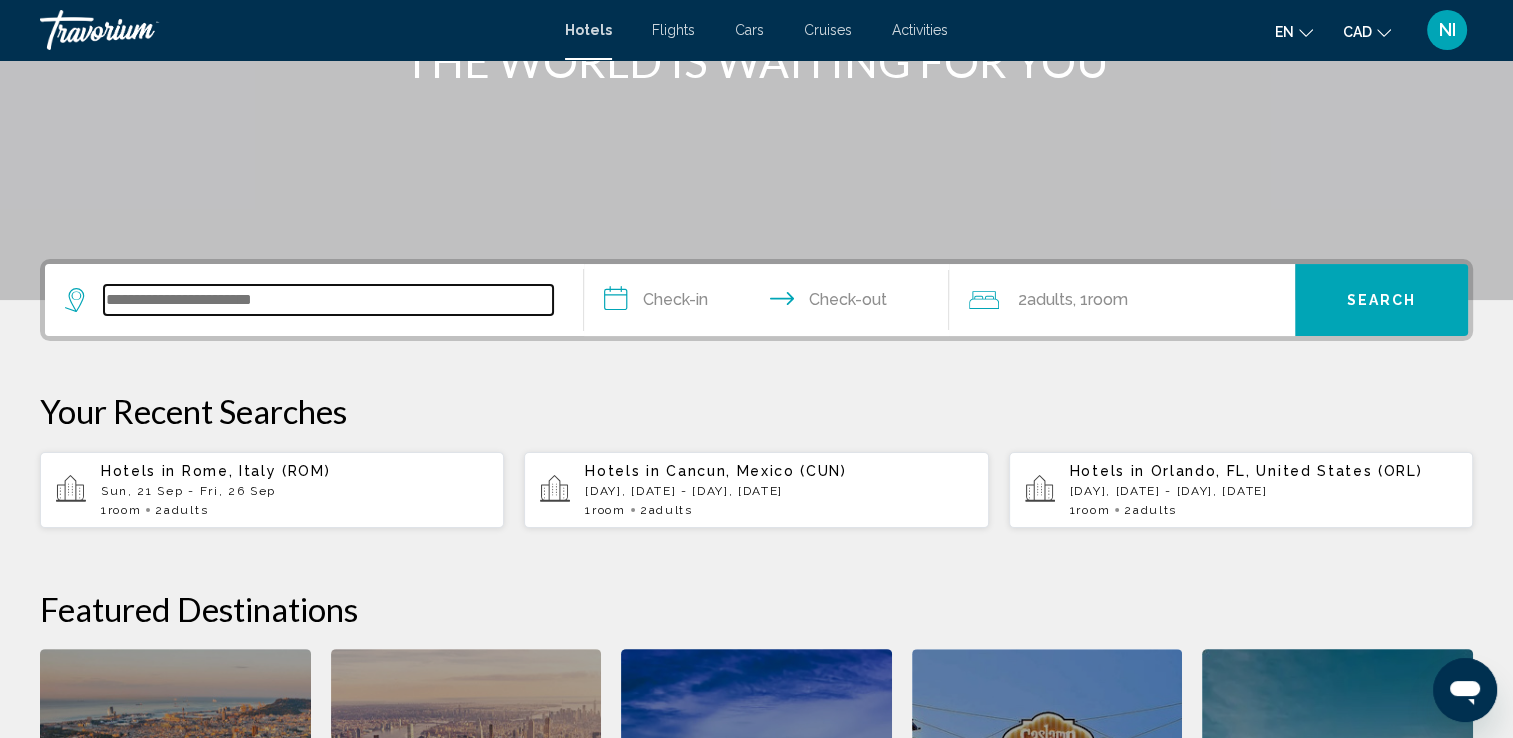 click at bounding box center (328, 300) 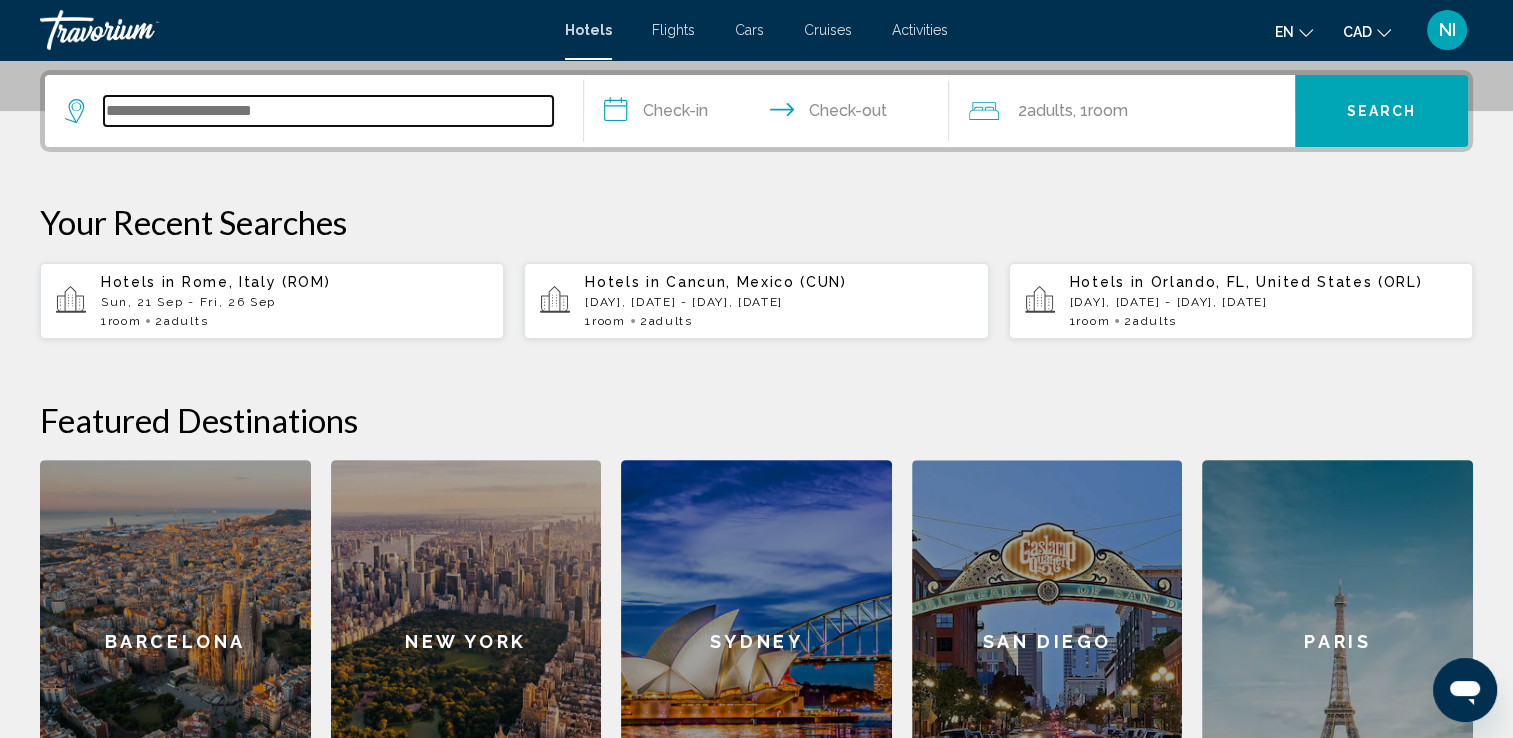 scroll, scrollTop: 493, scrollLeft: 0, axis: vertical 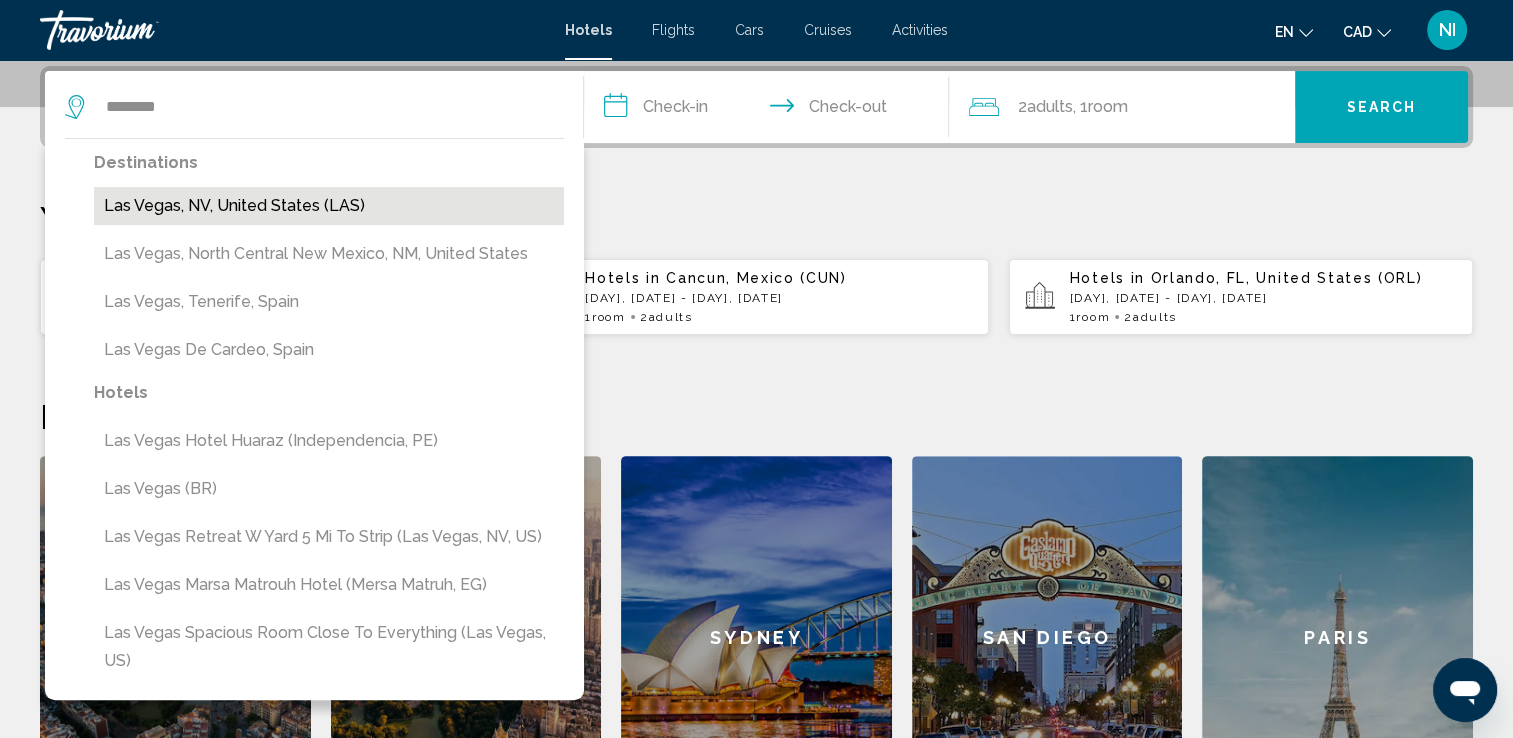click on "Las Vegas, NV, United States (LAS)" at bounding box center [329, 206] 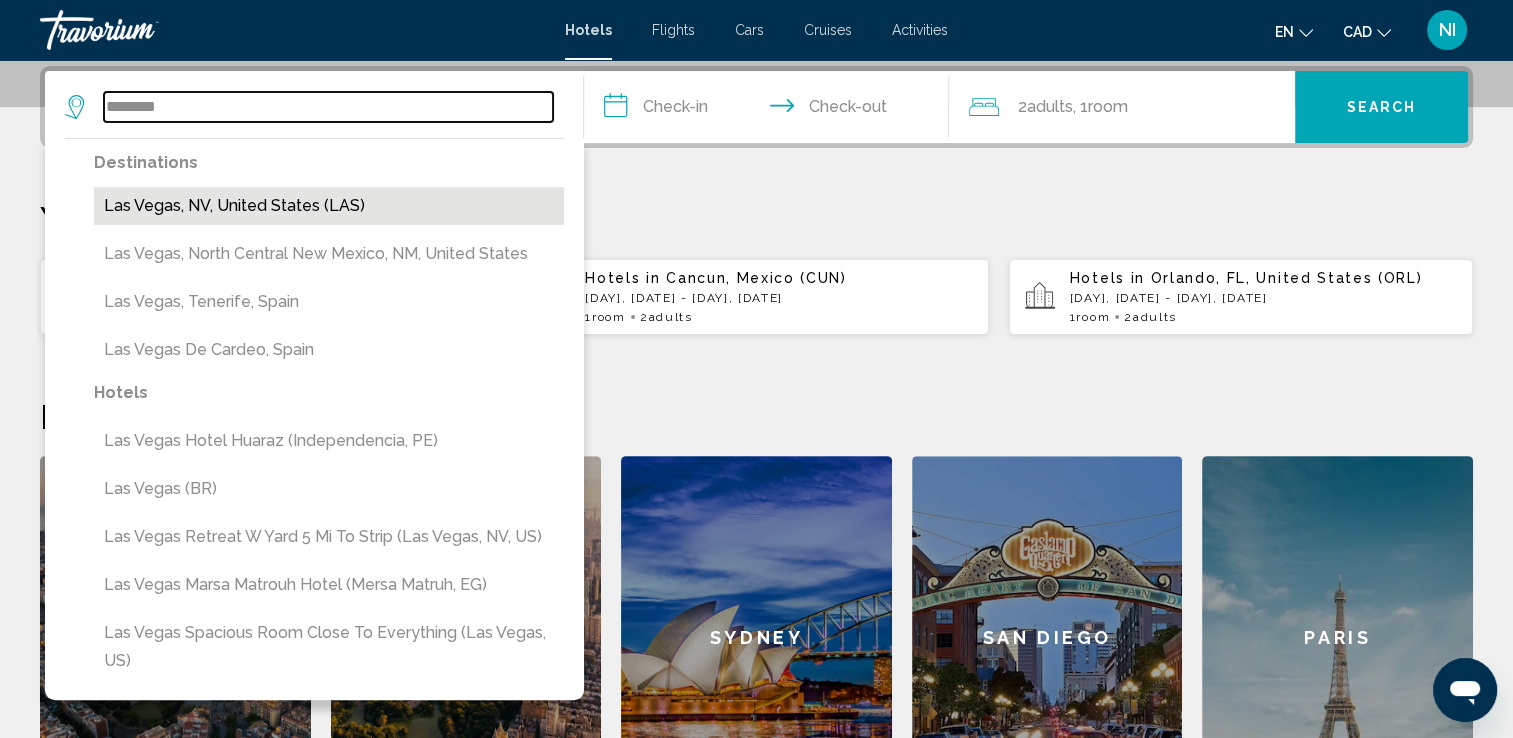 type on "**********" 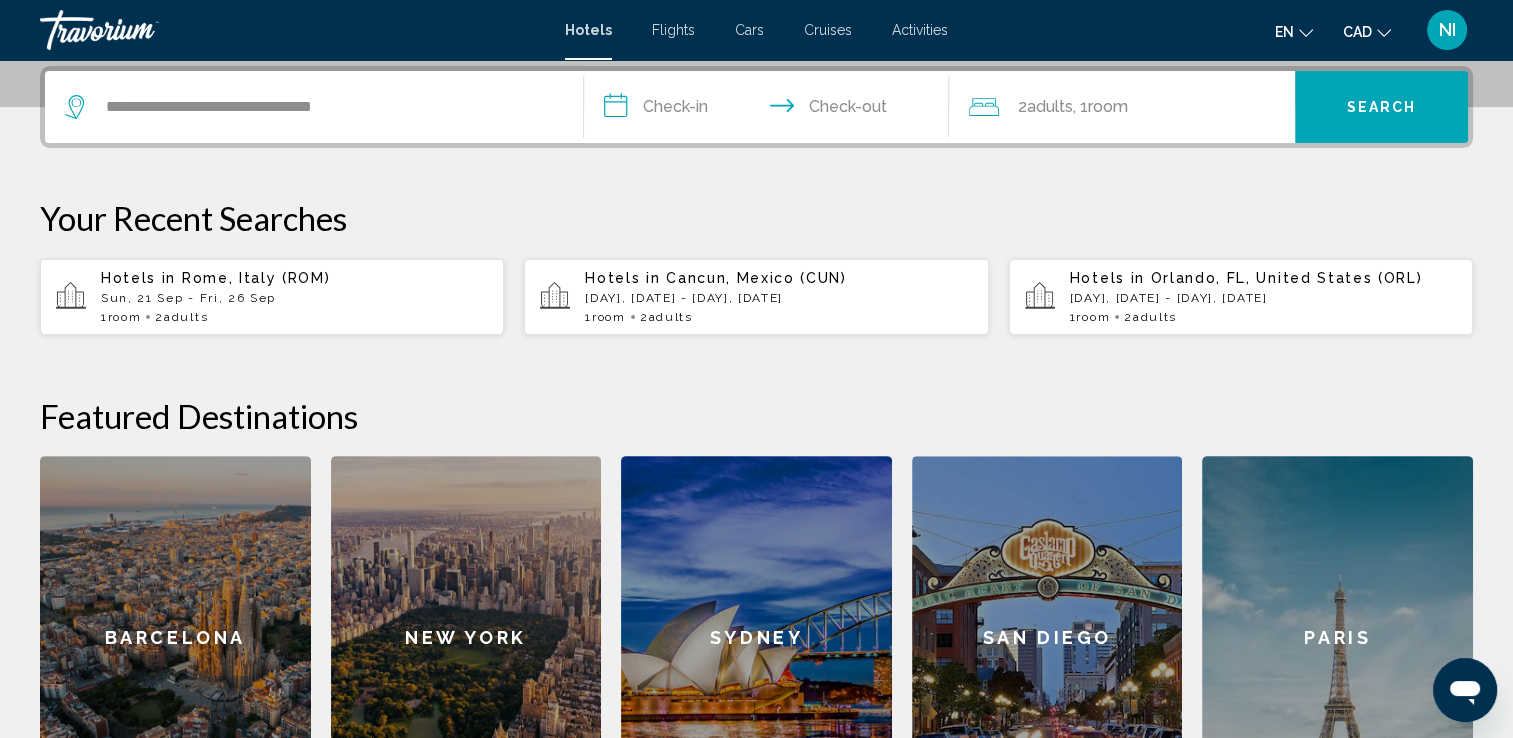 click on "**********" at bounding box center [771, 110] 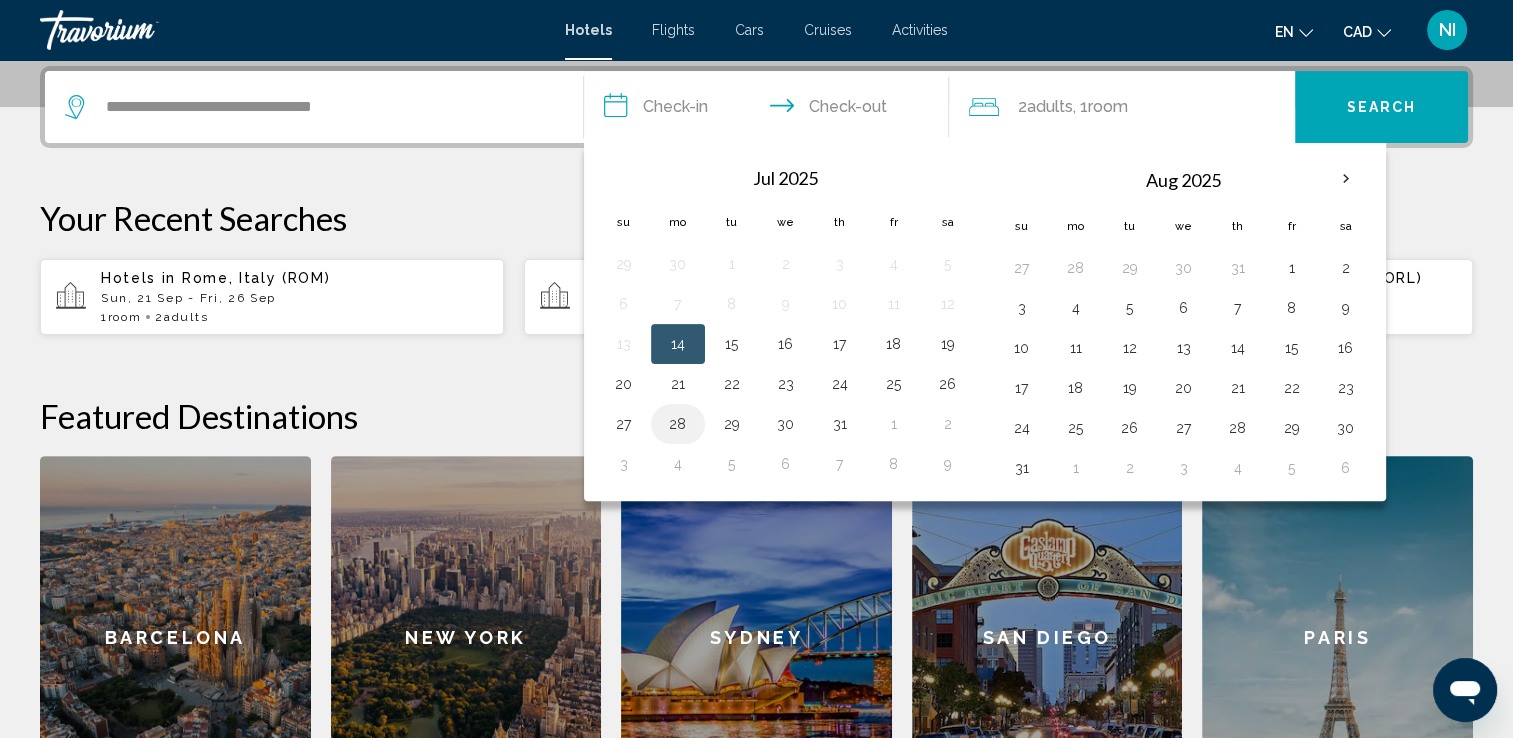 click on "28" at bounding box center [678, 424] 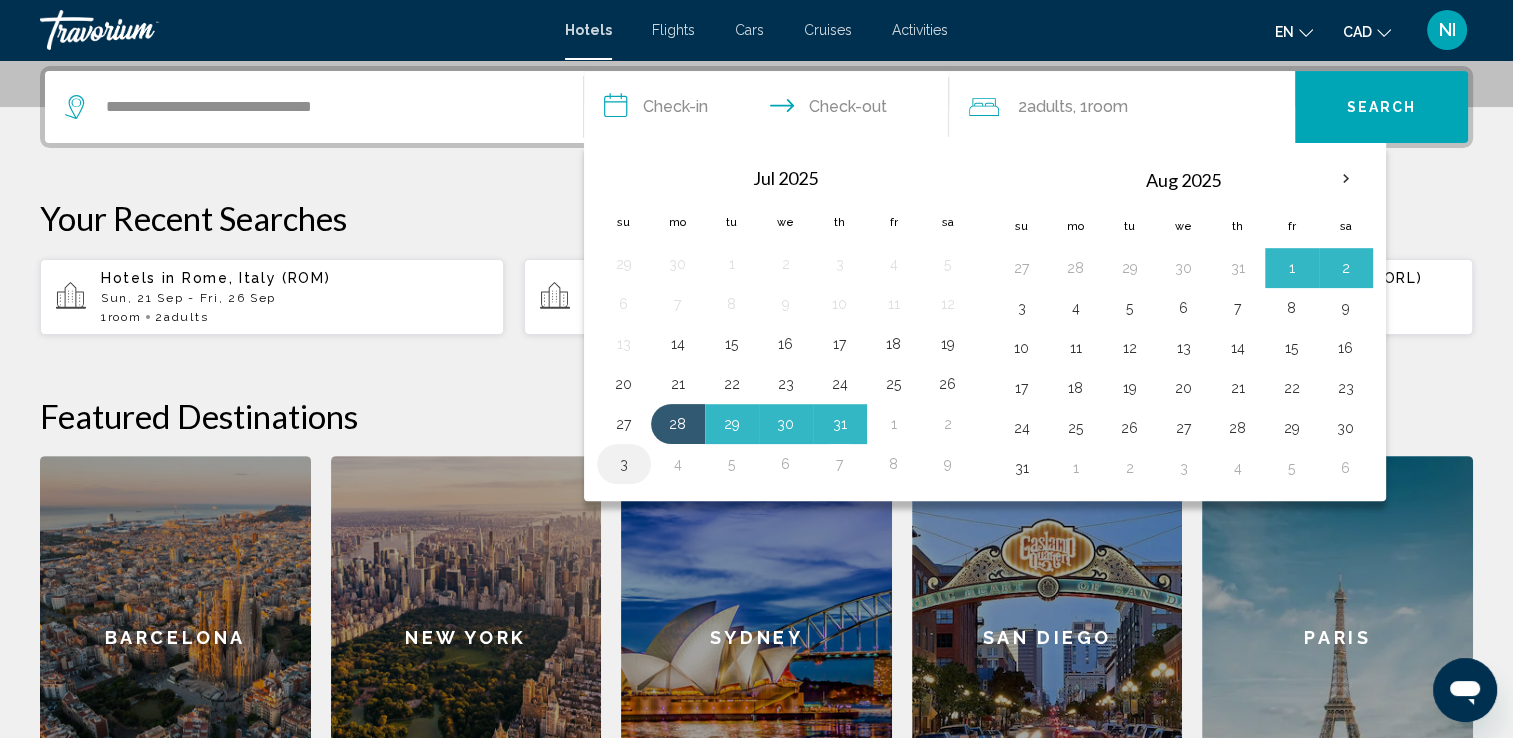 click on "3" at bounding box center (624, 464) 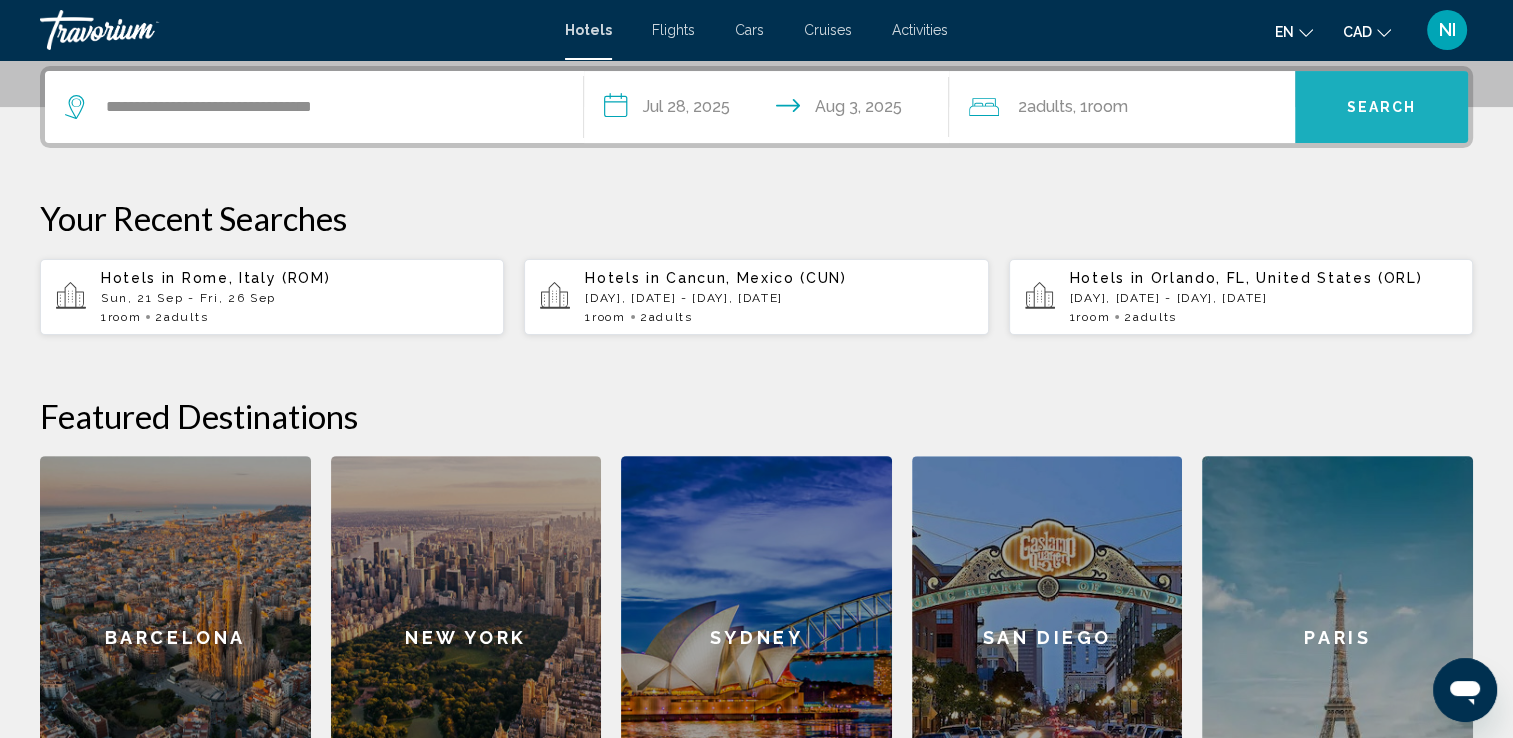 click on "Search" at bounding box center [1381, 107] 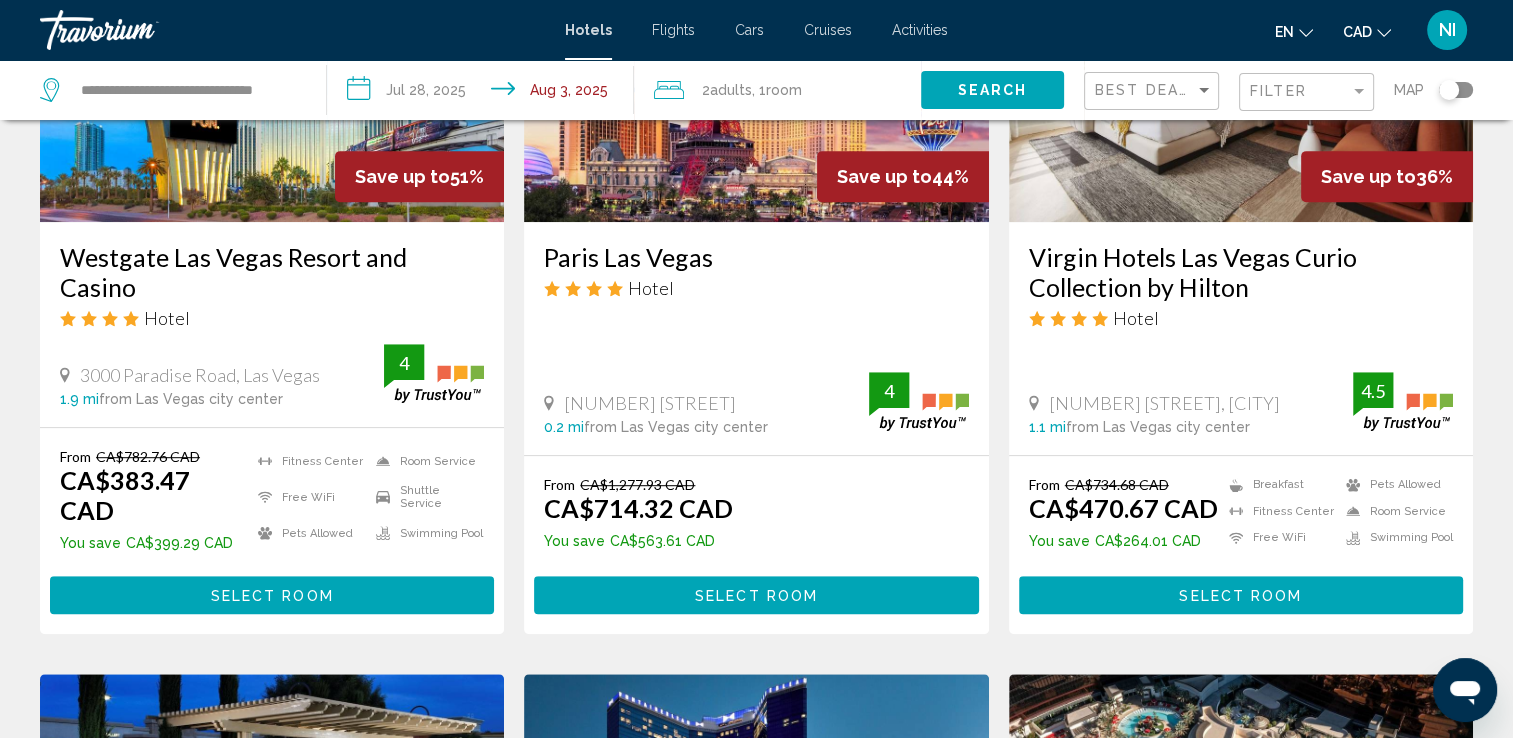 scroll, scrollTop: 1000, scrollLeft: 0, axis: vertical 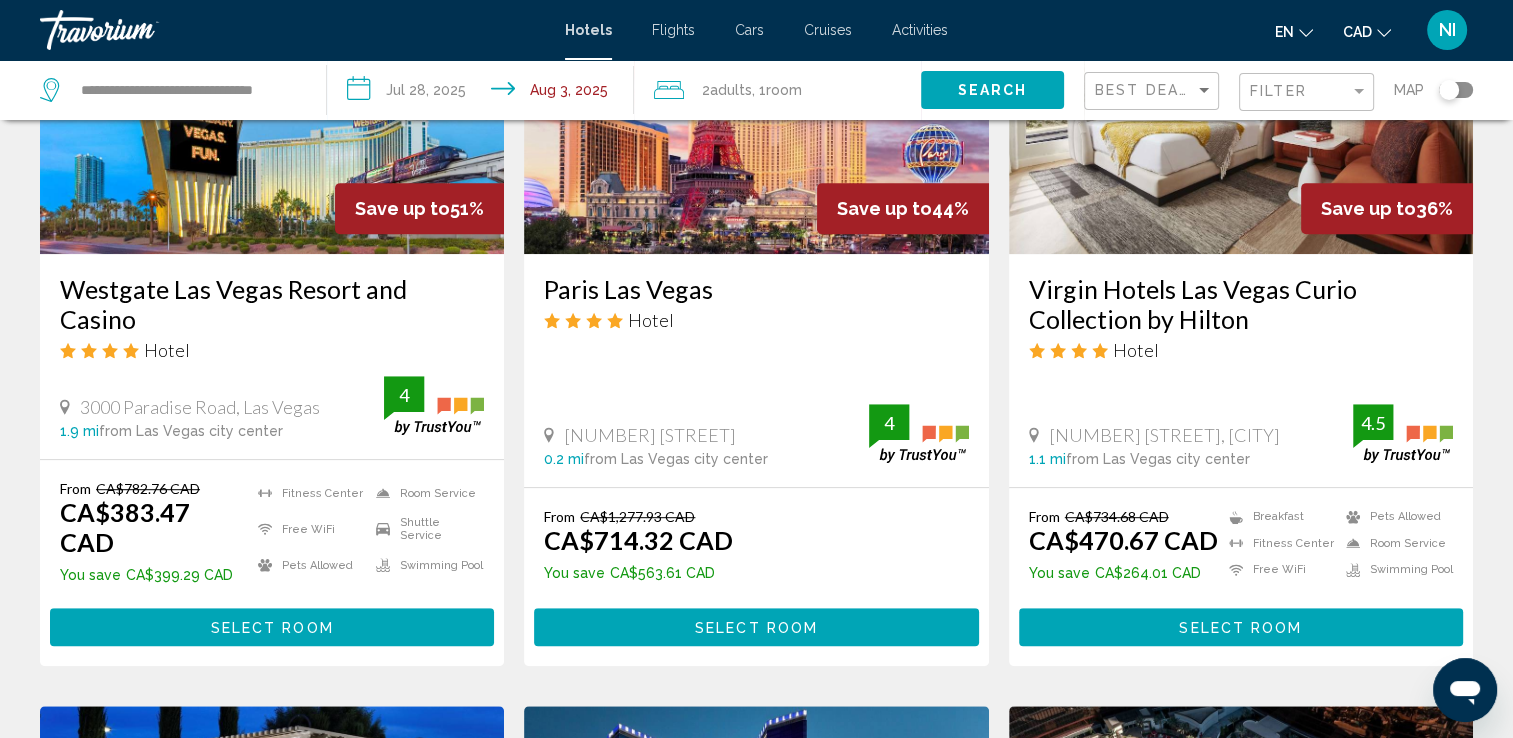 click on "Select Room" at bounding box center [756, 628] 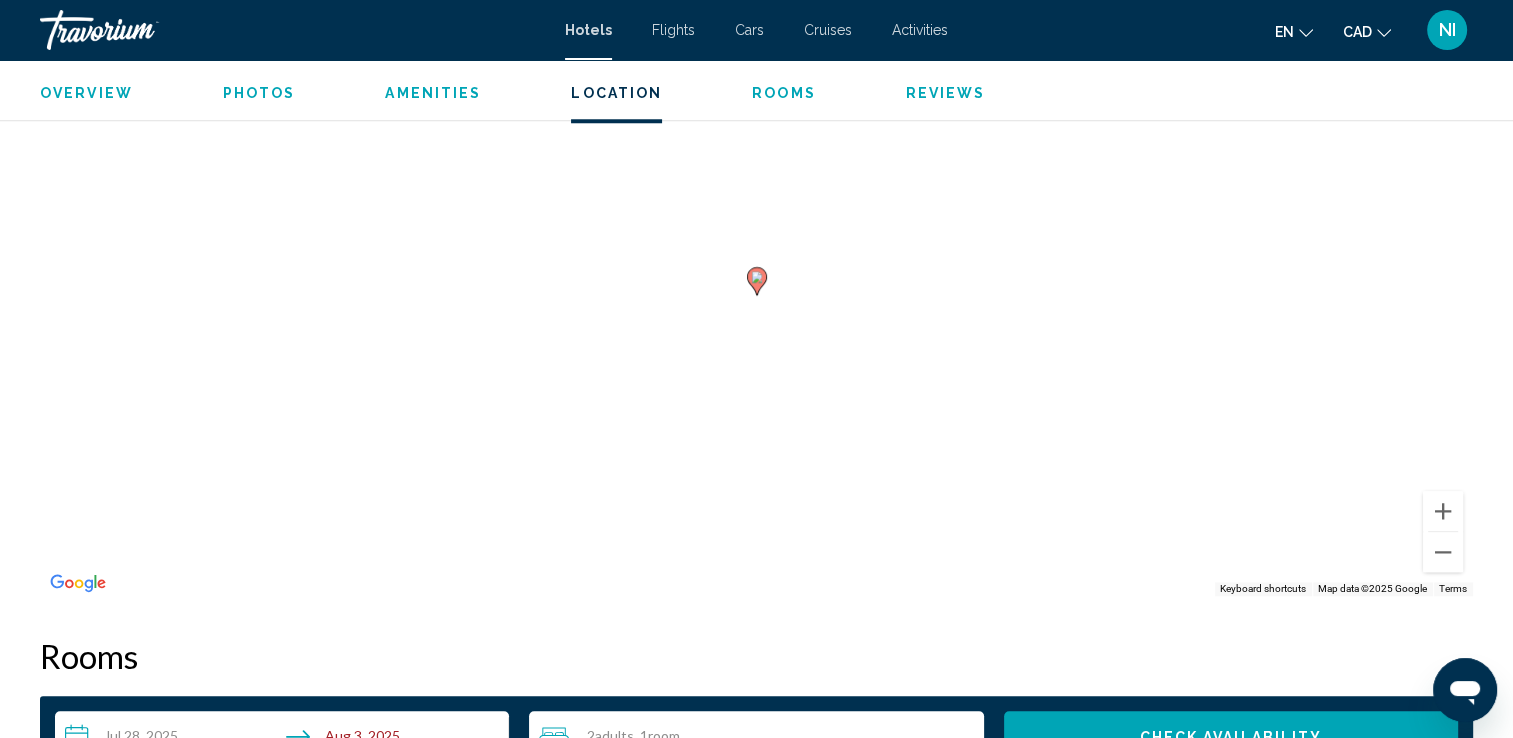 scroll, scrollTop: 1900, scrollLeft: 0, axis: vertical 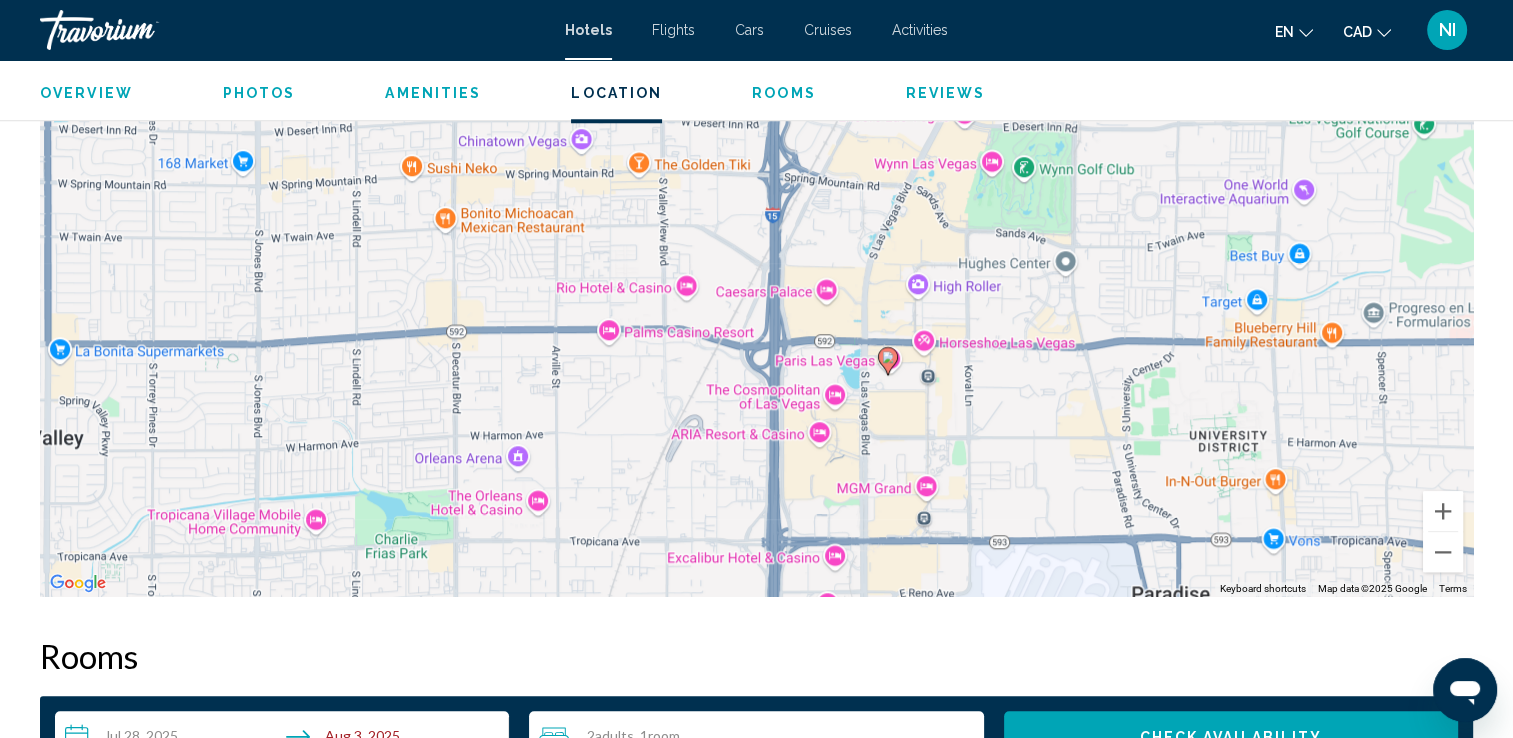 drag, startPoint x: 902, startPoint y: 333, endPoint x: 1035, endPoint y: 414, distance: 155.72412 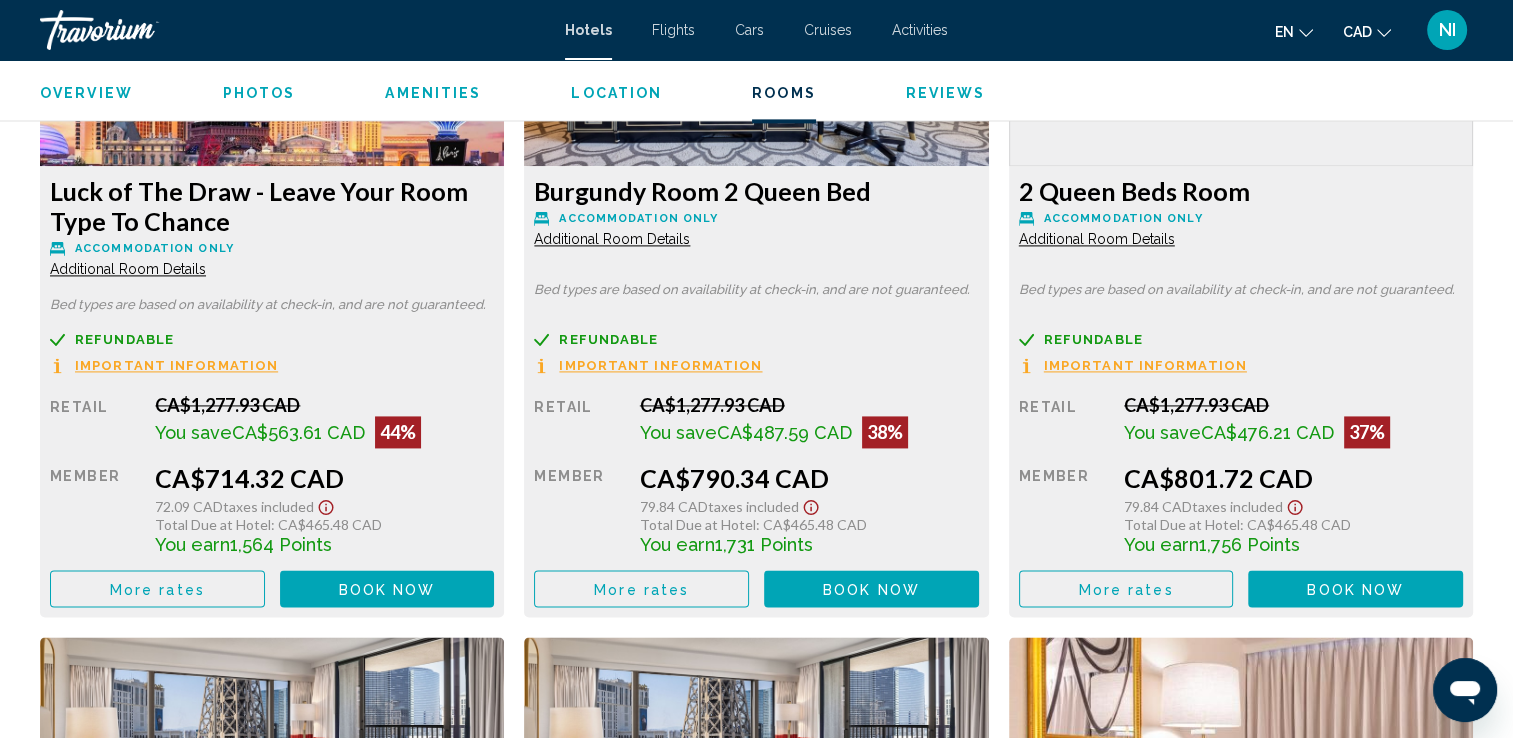 scroll, scrollTop: 2900, scrollLeft: 0, axis: vertical 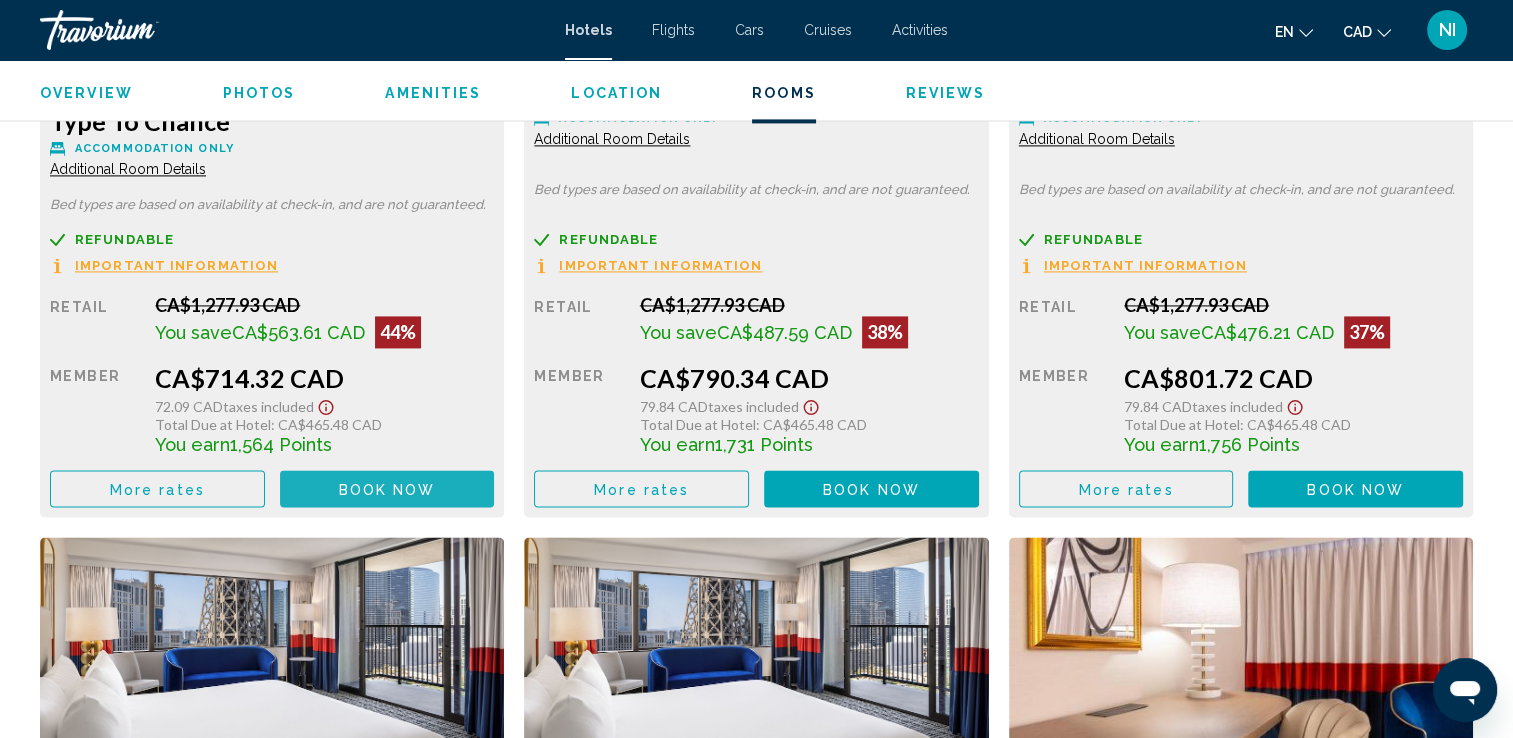 click on "Book now" at bounding box center [387, 489] 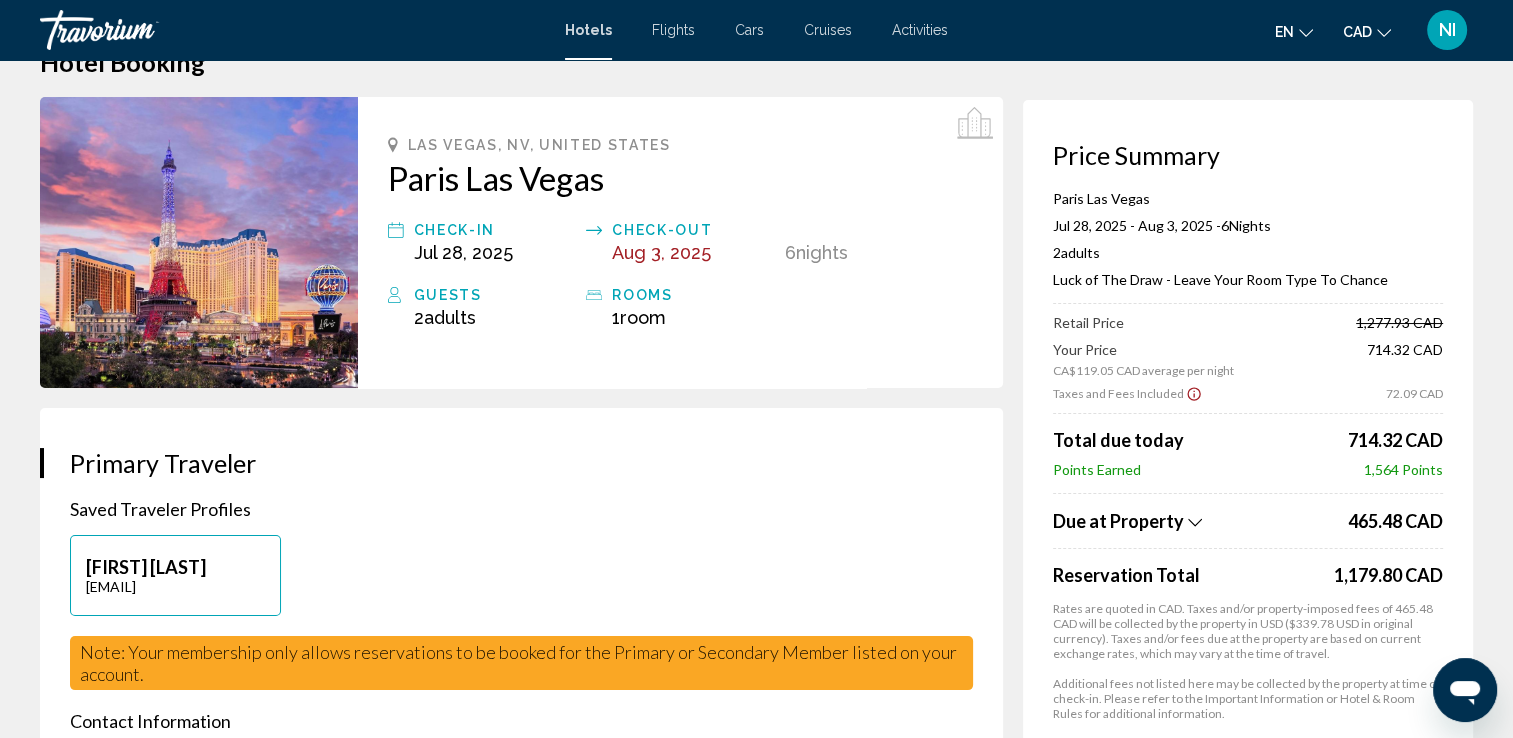scroll, scrollTop: 100, scrollLeft: 0, axis: vertical 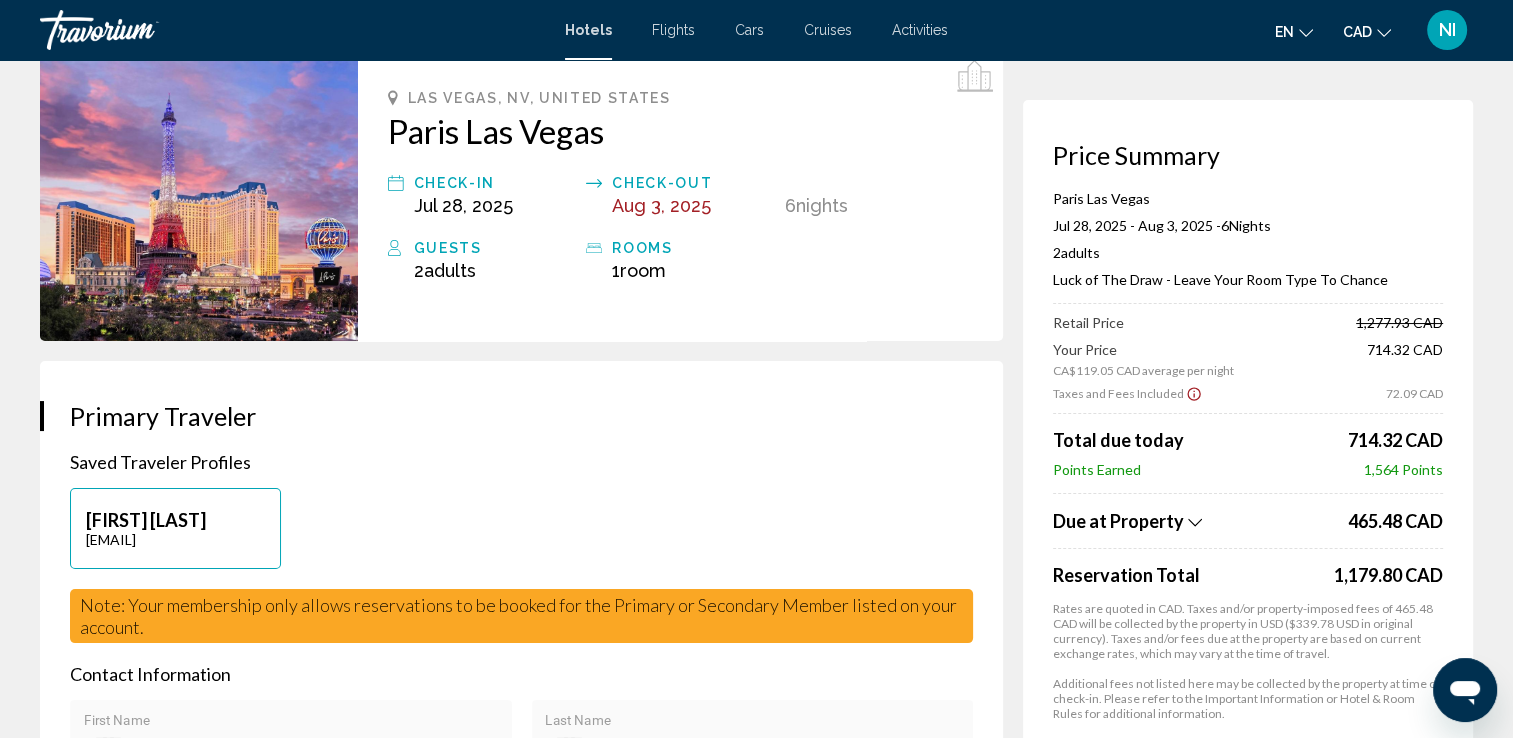click 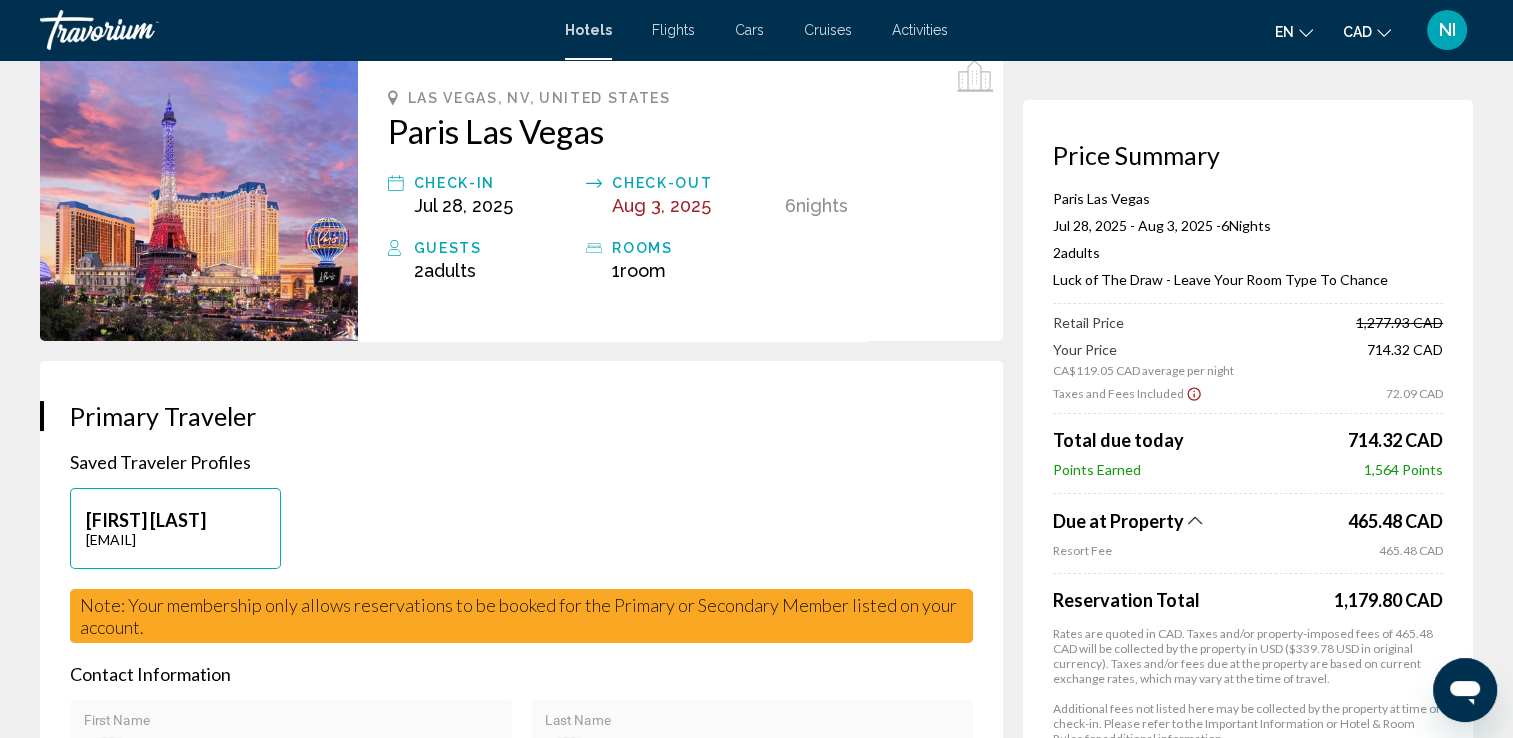 scroll, scrollTop: 0, scrollLeft: 0, axis: both 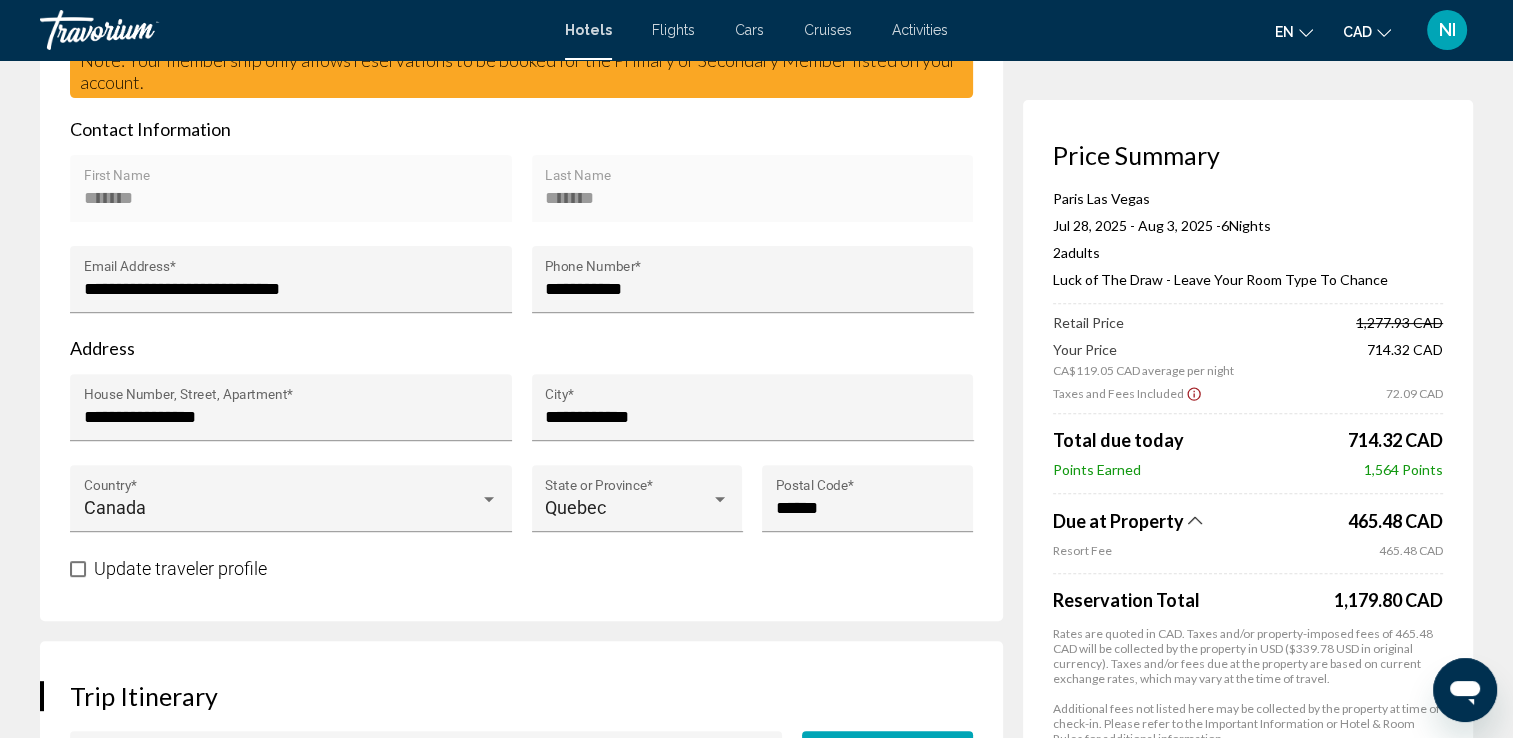 type 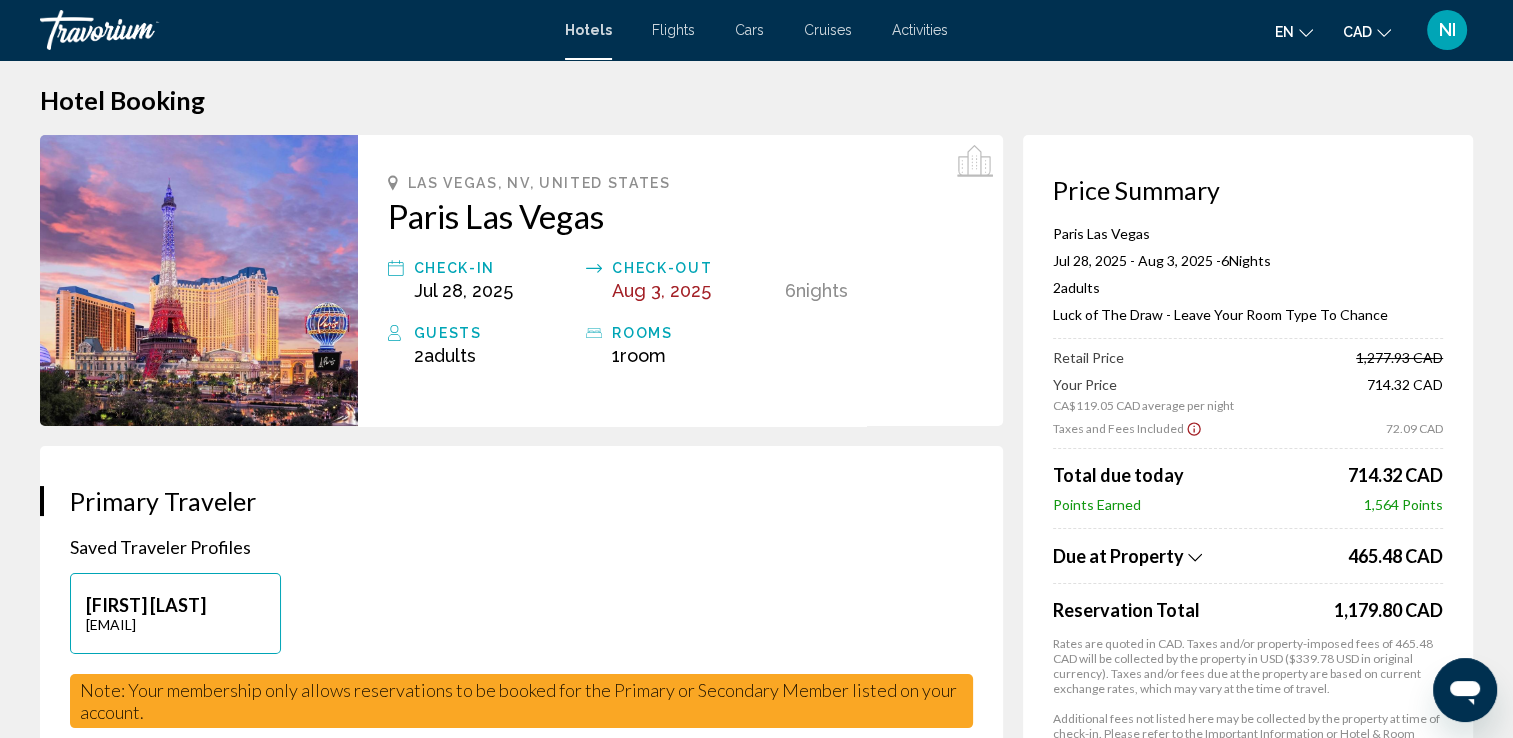 scroll, scrollTop: 0, scrollLeft: 0, axis: both 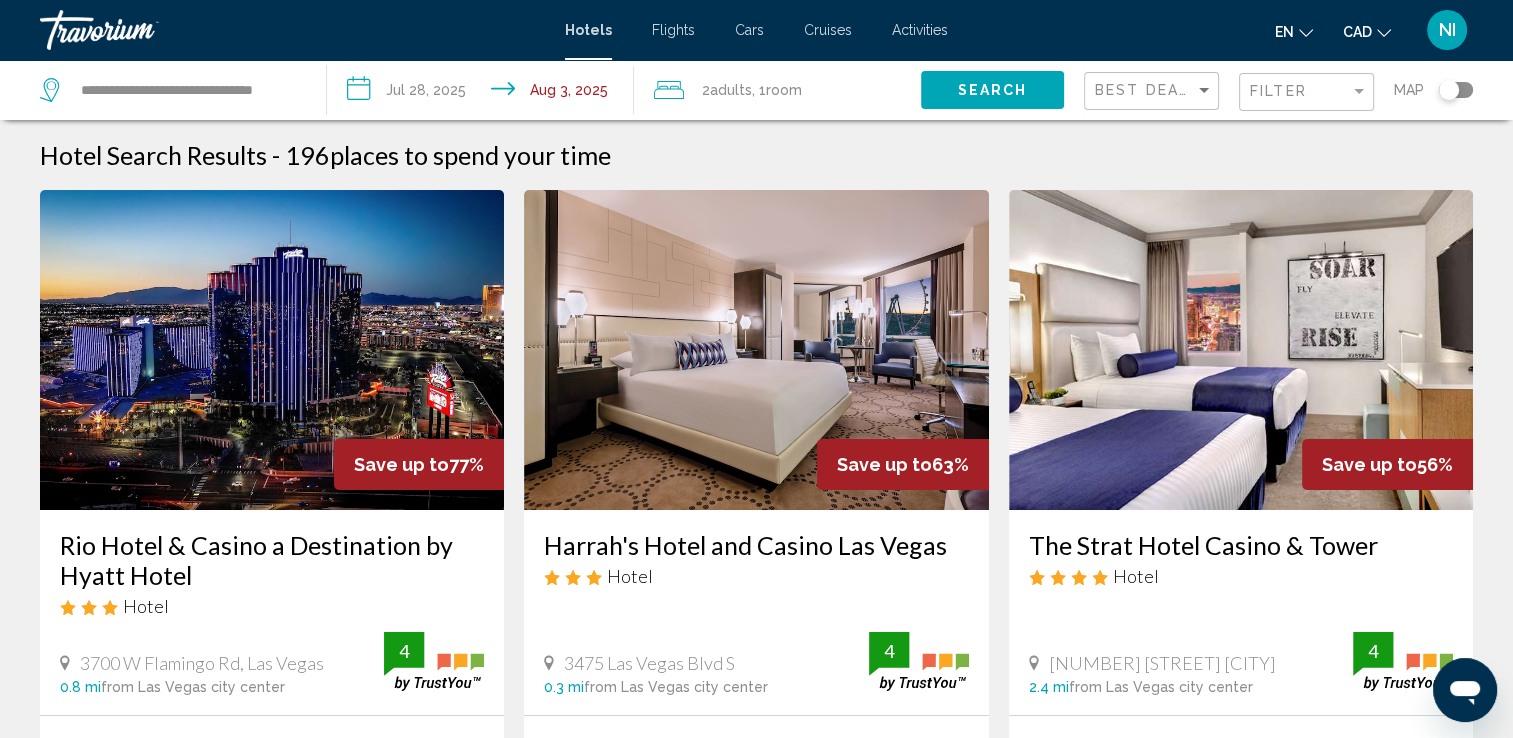 click at bounding box center (272, 350) 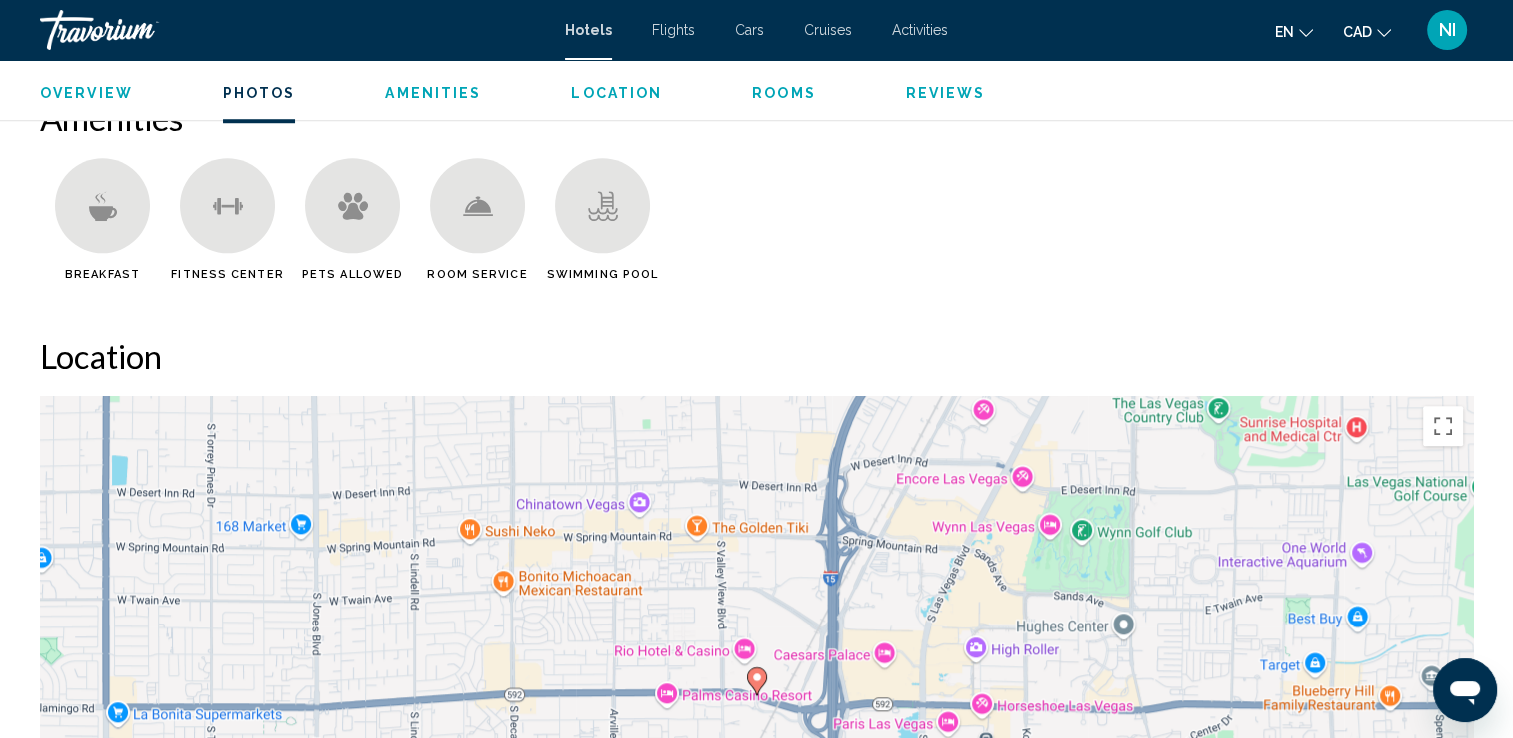 scroll, scrollTop: 1800, scrollLeft: 0, axis: vertical 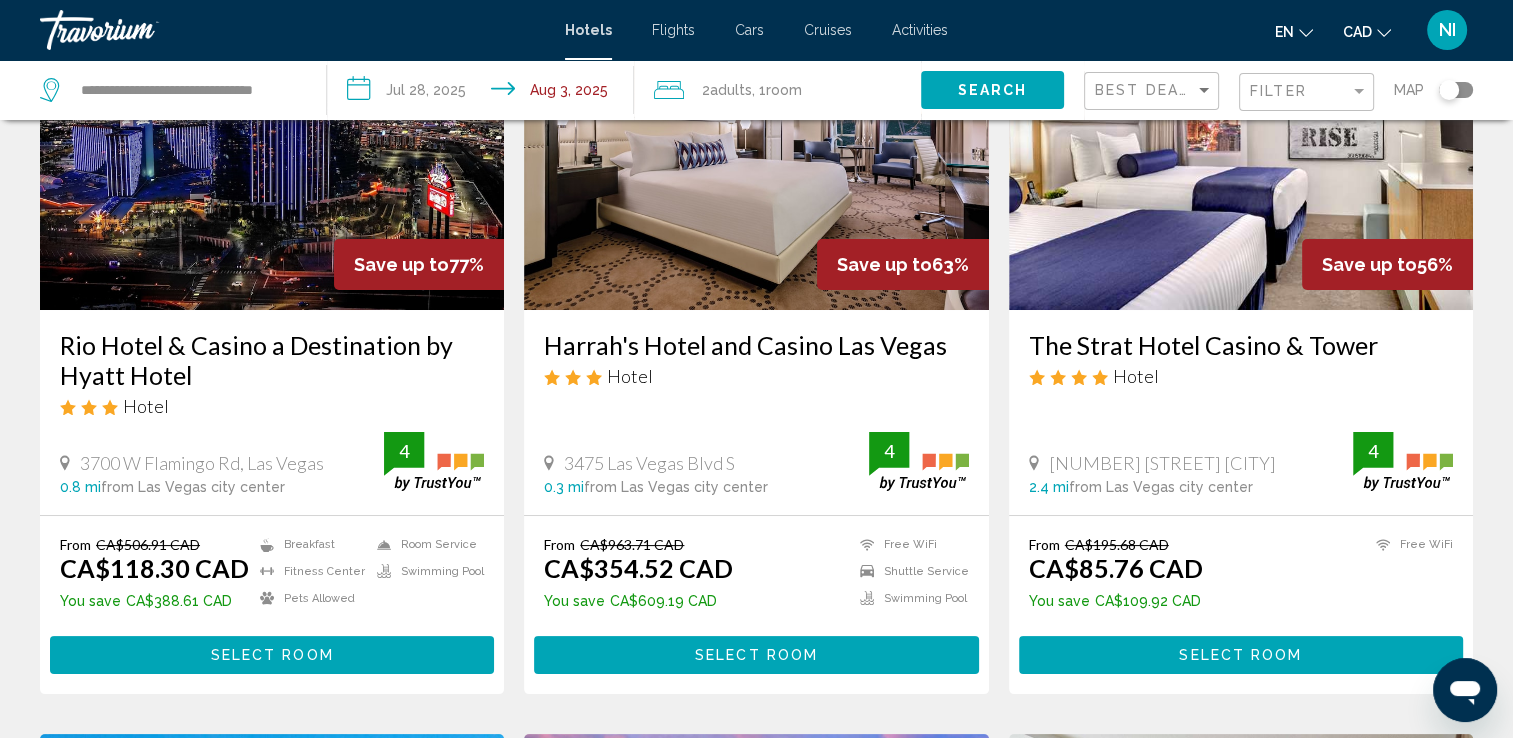 click at bounding box center [756, 150] 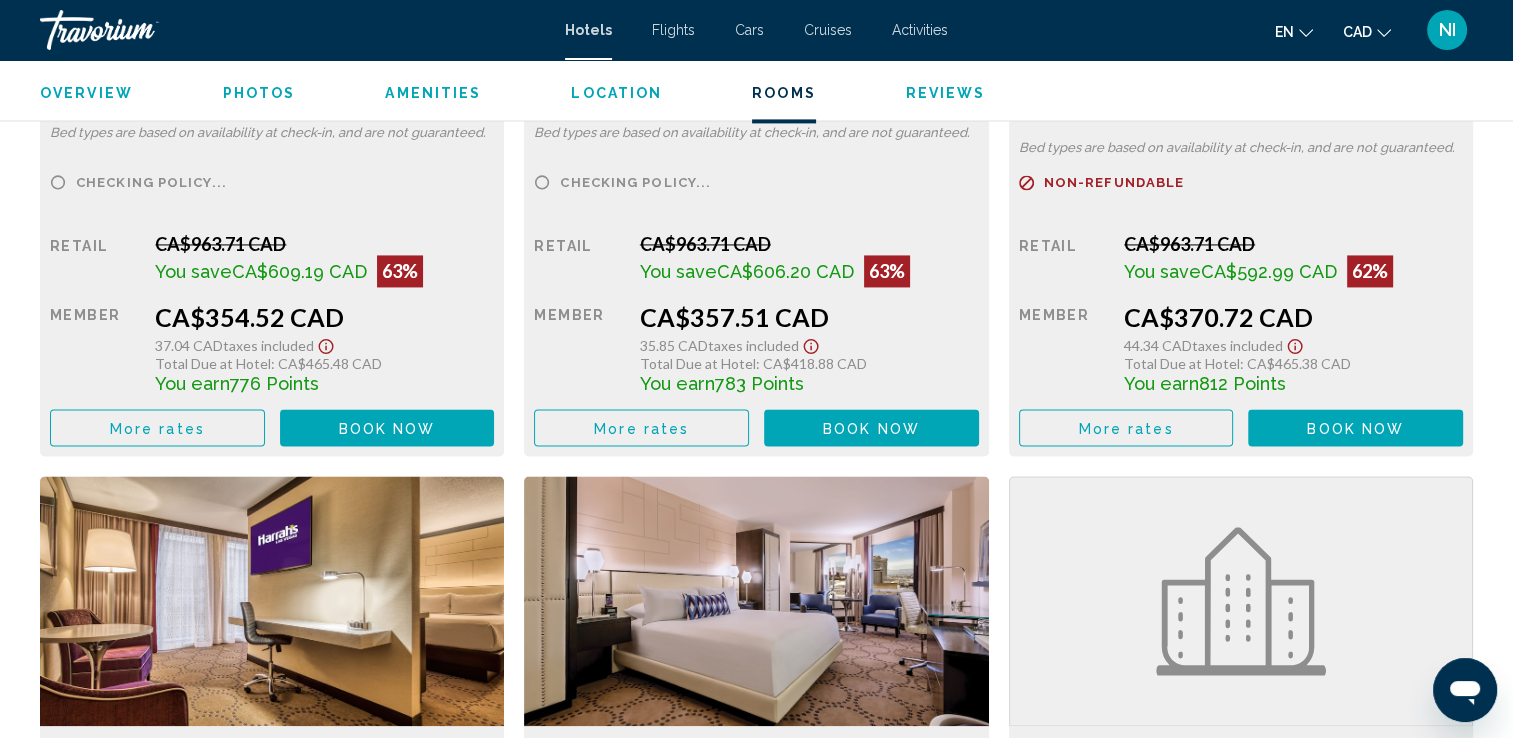 scroll, scrollTop: 3000, scrollLeft: 0, axis: vertical 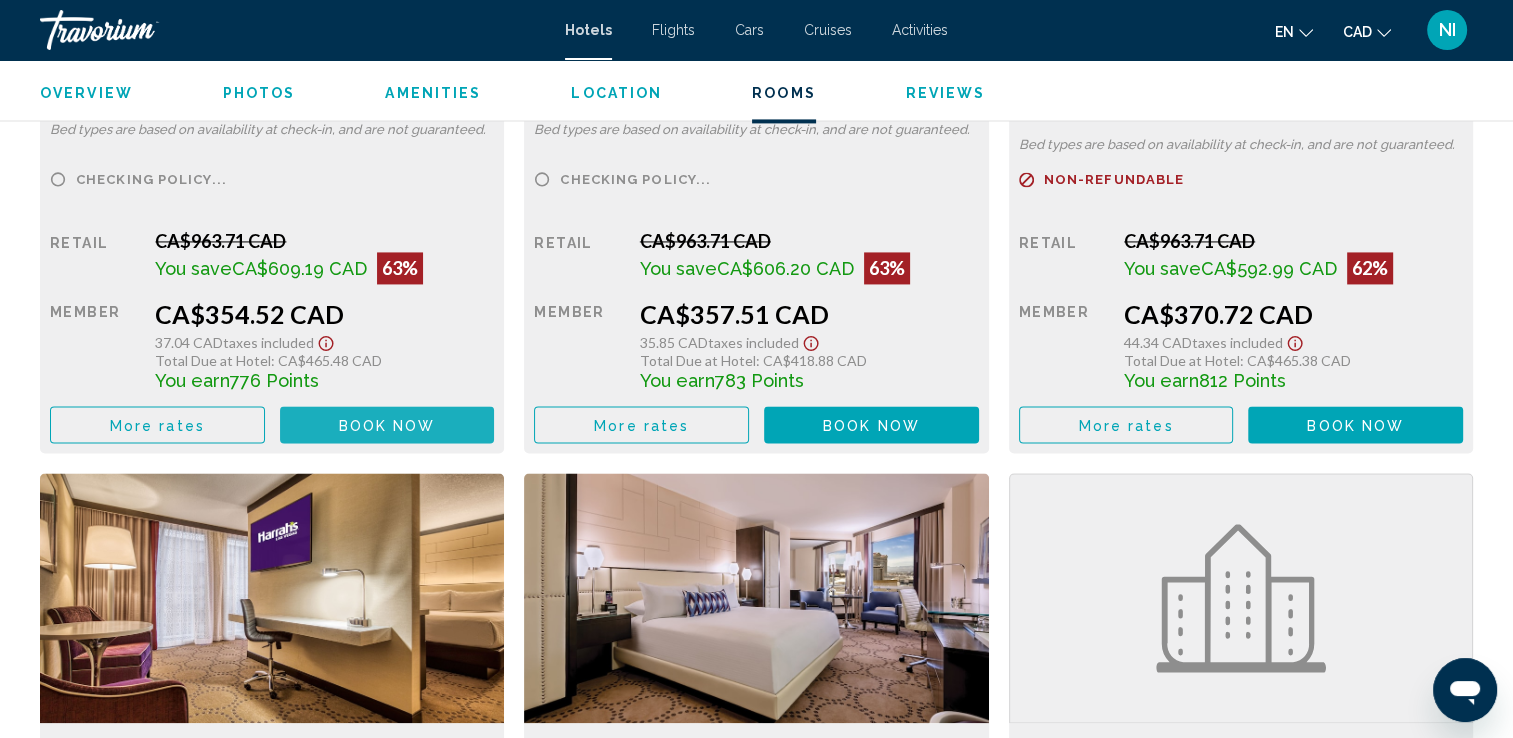click on "Book now" at bounding box center [387, 425] 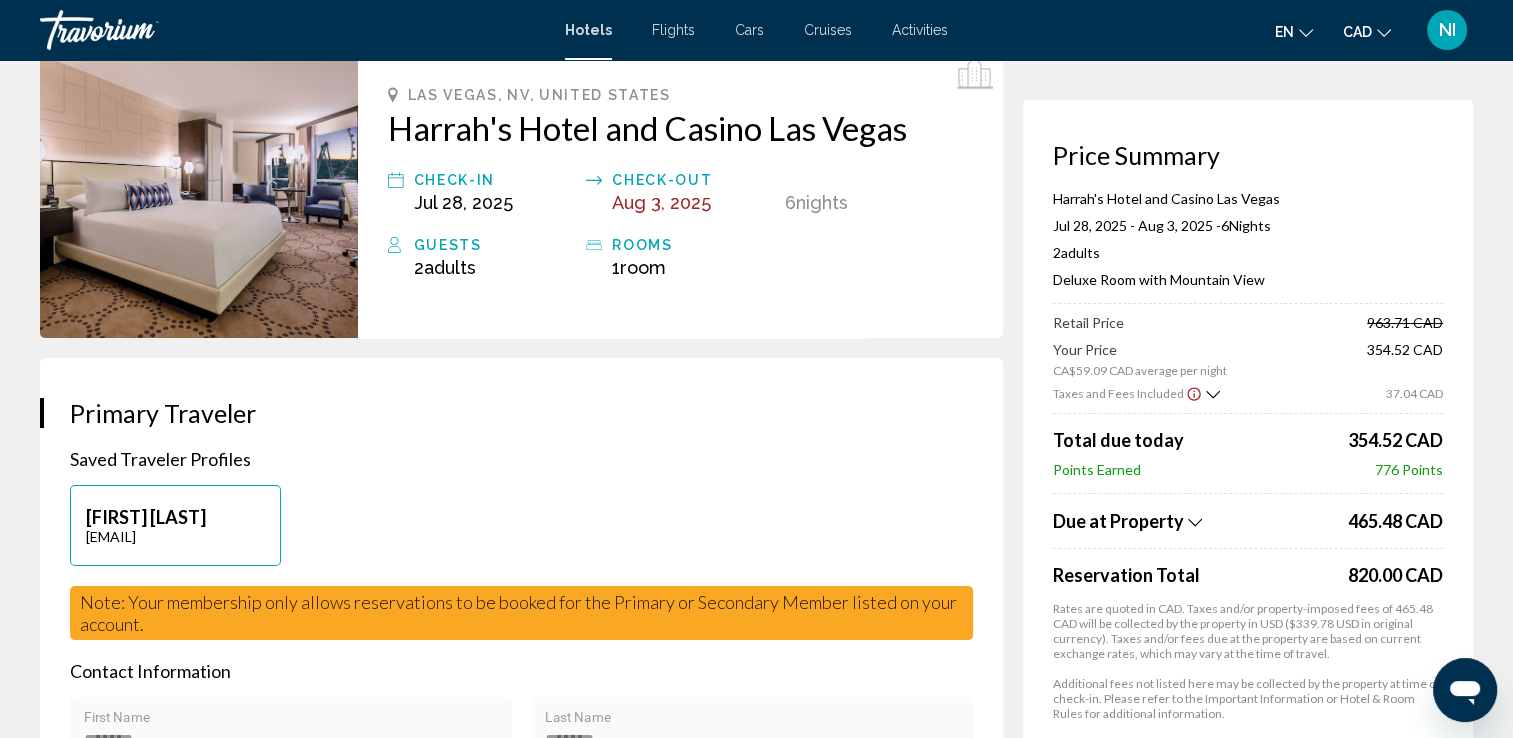 scroll, scrollTop: 0, scrollLeft: 0, axis: both 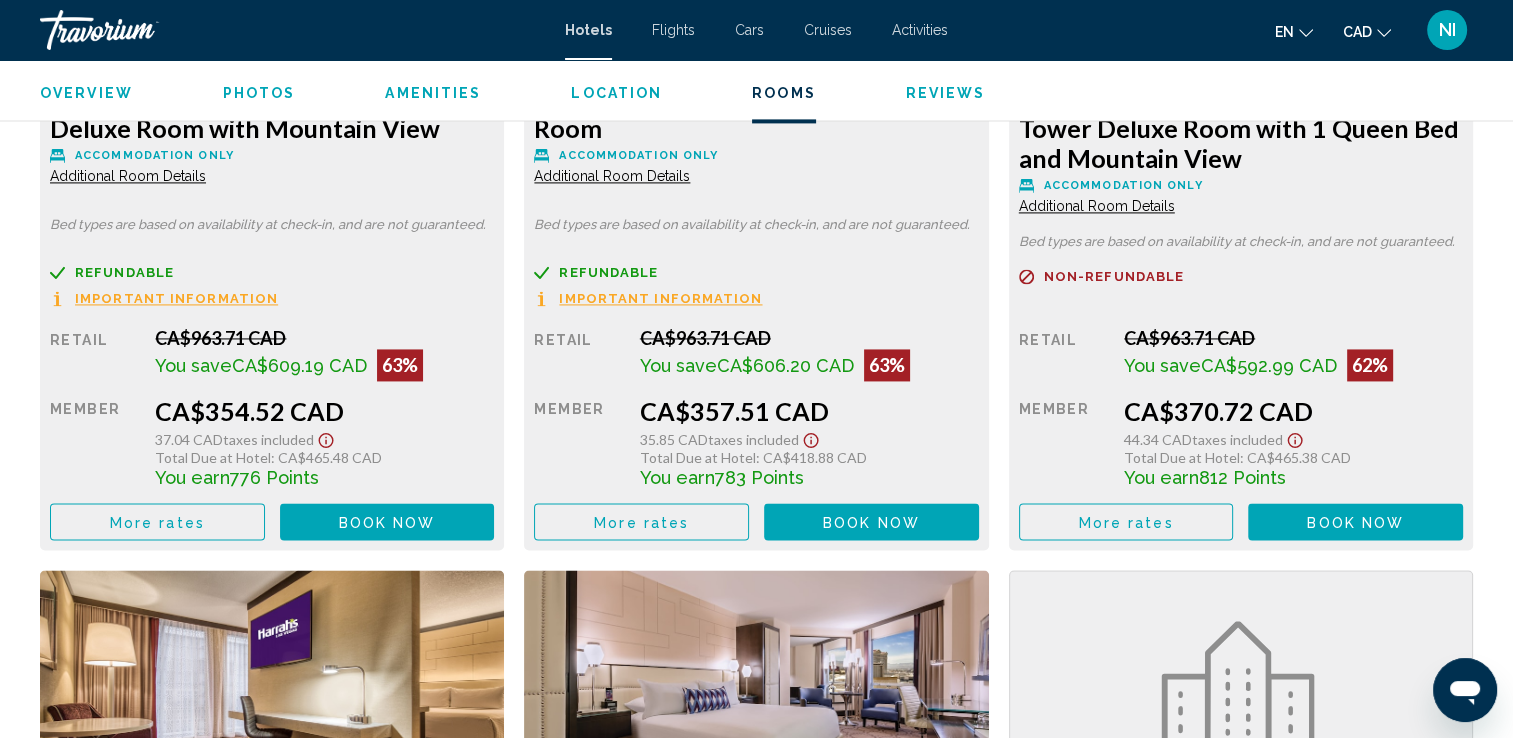 click on "Book now" at bounding box center (387, 522) 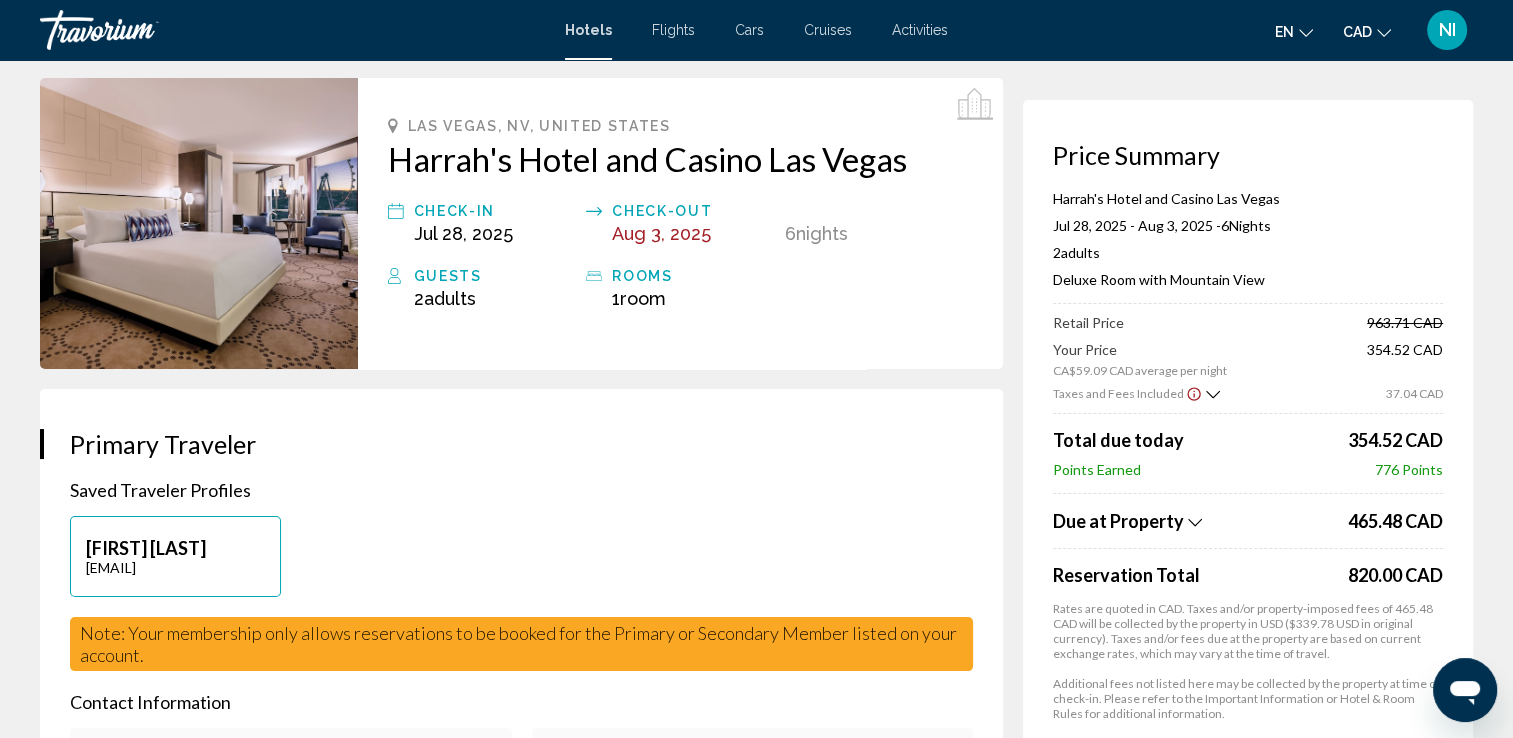 scroll, scrollTop: 0, scrollLeft: 0, axis: both 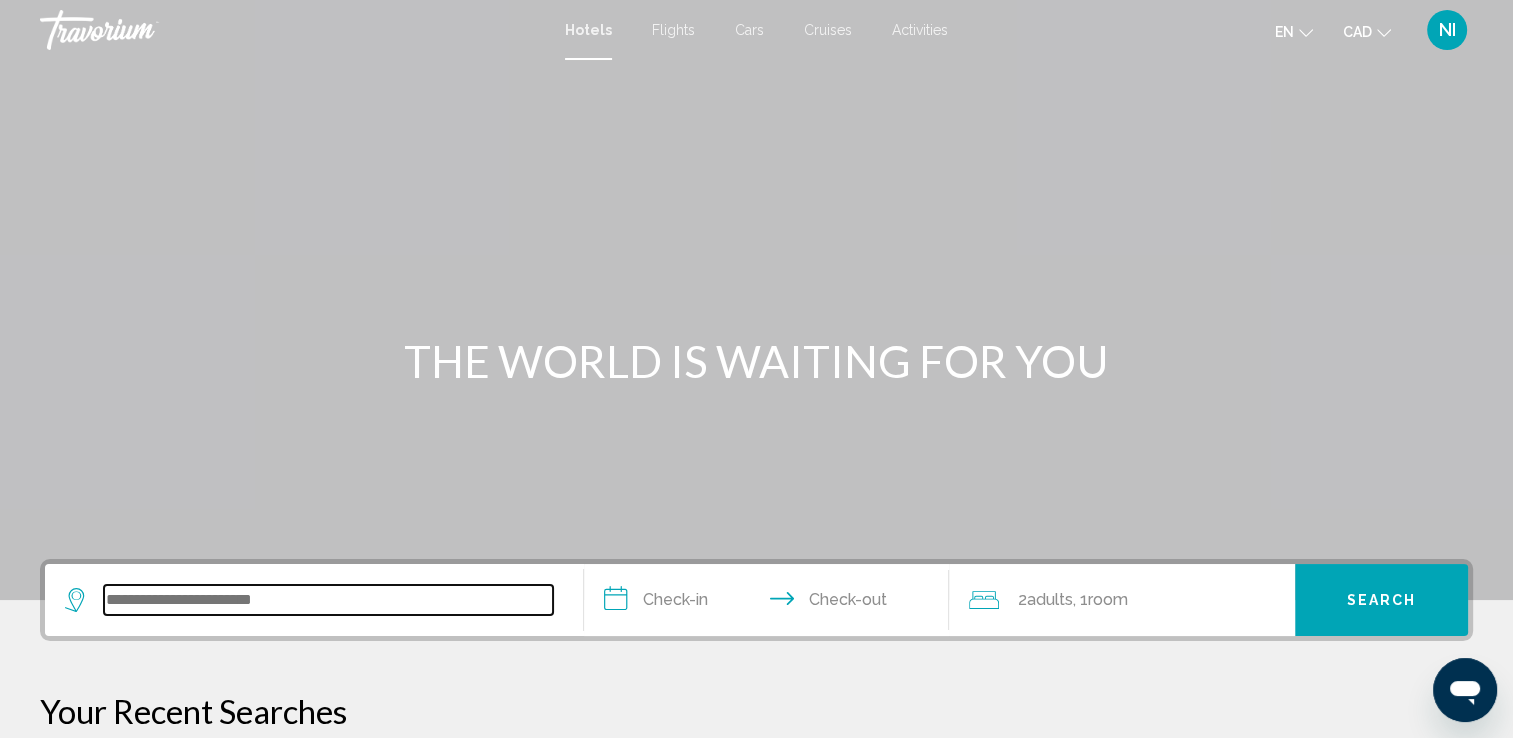 click at bounding box center (328, 600) 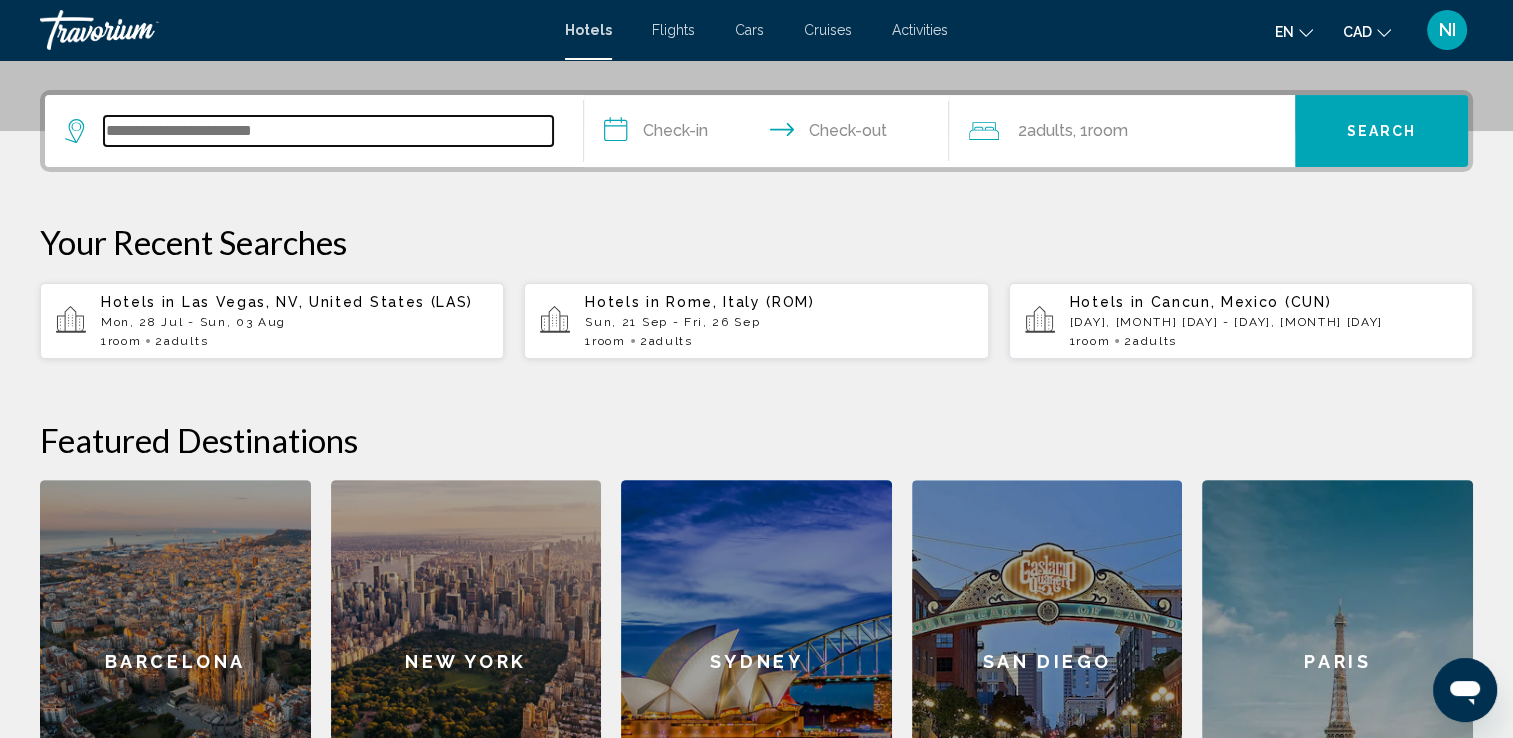 scroll, scrollTop: 493, scrollLeft: 0, axis: vertical 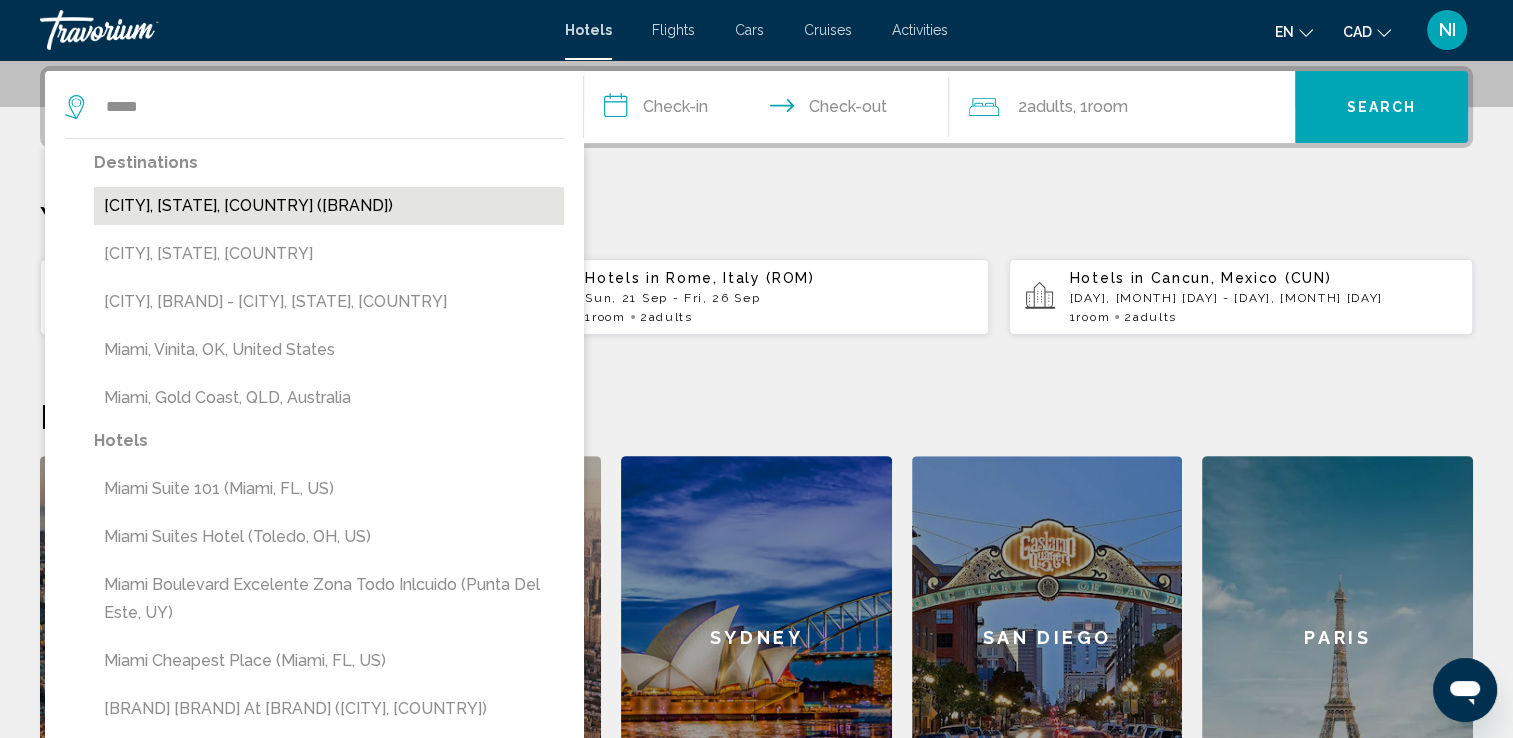 click on "[CITY], [STATE], [COUNTRY] ([BRAND])" at bounding box center (329, 206) 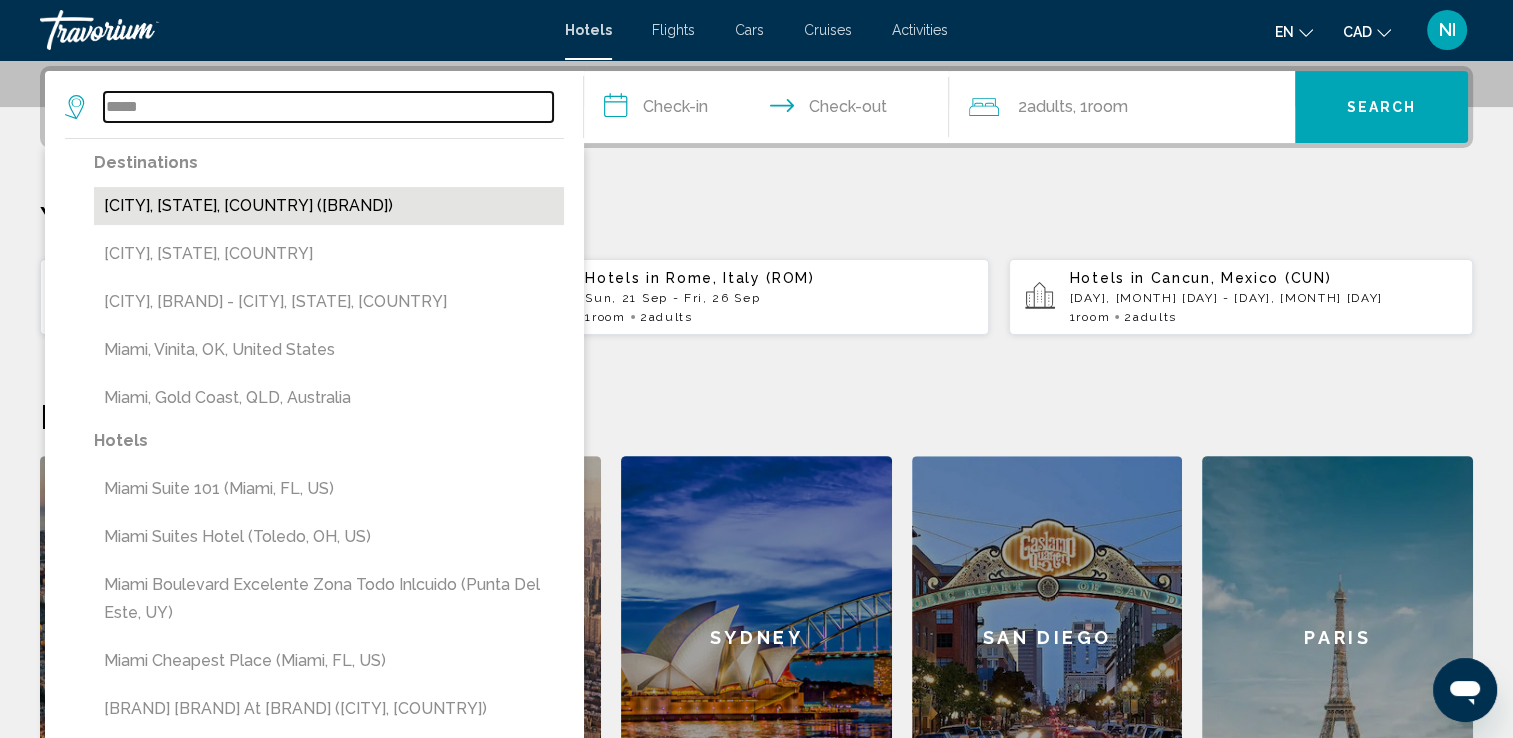 type on "**********" 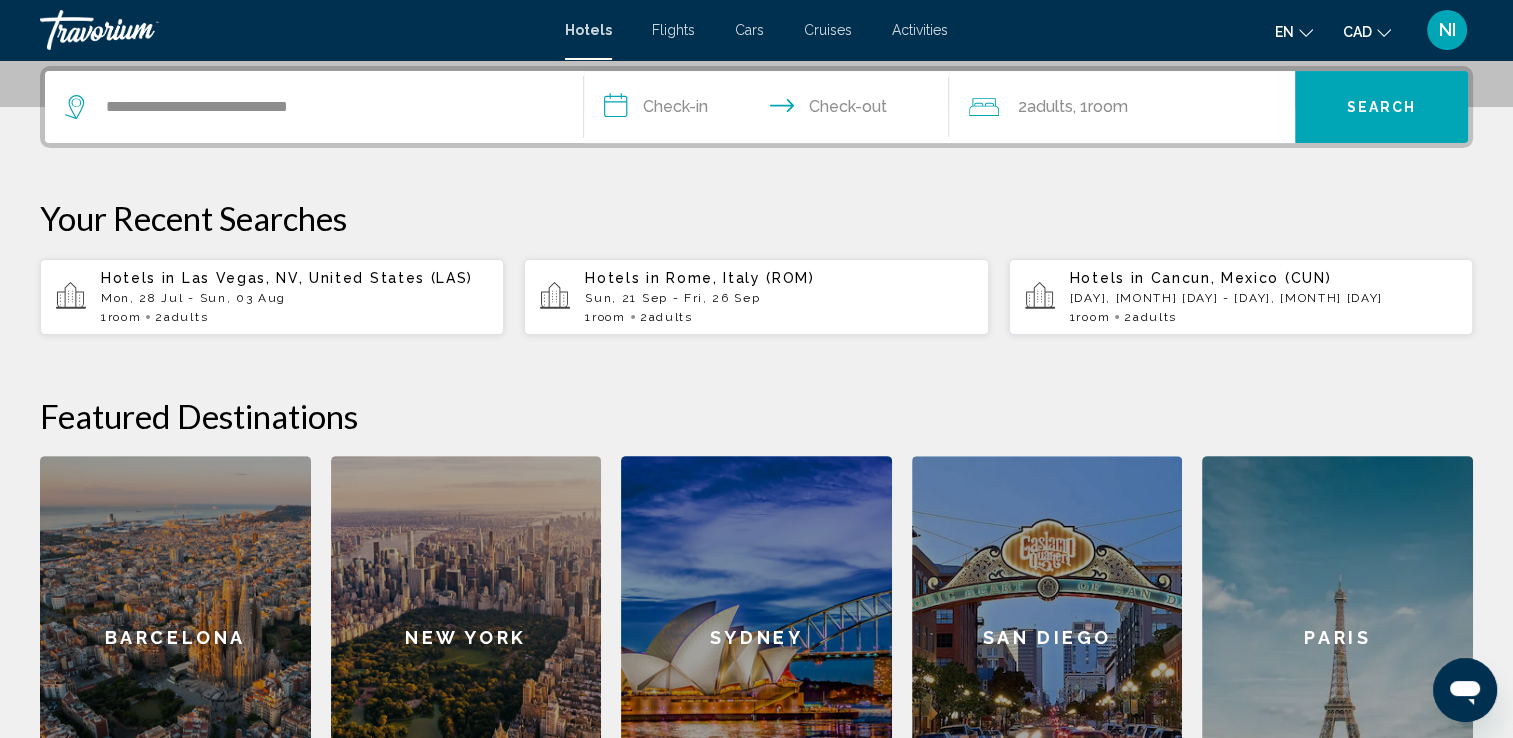 click on "**********" at bounding box center (771, 110) 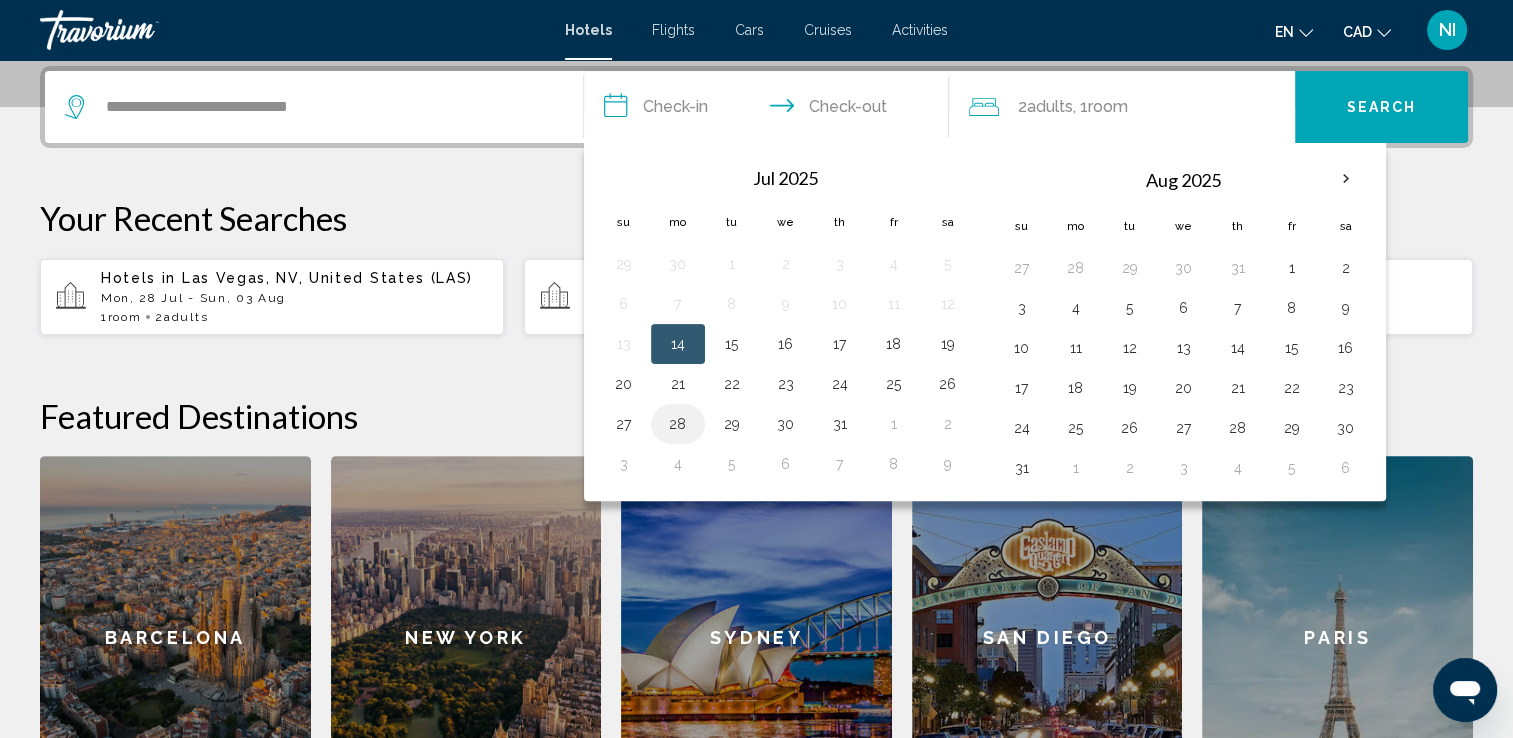 click on "28" at bounding box center [678, 424] 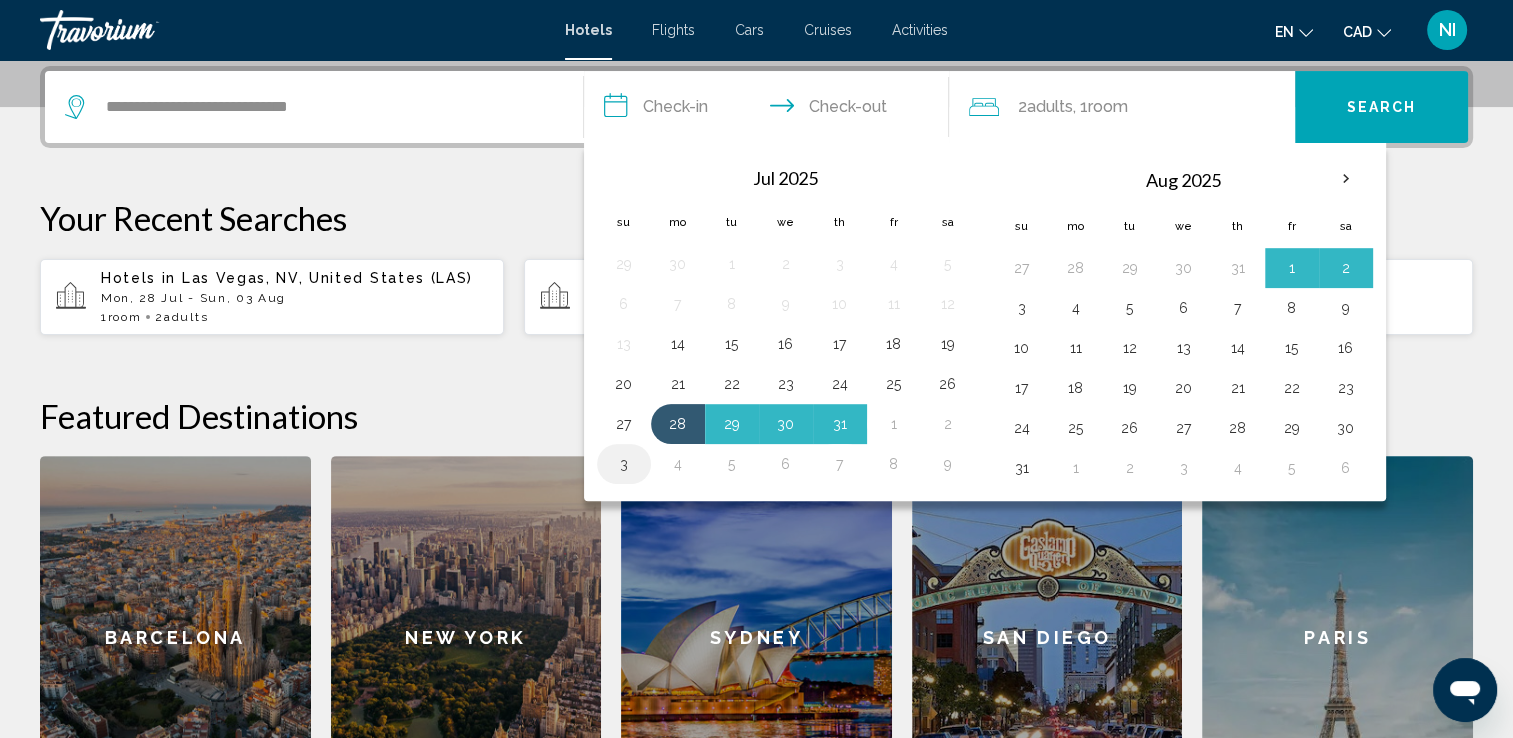 click on "3" at bounding box center [624, 464] 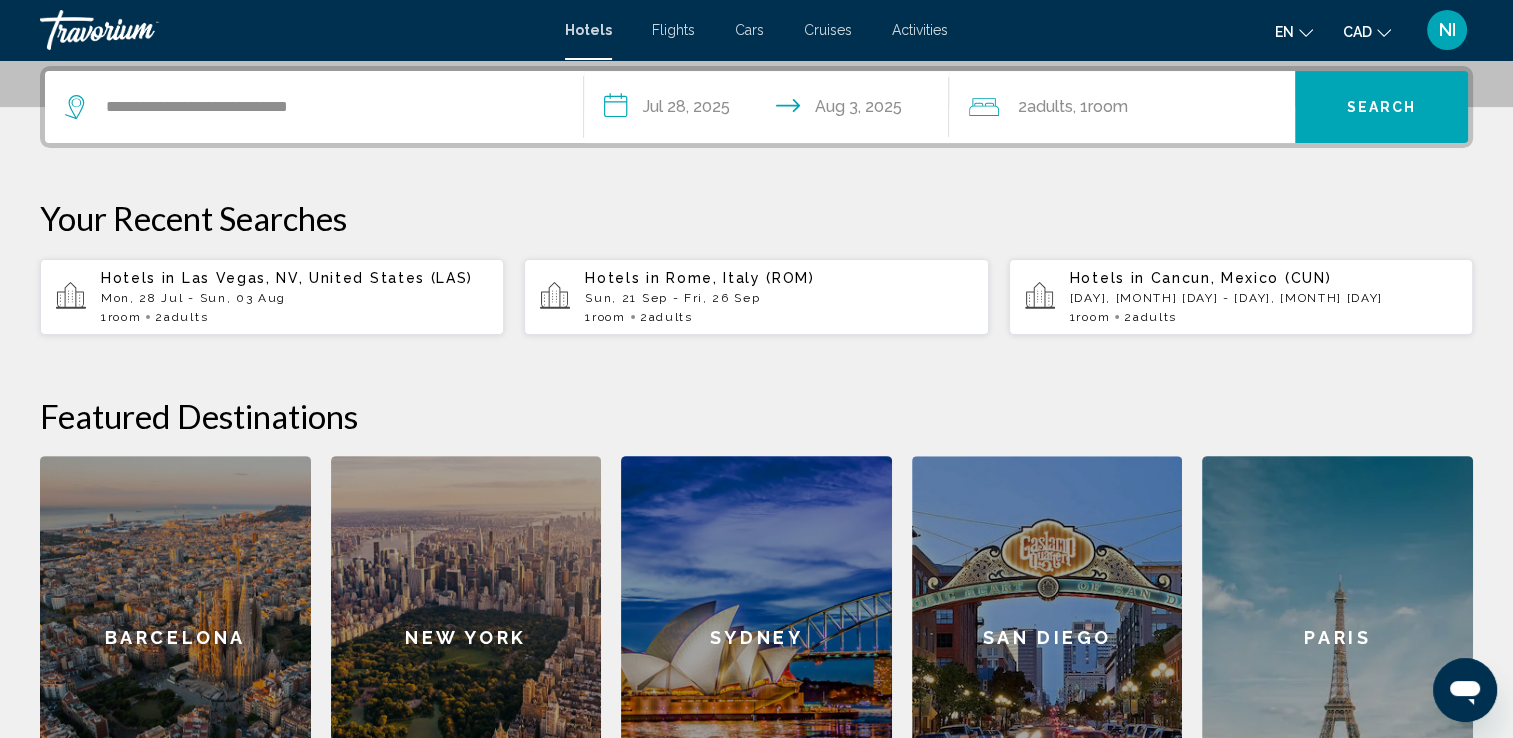 click on "Search" at bounding box center [1381, 107] 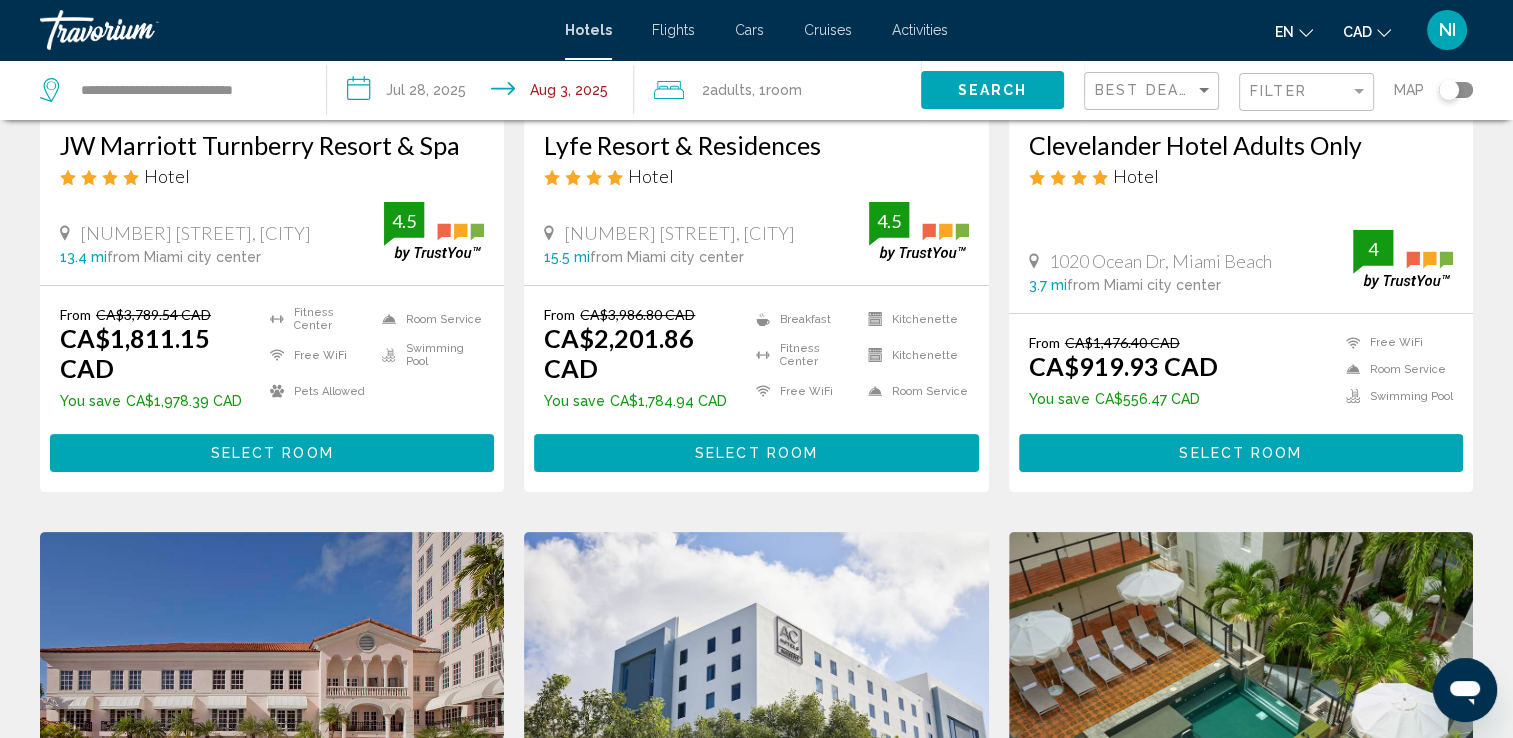 scroll, scrollTop: 0, scrollLeft: 0, axis: both 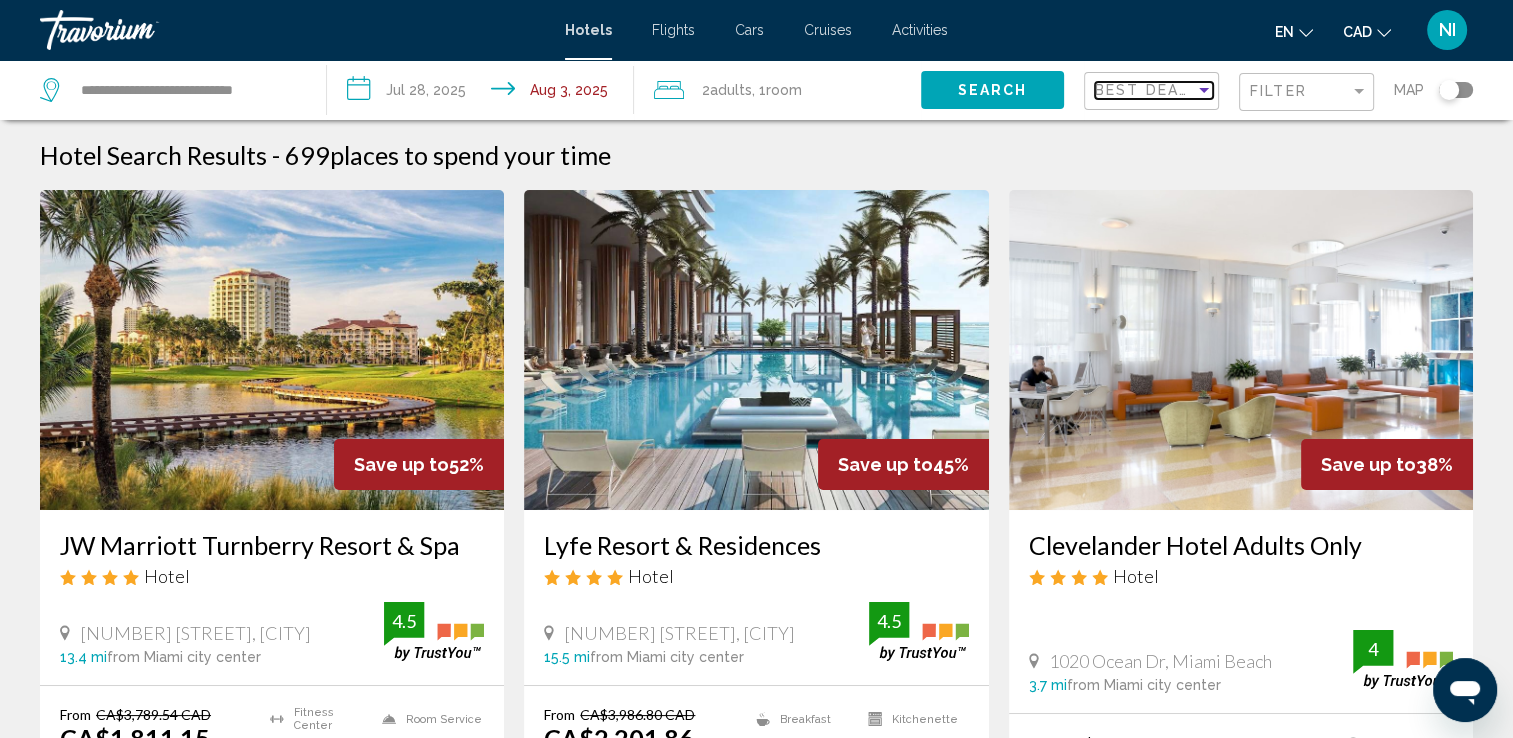 click at bounding box center (1204, 90) 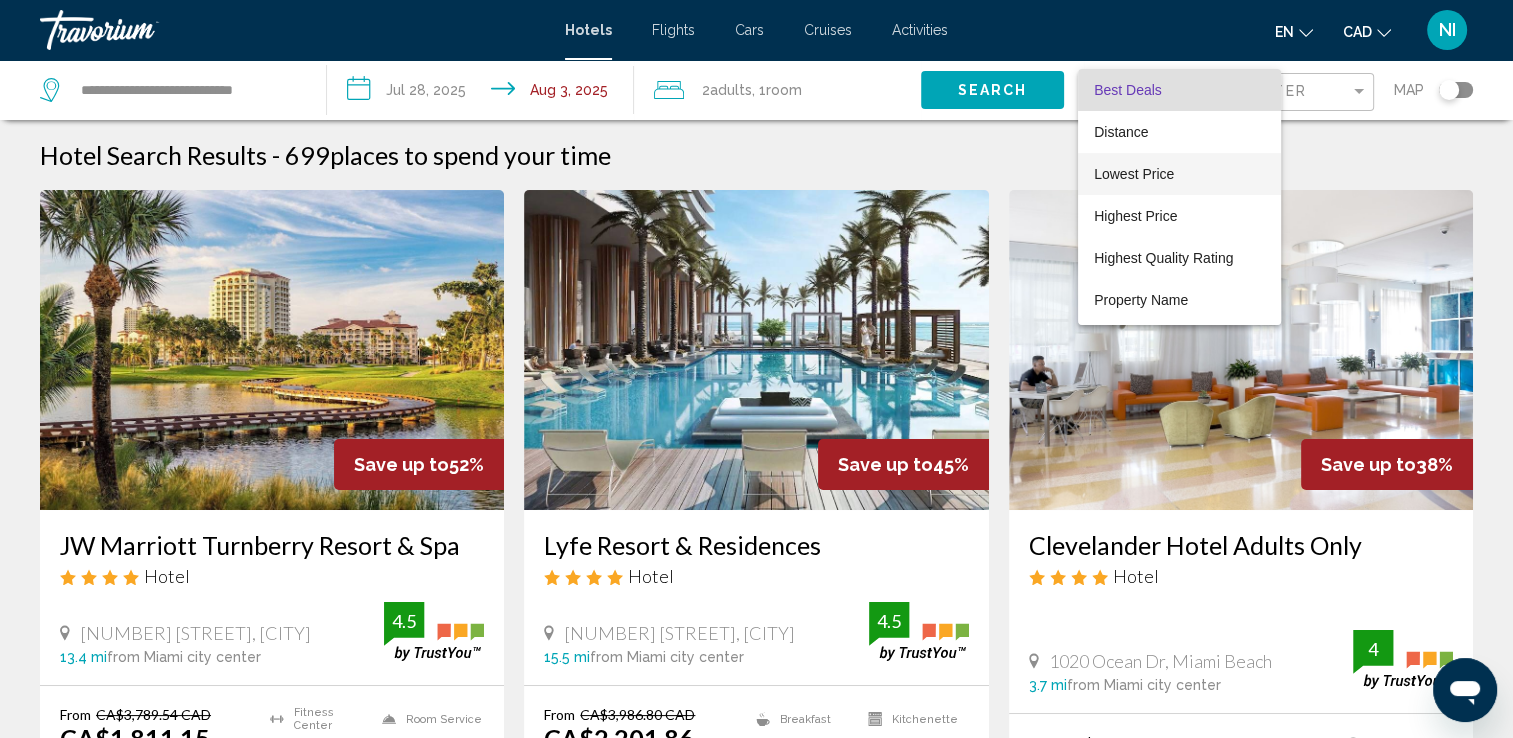 click on "Lowest Price" at bounding box center [1134, 174] 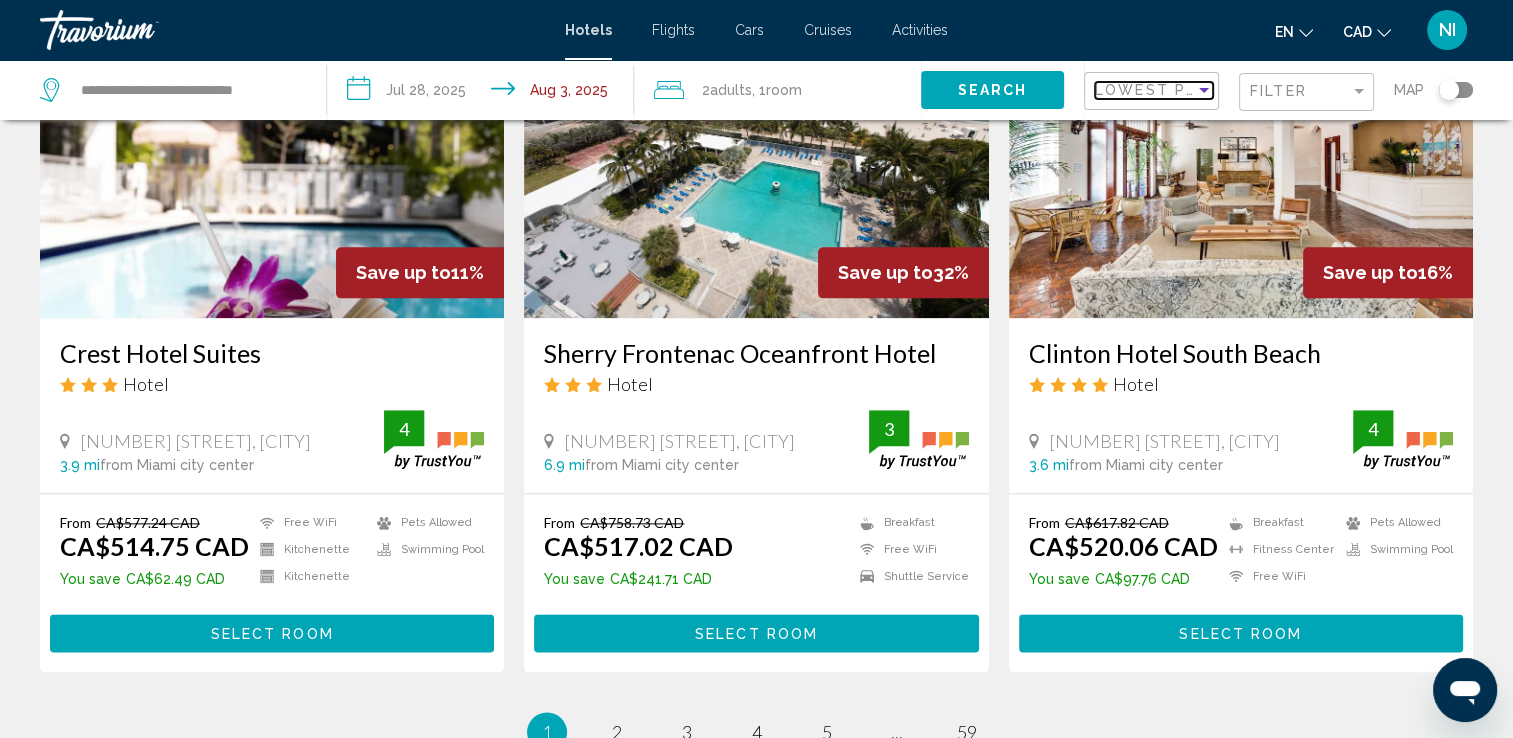 scroll, scrollTop: 2400, scrollLeft: 0, axis: vertical 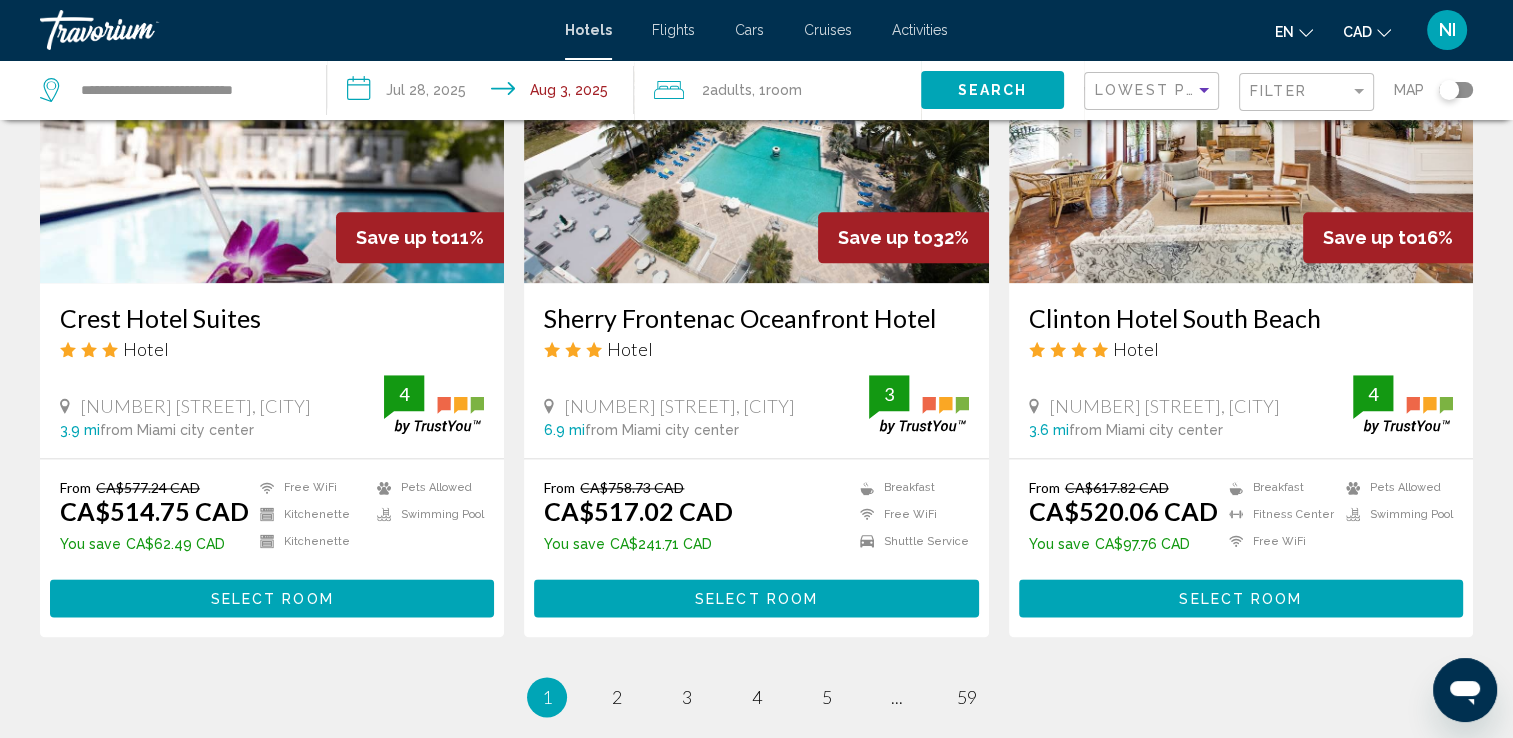click on "Select Room" at bounding box center (756, 597) 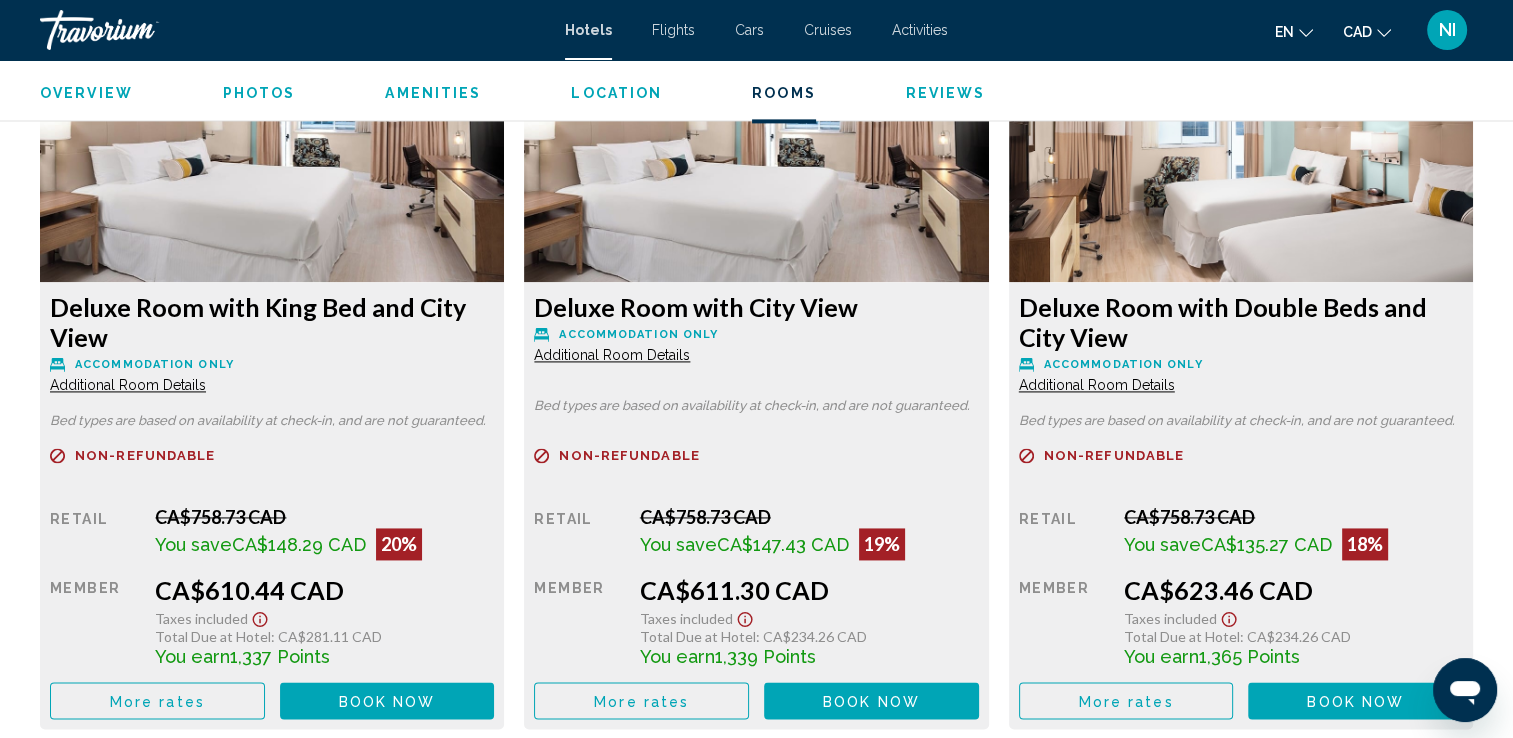 scroll, scrollTop: 3000, scrollLeft: 0, axis: vertical 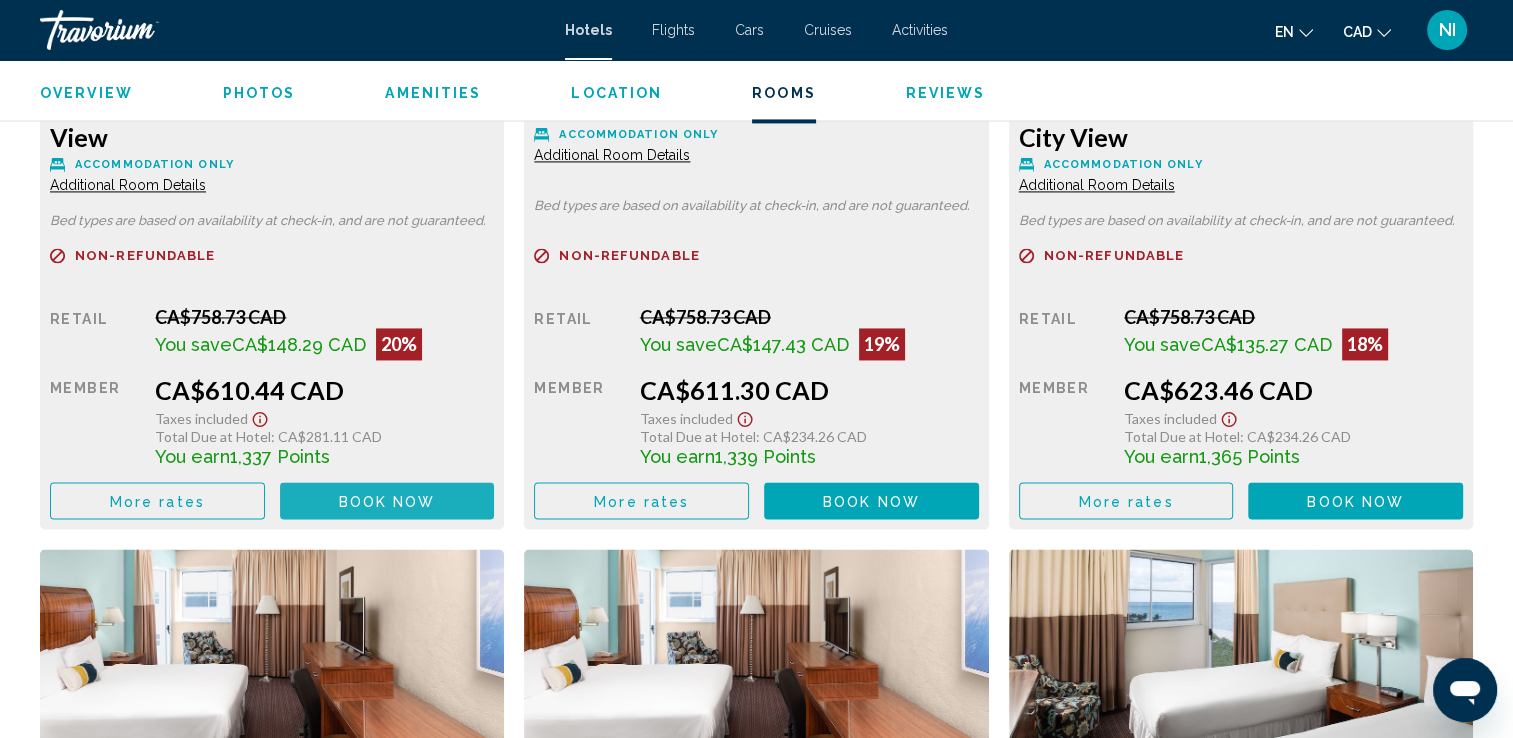 click on "Book now" at bounding box center (387, 501) 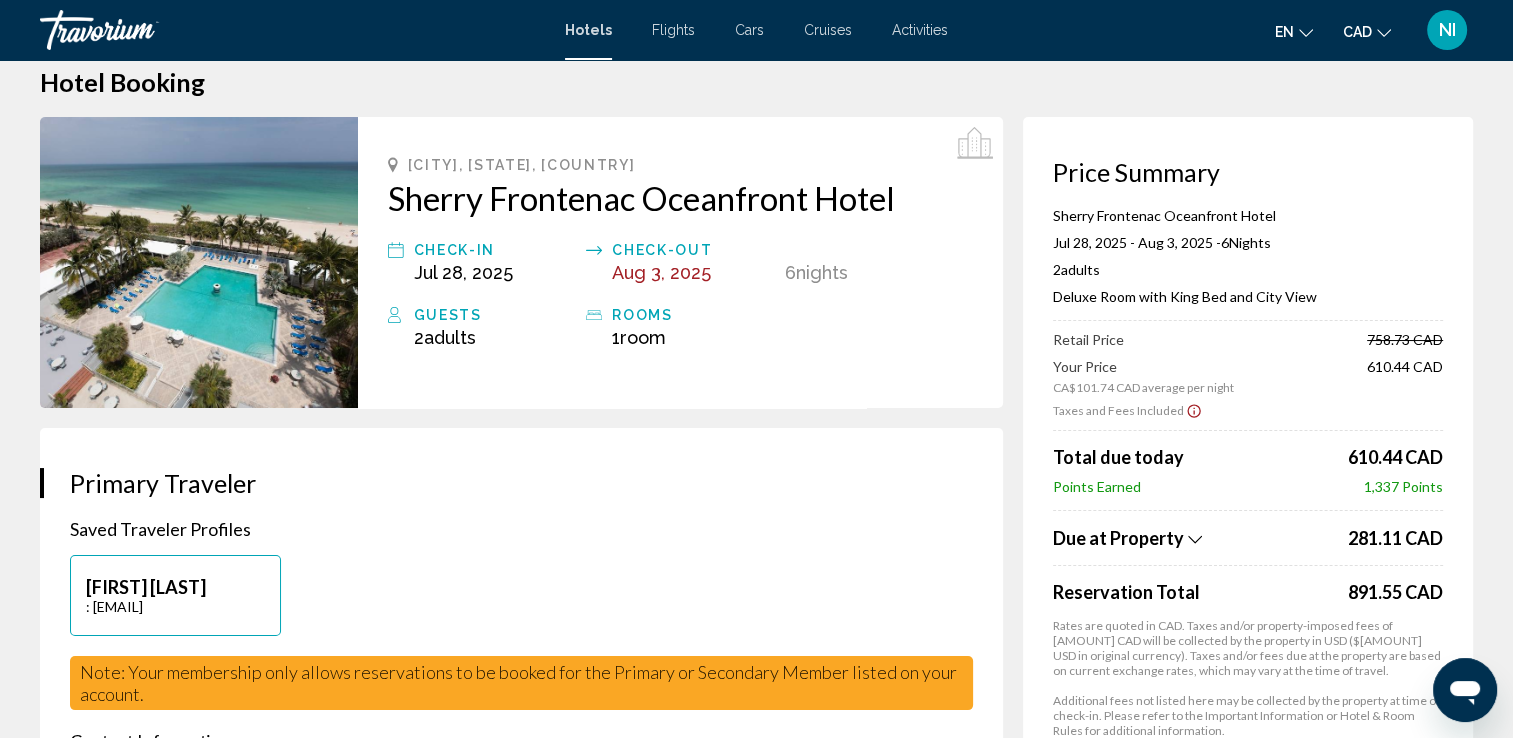 scroll, scrollTop: 0, scrollLeft: 0, axis: both 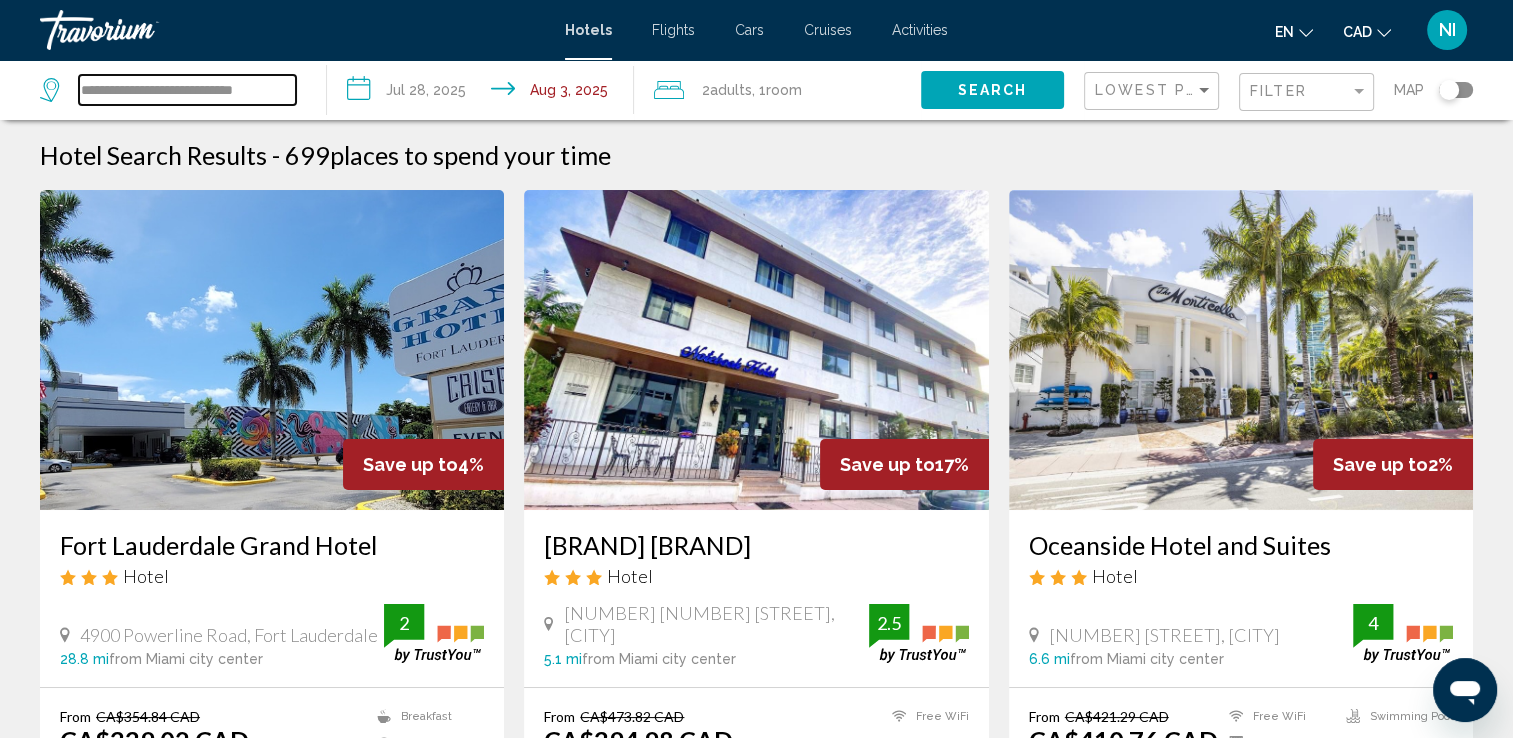 click on "**********" at bounding box center (187, 90) 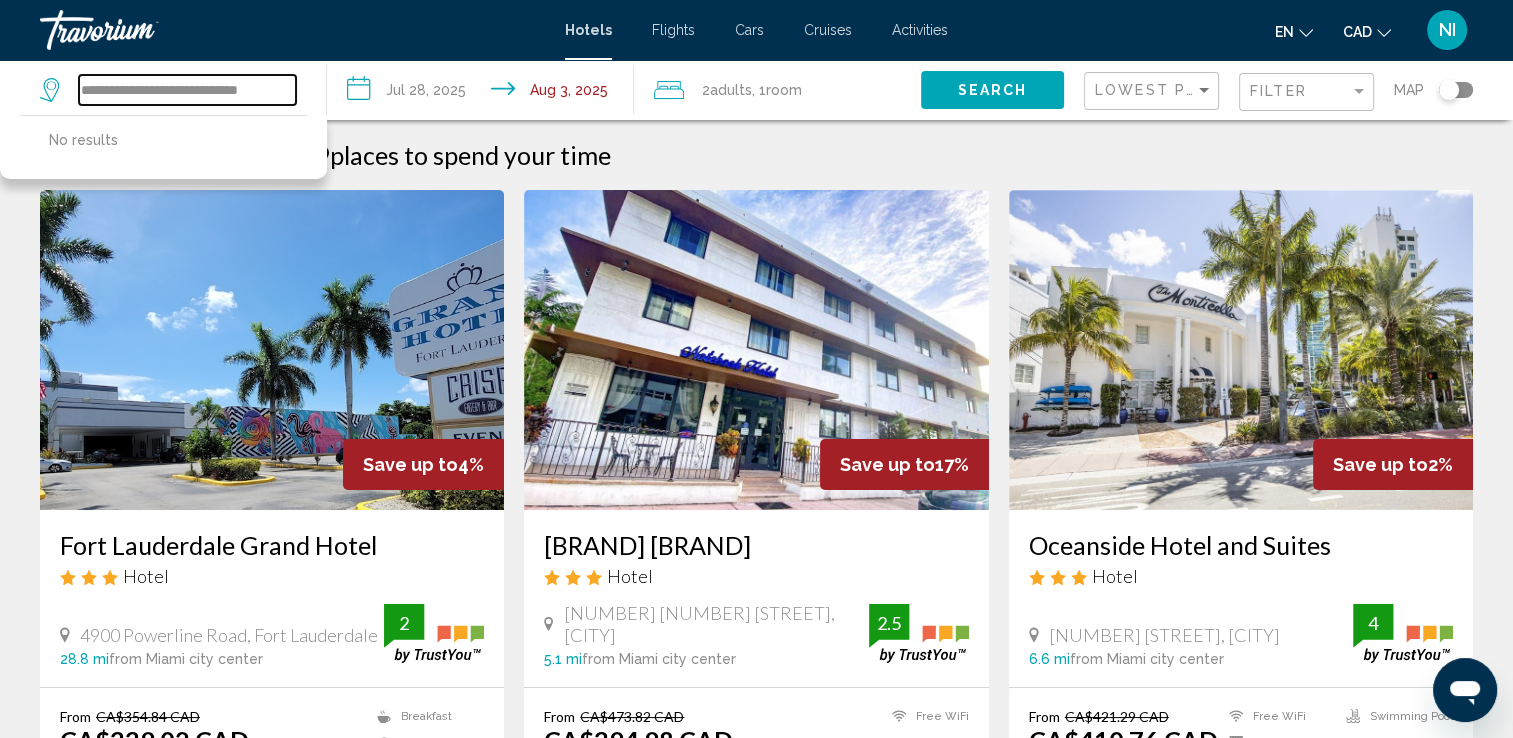 drag, startPoint x: 83, startPoint y: 86, endPoint x: 704, endPoint y: 94, distance: 621.0515 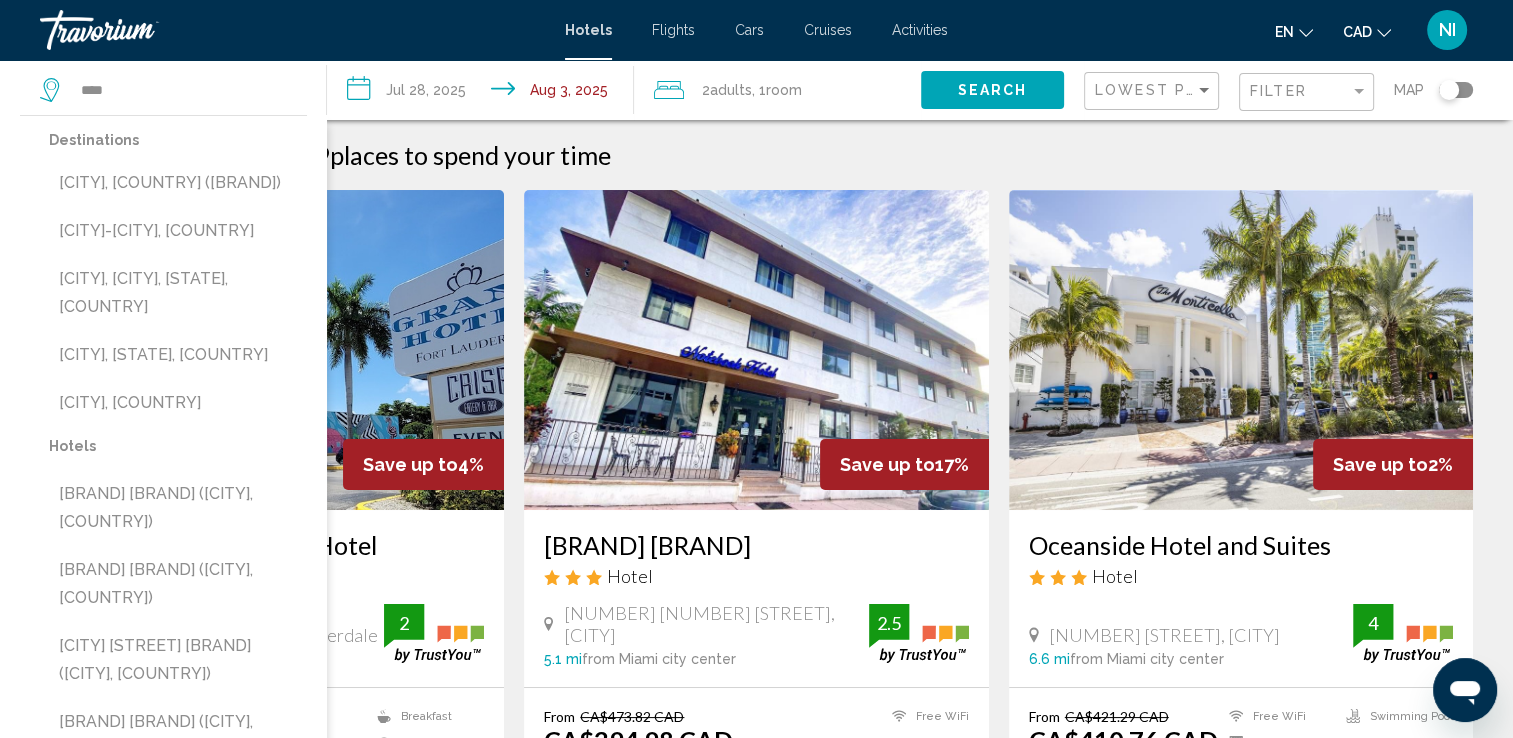 click on "[CITY], [COUNTRY] ([BRAND])" at bounding box center [178, 183] 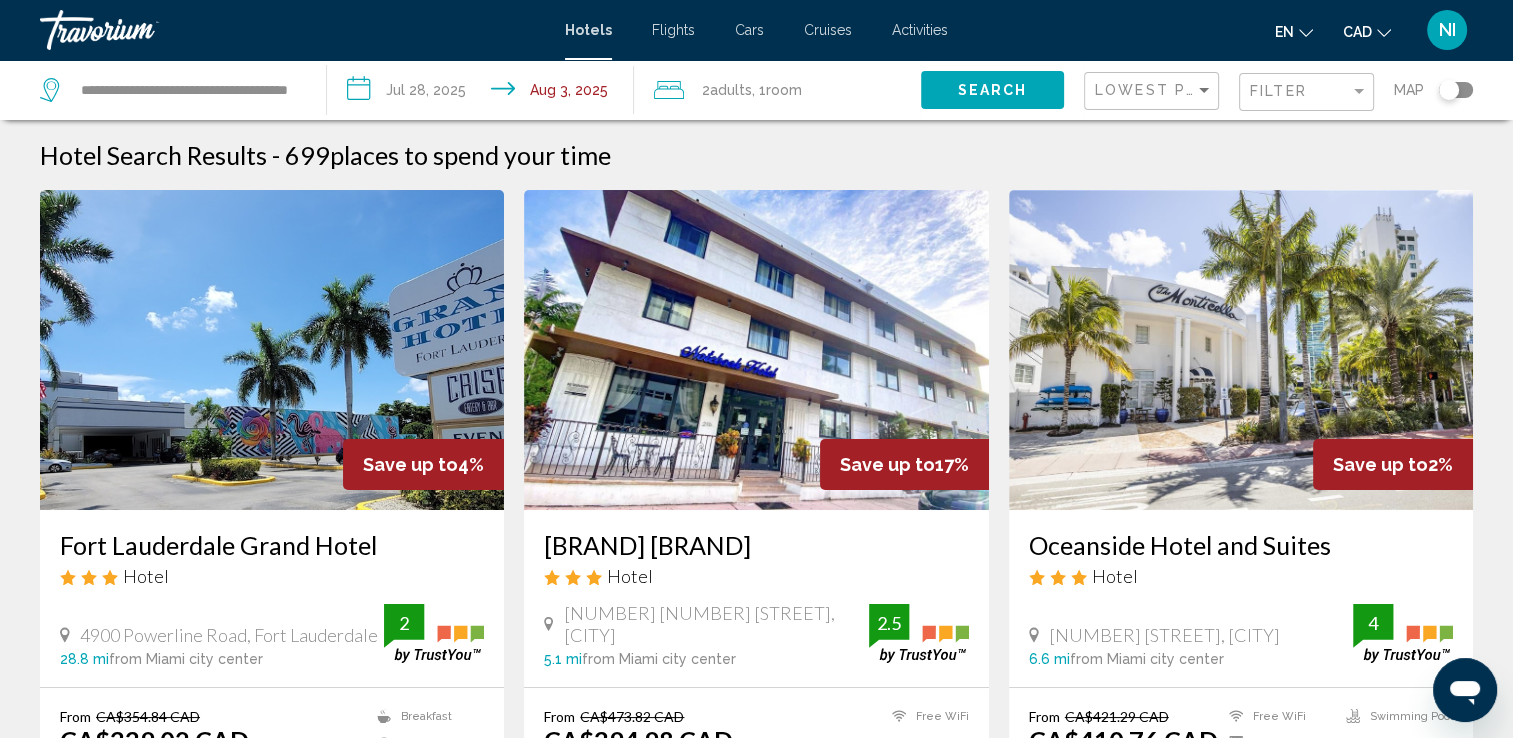 click on "Search" 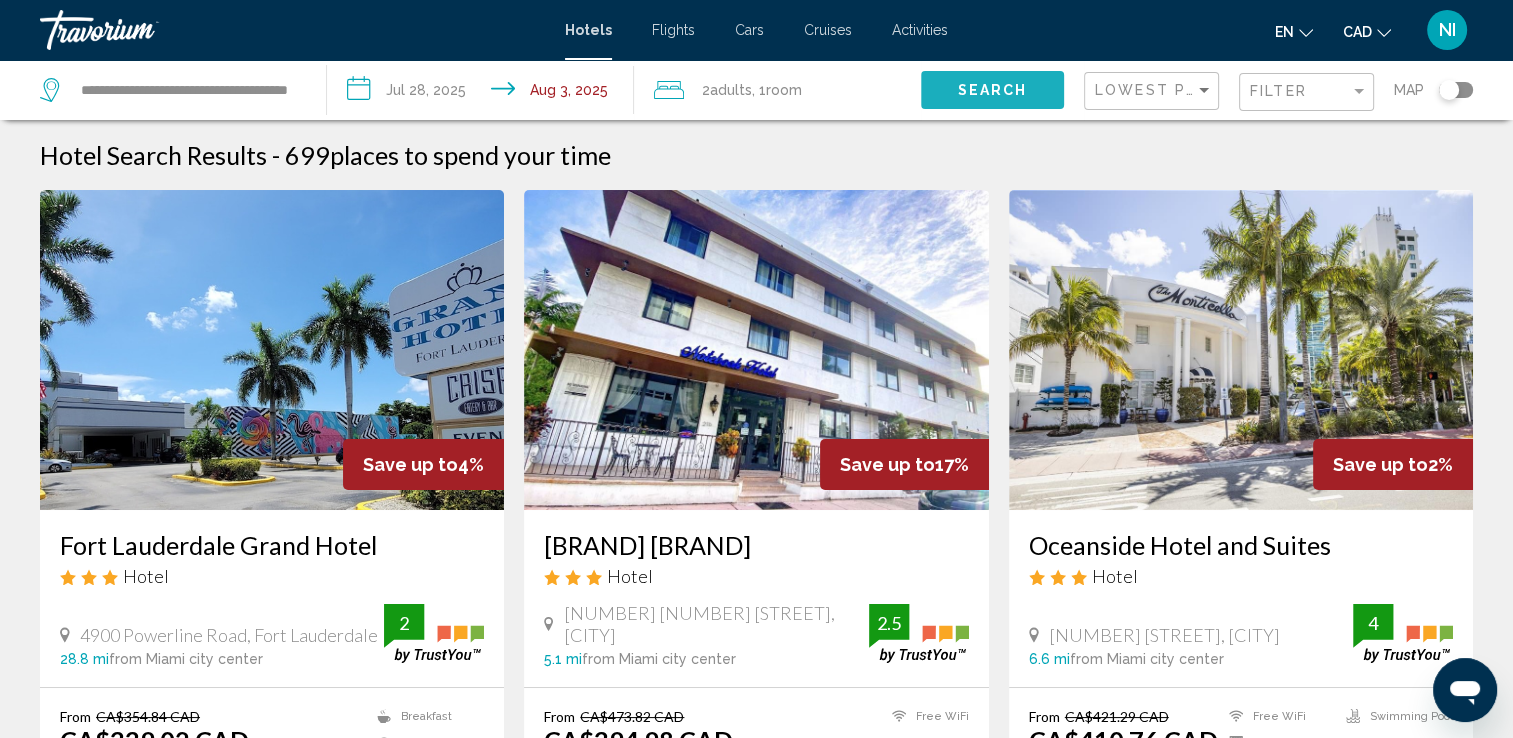 click on "Search" 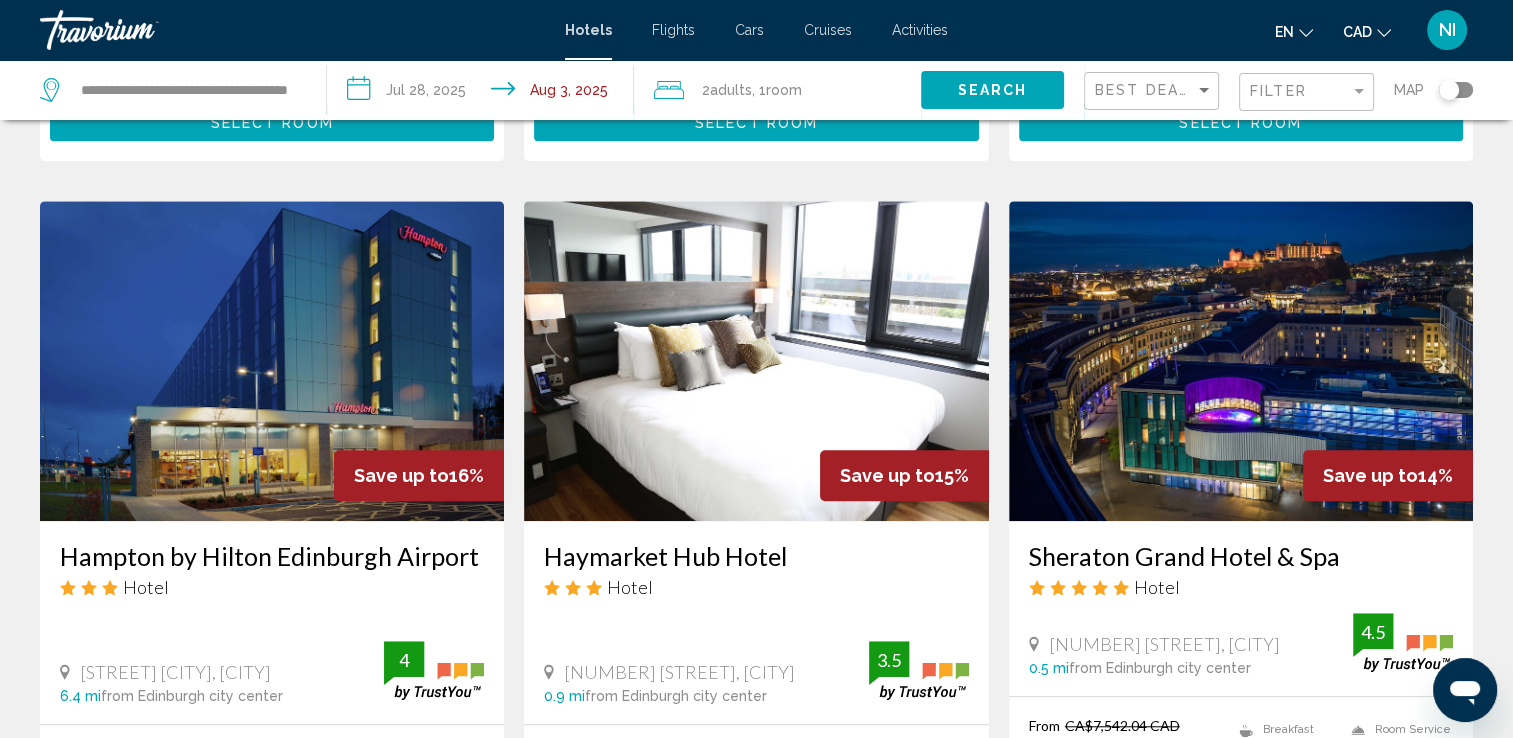 scroll, scrollTop: 1300, scrollLeft: 0, axis: vertical 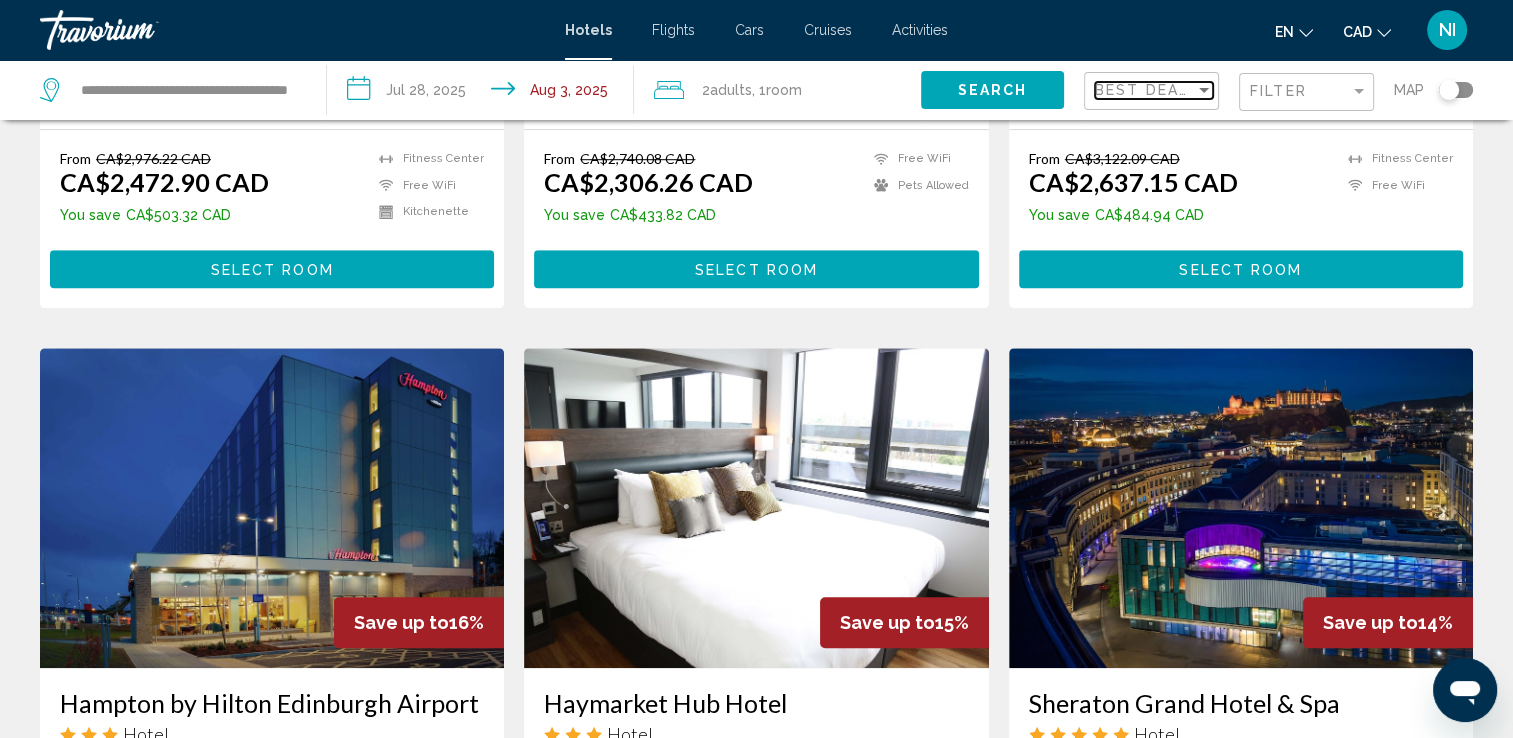 click at bounding box center (1204, 90) 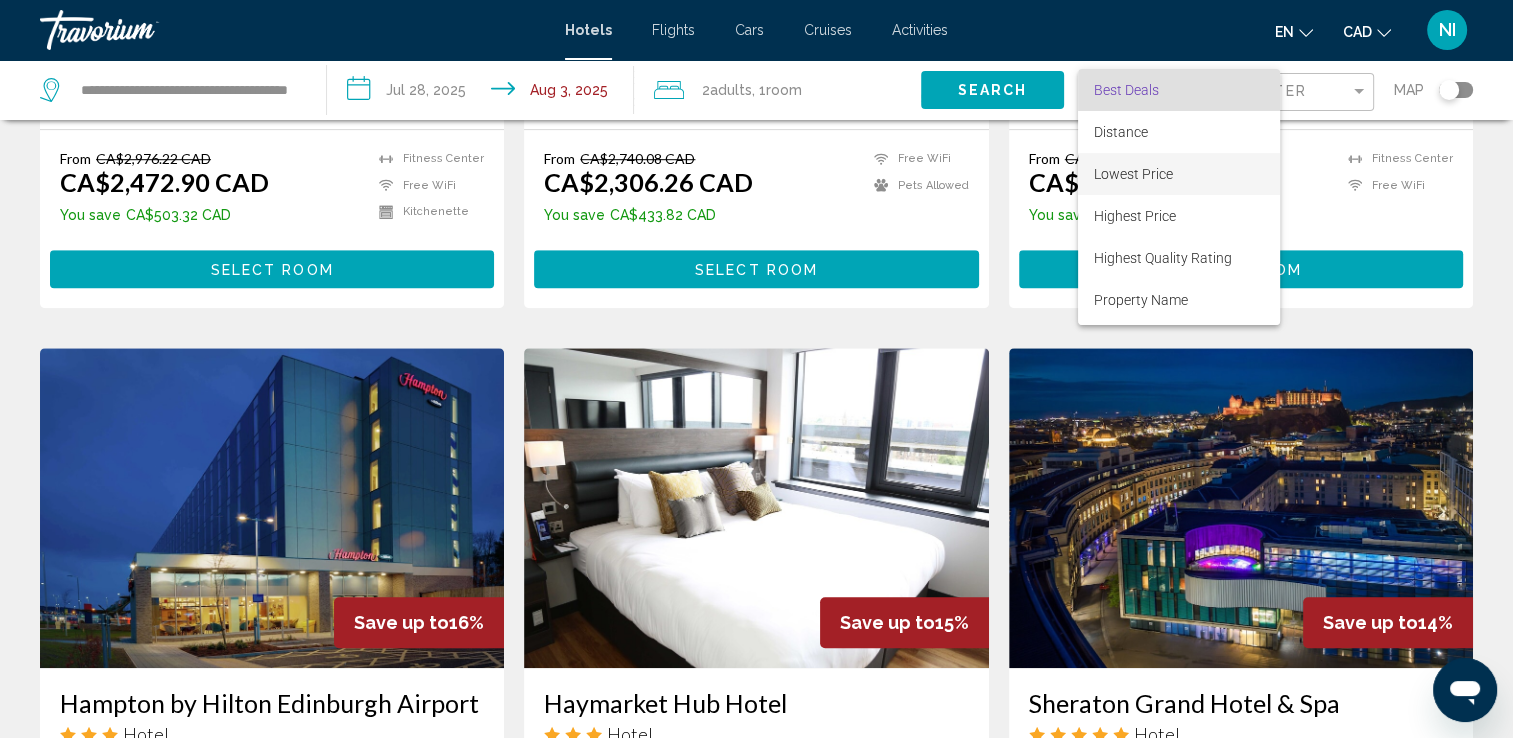 click on "Lowest Price" at bounding box center [1179, 174] 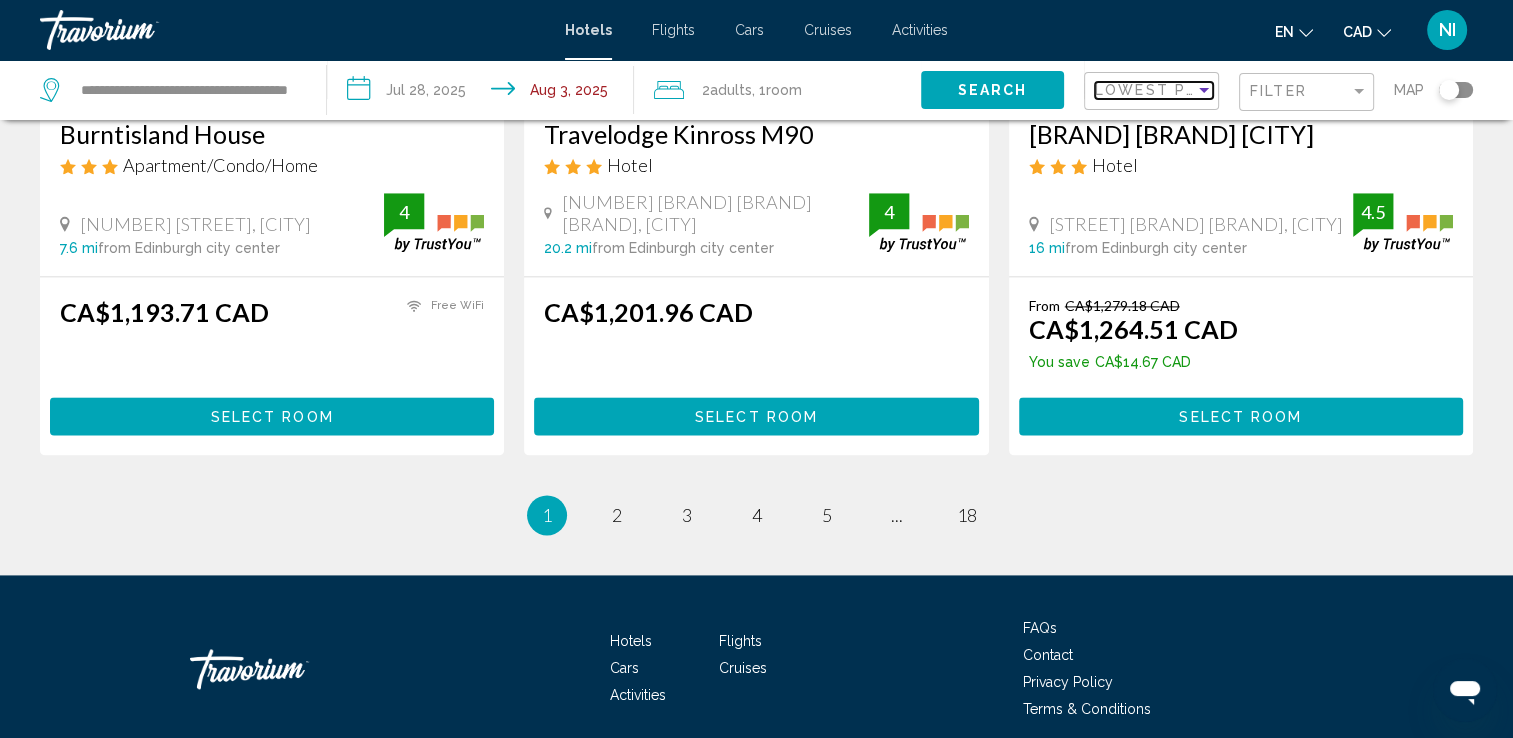 scroll, scrollTop: 2600, scrollLeft: 0, axis: vertical 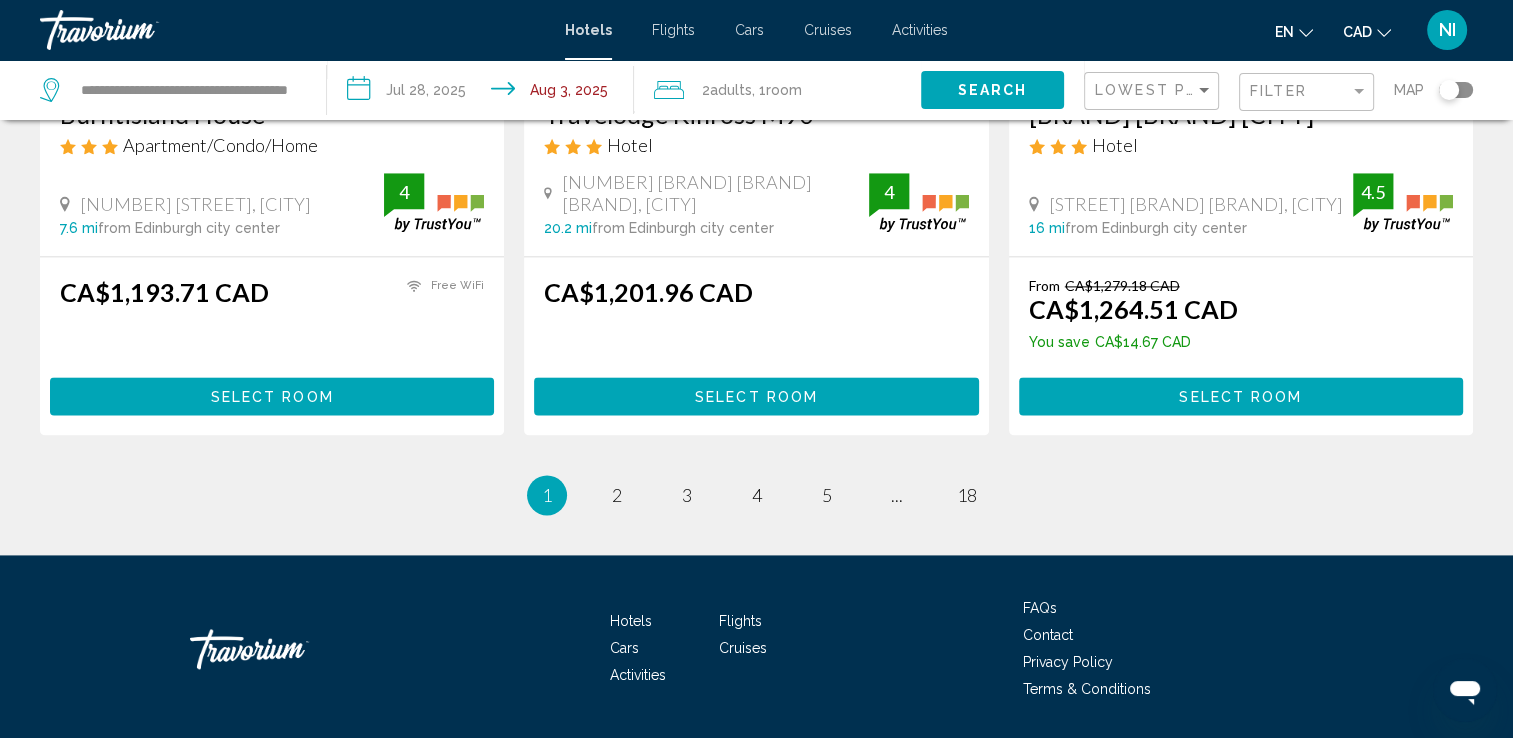 click on "1 / 18  You're on page  1 page  2 page  3 page  4 page  5 page  ... page  18" at bounding box center [756, 495] 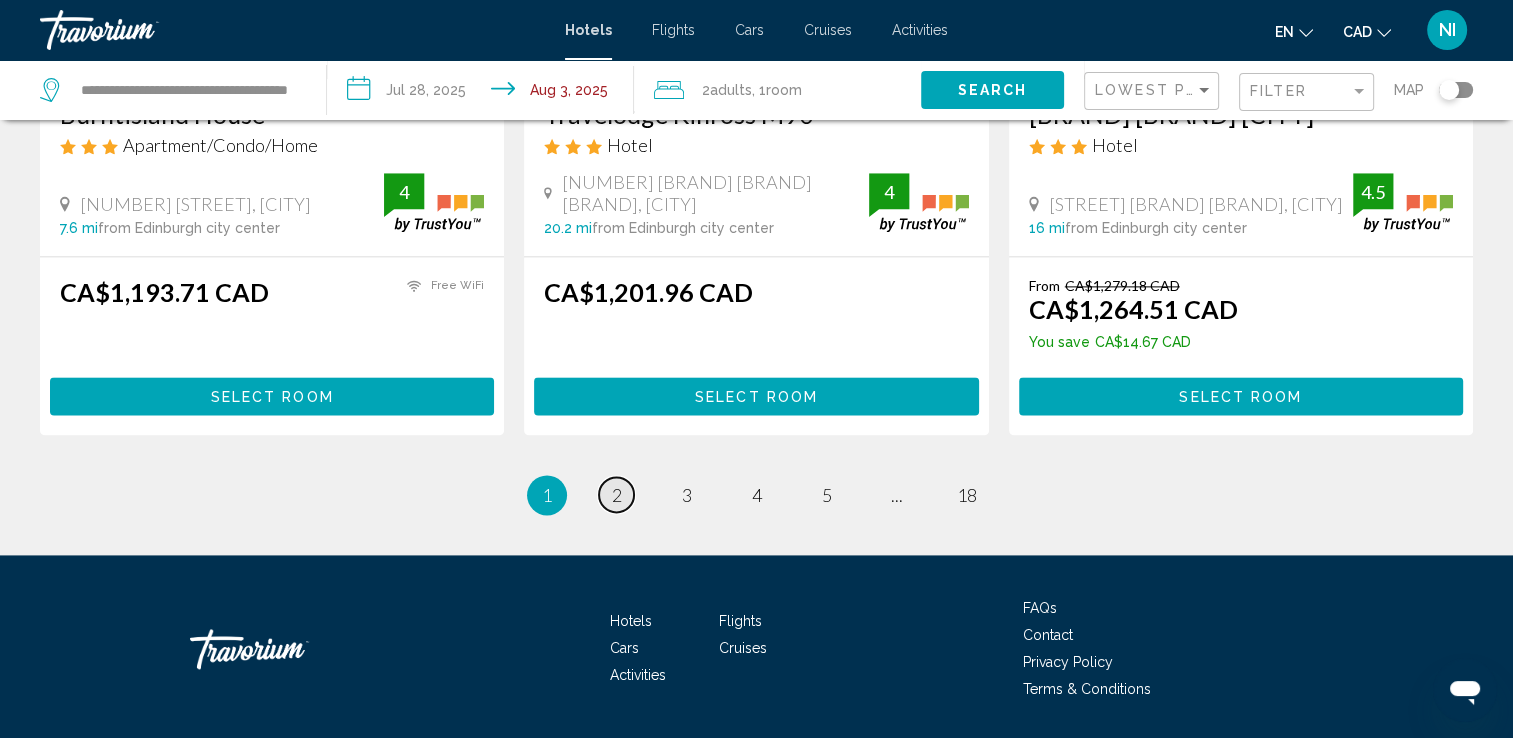 click on "page  2" at bounding box center [616, 494] 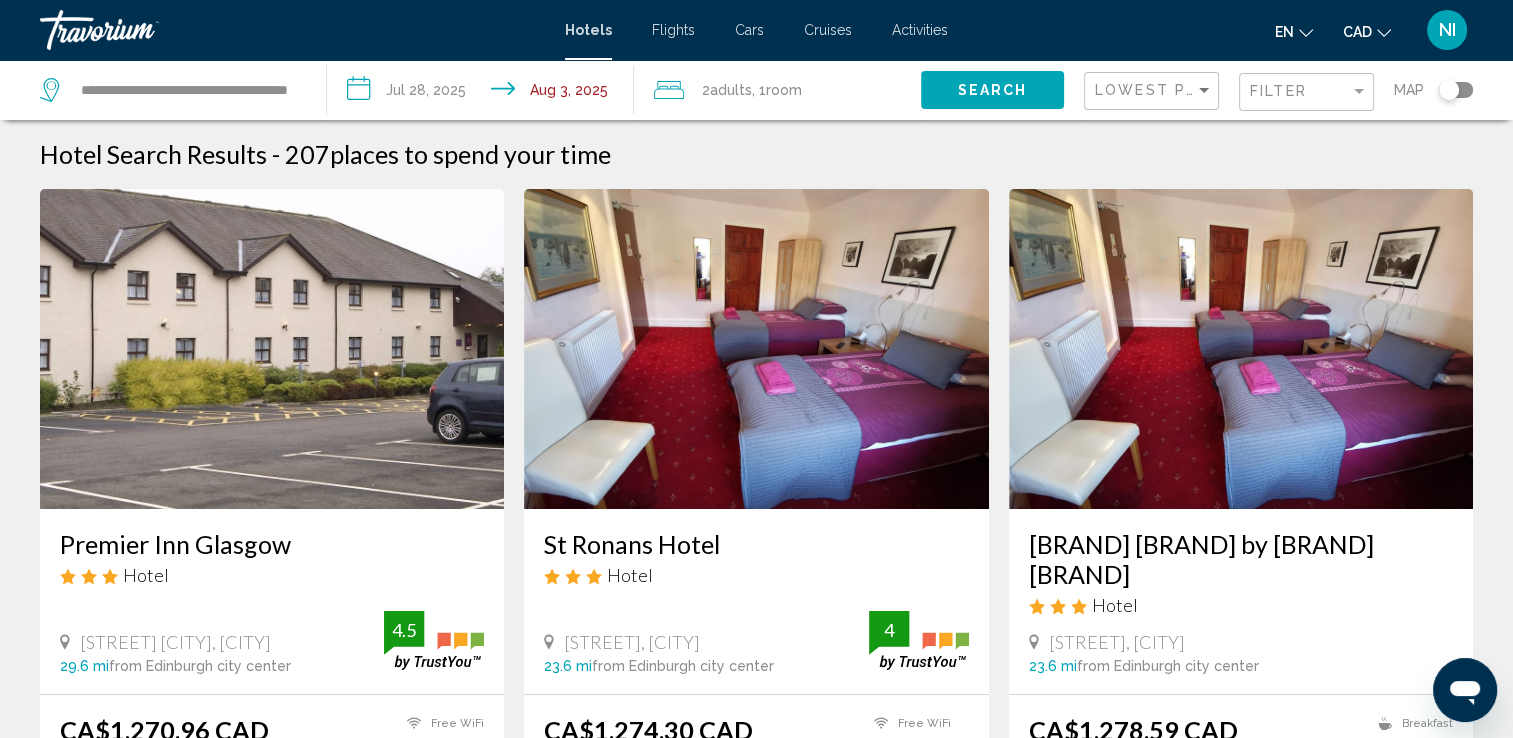 scroll, scrollTop: 0, scrollLeft: 0, axis: both 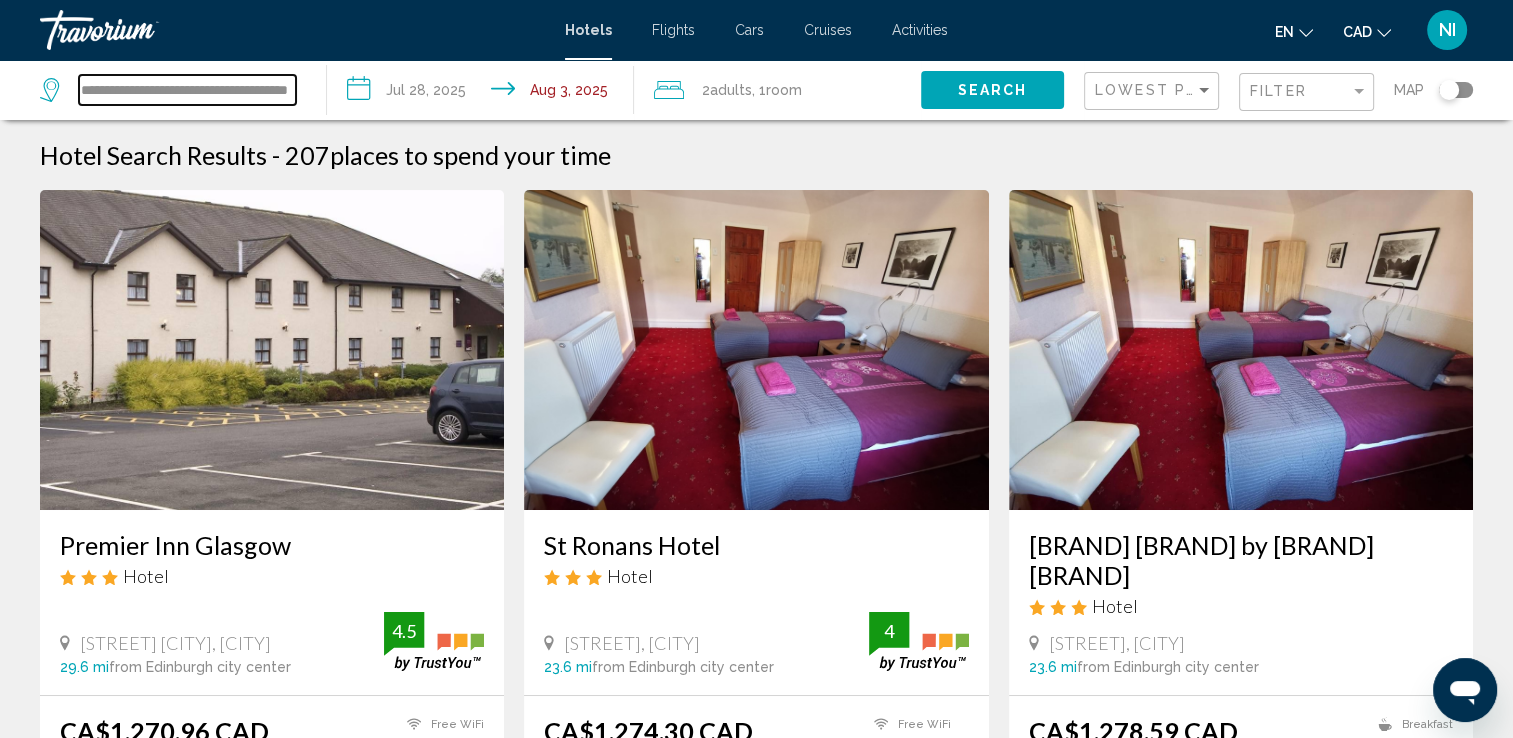 click on "**********" at bounding box center (187, 90) 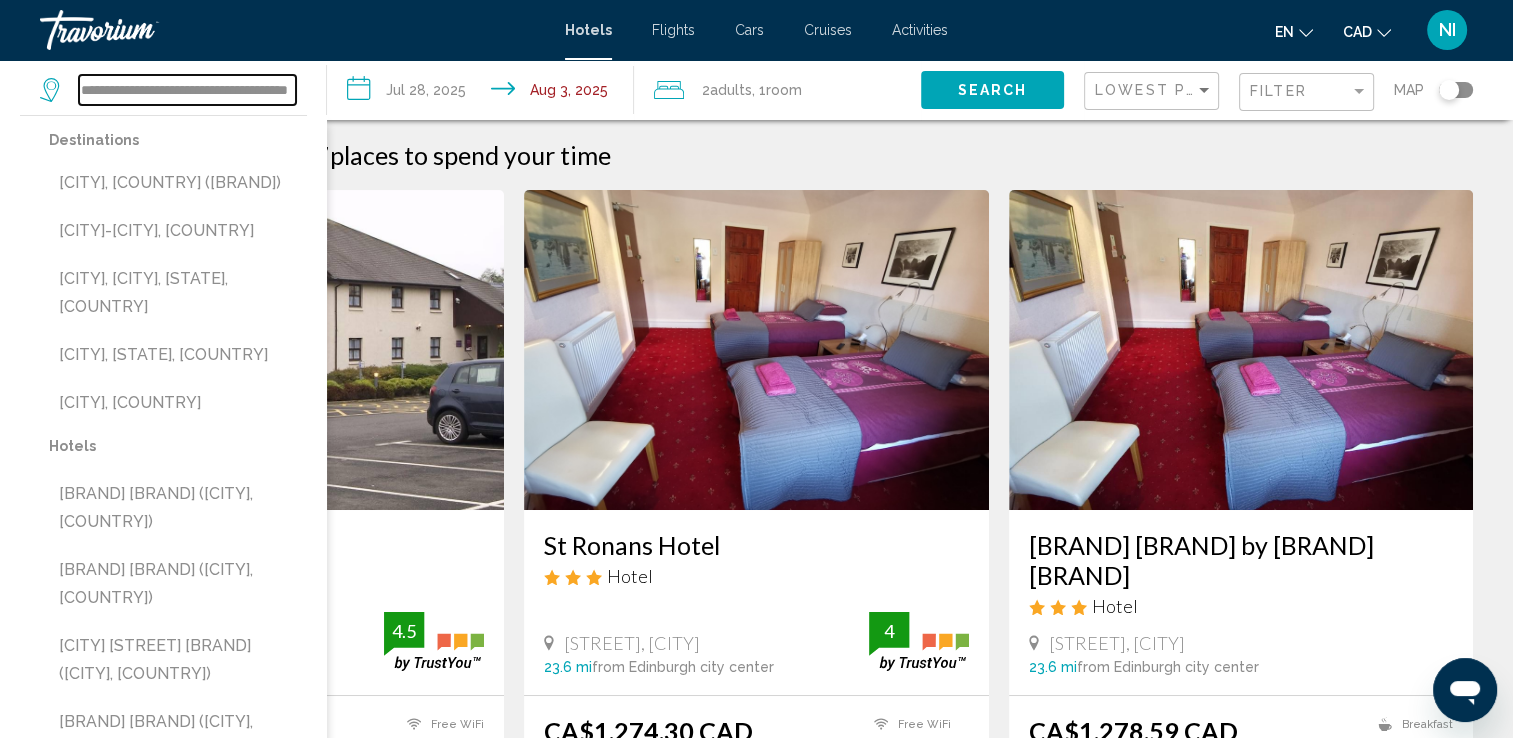 scroll, scrollTop: 0, scrollLeft: 66, axis: horizontal 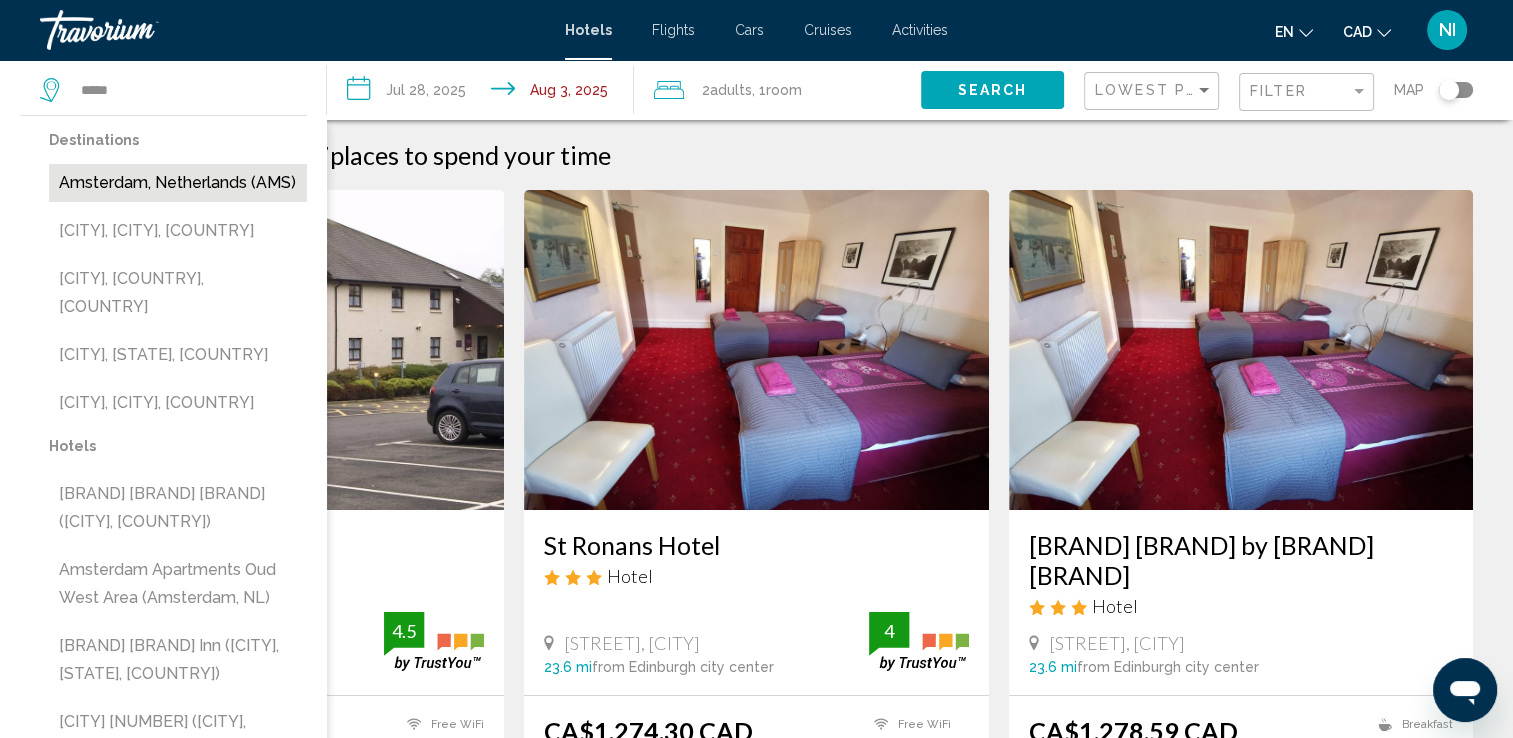 click on "Amsterdam, Netherlands (AMS)" at bounding box center [178, 183] 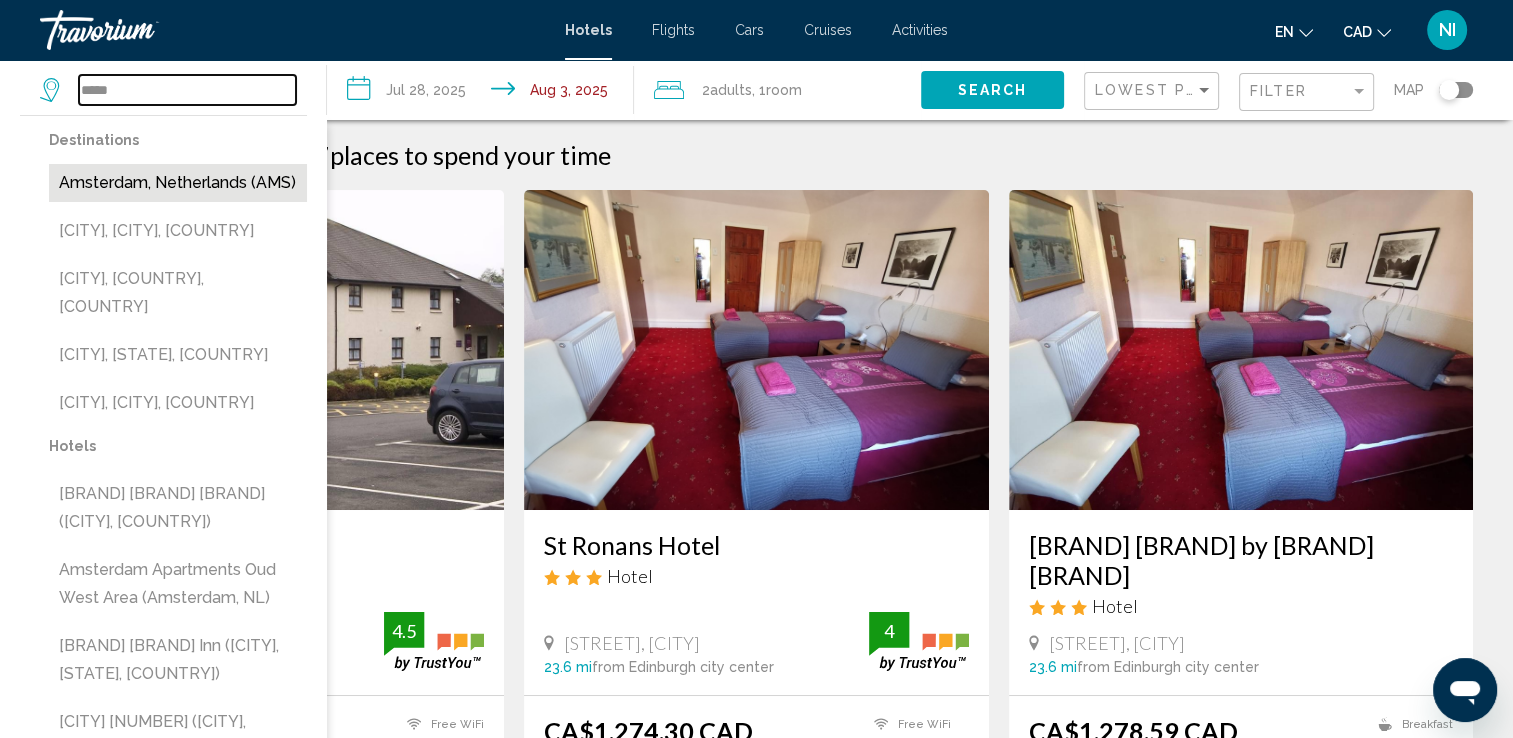type on "**********" 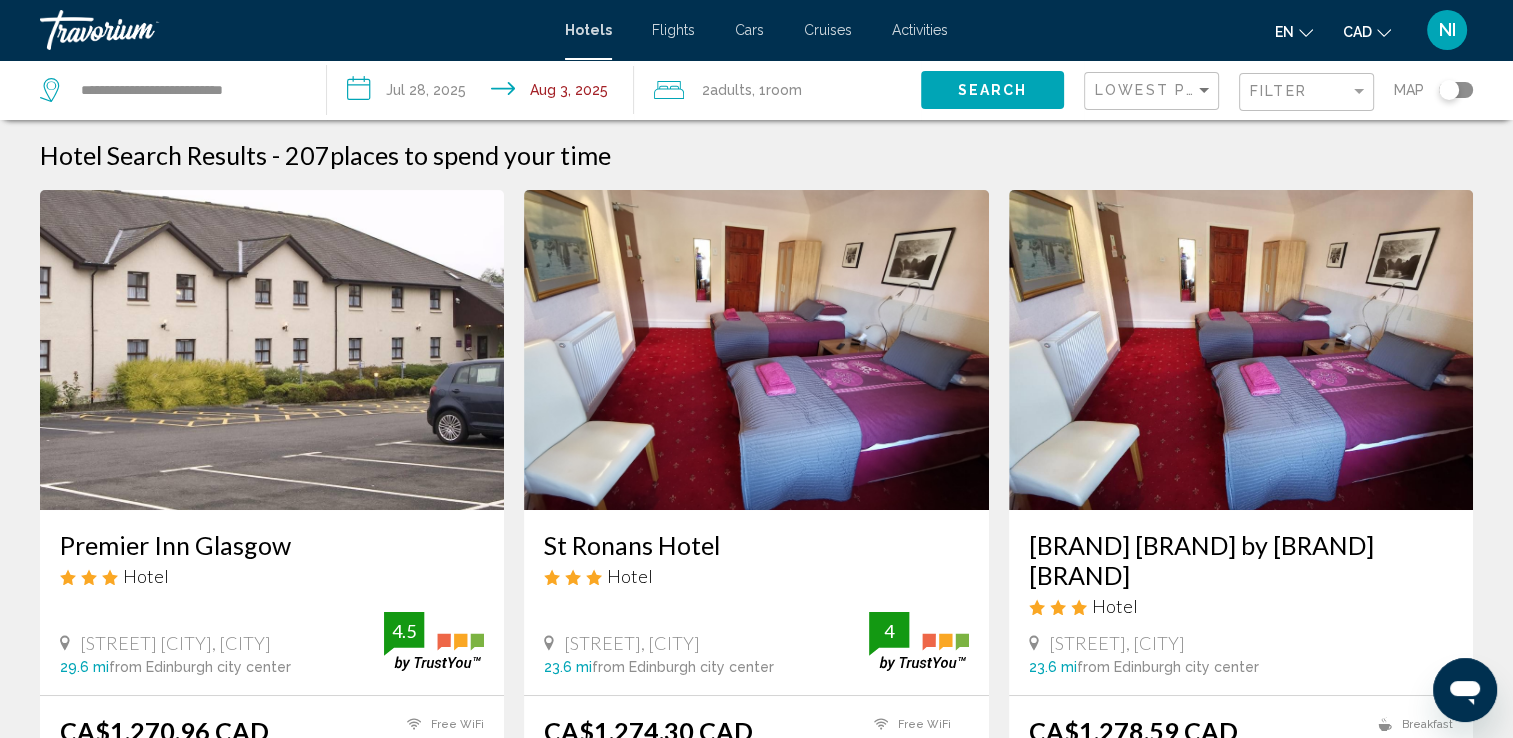 click on "Search" 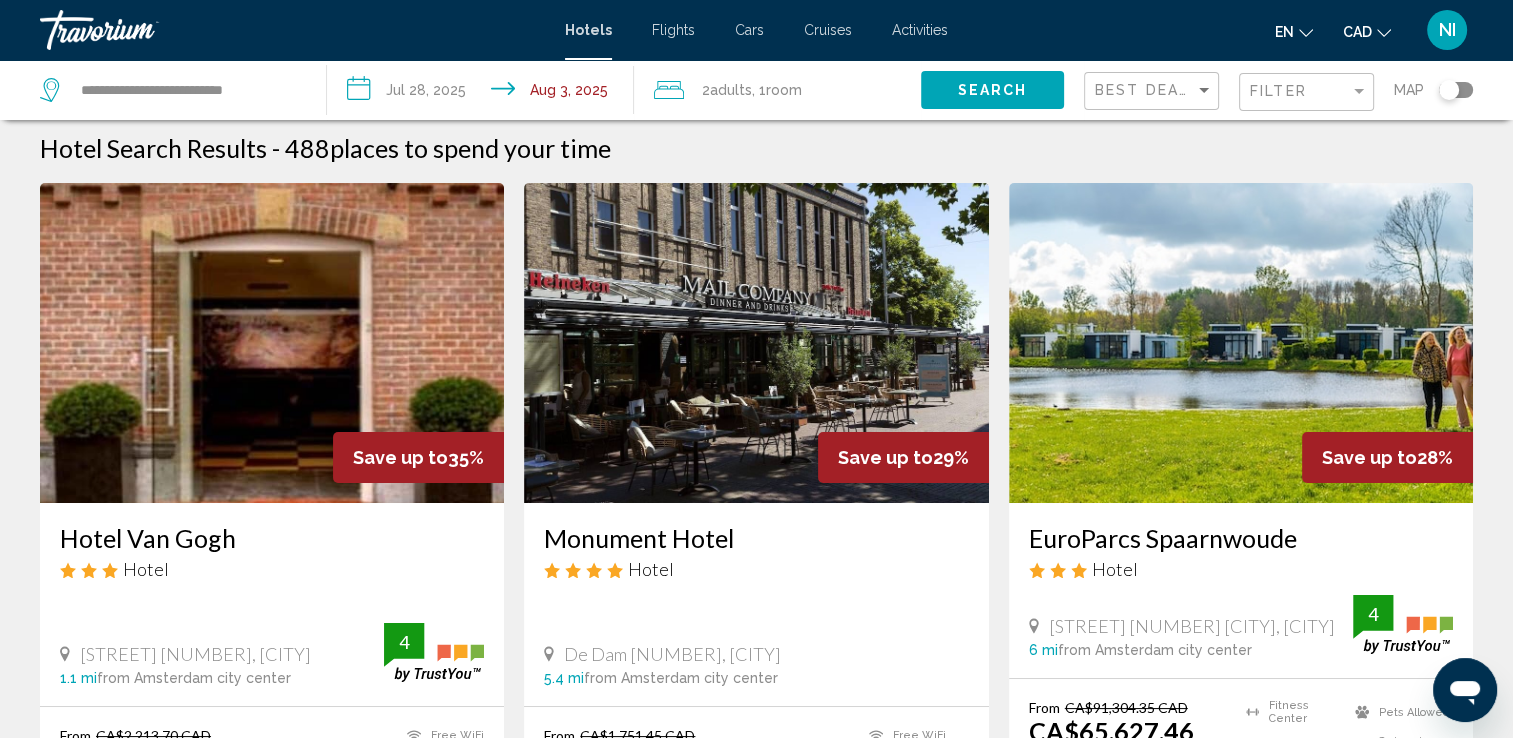 scroll, scrollTop: 0, scrollLeft: 0, axis: both 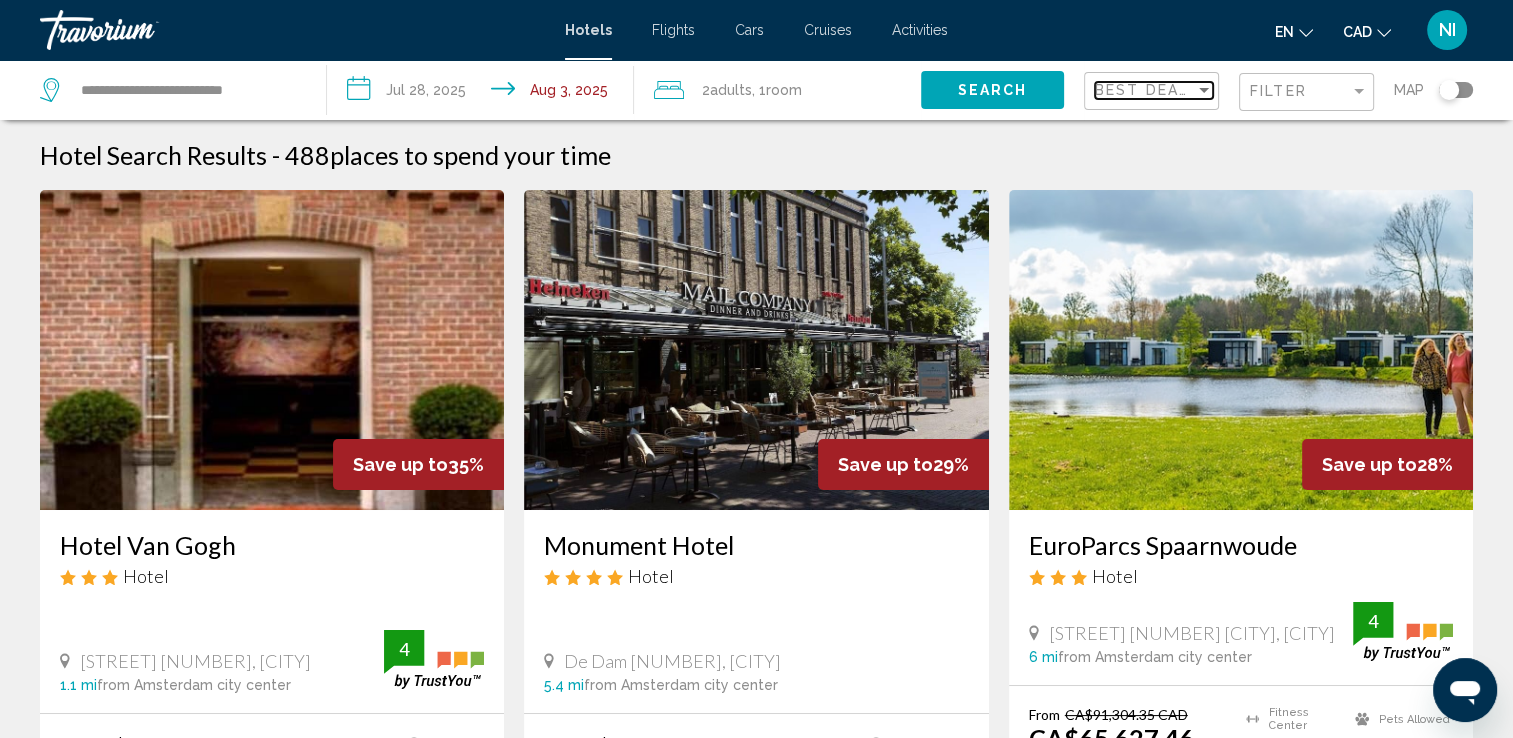 click at bounding box center [1204, 90] 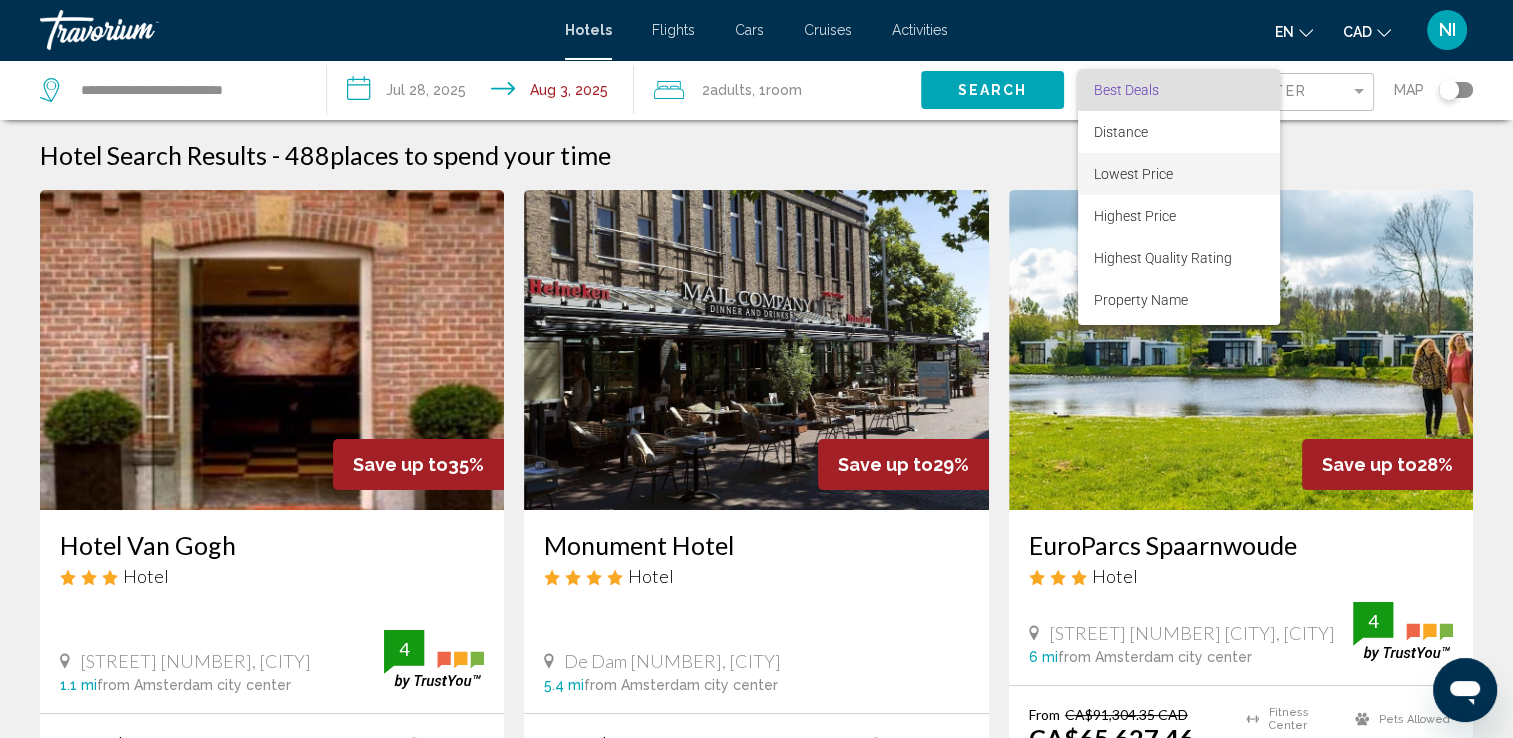 click on "Lowest Price" at bounding box center [1133, 174] 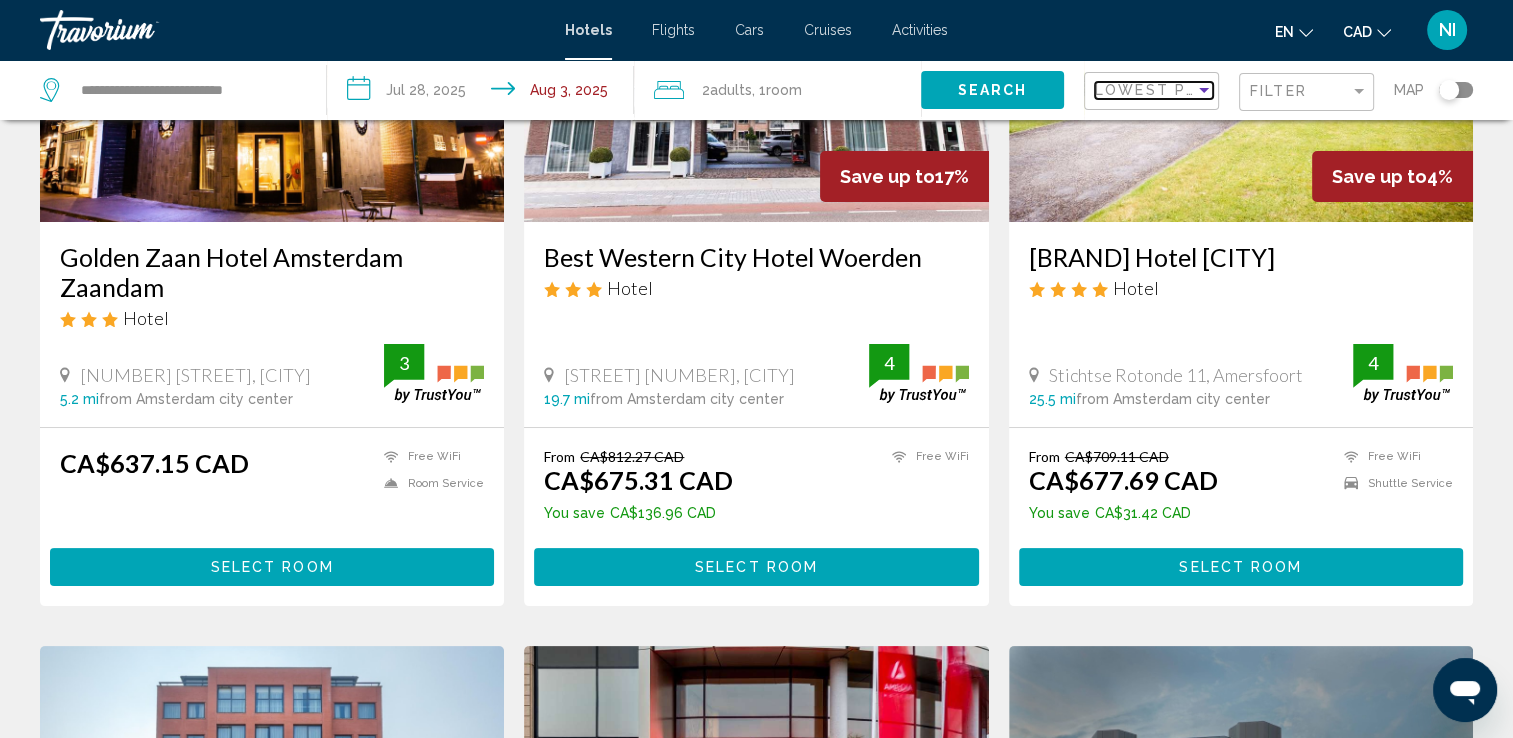 scroll, scrollTop: 300, scrollLeft: 0, axis: vertical 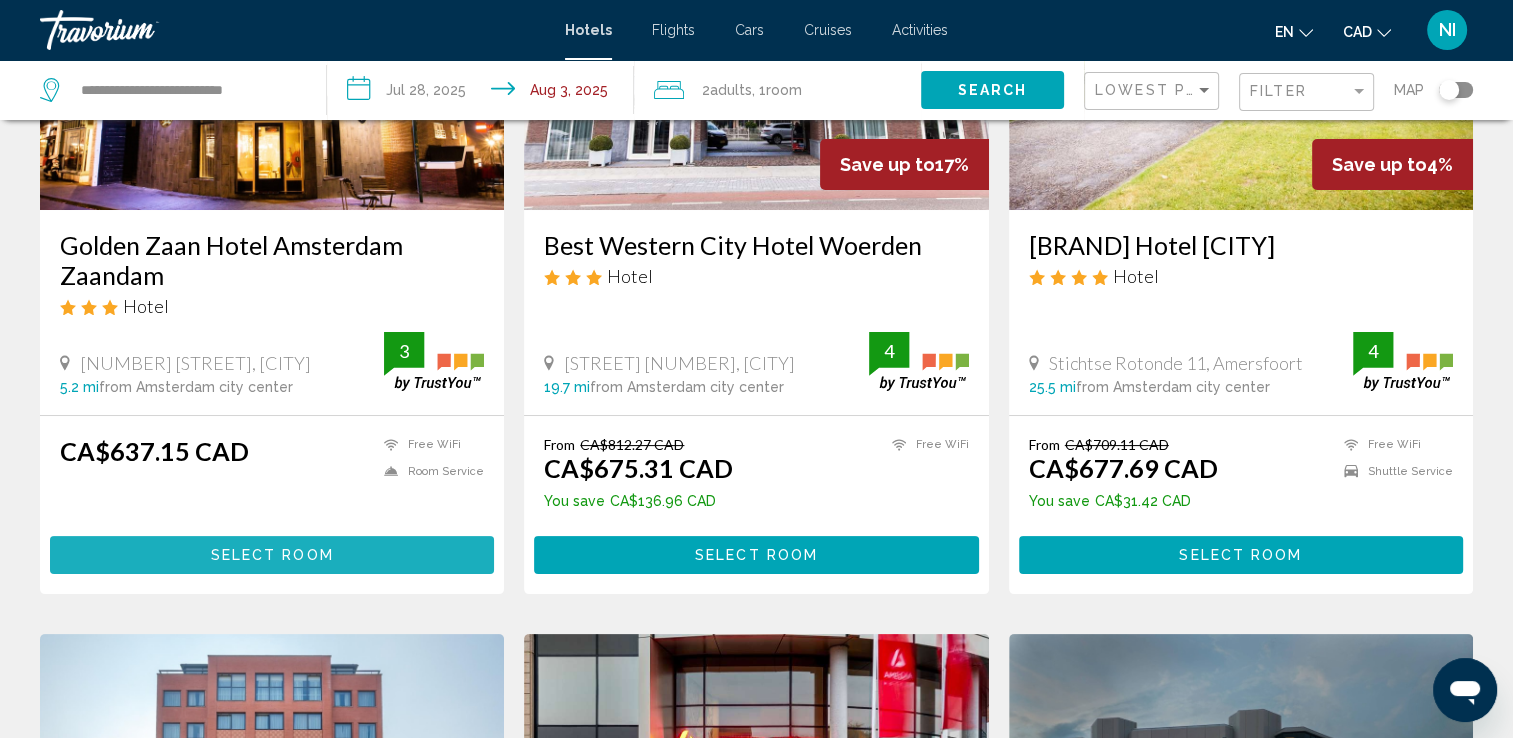 click on "Select Room" at bounding box center [272, 556] 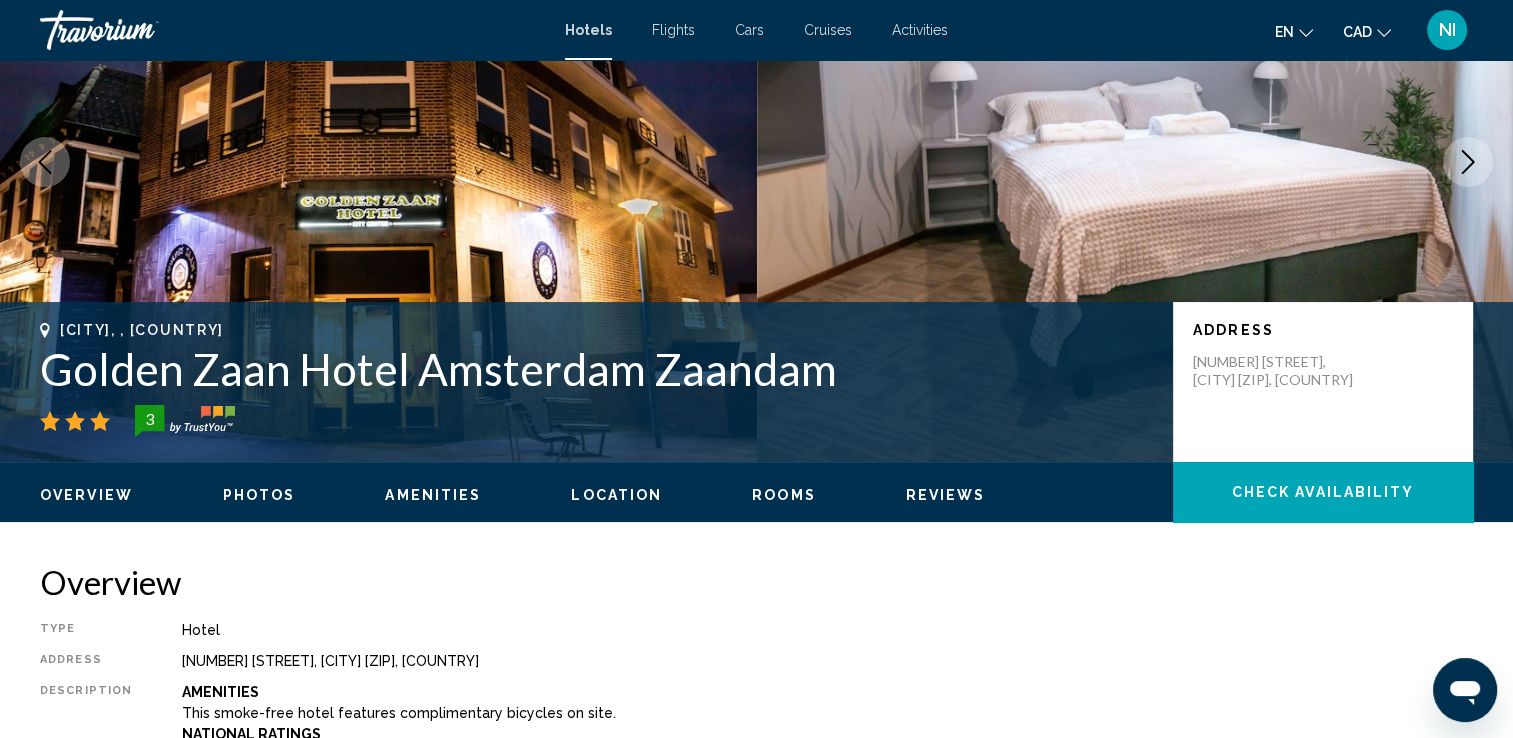 scroll, scrollTop: 0, scrollLeft: 0, axis: both 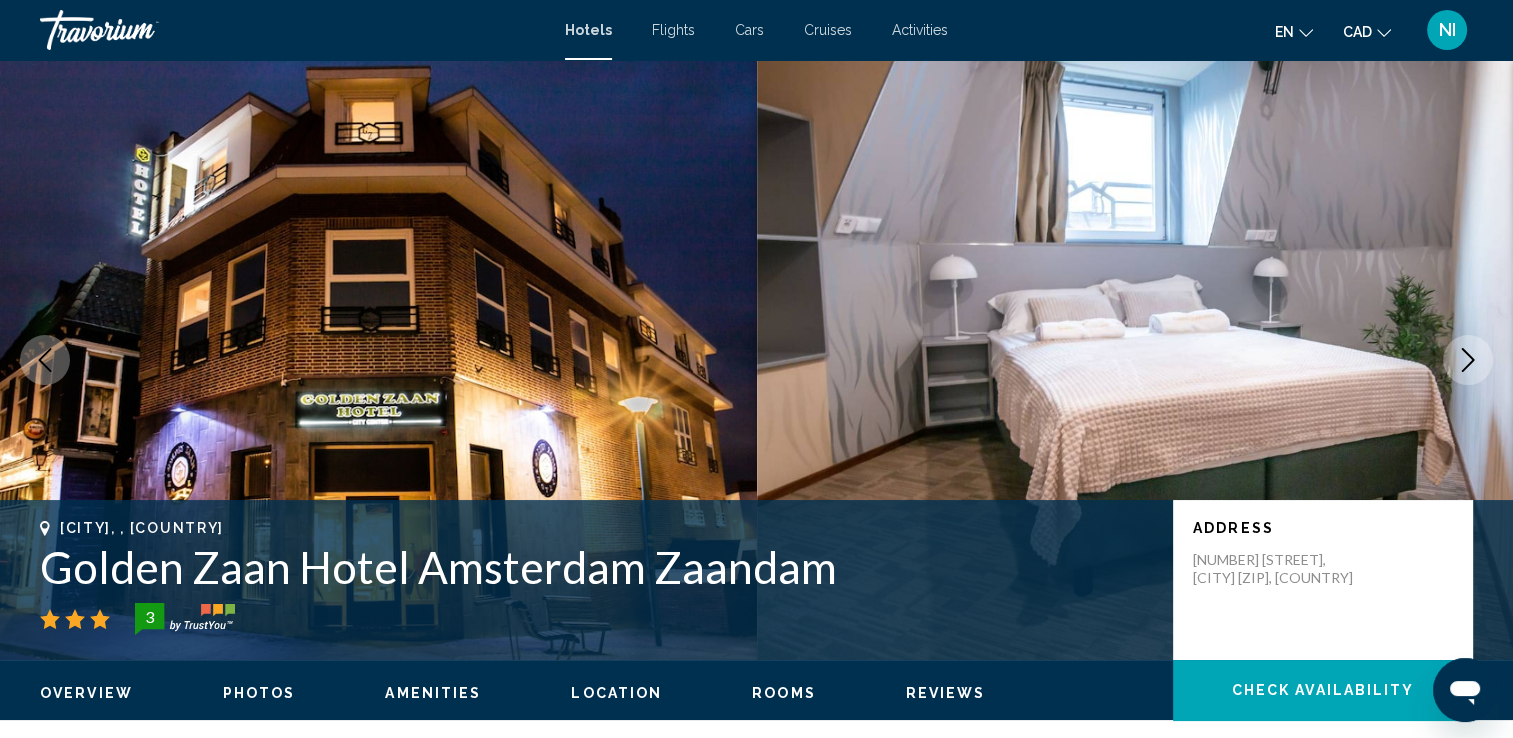 click 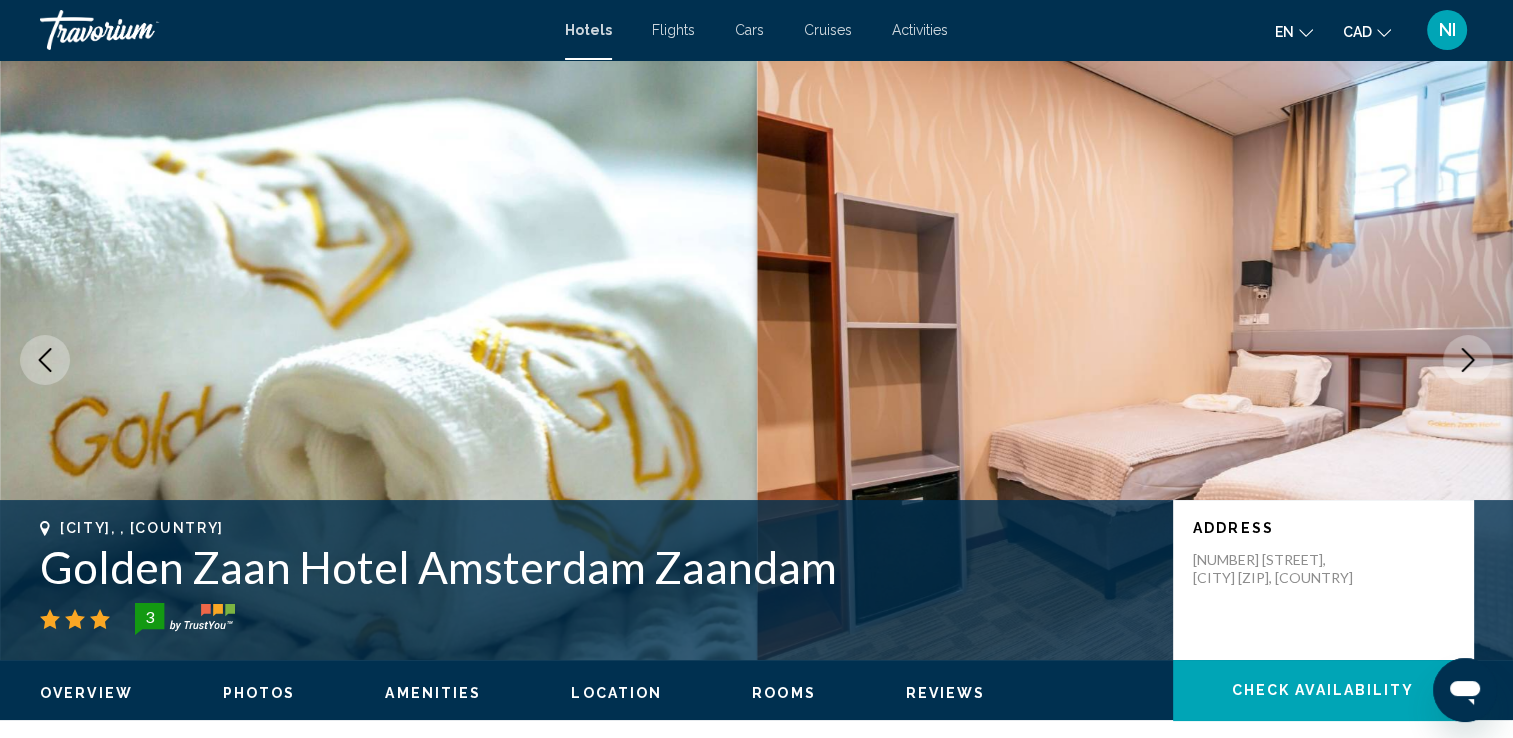 click 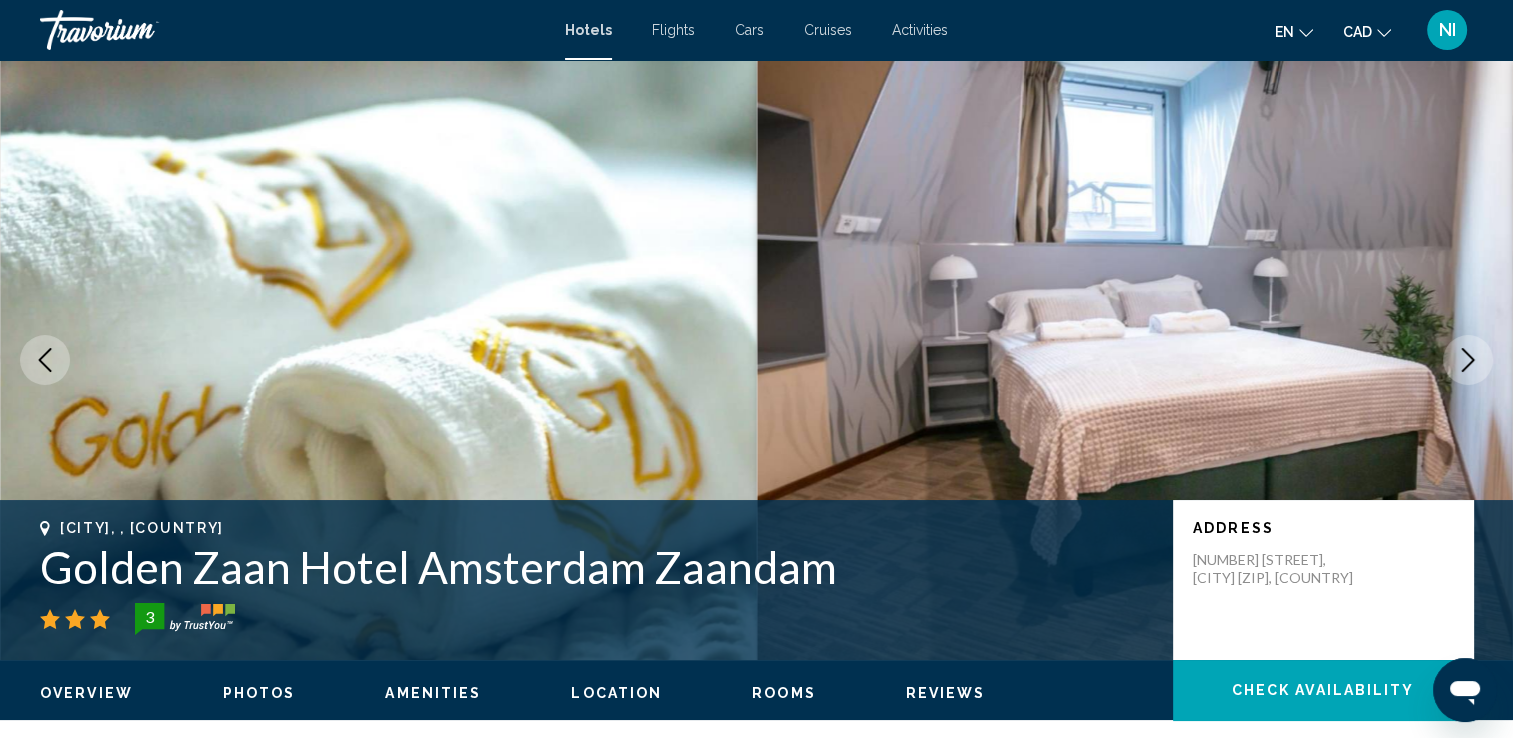 click 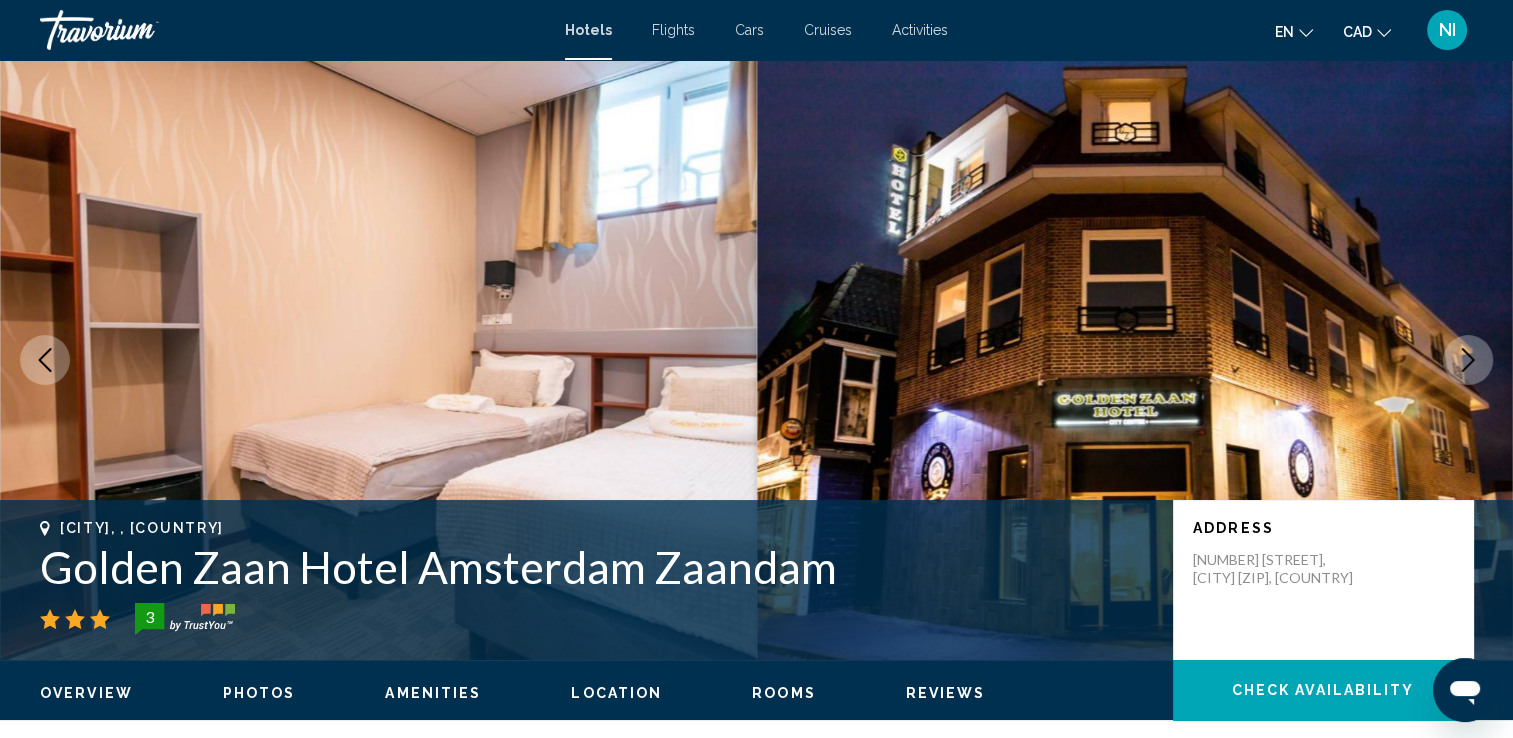 click 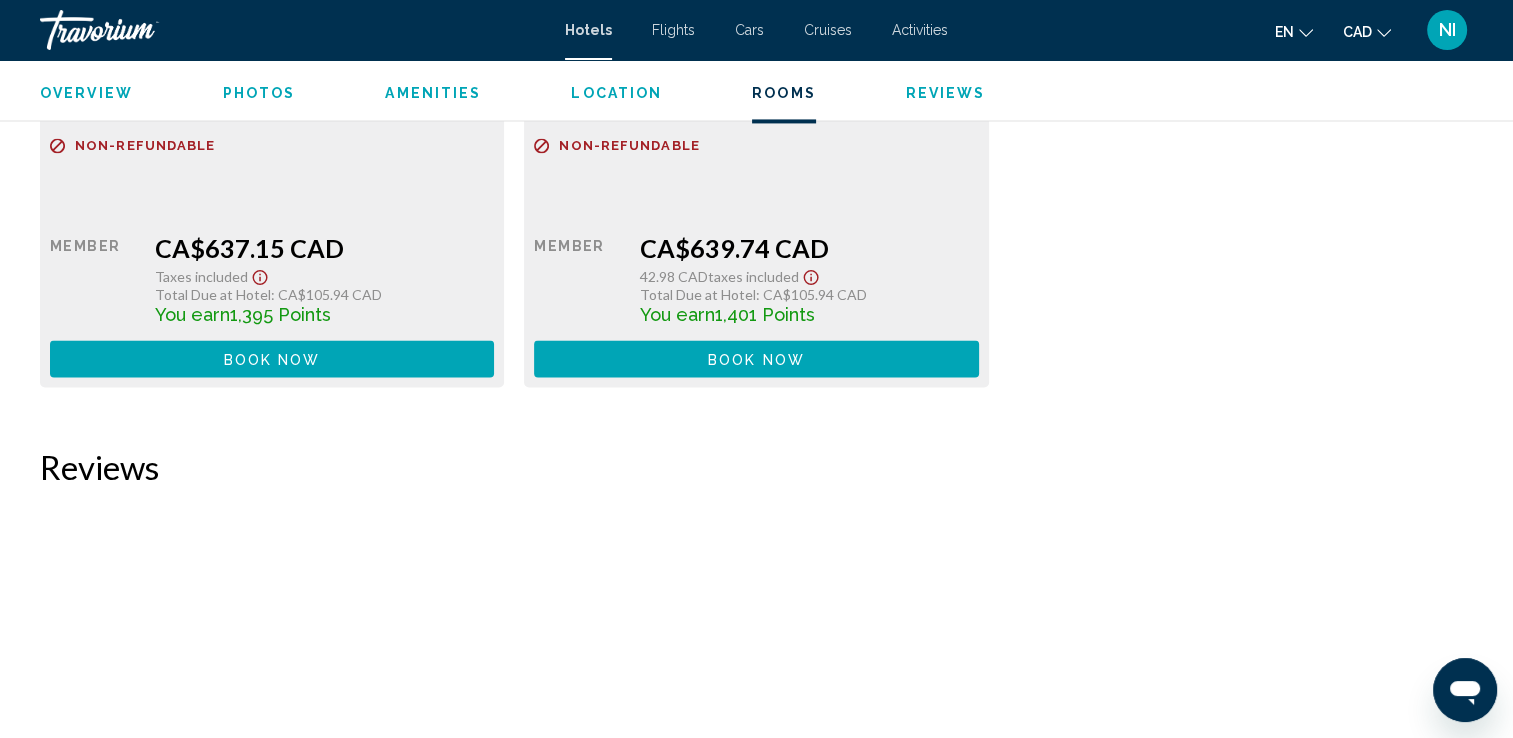 scroll, scrollTop: 3100, scrollLeft: 0, axis: vertical 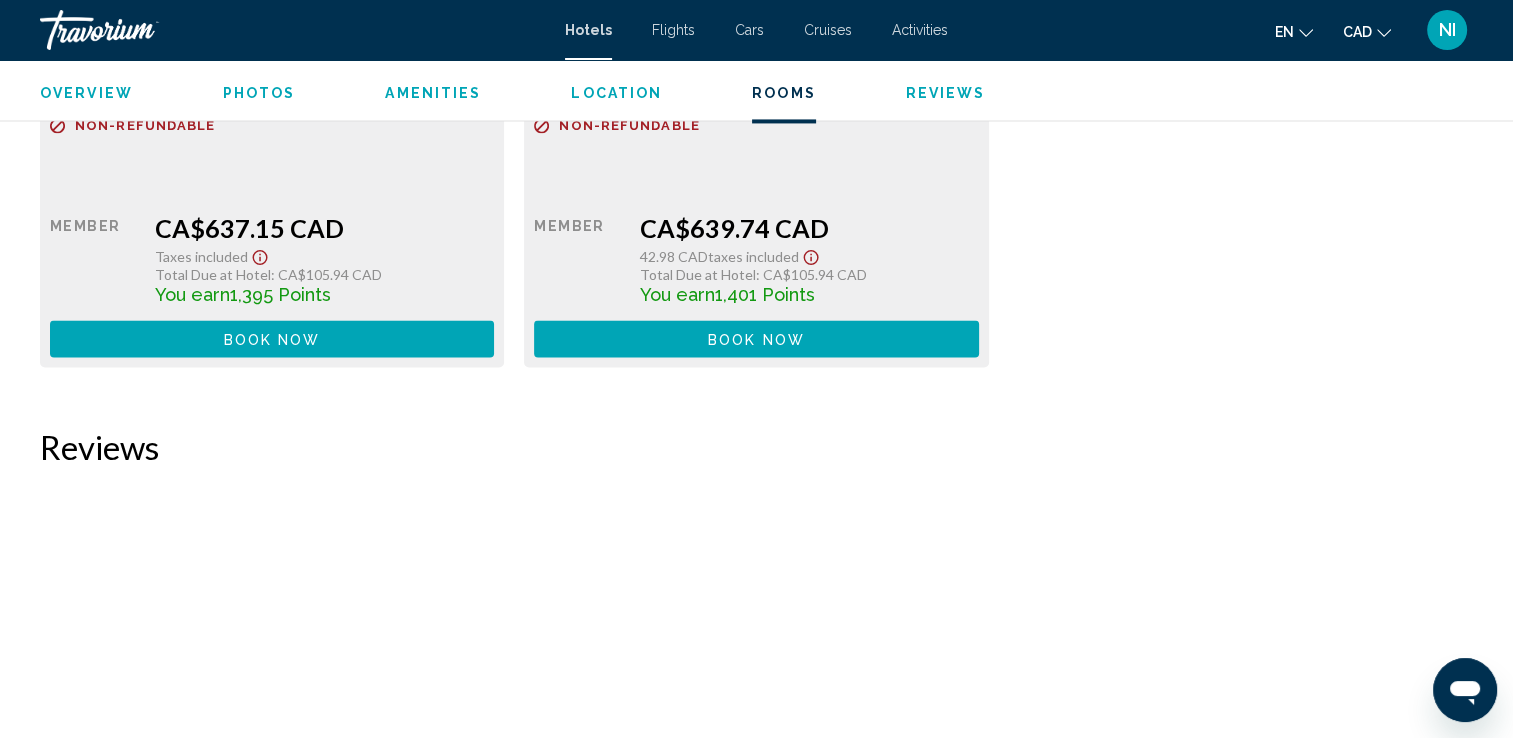 click on "Book now No longer available" at bounding box center (272, 338) 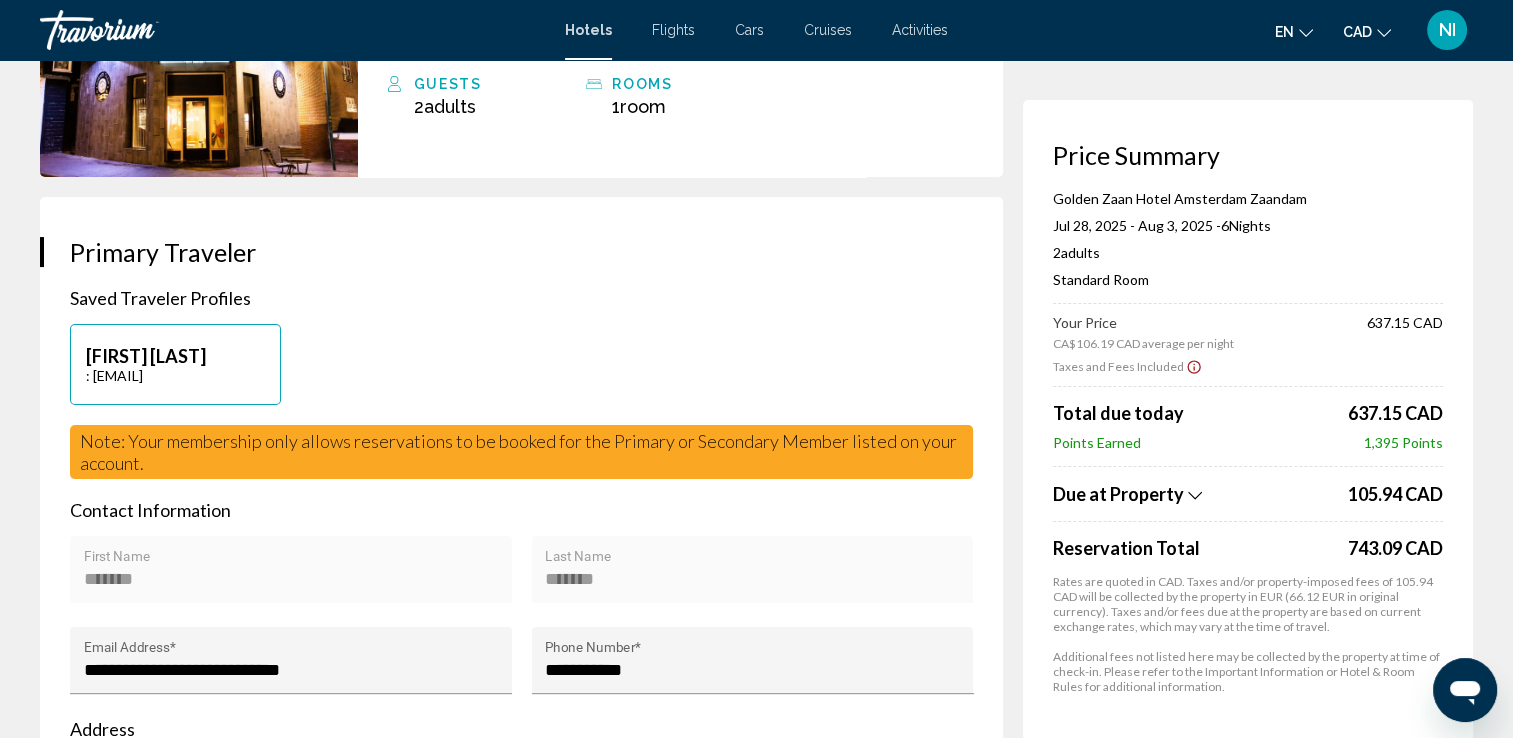 scroll, scrollTop: 300, scrollLeft: 0, axis: vertical 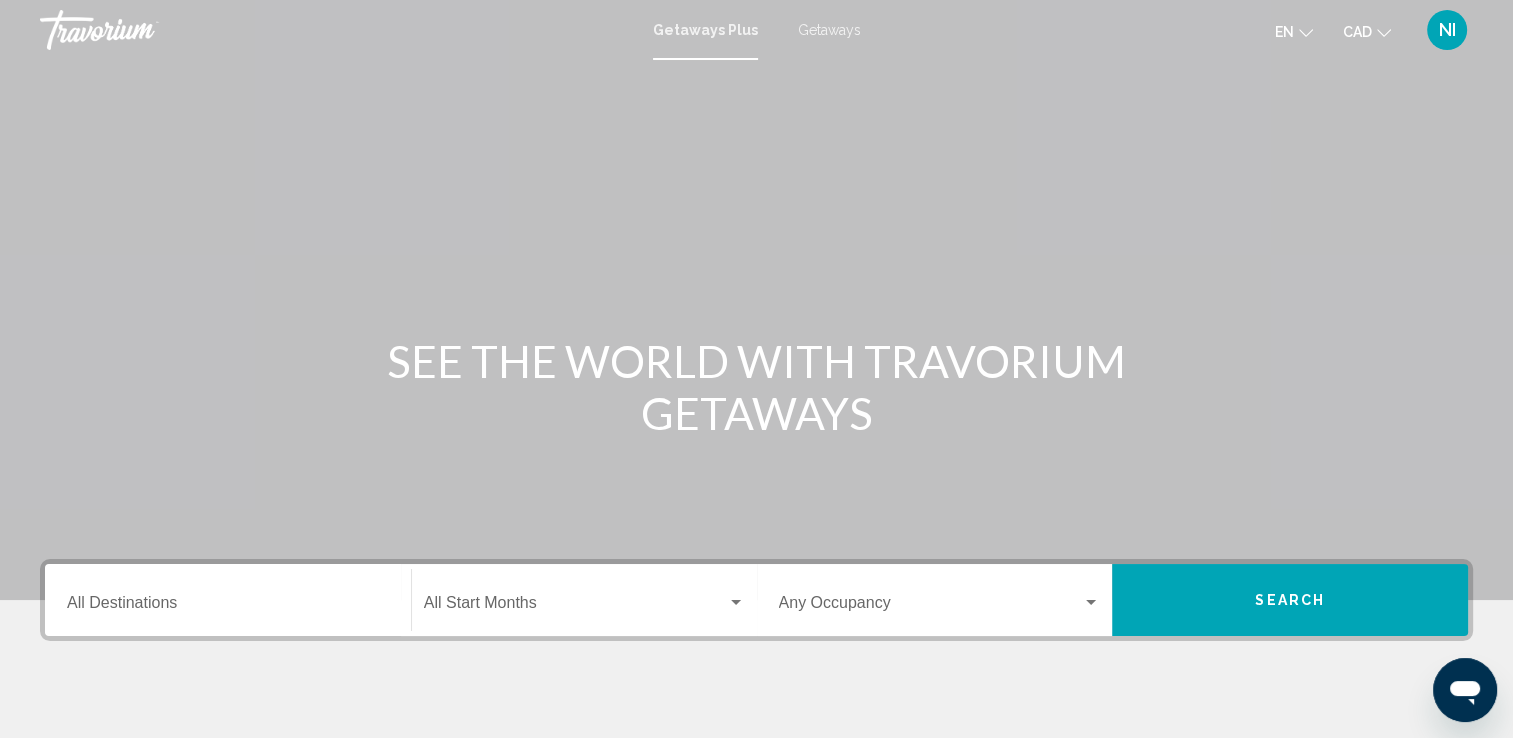 click on "Getaways" at bounding box center (829, 30) 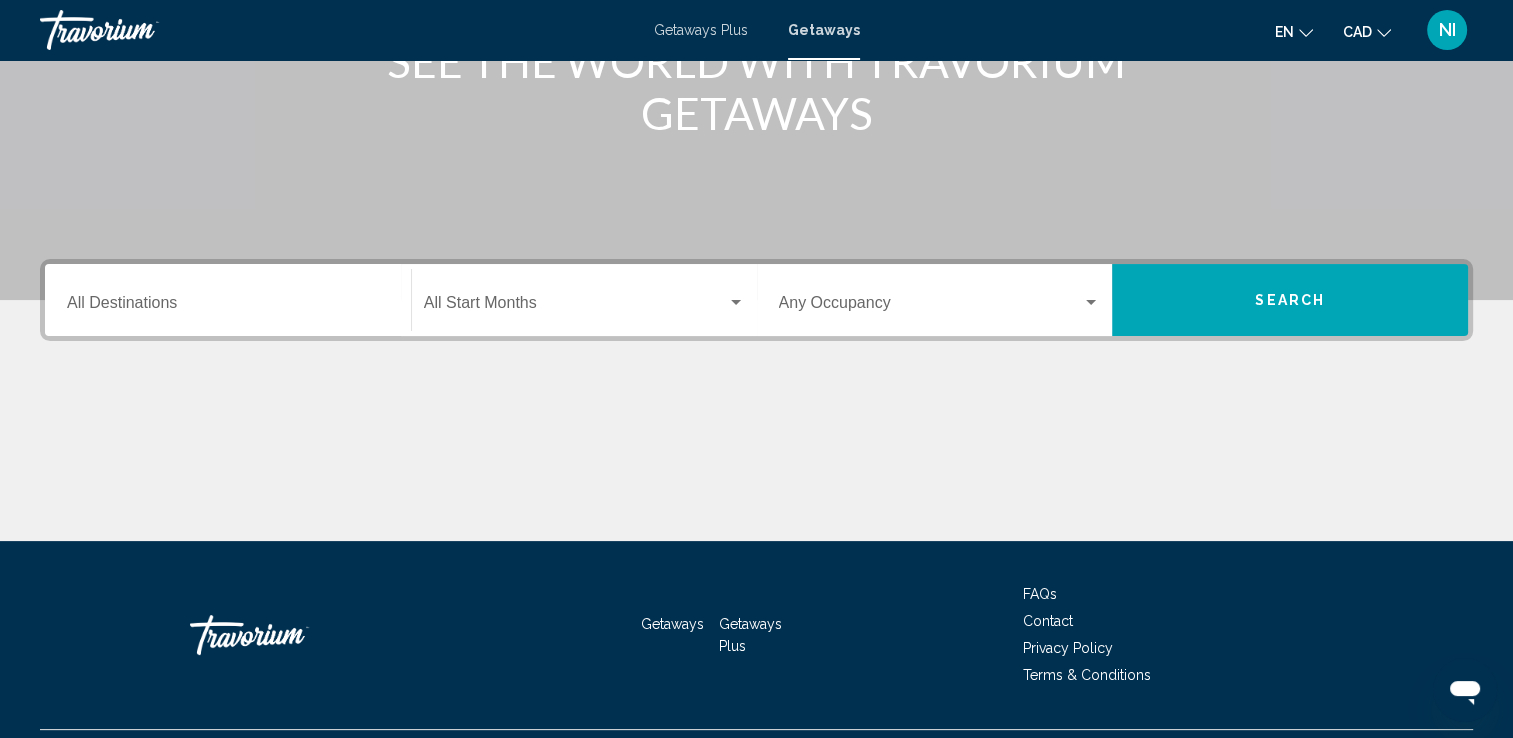 click on "Destination All Destinations" at bounding box center [228, 300] 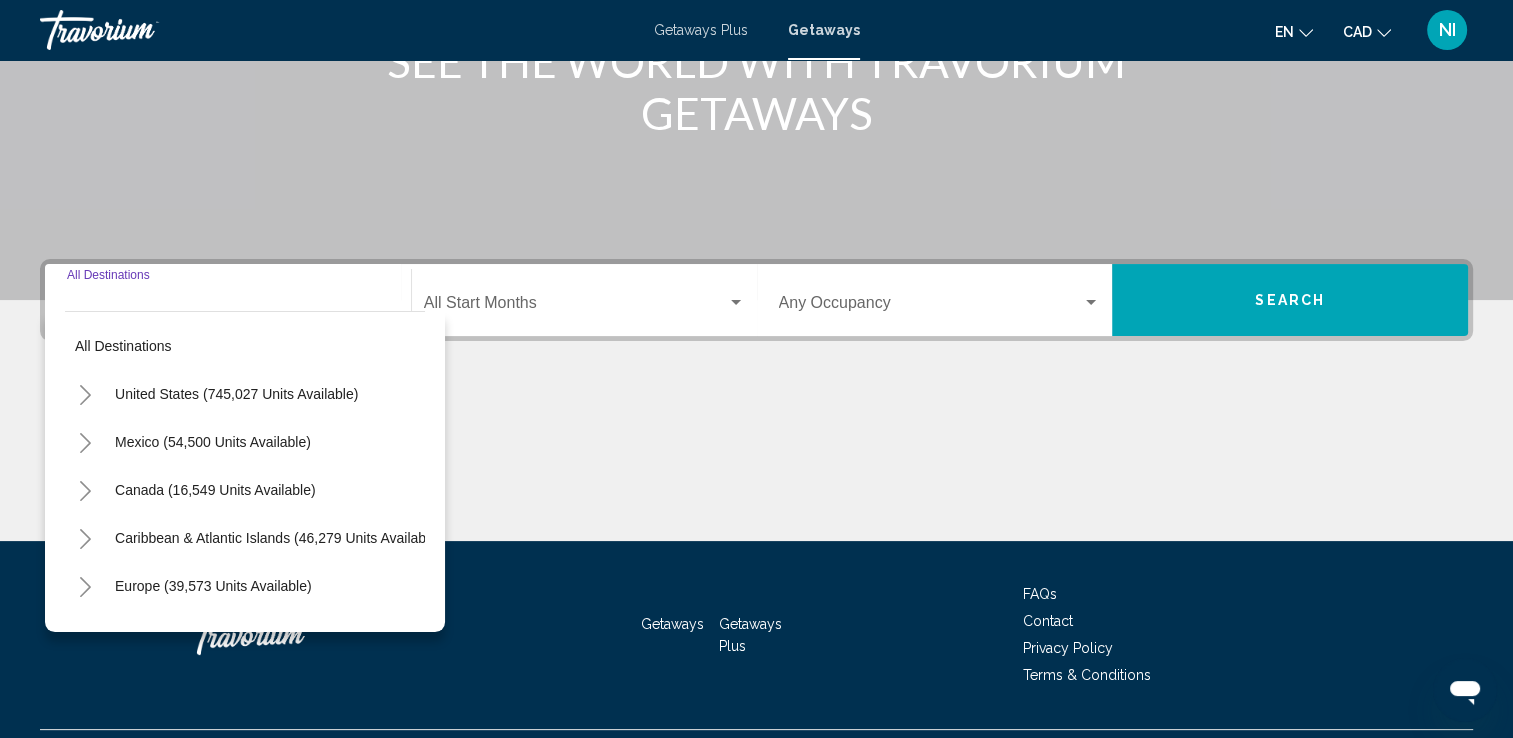 scroll, scrollTop: 347, scrollLeft: 0, axis: vertical 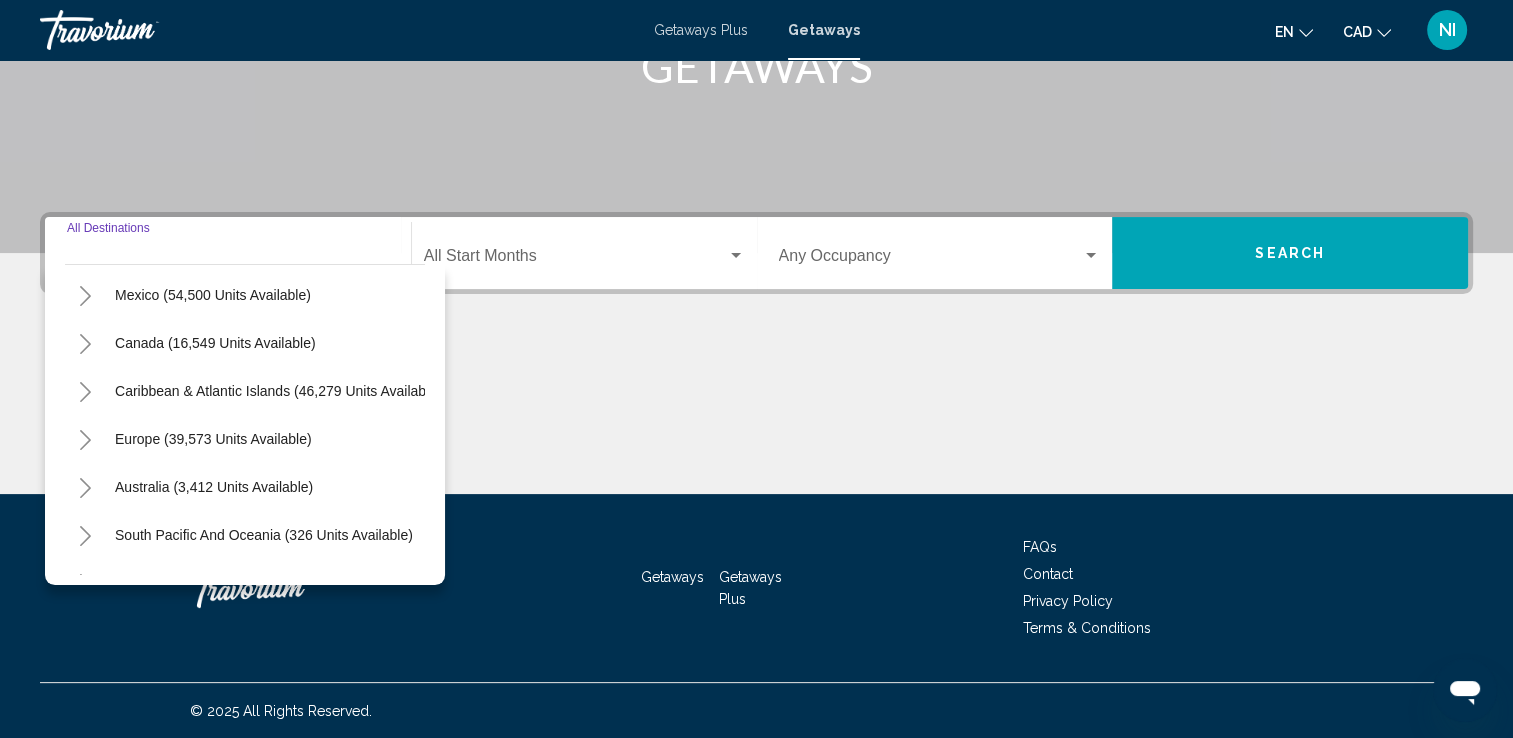 click 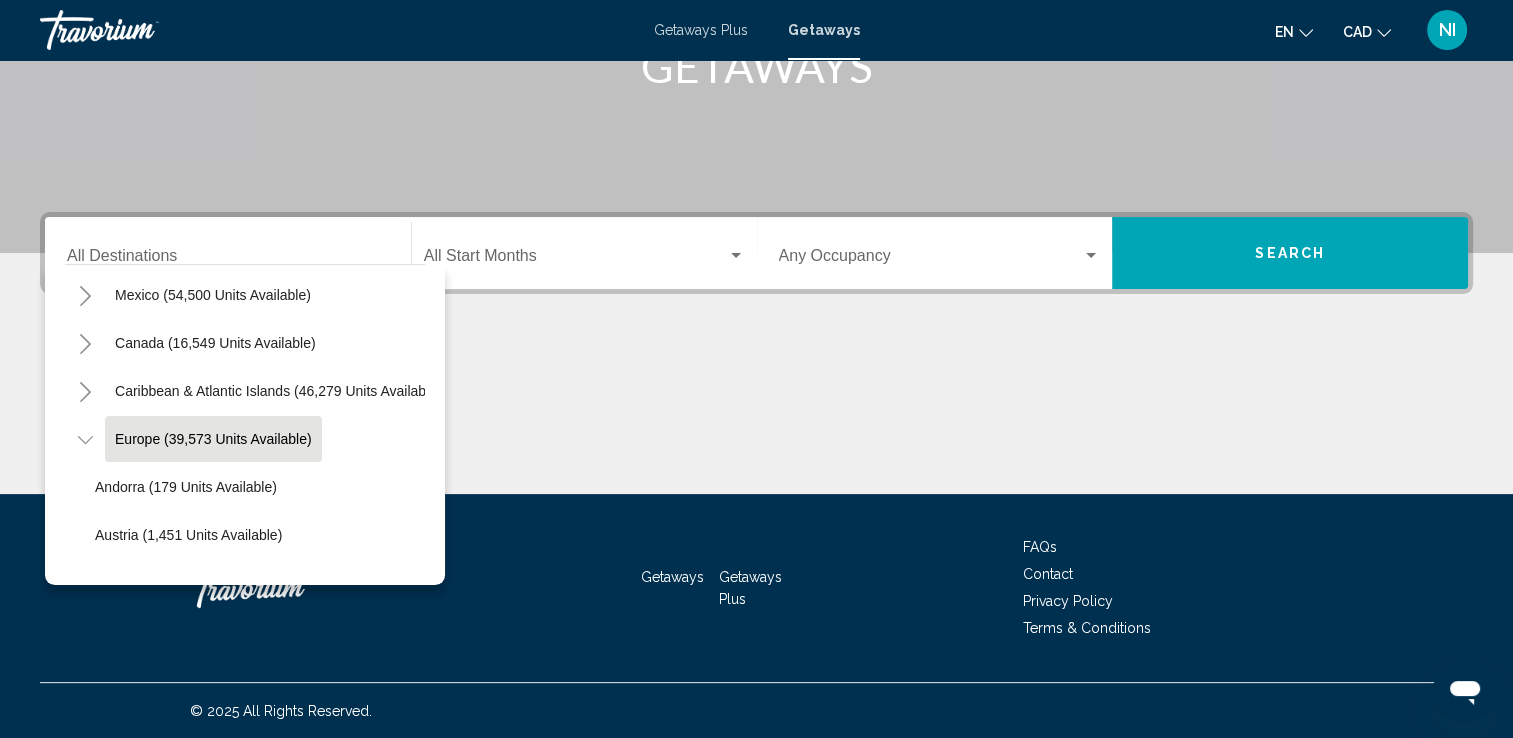click on "Europe (39,573 units available)" at bounding box center (214, 1687) 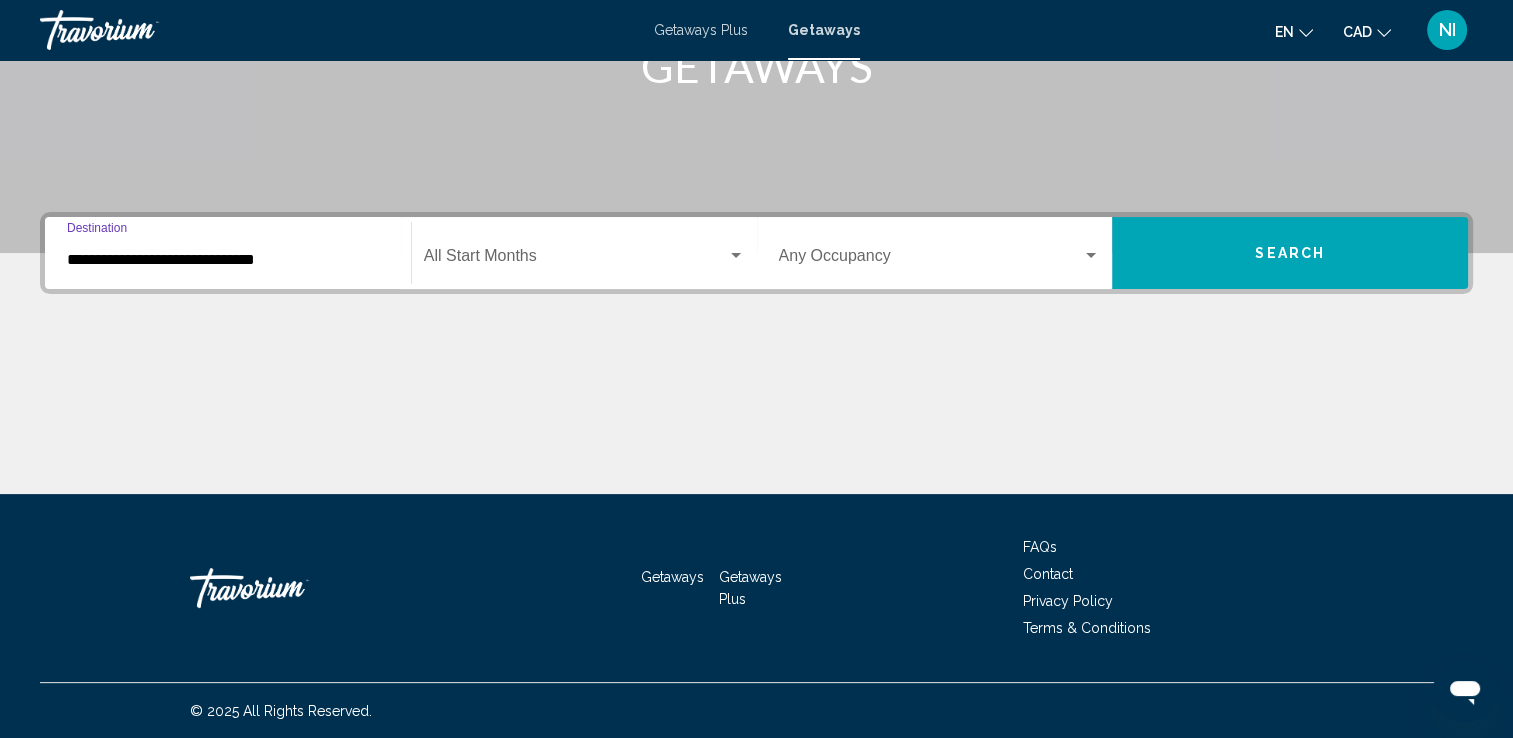 click at bounding box center [575, 260] 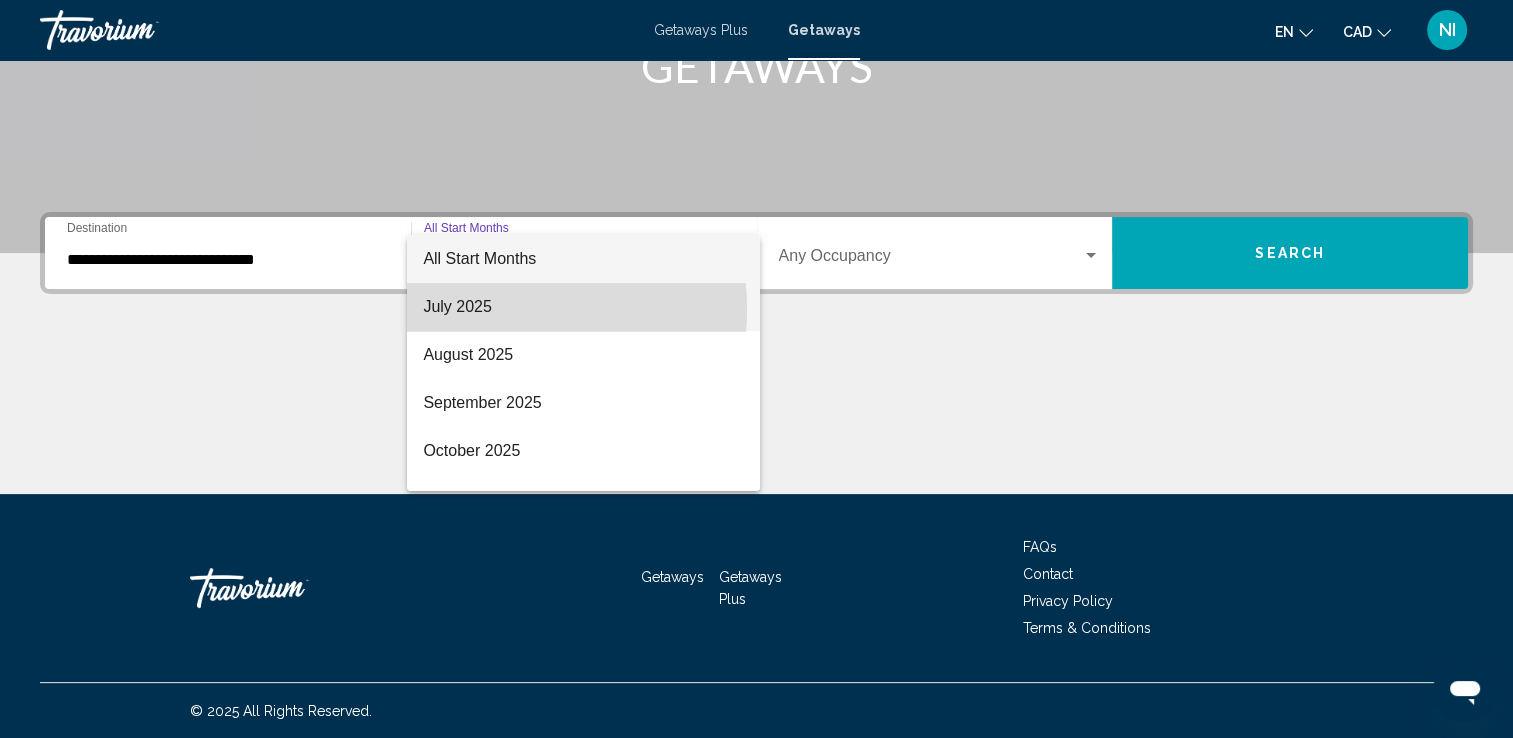 click on "July 2025" at bounding box center [583, 307] 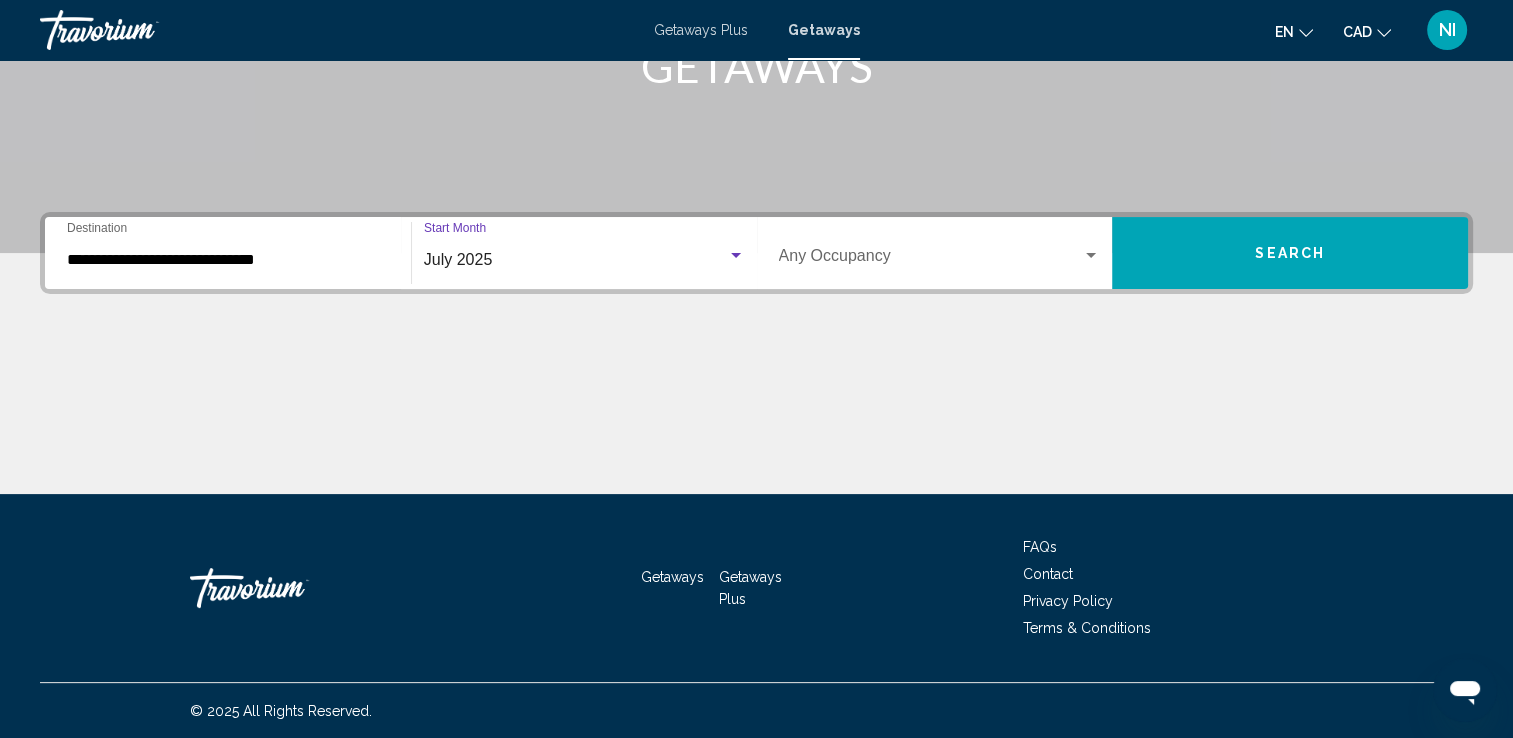 click on "Search" at bounding box center (1290, 253) 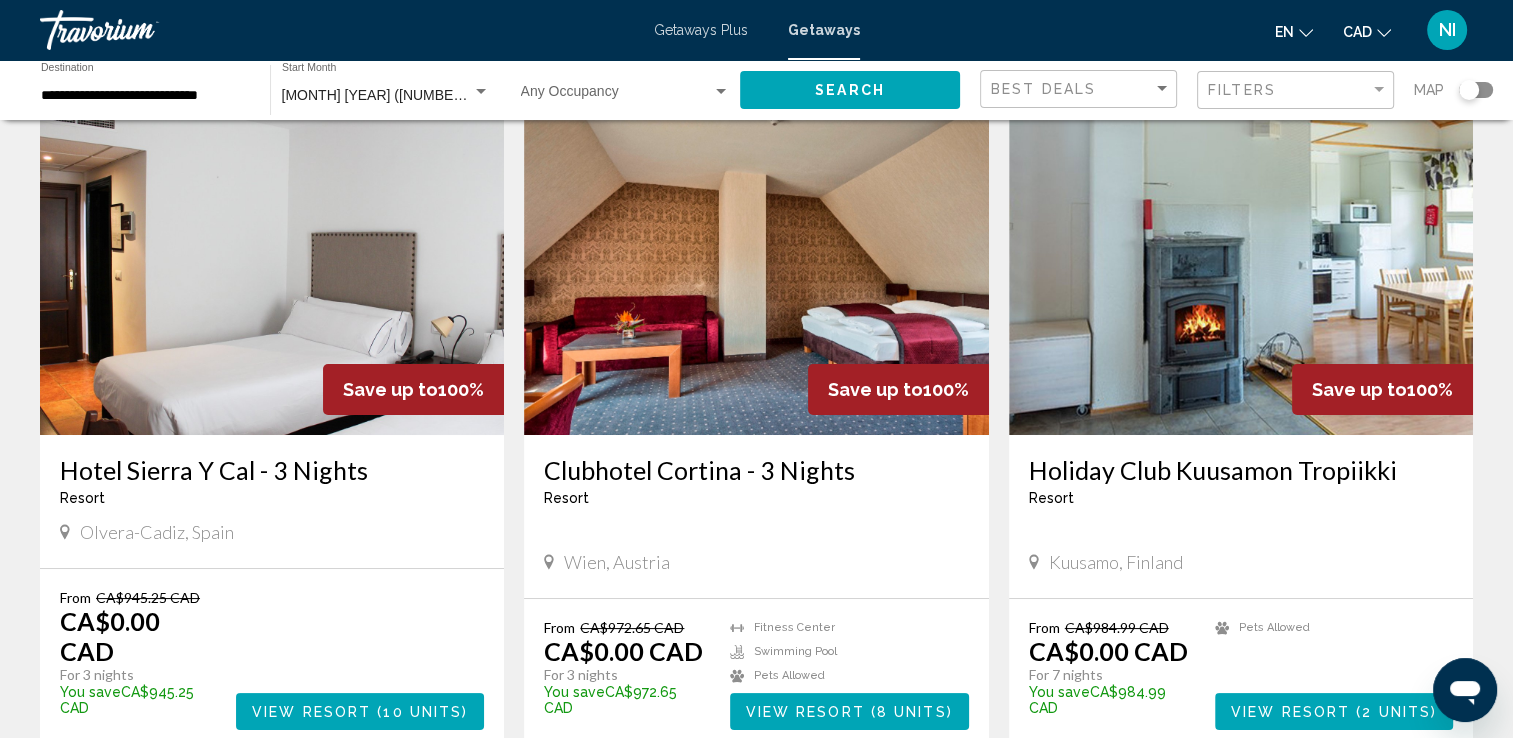 scroll, scrollTop: 200, scrollLeft: 0, axis: vertical 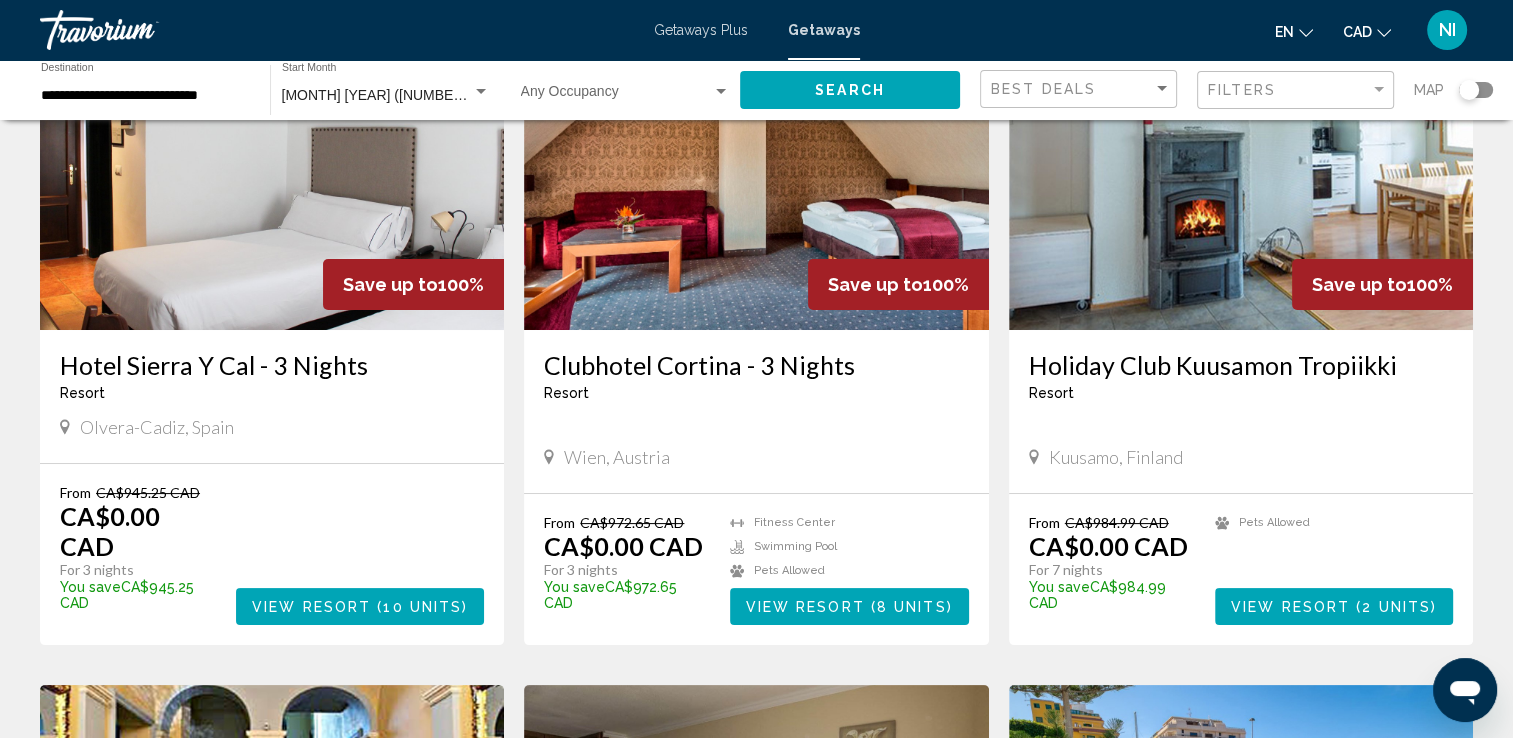 click on "Filters" 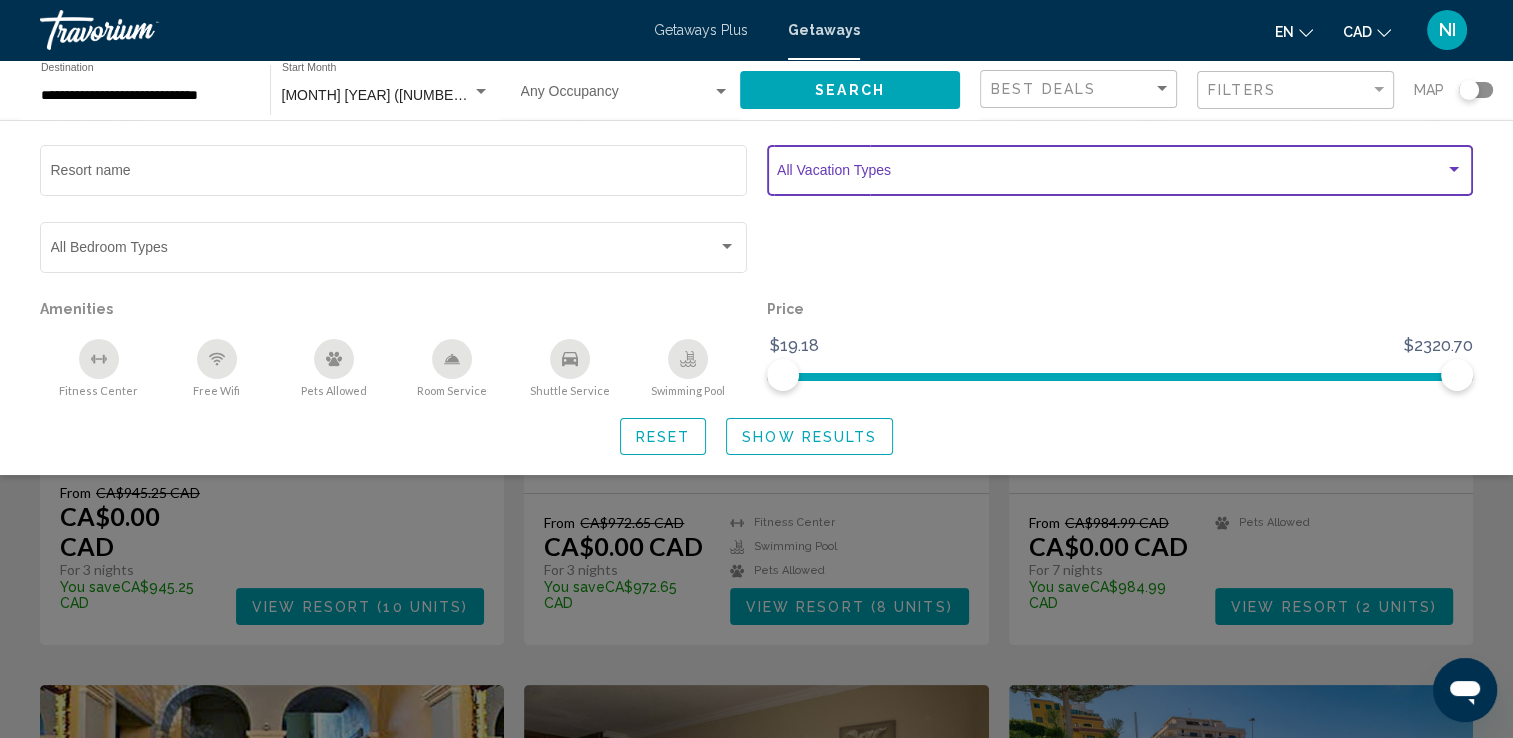 click at bounding box center (1111, 174) 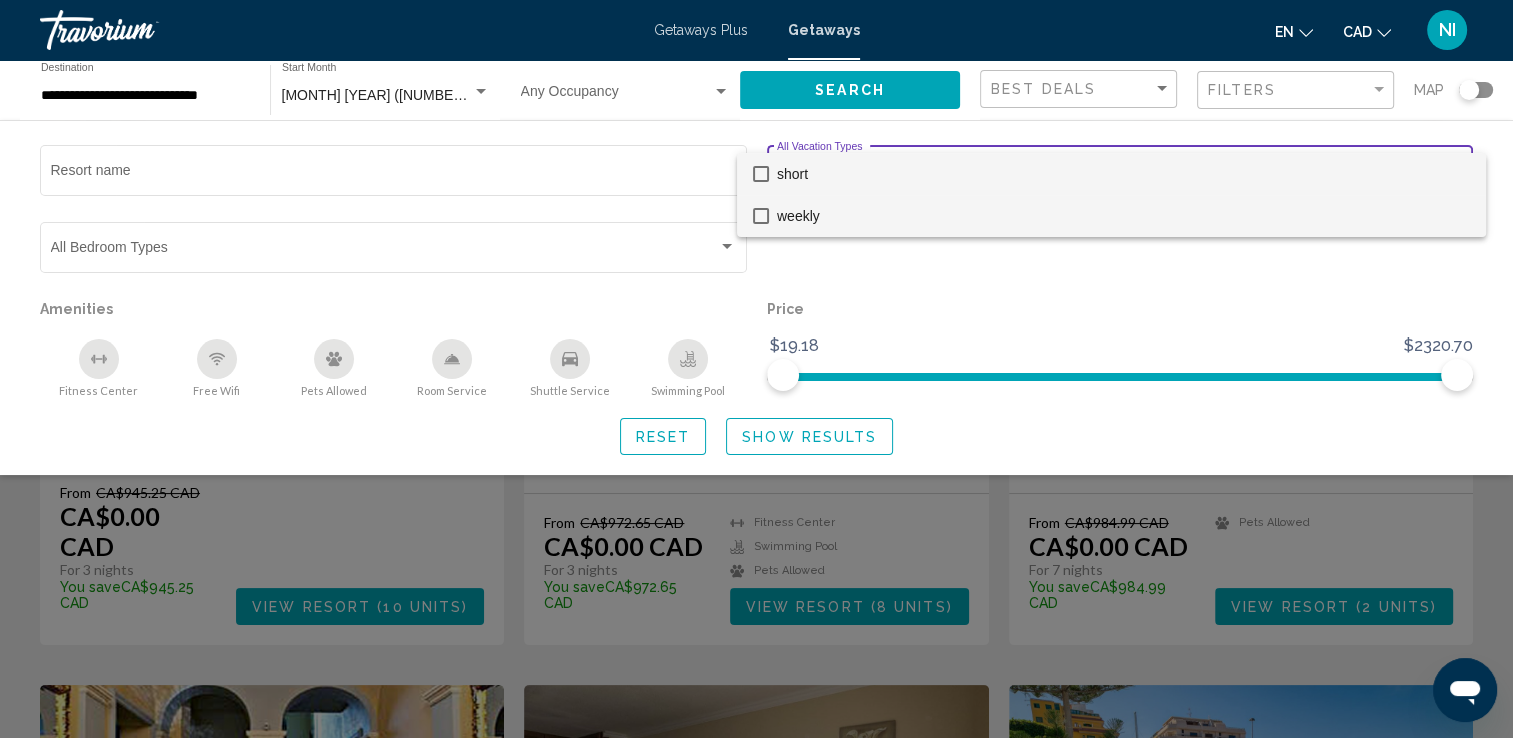 click on "weekly" at bounding box center (1111, 216) 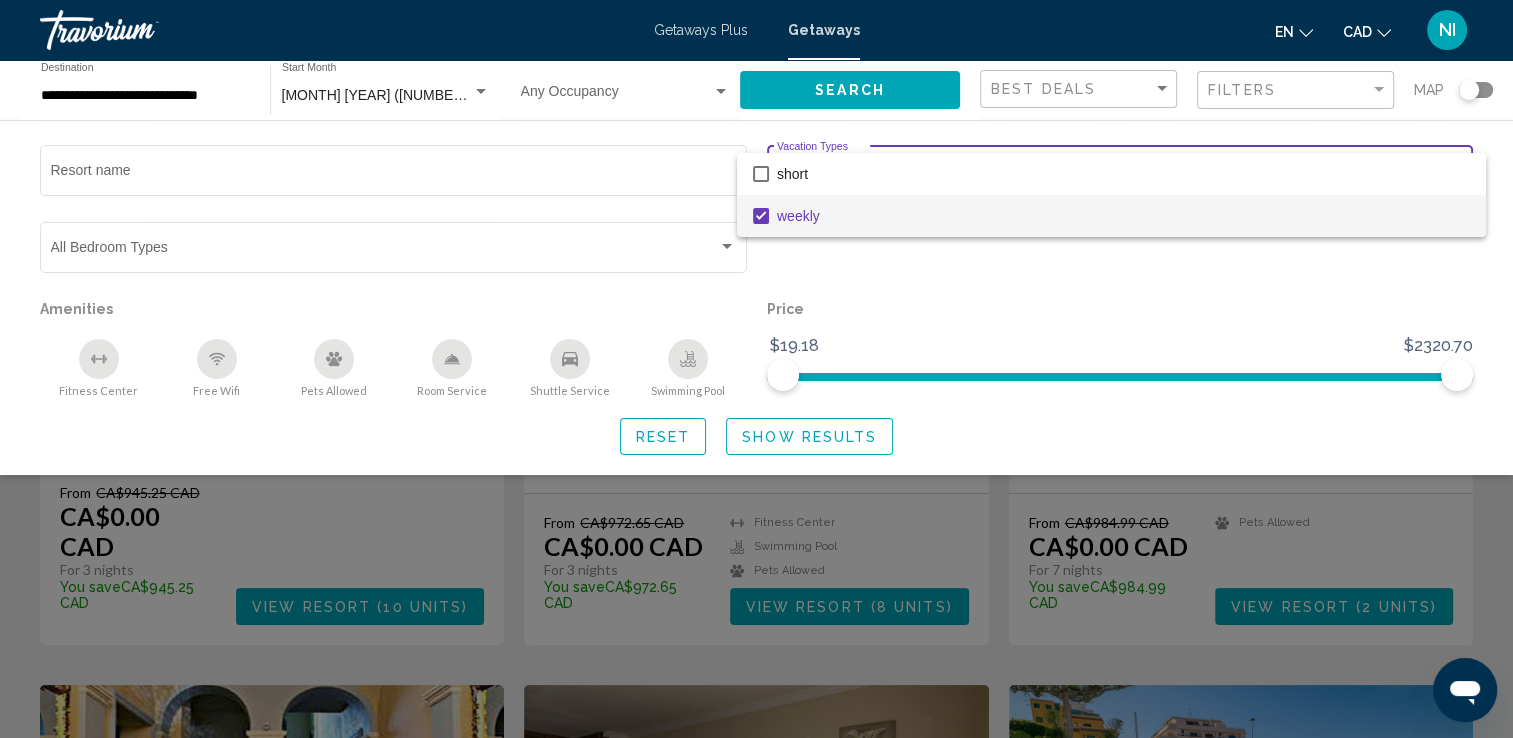click at bounding box center (756, 369) 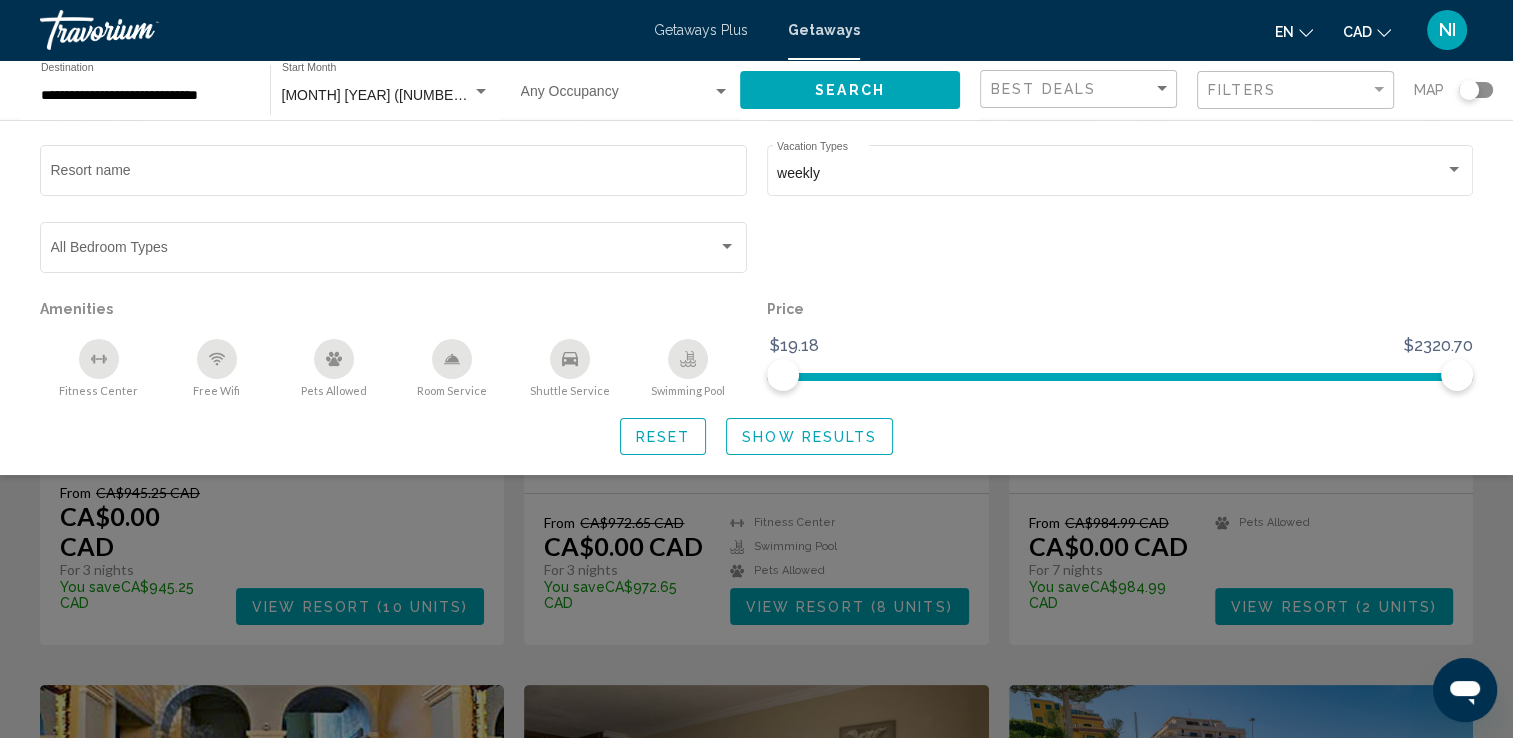click on "Show Results" 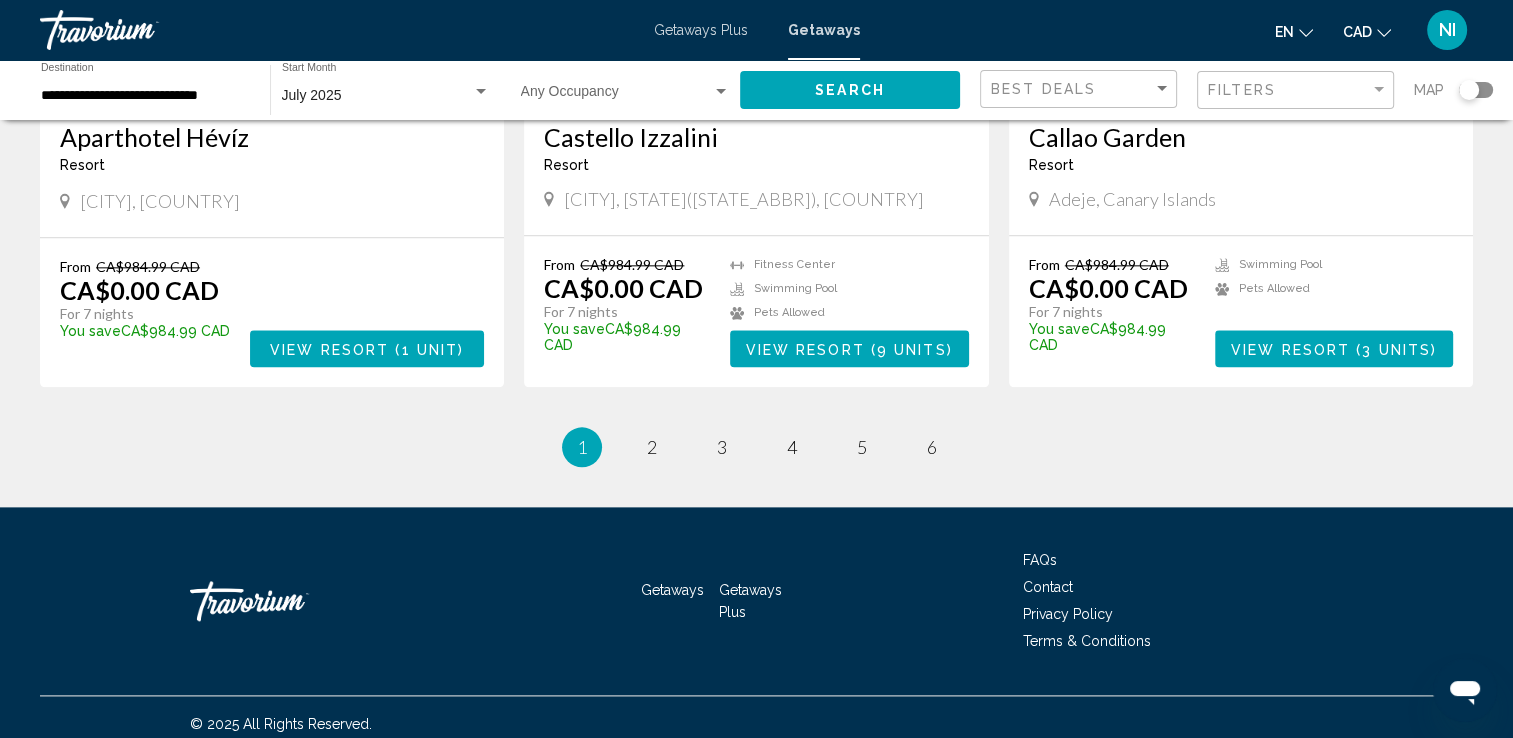 scroll, scrollTop: 2366, scrollLeft: 0, axis: vertical 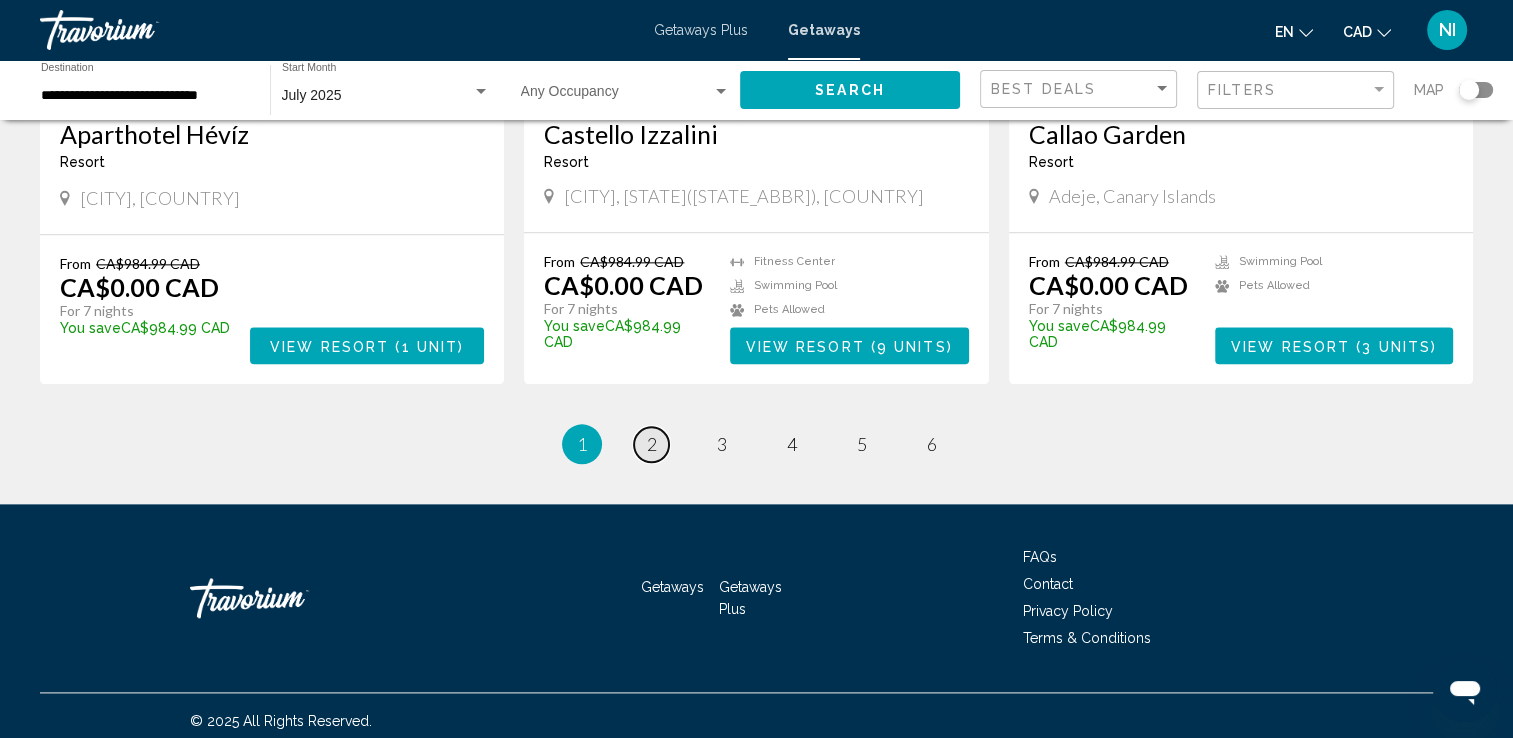 click on "2" at bounding box center [652, 444] 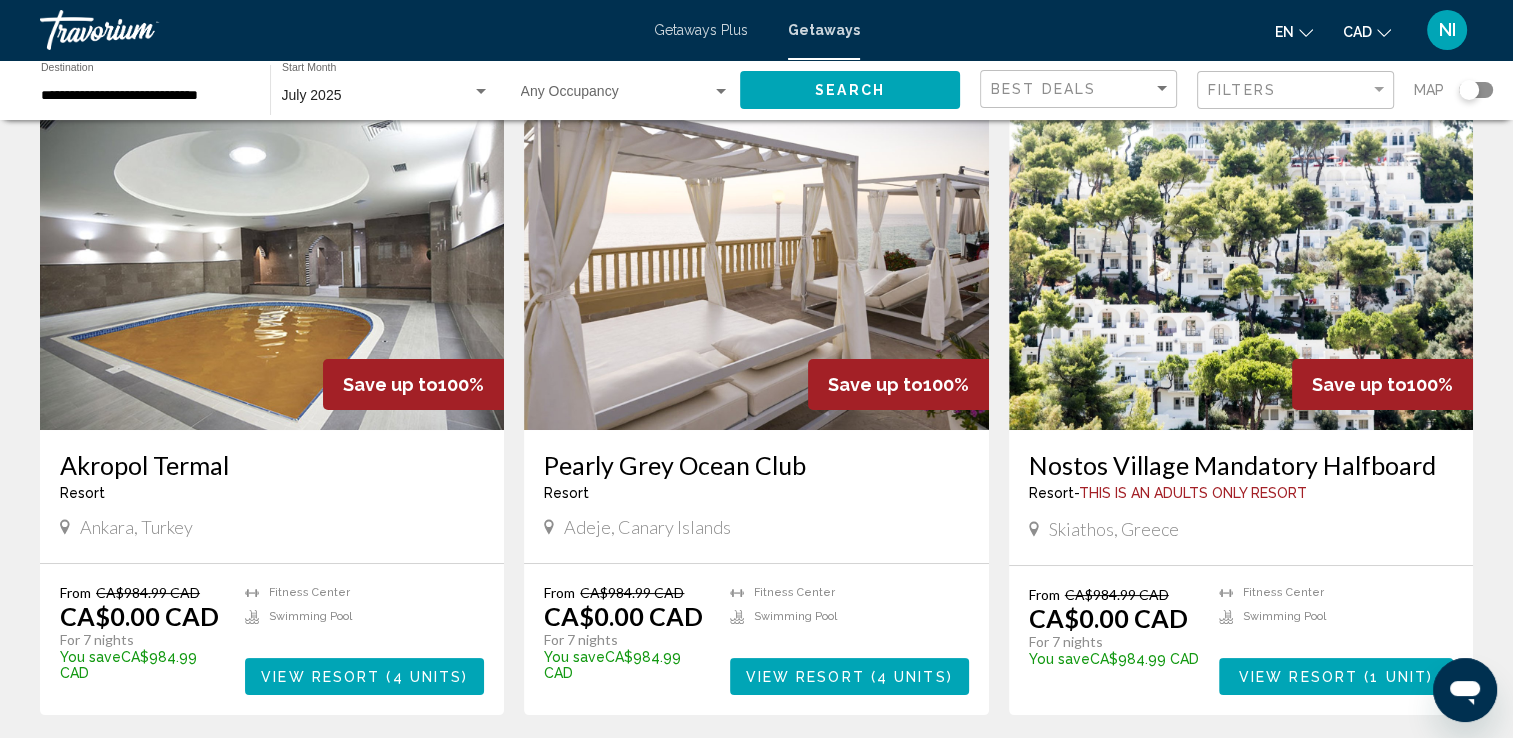 scroll, scrollTop: 200, scrollLeft: 0, axis: vertical 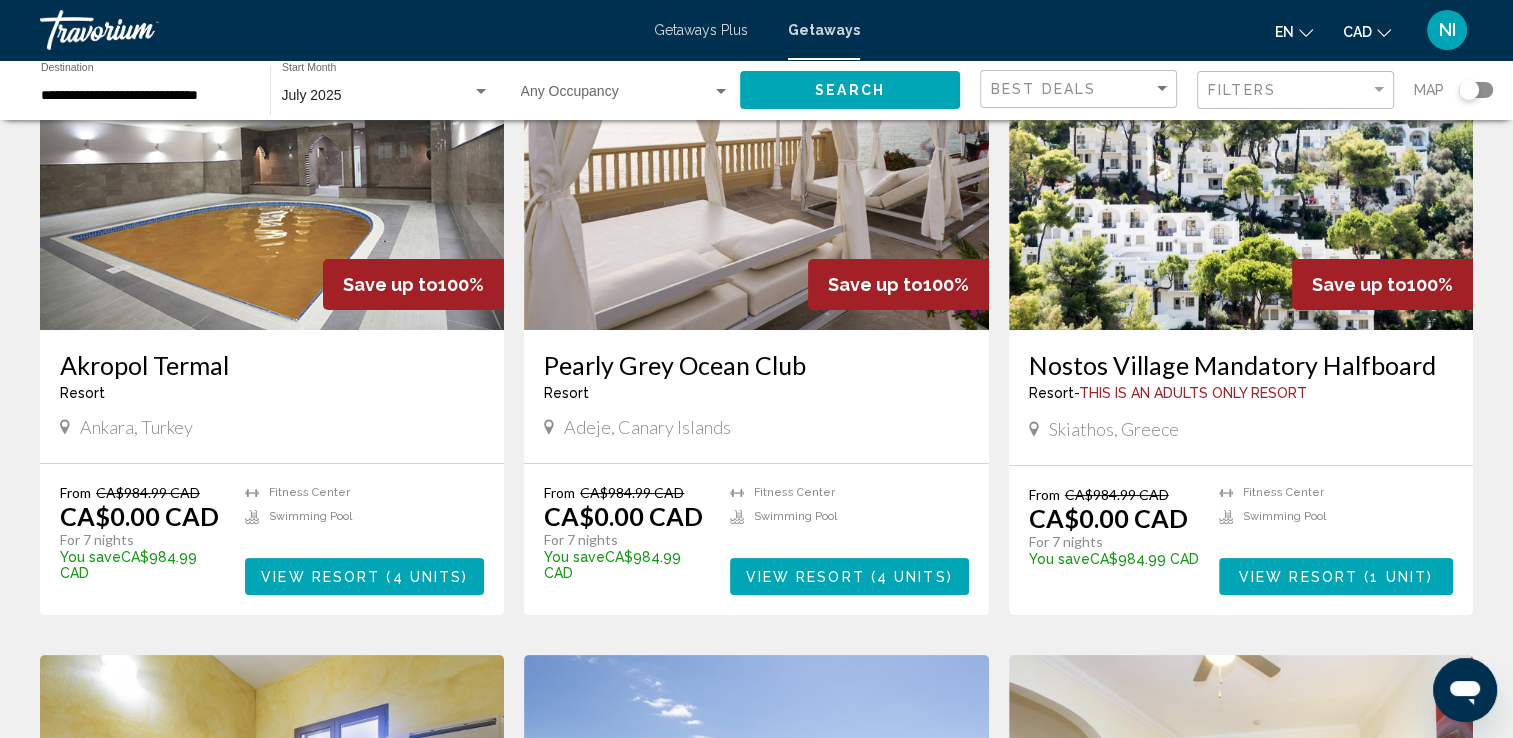 click on "View Resort" at bounding box center (1298, 577) 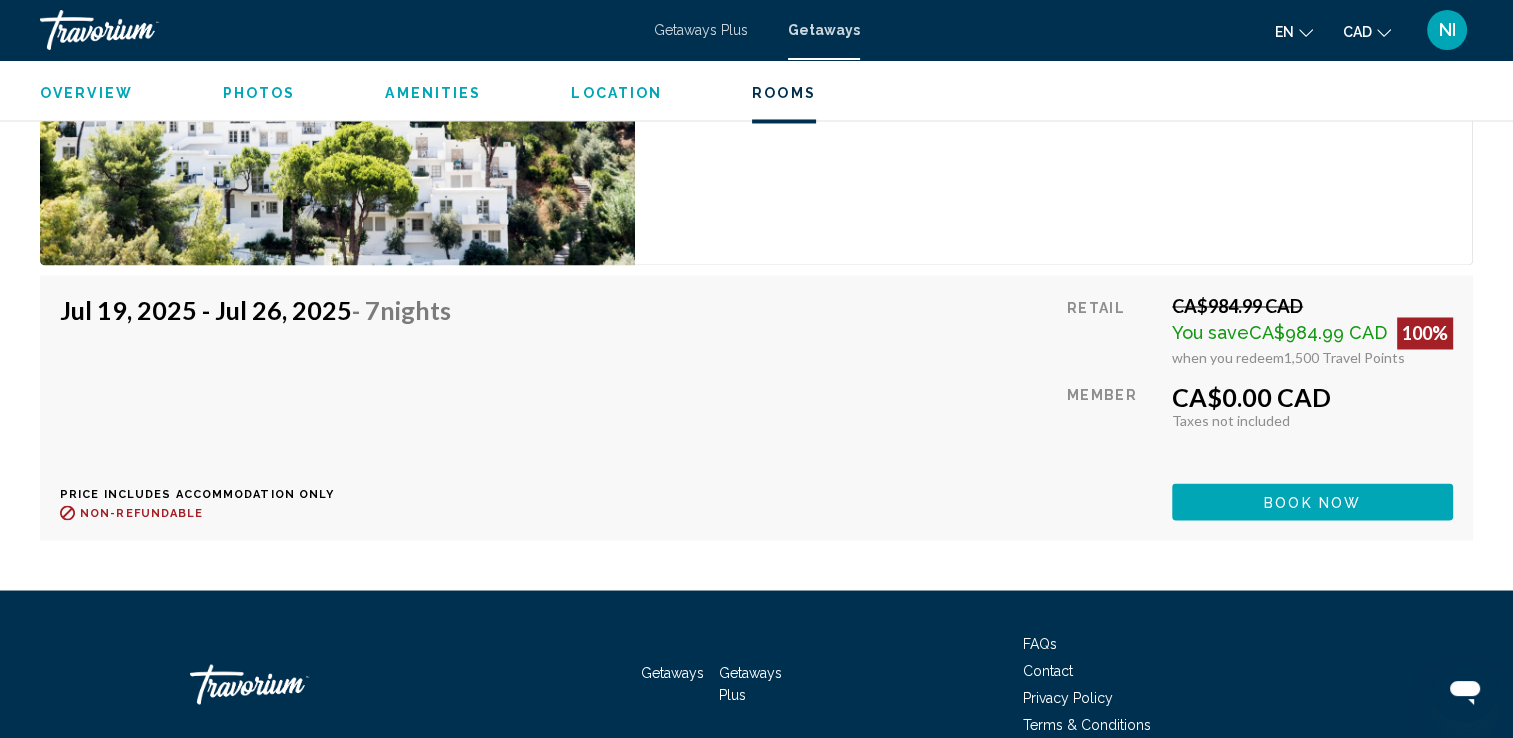 scroll, scrollTop: 3500, scrollLeft: 0, axis: vertical 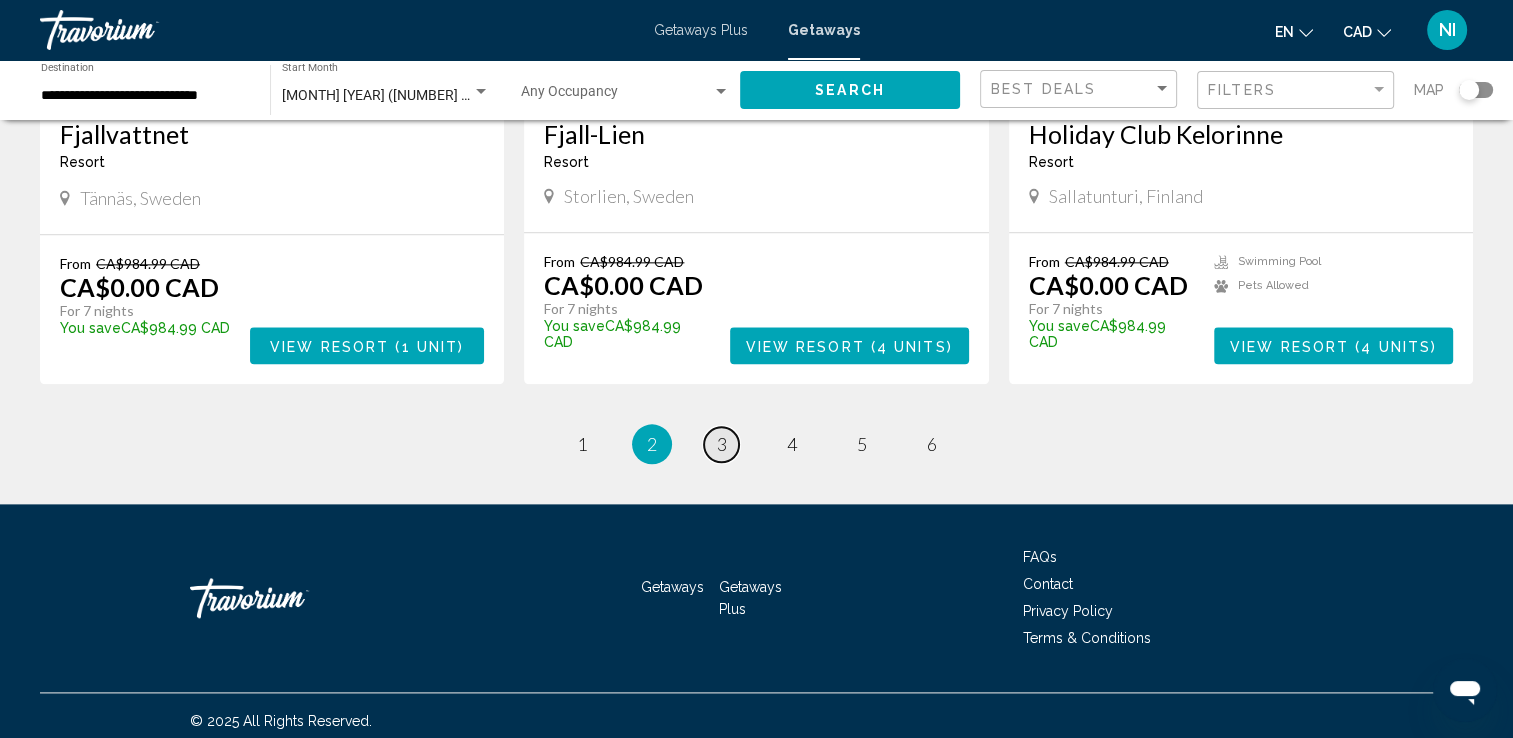 click on "page  3" at bounding box center (721, 444) 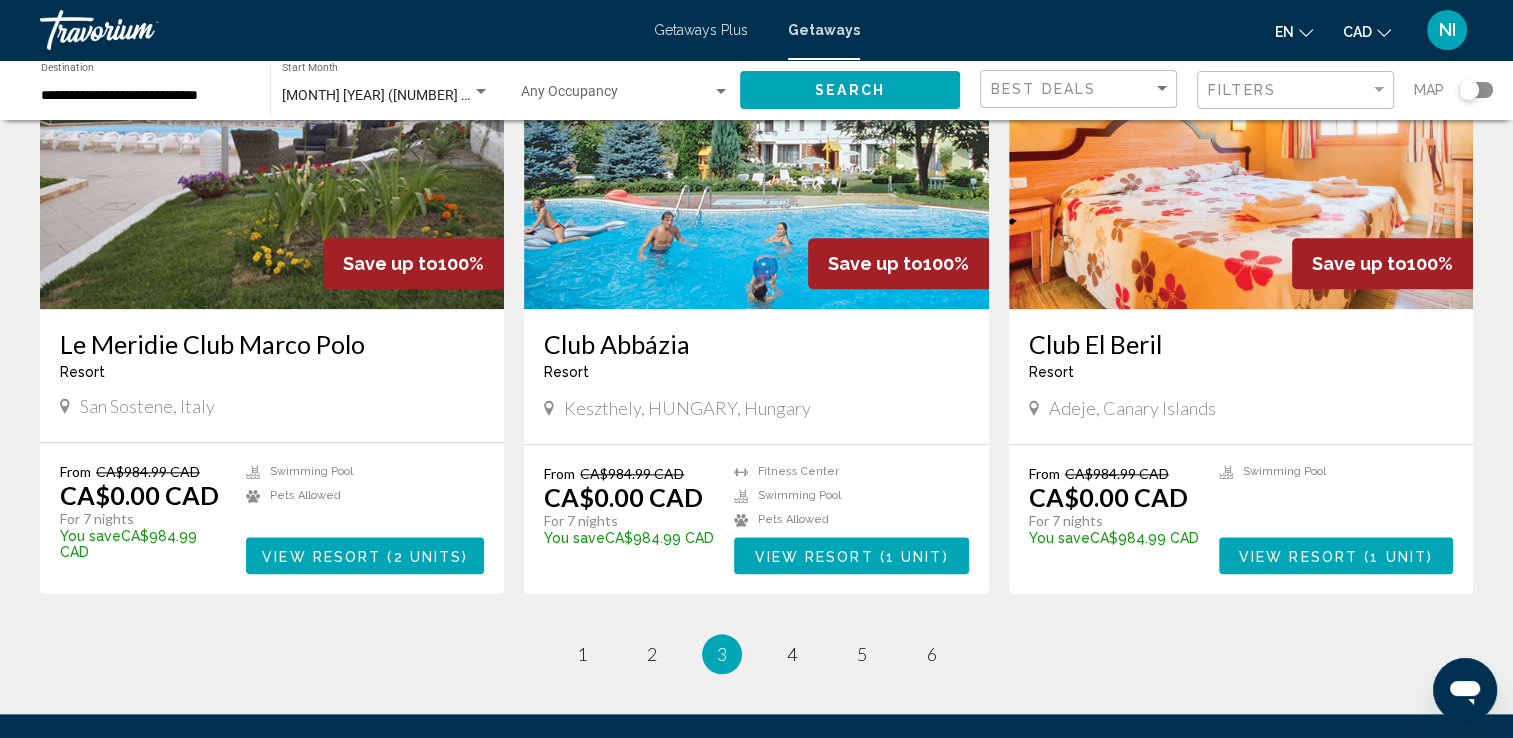 scroll, scrollTop: 2200, scrollLeft: 0, axis: vertical 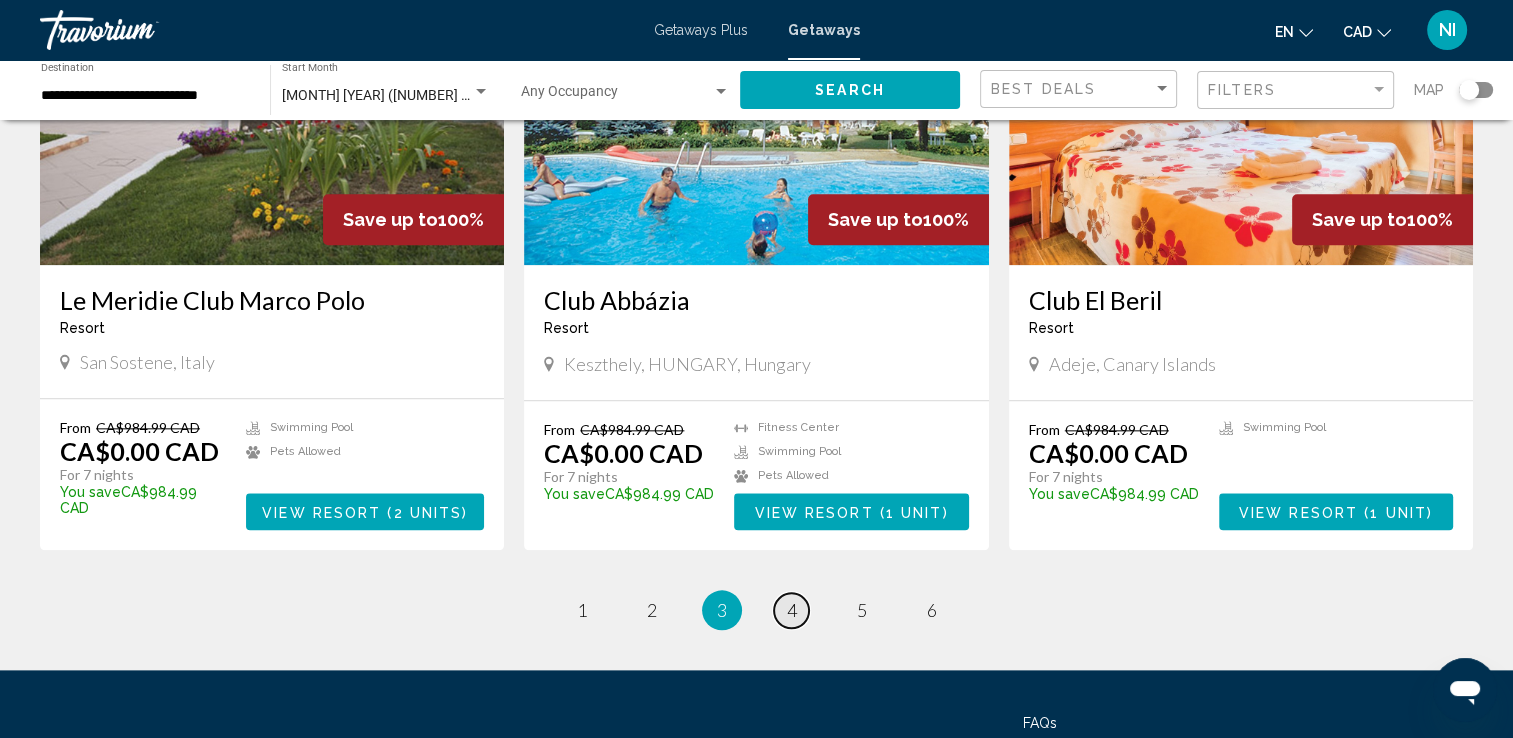 click on "4" at bounding box center (792, 610) 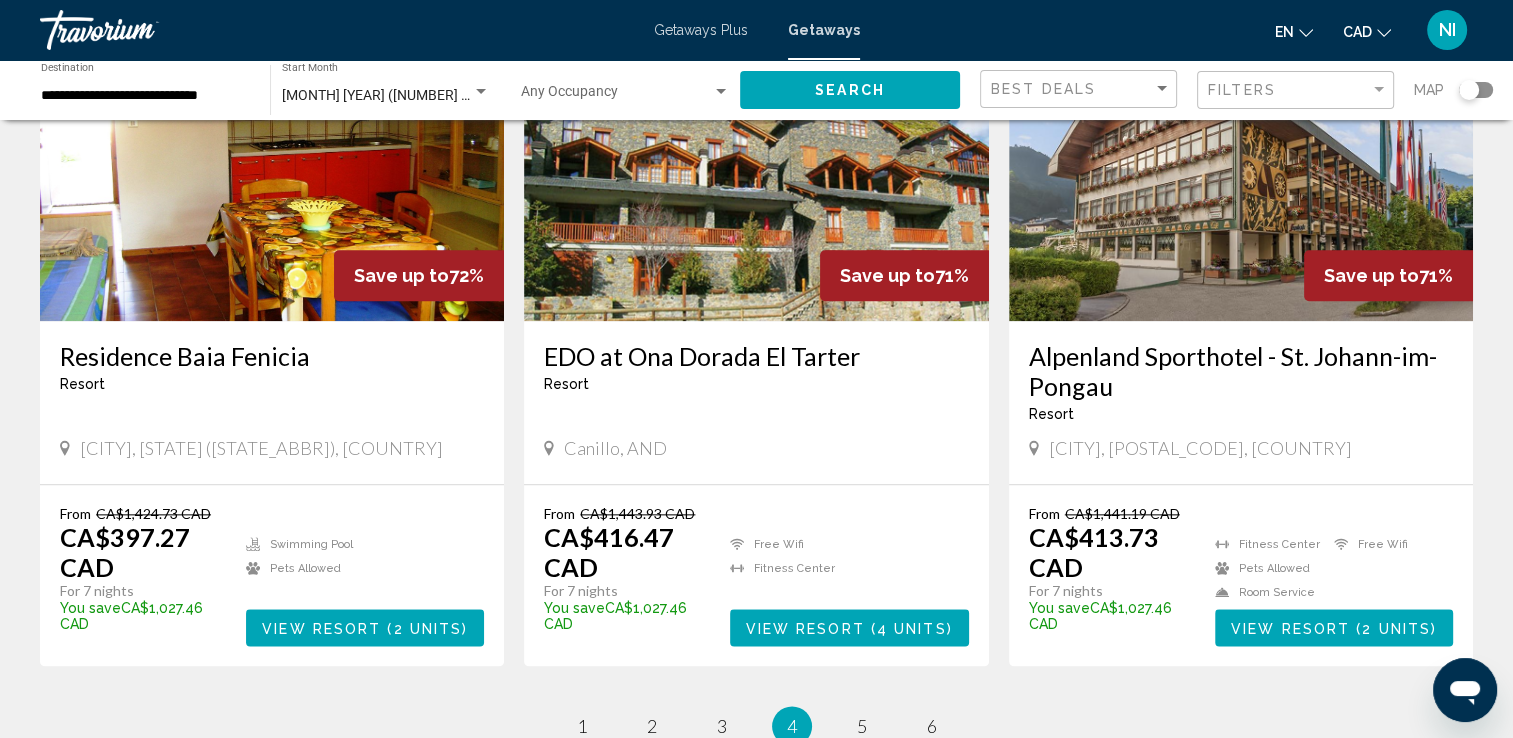 scroll, scrollTop: 2300, scrollLeft: 0, axis: vertical 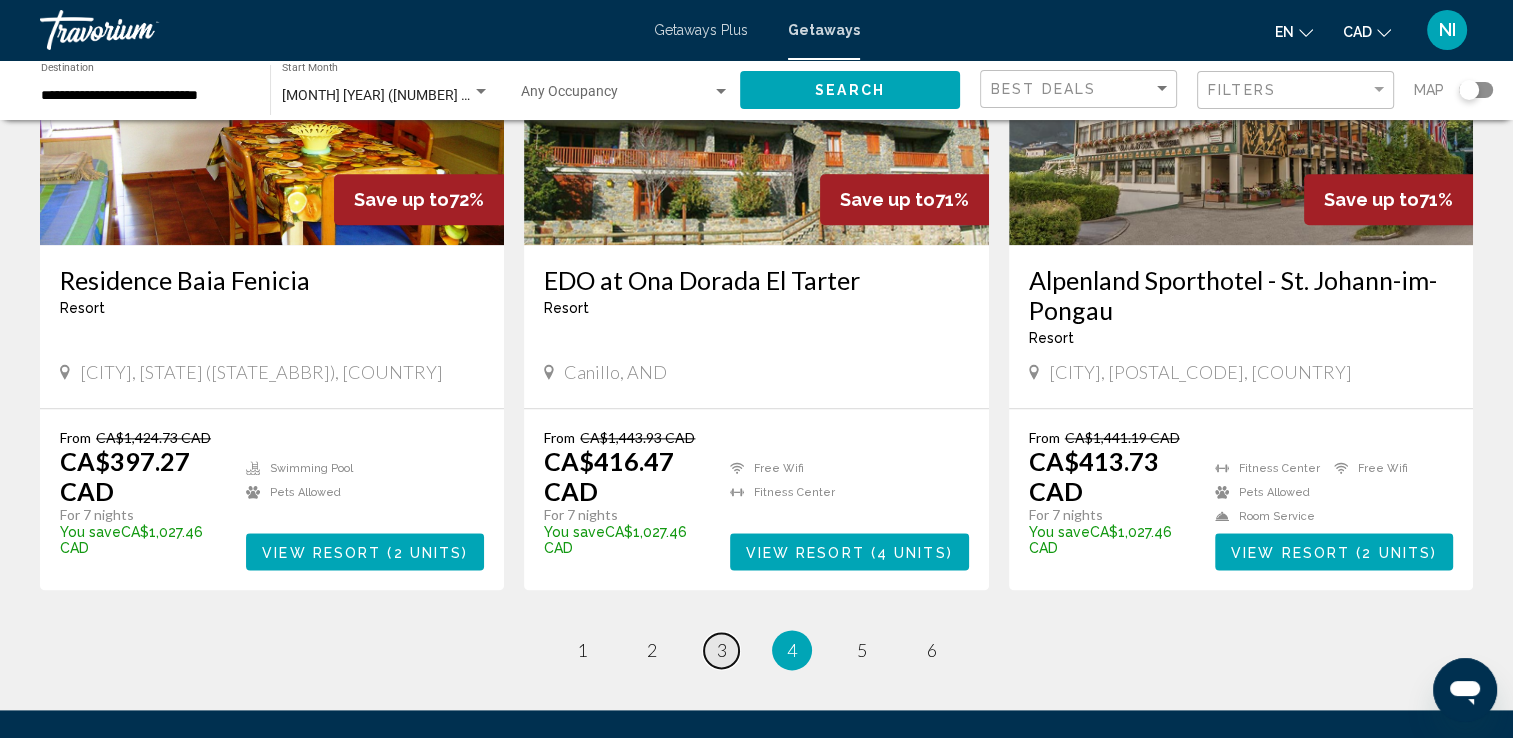 click on "page  3" at bounding box center (721, 650) 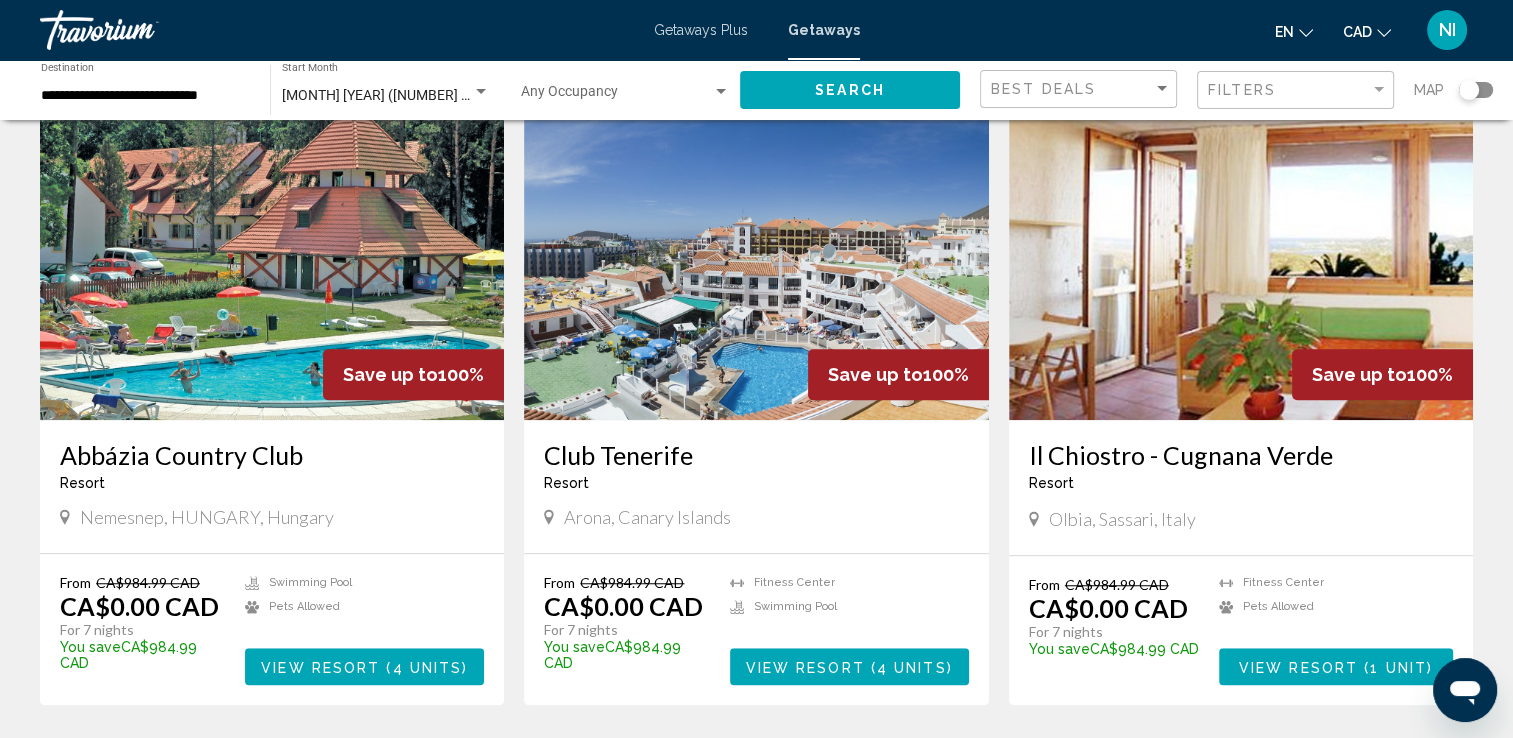 scroll, scrollTop: 1500, scrollLeft: 0, axis: vertical 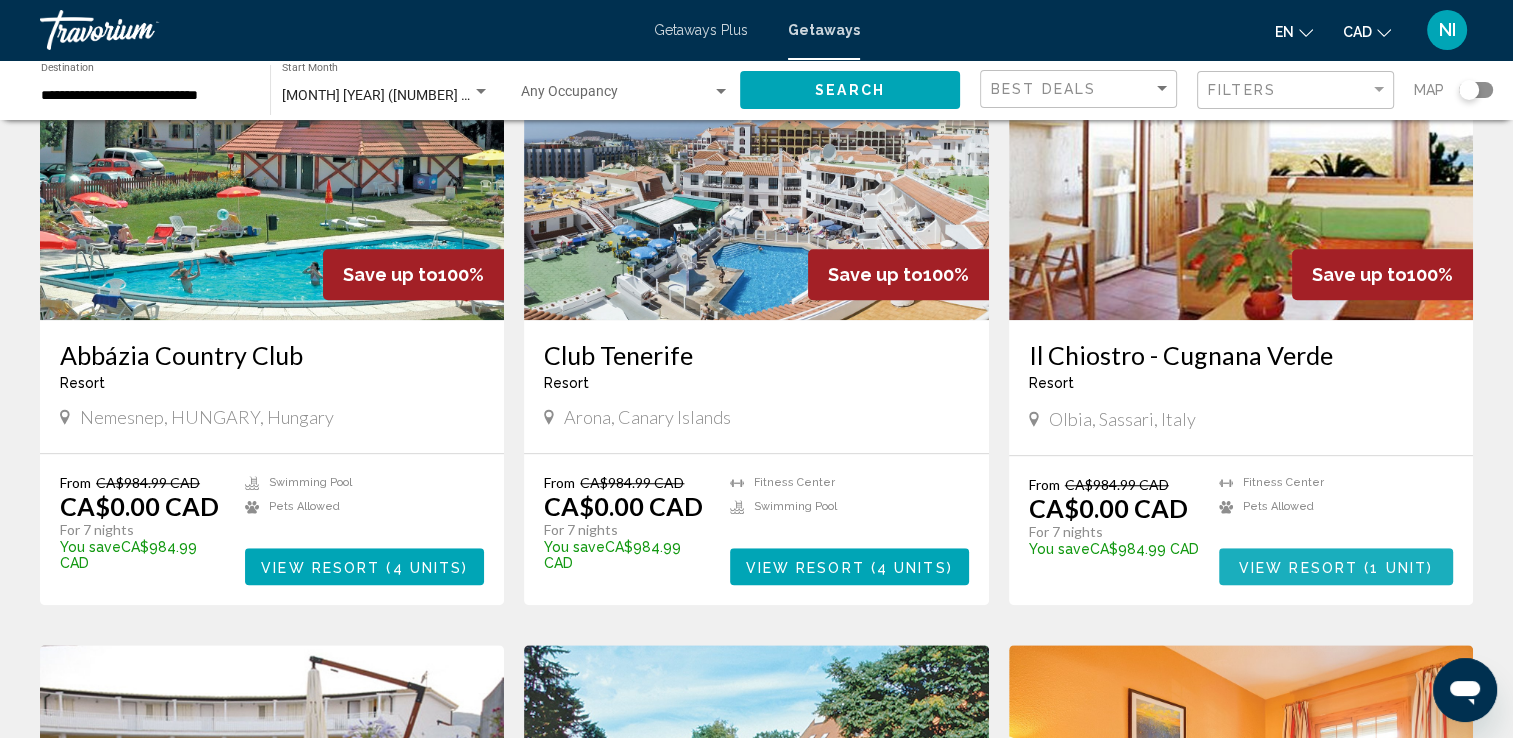 click on "View Resort" at bounding box center [1298, 567] 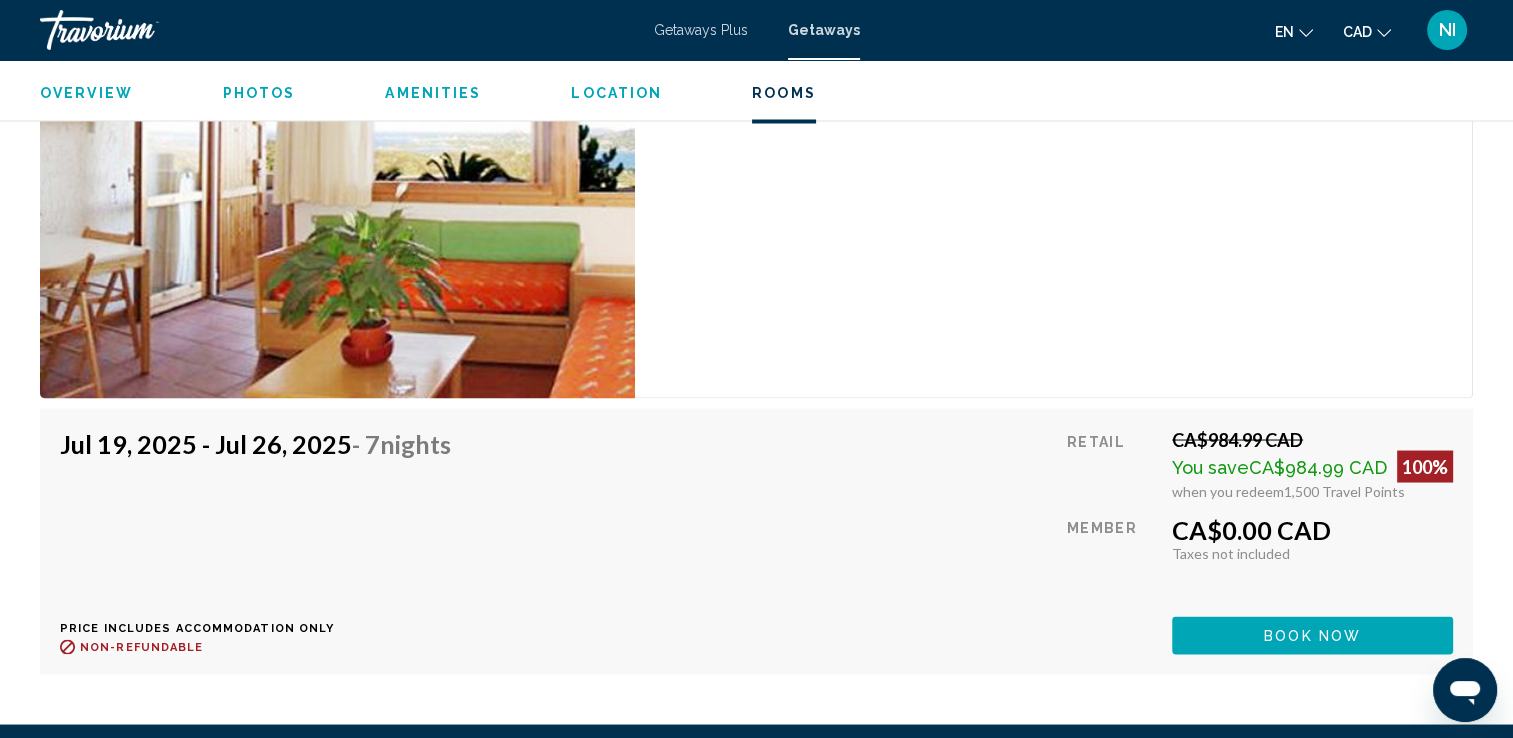scroll, scrollTop: 3600, scrollLeft: 0, axis: vertical 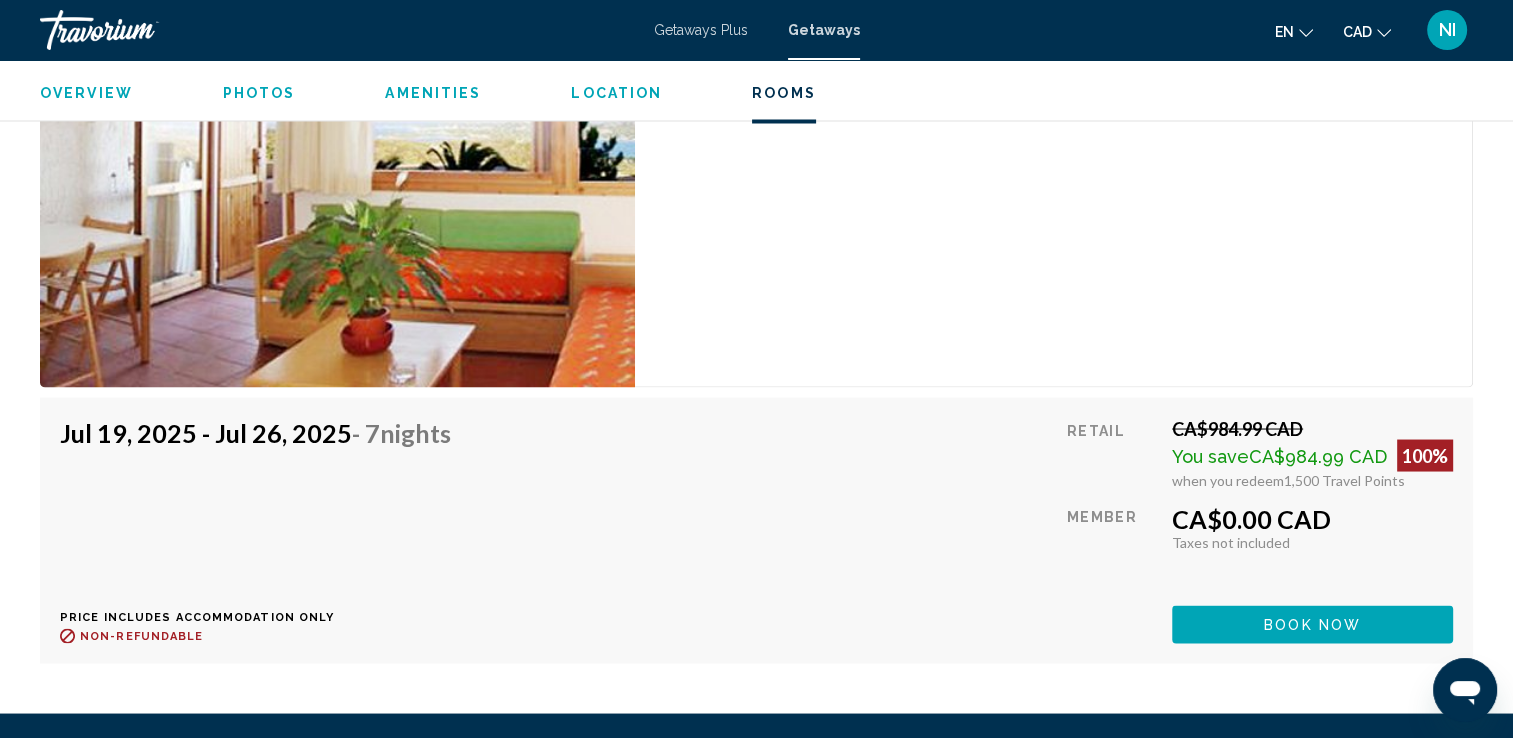 click on "en
English Español Français Italiano Português русский CAD
USD ($) MXN (Mex$) CAD (Can$) GBP (£) EUR (€) AUD (A$) NZD (NZ$) CNY (CN¥) NI Login" at bounding box center [1177, 30] 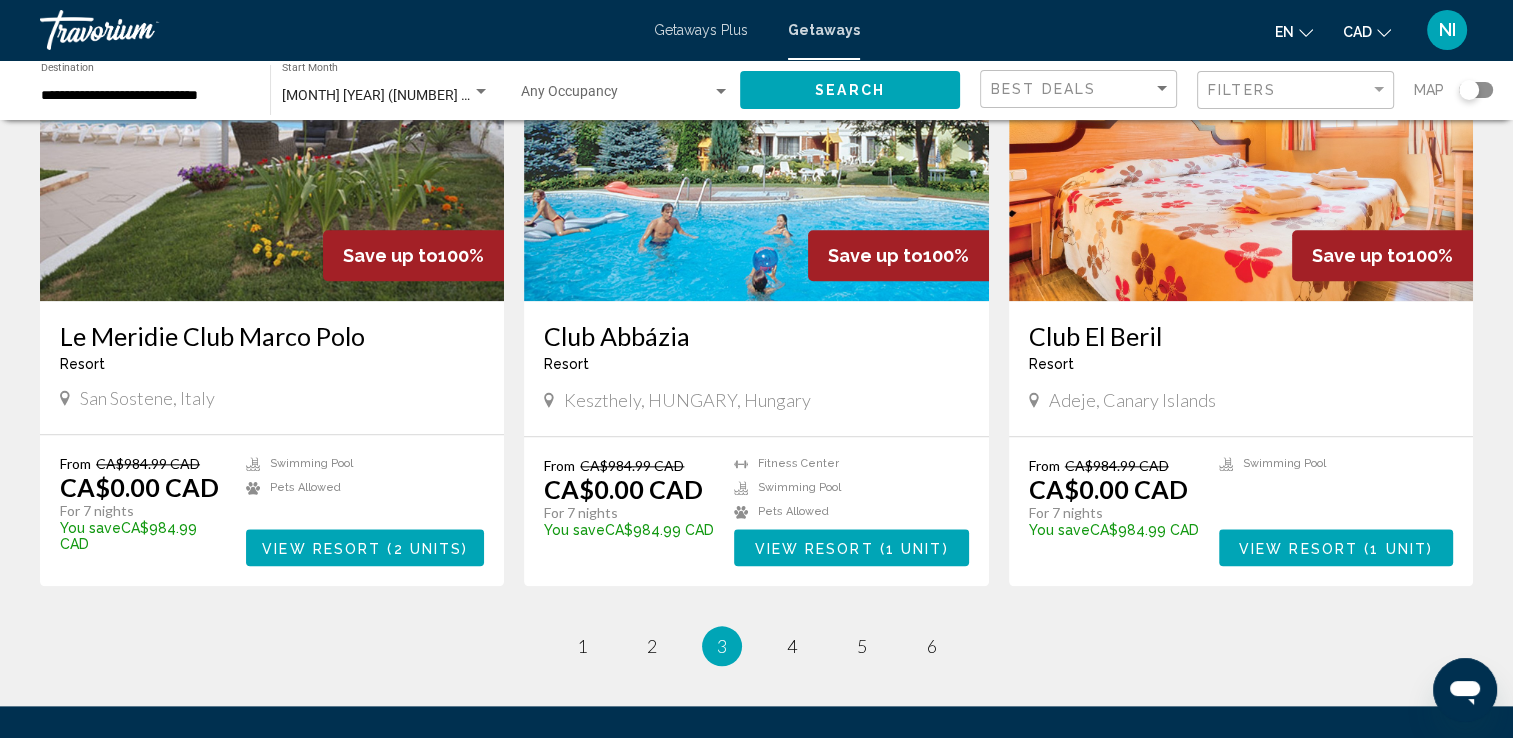 scroll, scrollTop: 2200, scrollLeft: 0, axis: vertical 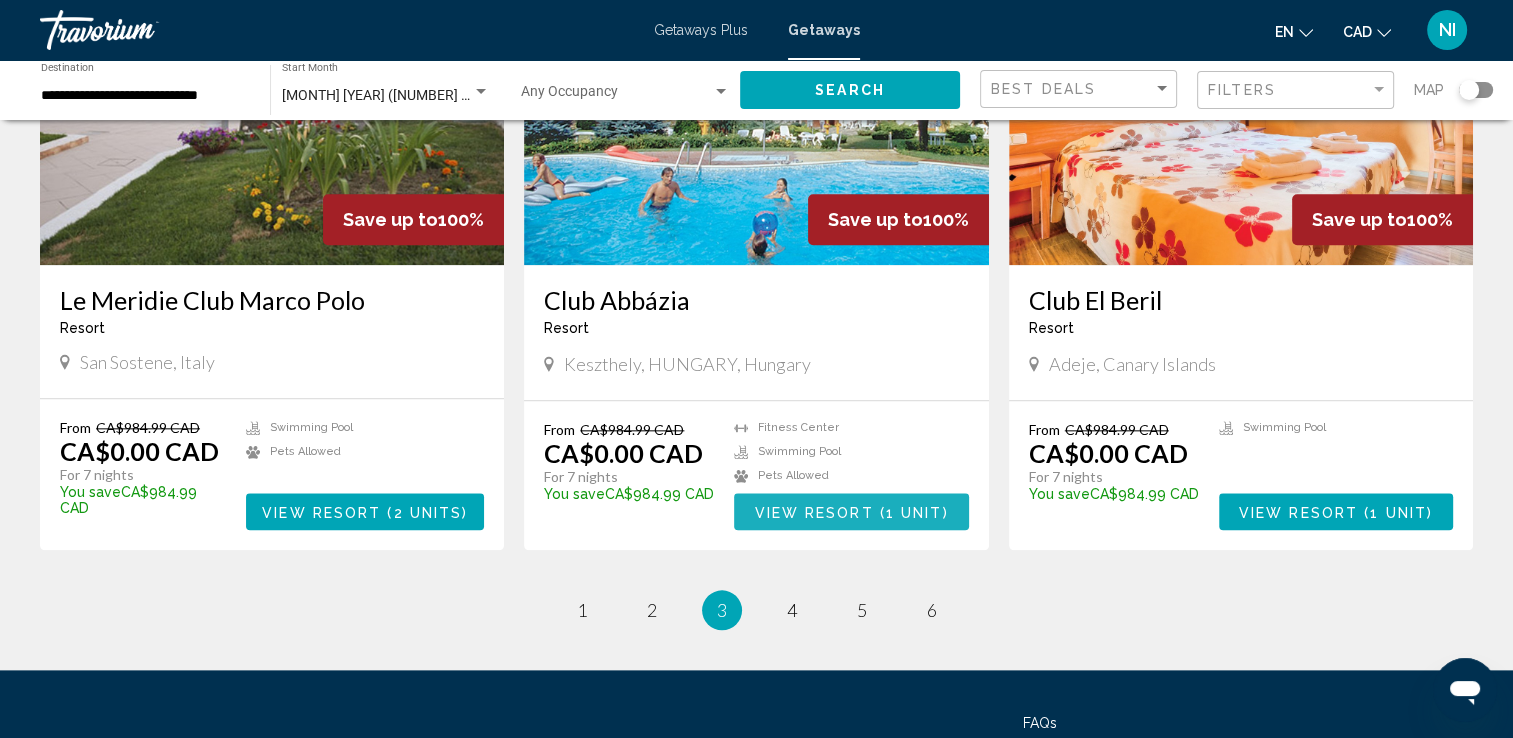 click on "View Resort" at bounding box center [813, 512] 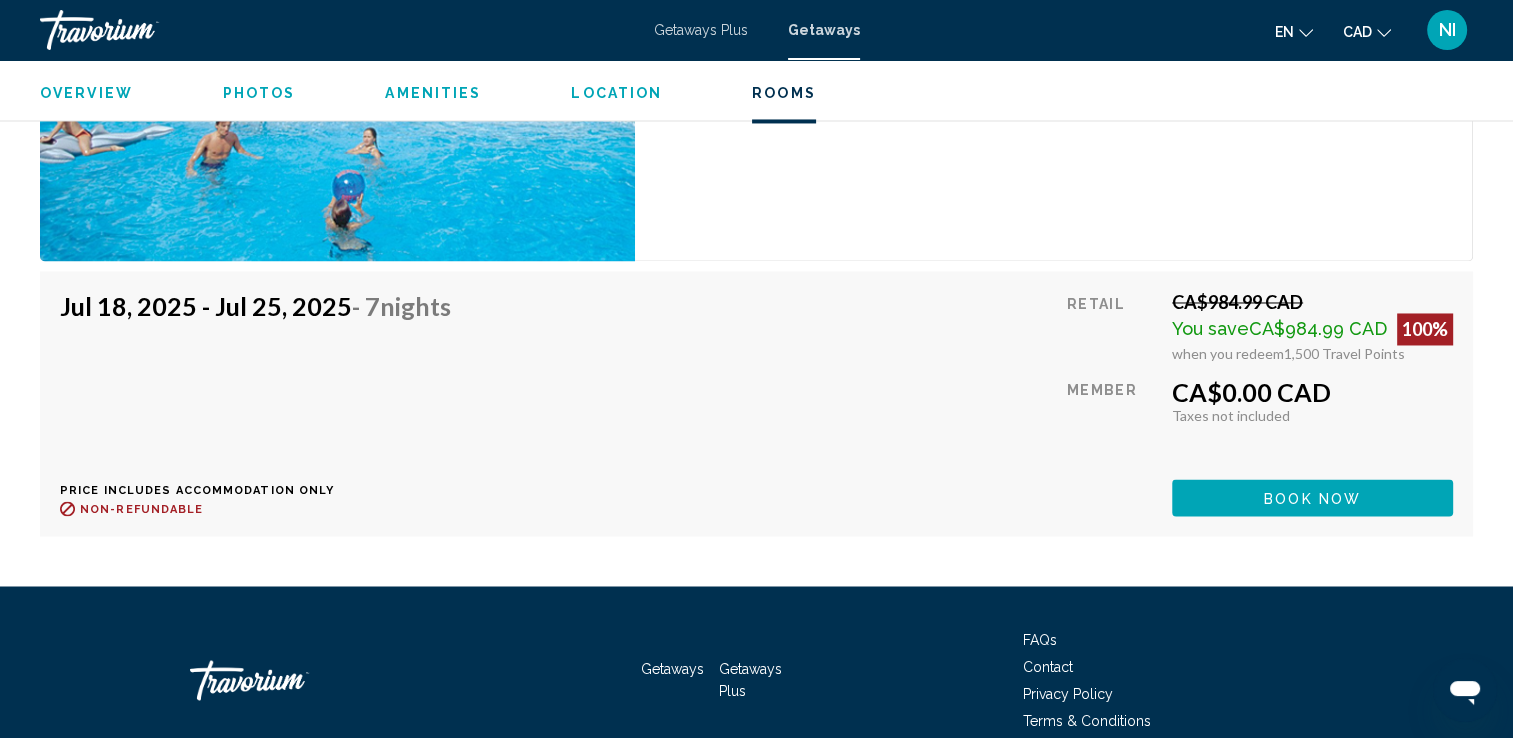 scroll, scrollTop: 3391, scrollLeft: 0, axis: vertical 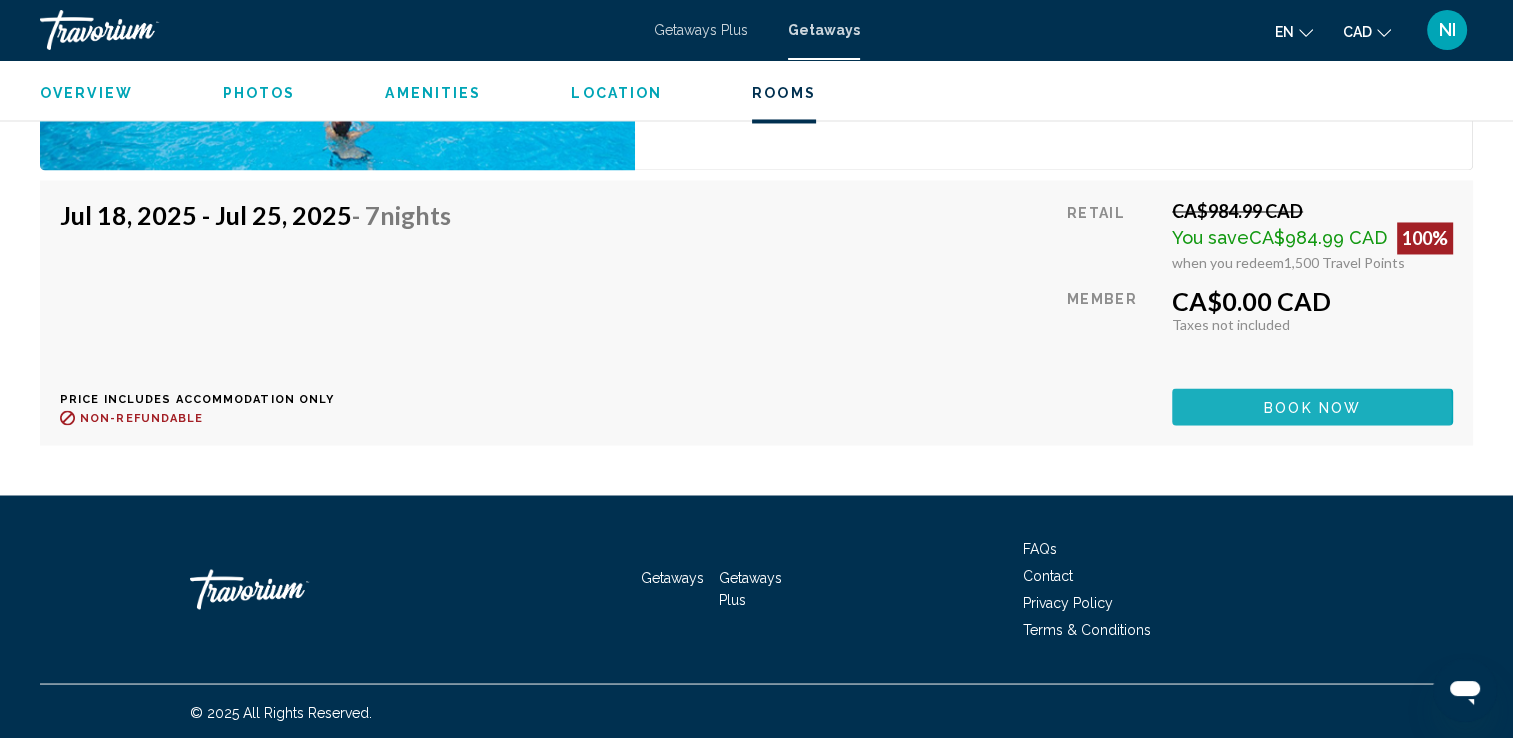 click on "Book now" at bounding box center [1312, 407] 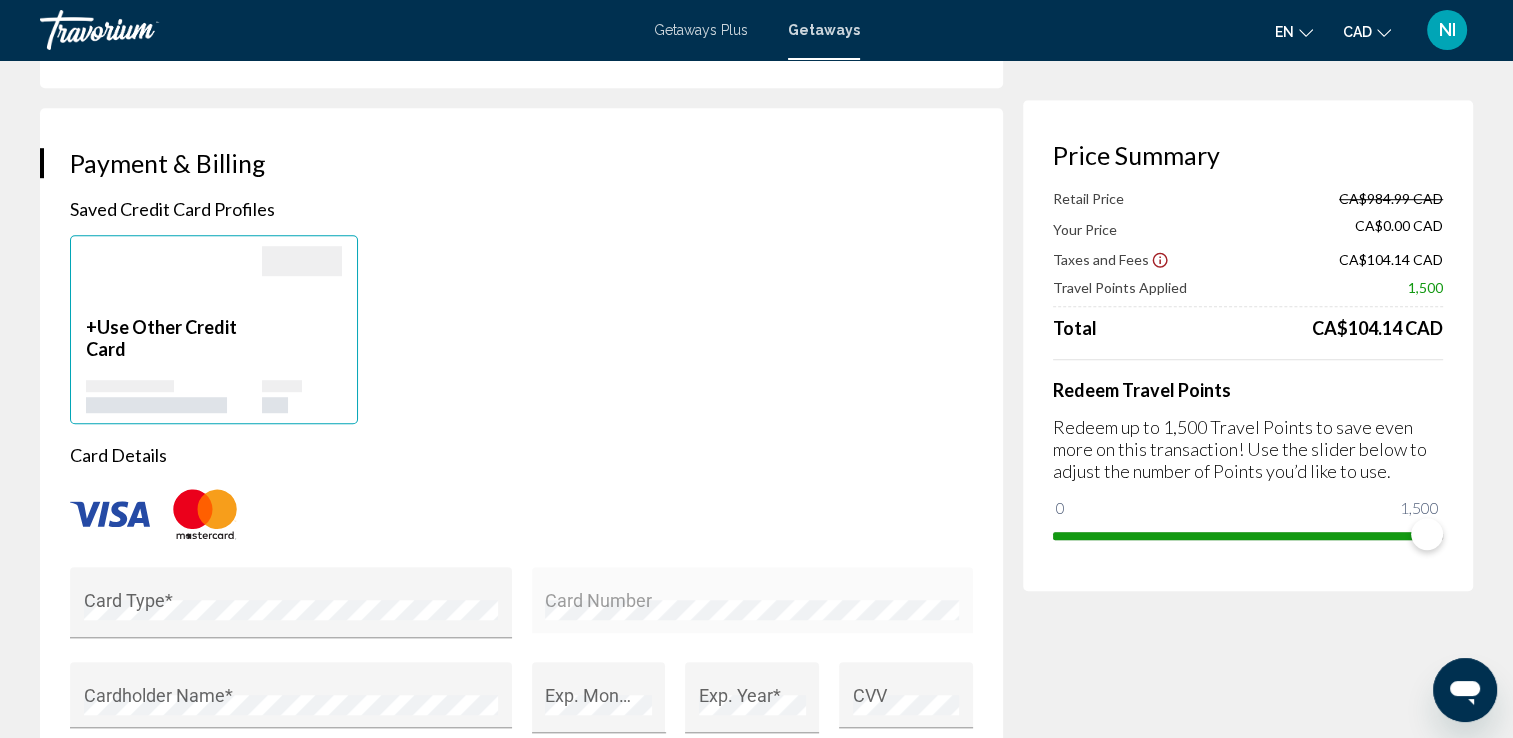 scroll, scrollTop: 1300, scrollLeft: 0, axis: vertical 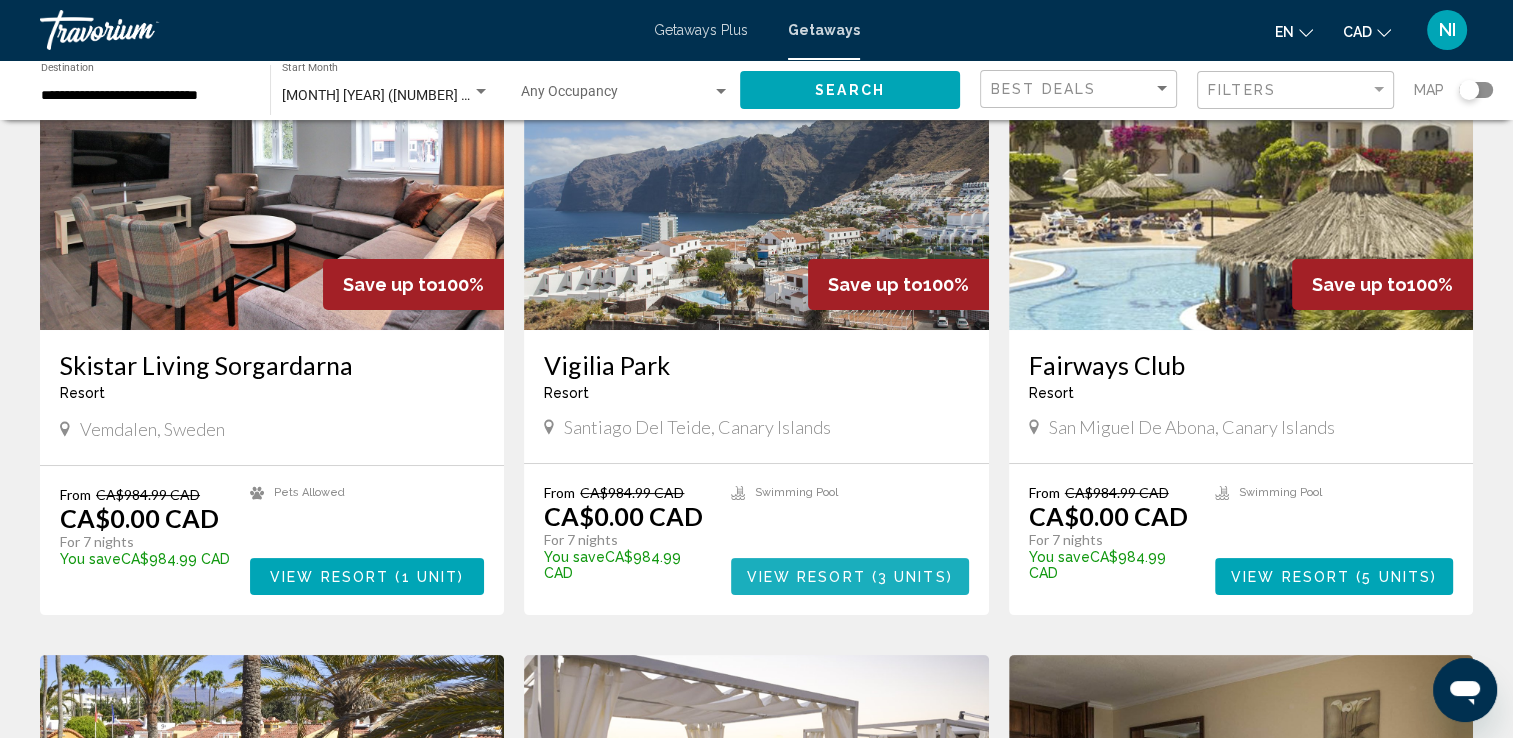 click on "View Resort" at bounding box center [806, 577] 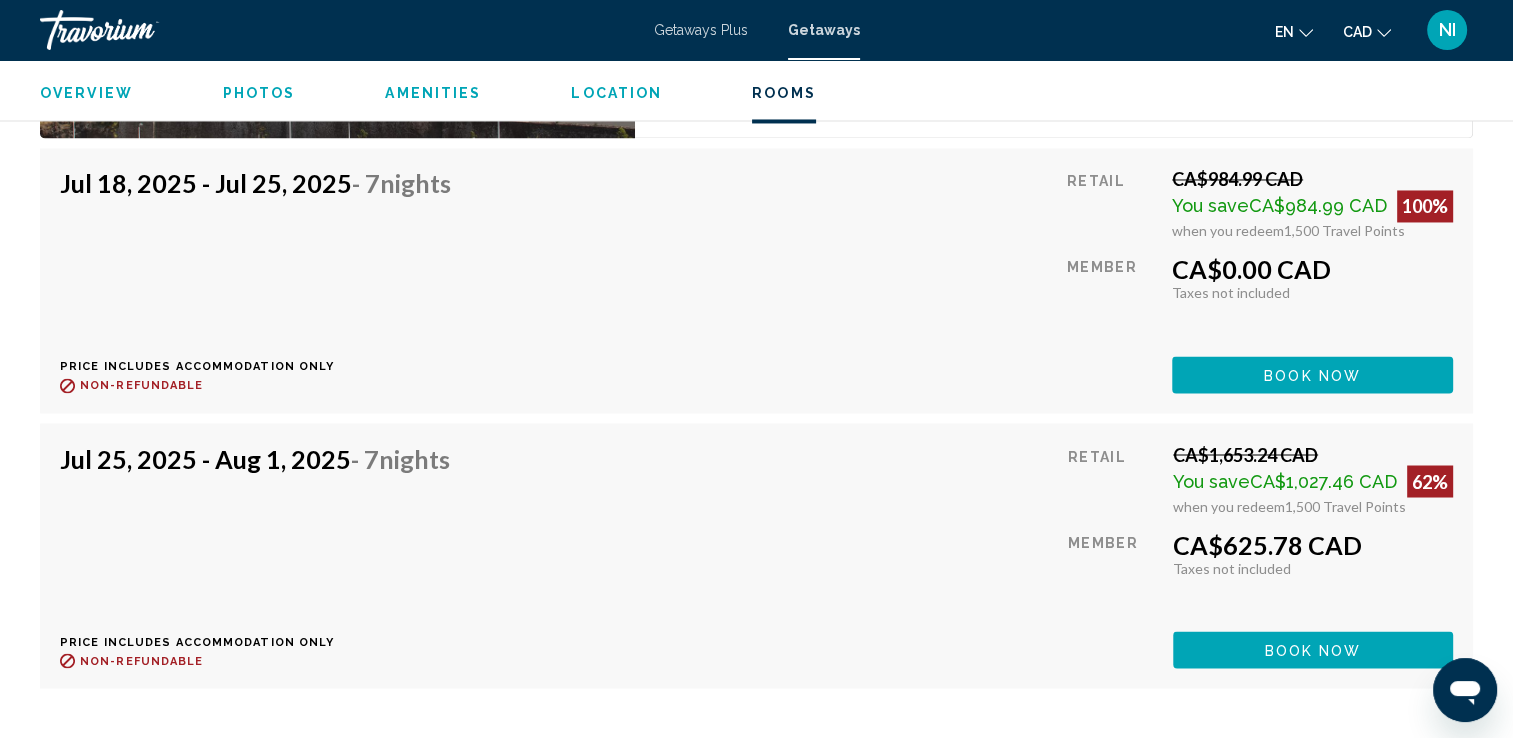scroll, scrollTop: 3400, scrollLeft: 0, axis: vertical 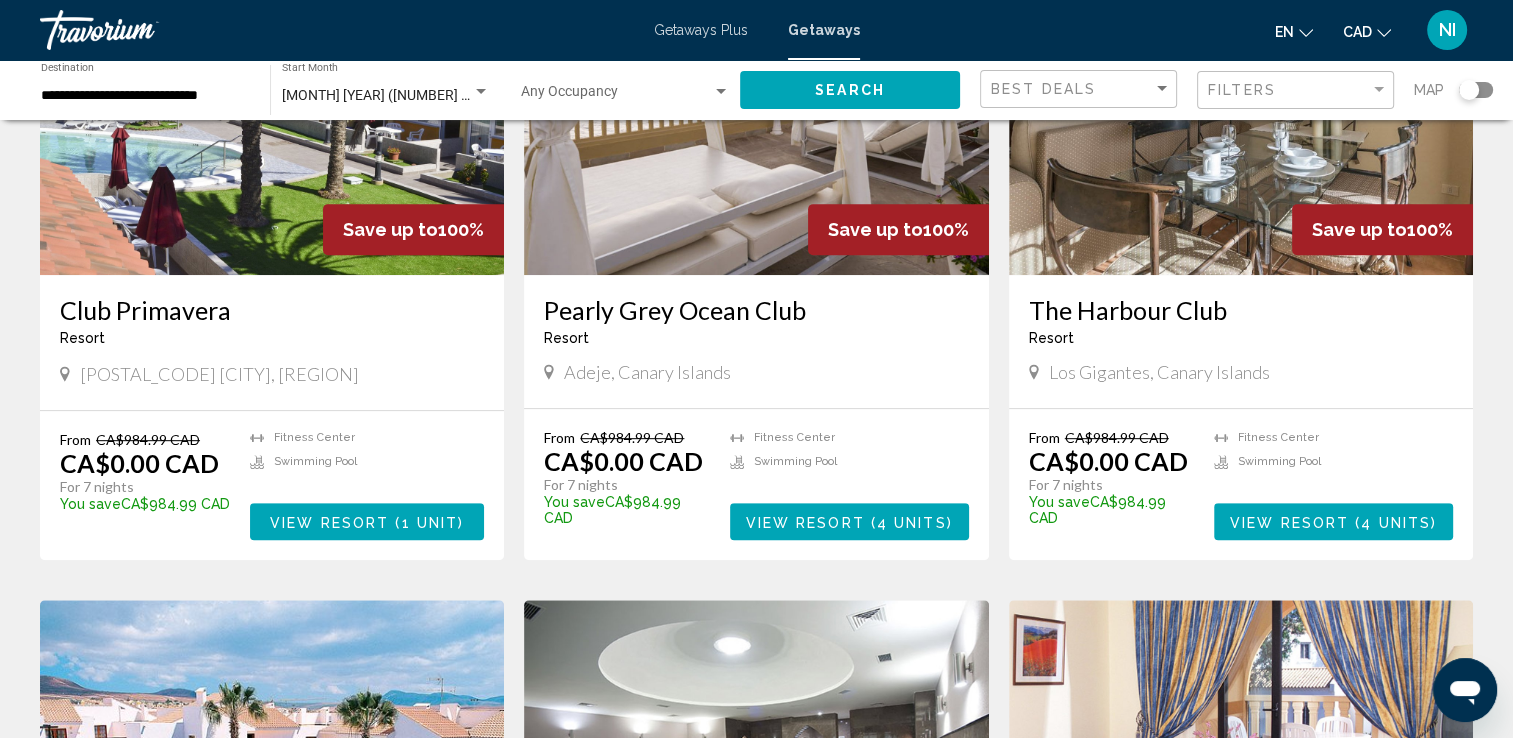 click on "View Resort" at bounding box center (805, 522) 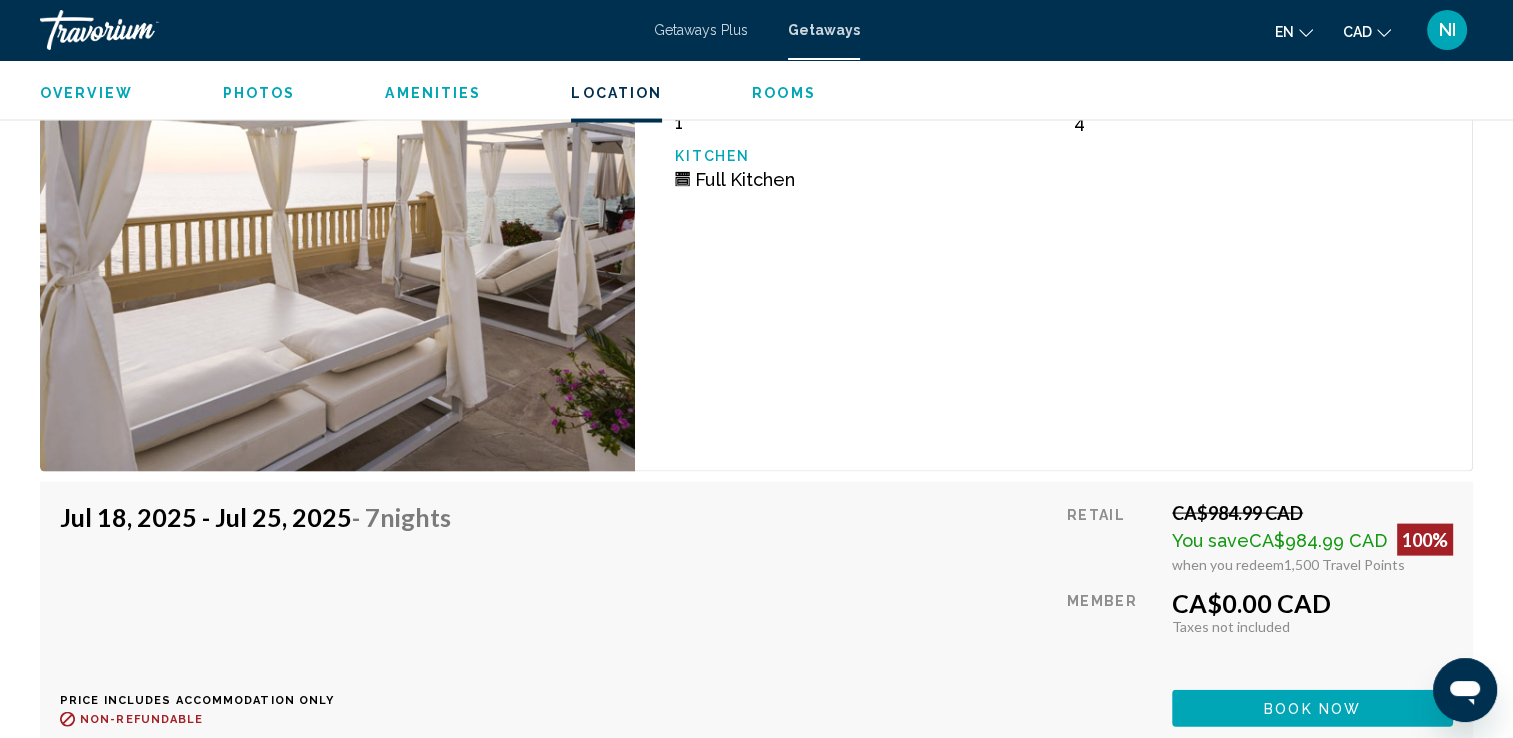 scroll, scrollTop: 3894, scrollLeft: 0, axis: vertical 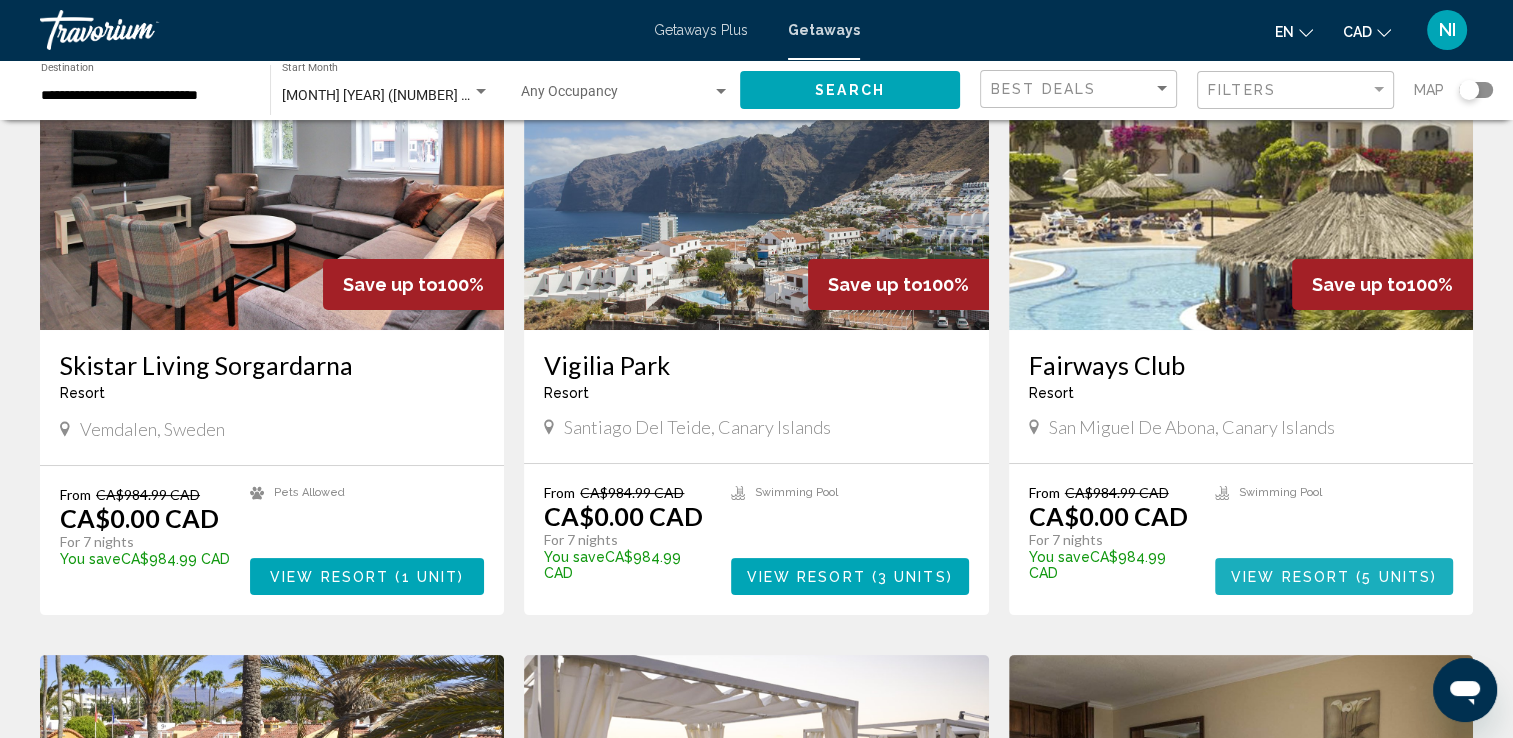 click on "View Resort" at bounding box center [1290, 577] 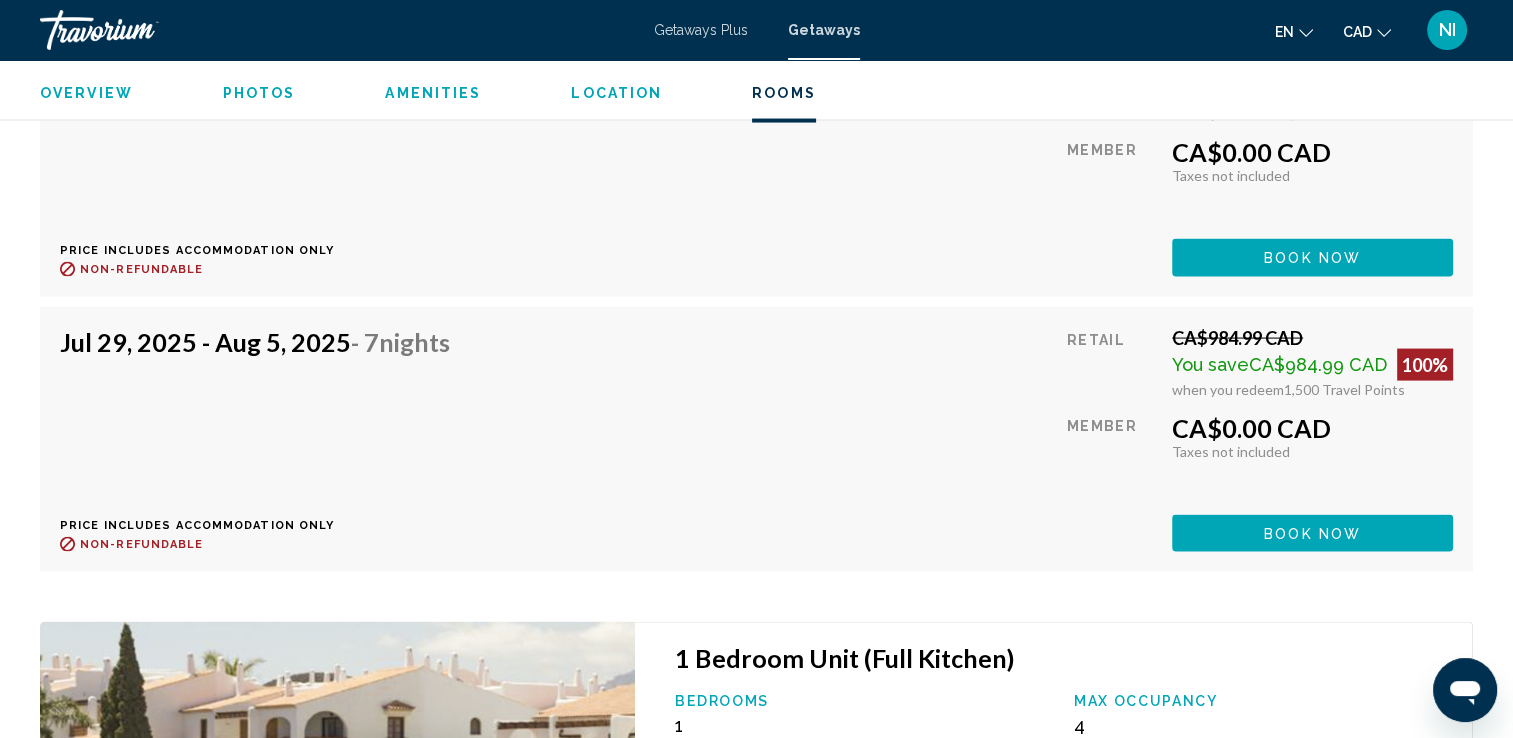 scroll, scrollTop: 4000, scrollLeft: 0, axis: vertical 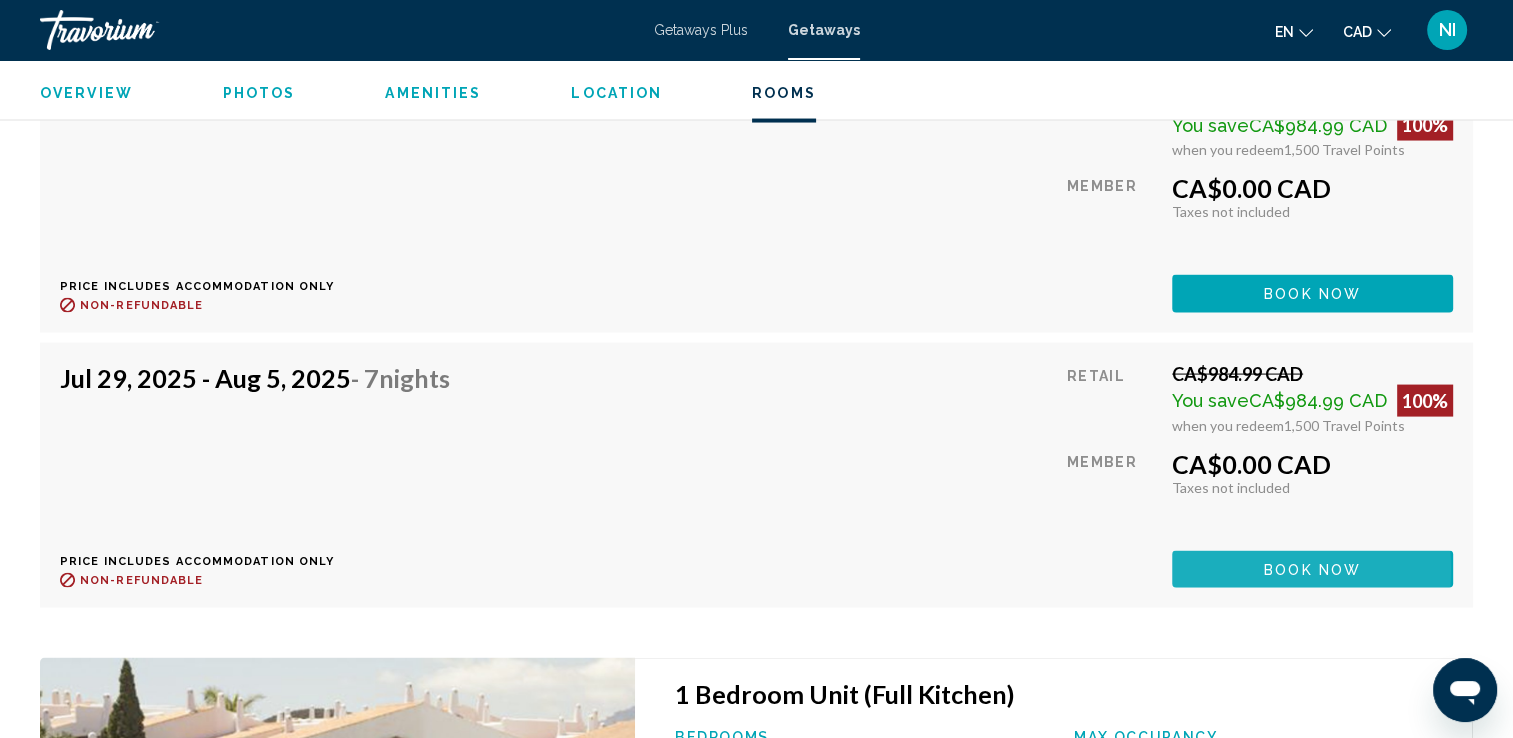 click on "Book now" at bounding box center (1312, 569) 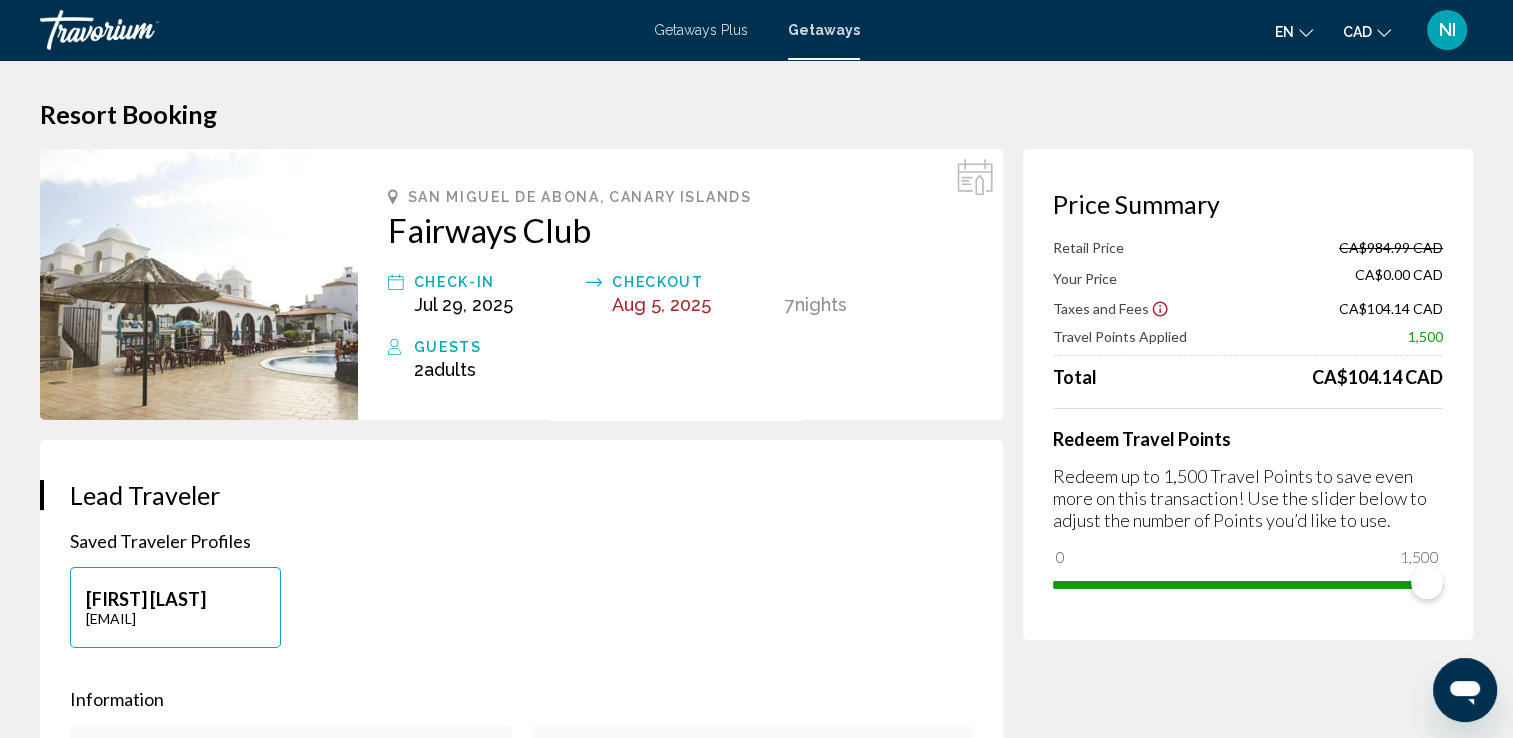 scroll, scrollTop: 0, scrollLeft: 0, axis: both 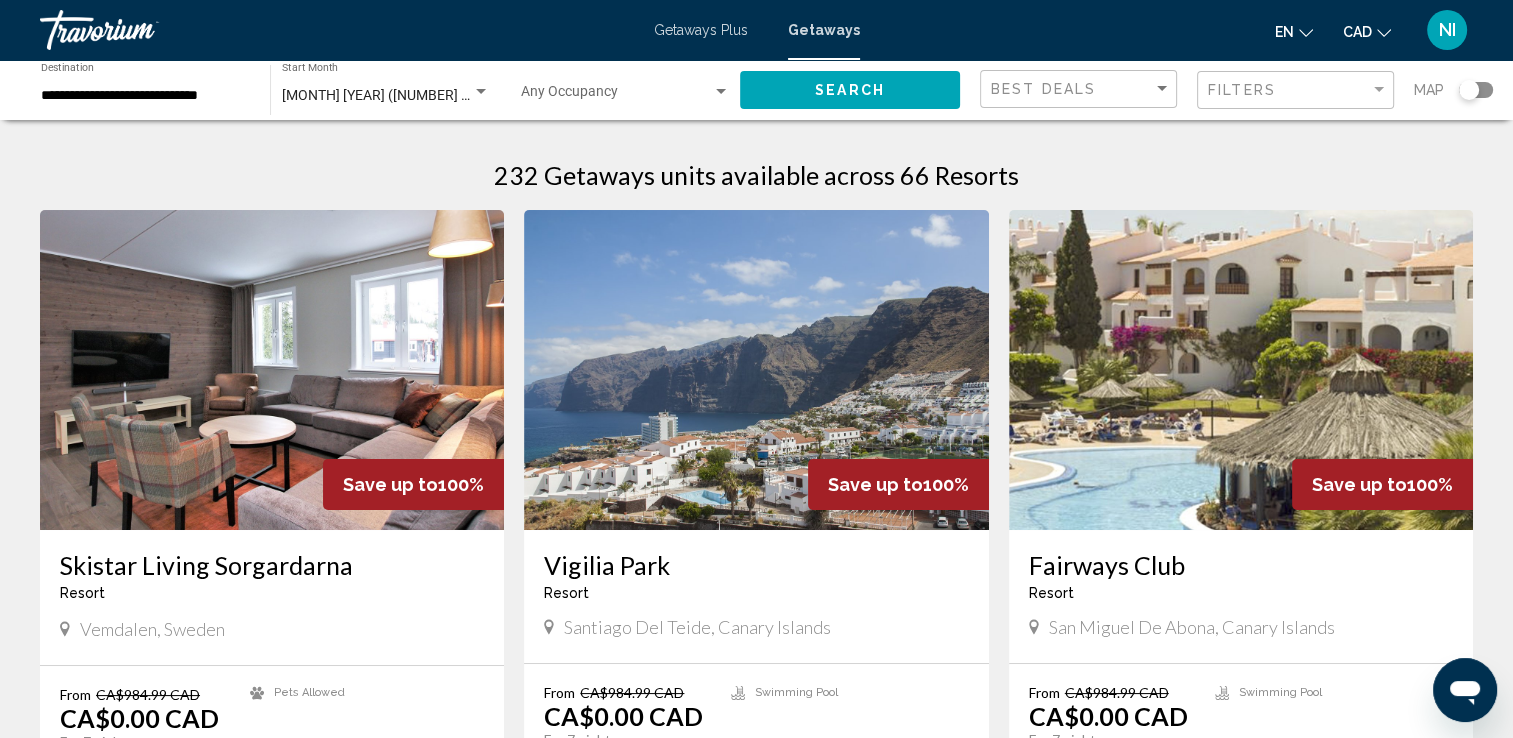 click on "**********" 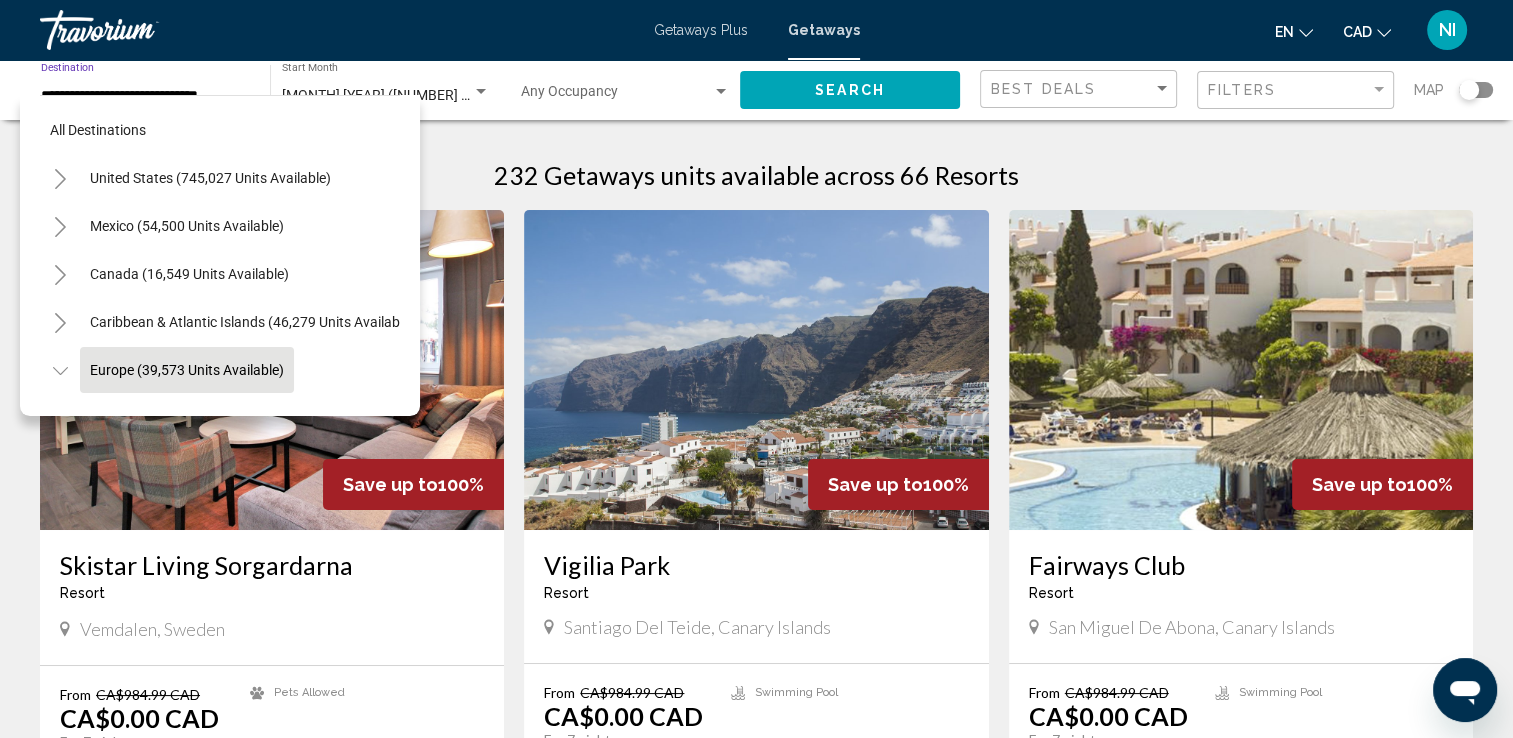 scroll, scrollTop: 126, scrollLeft: 0, axis: vertical 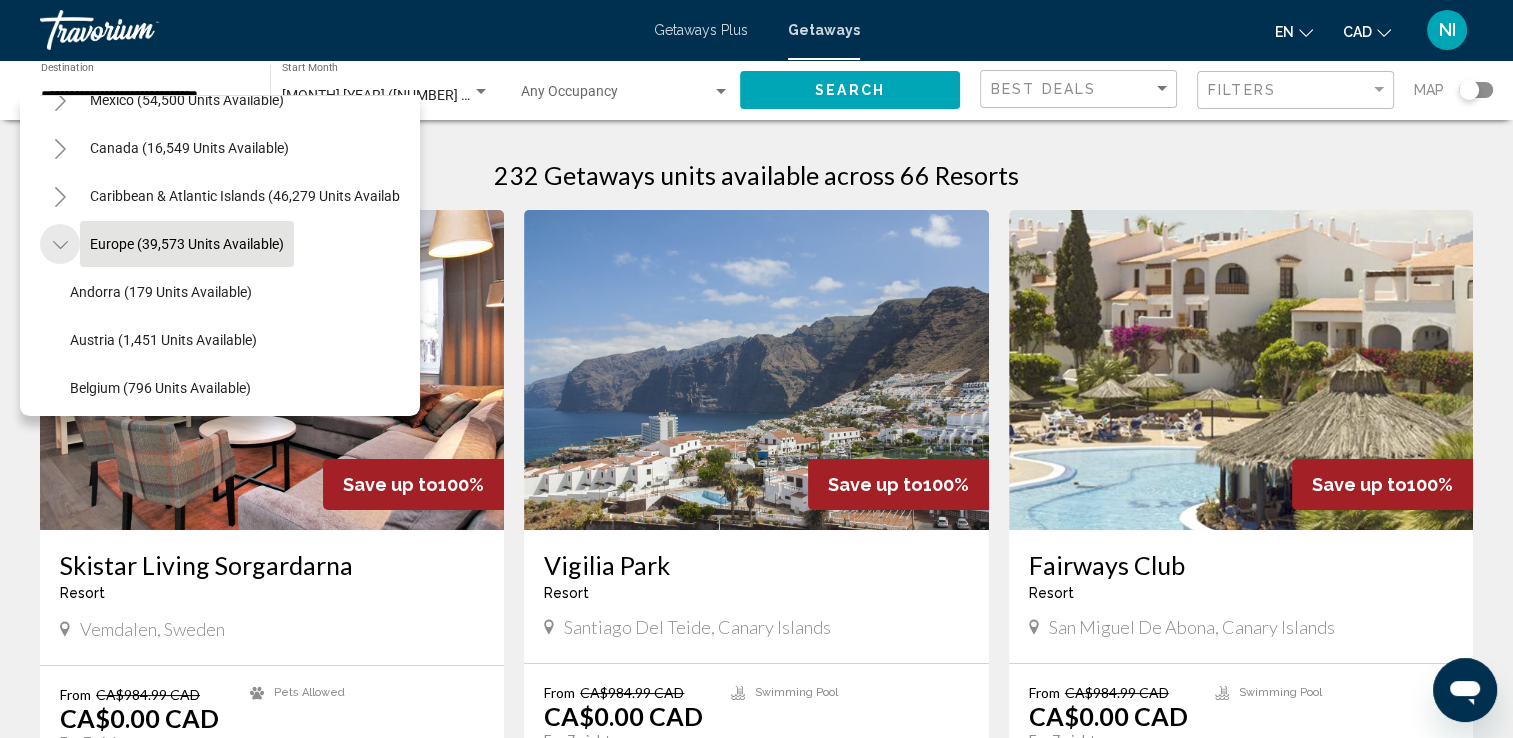 click 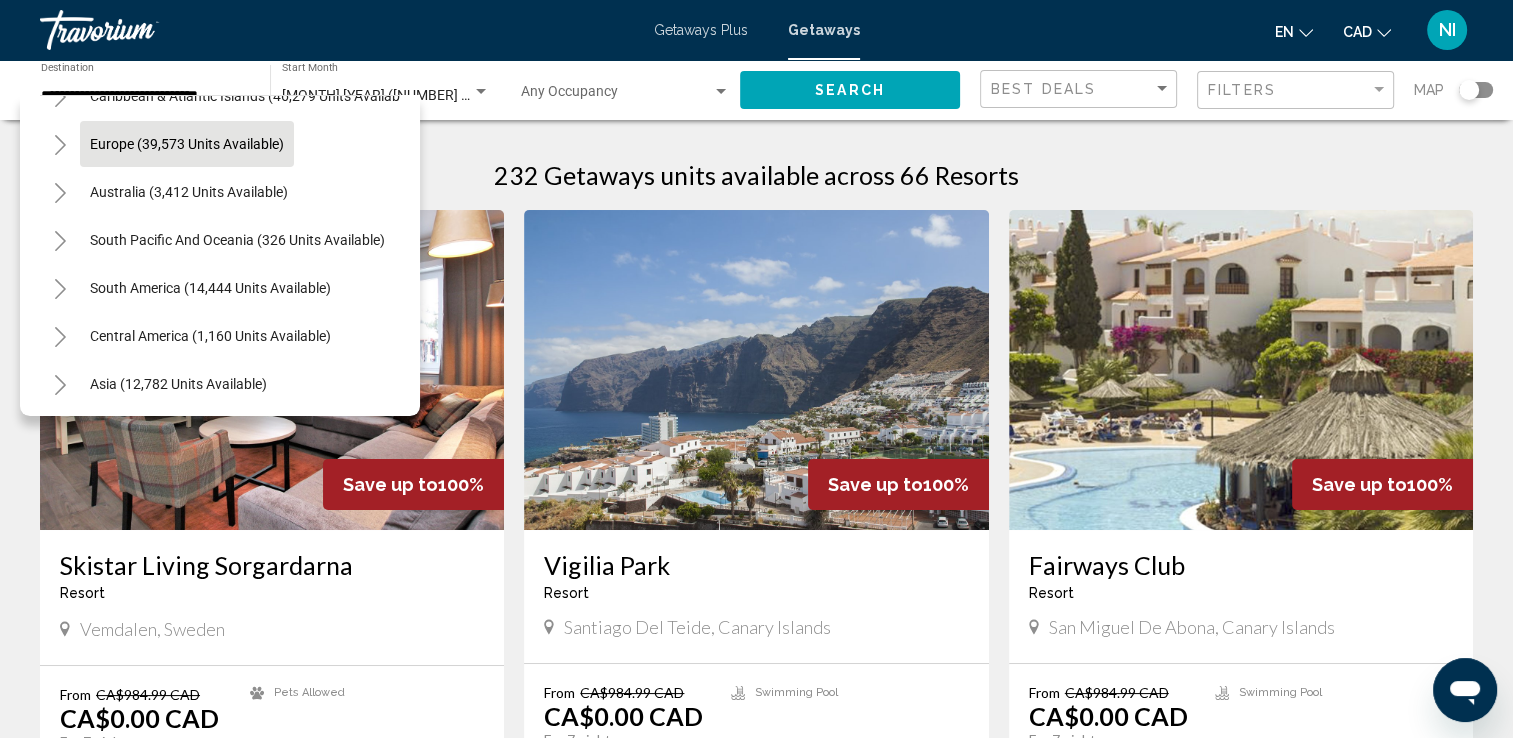 scroll, scrollTop: 26, scrollLeft: 0, axis: vertical 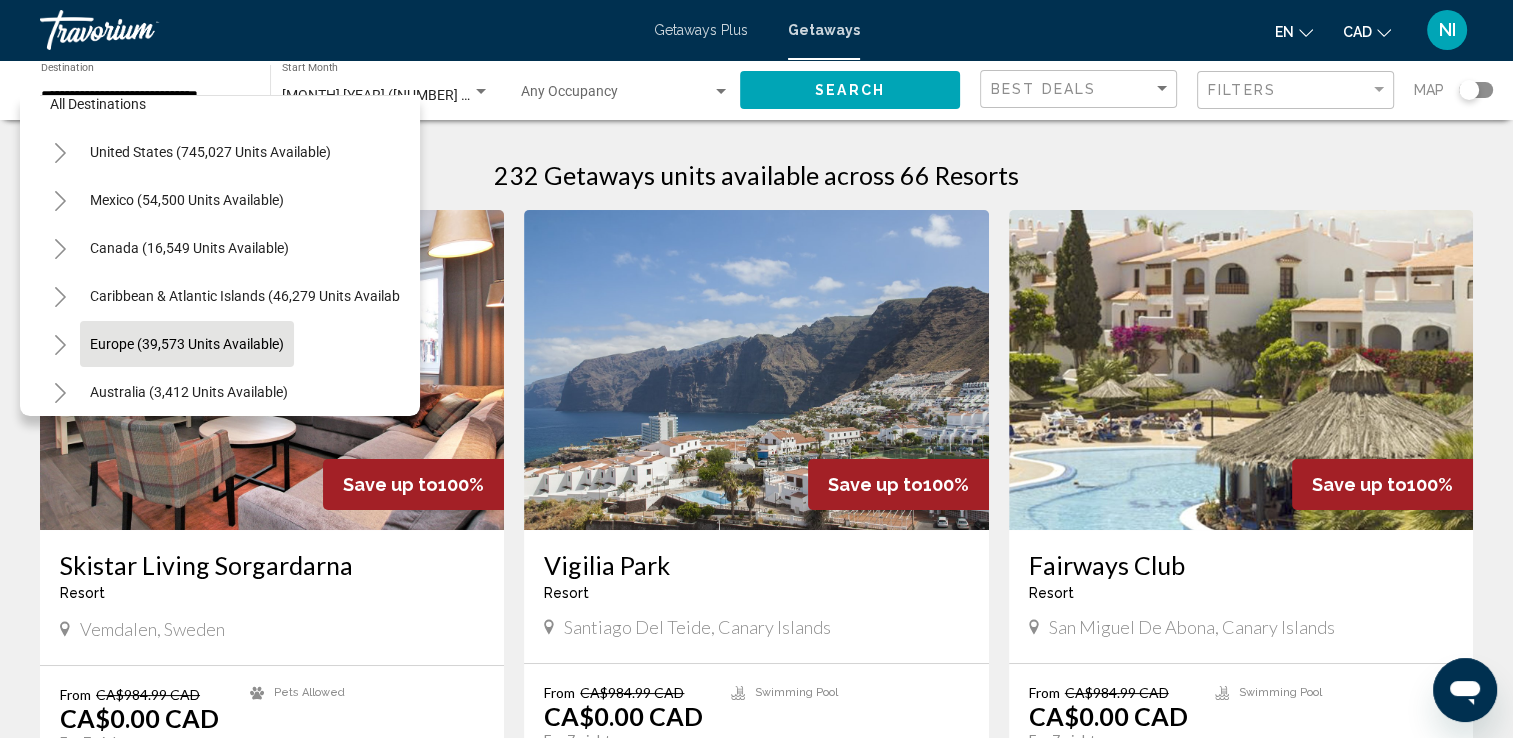 click 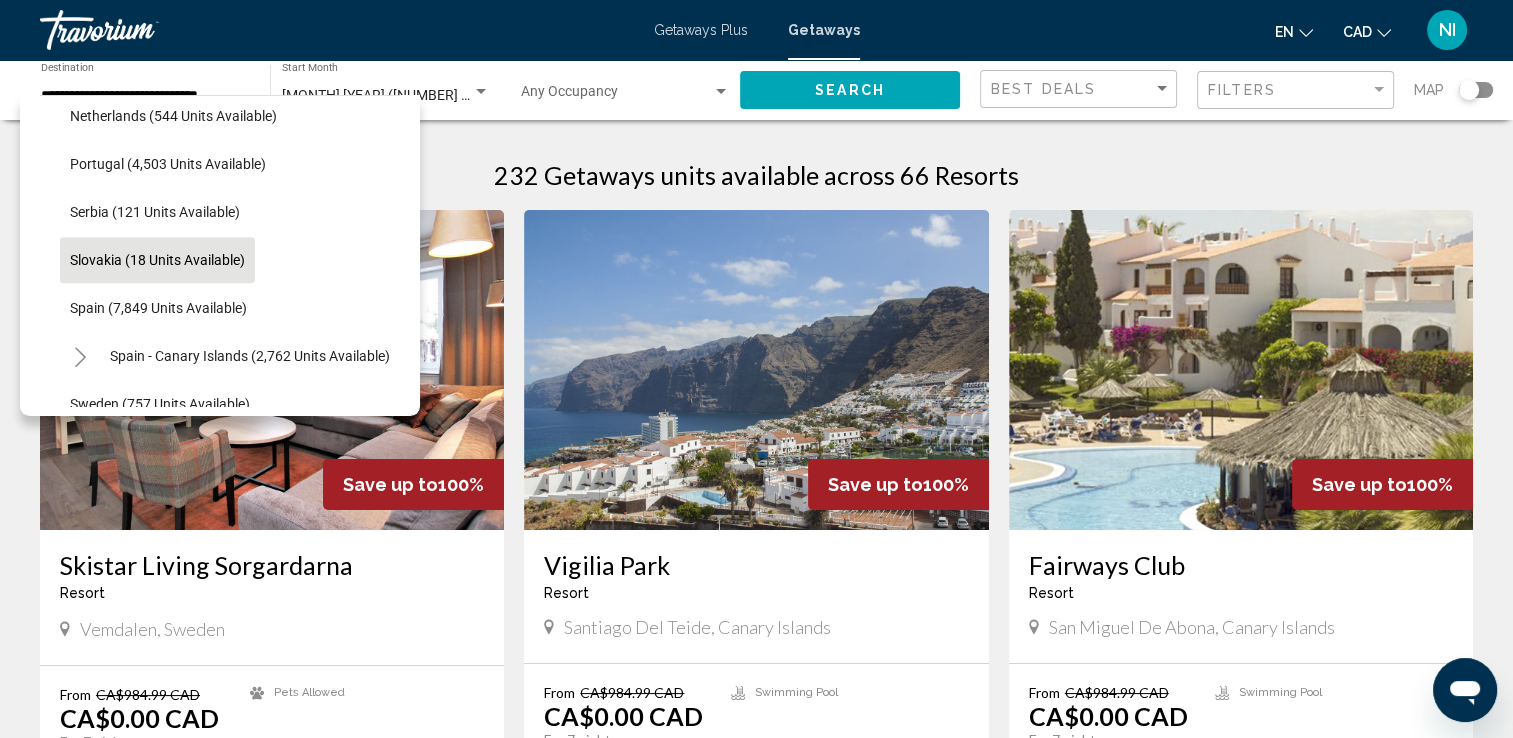 scroll, scrollTop: 1026, scrollLeft: 0, axis: vertical 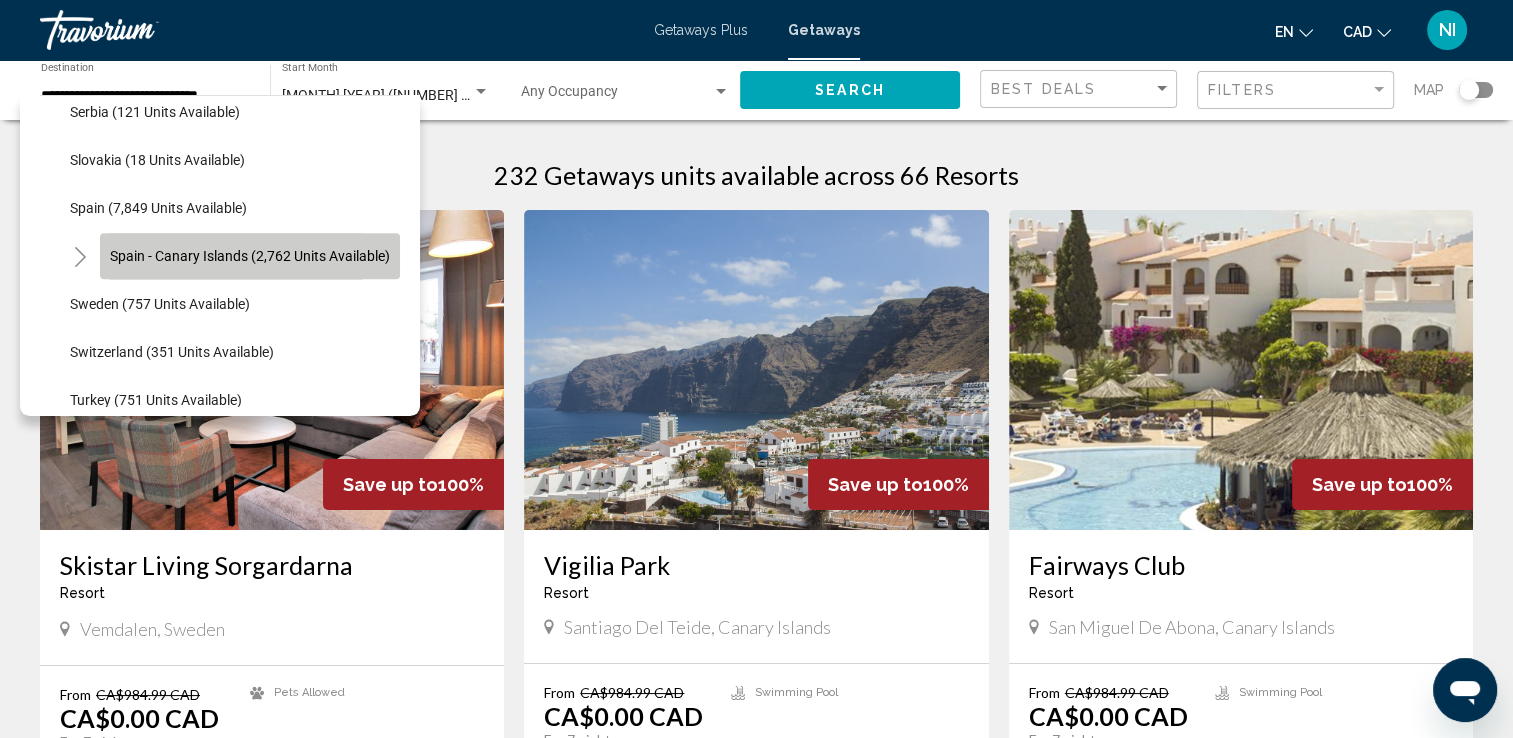 click on "Spain - Canary Islands (2,762 units available)" 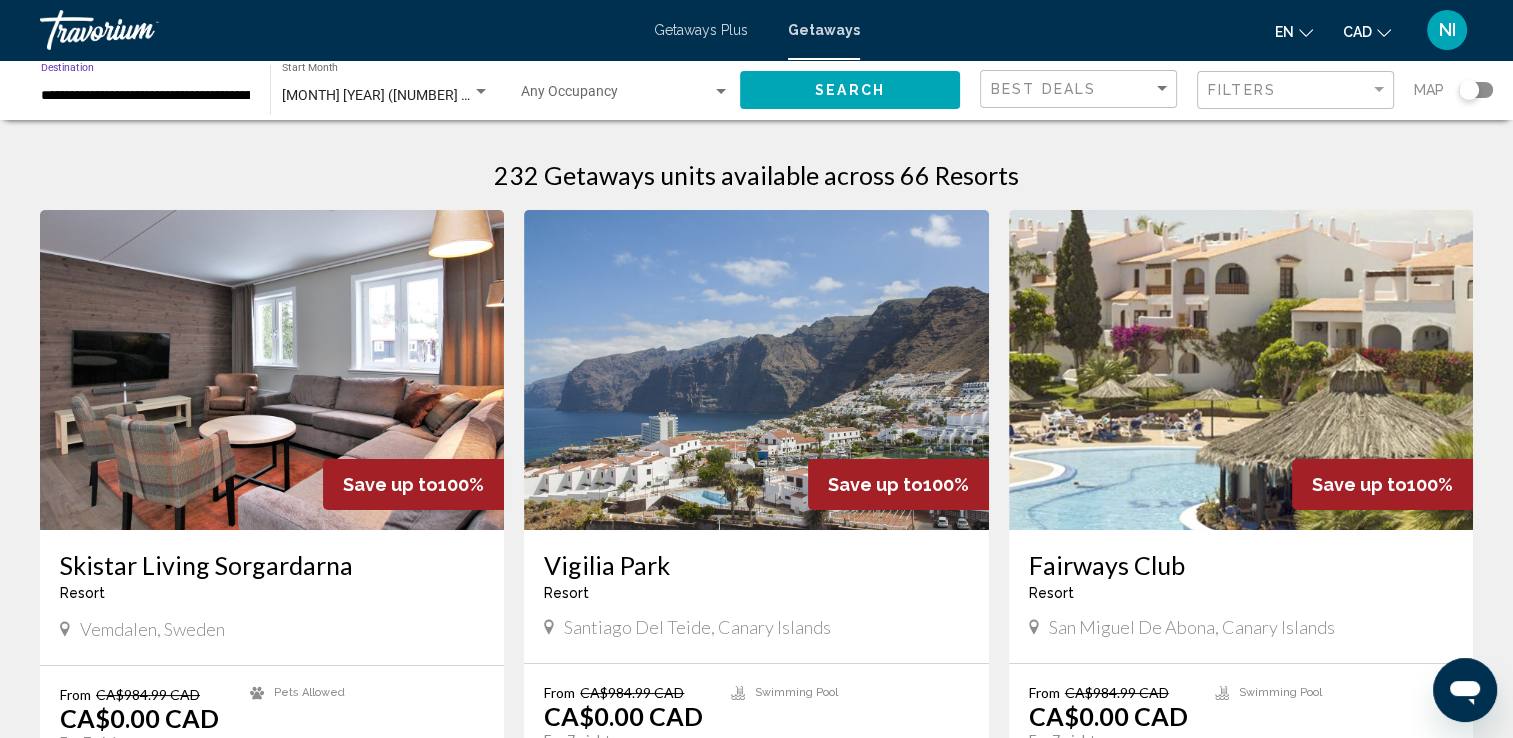 click on "Search" 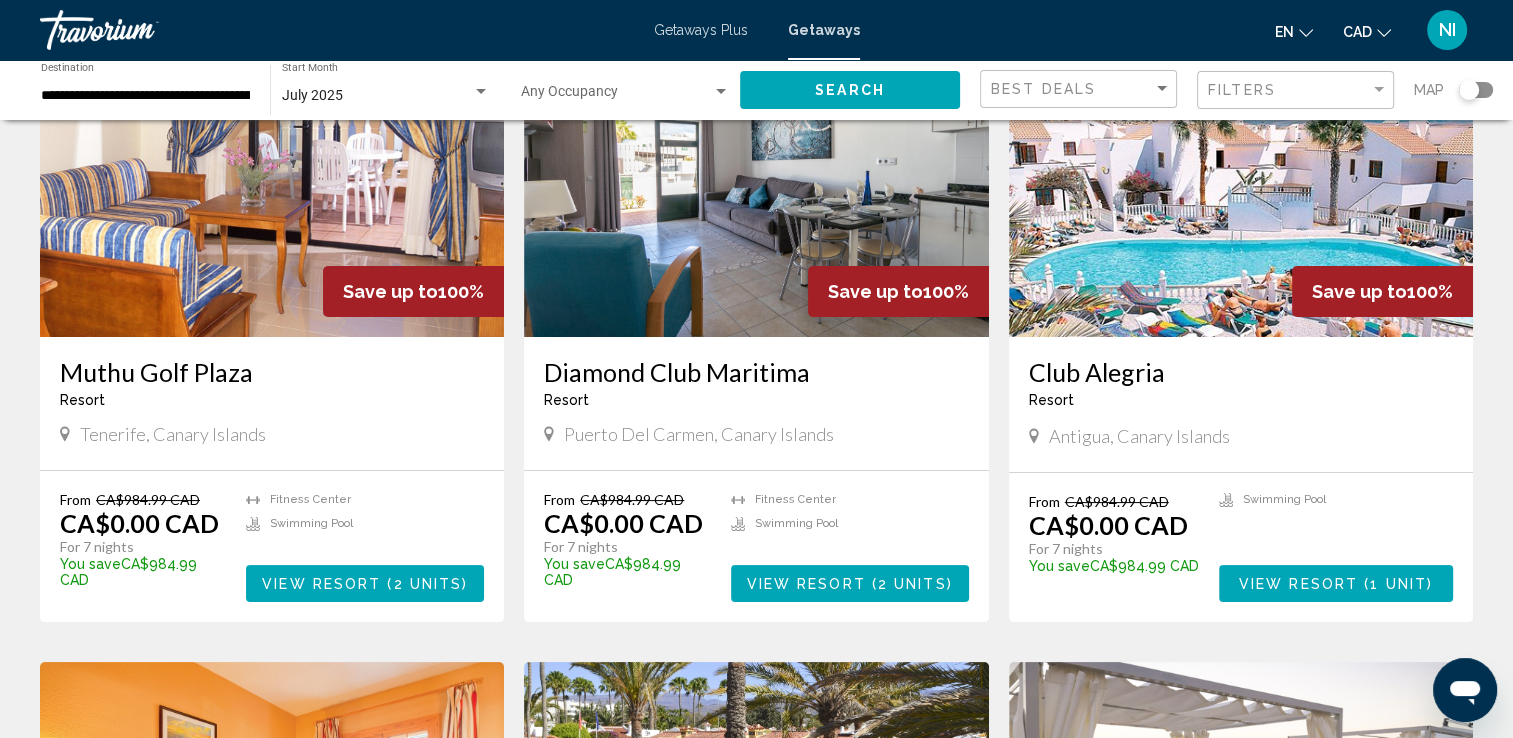 scroll, scrollTop: 200, scrollLeft: 0, axis: vertical 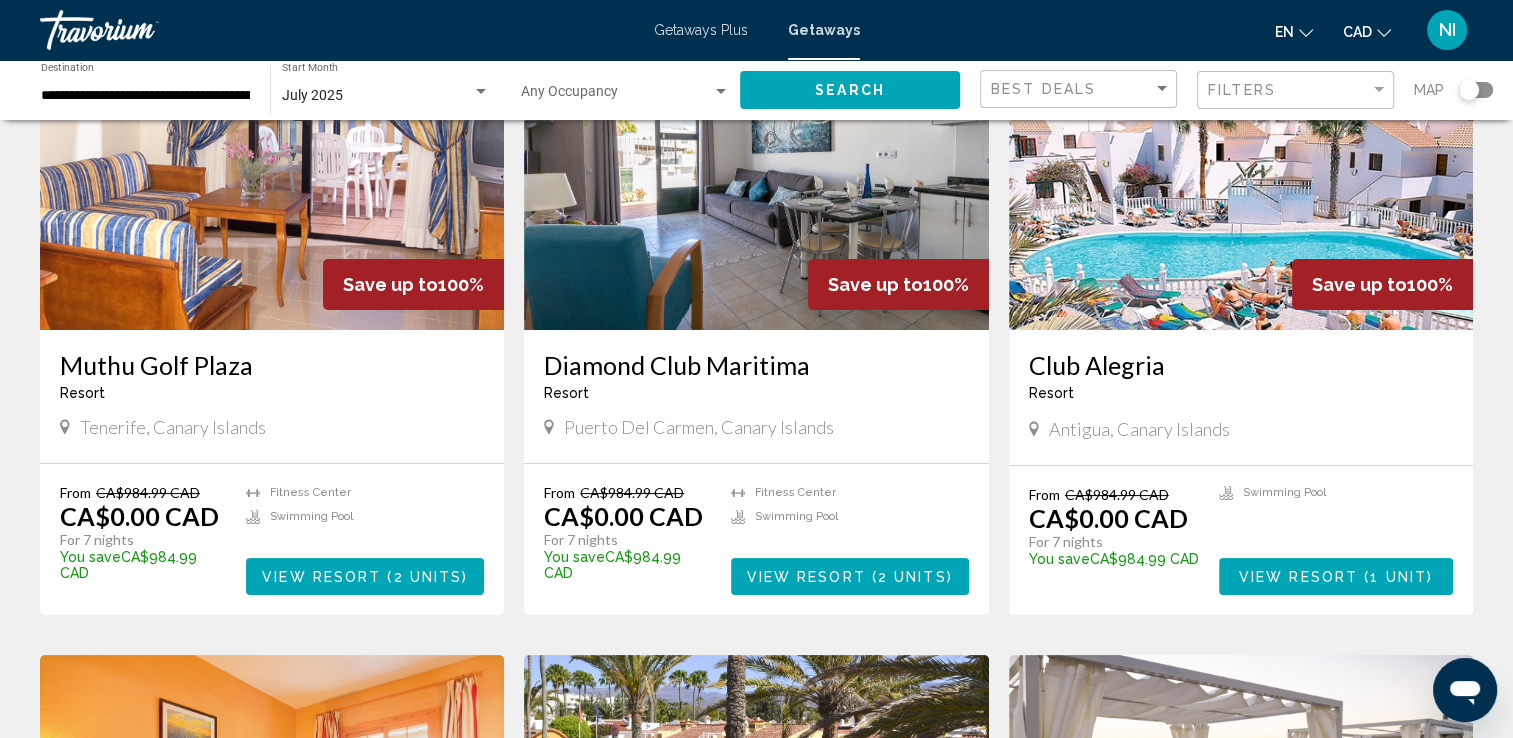 click on "1 unit" at bounding box center (1398, 577) 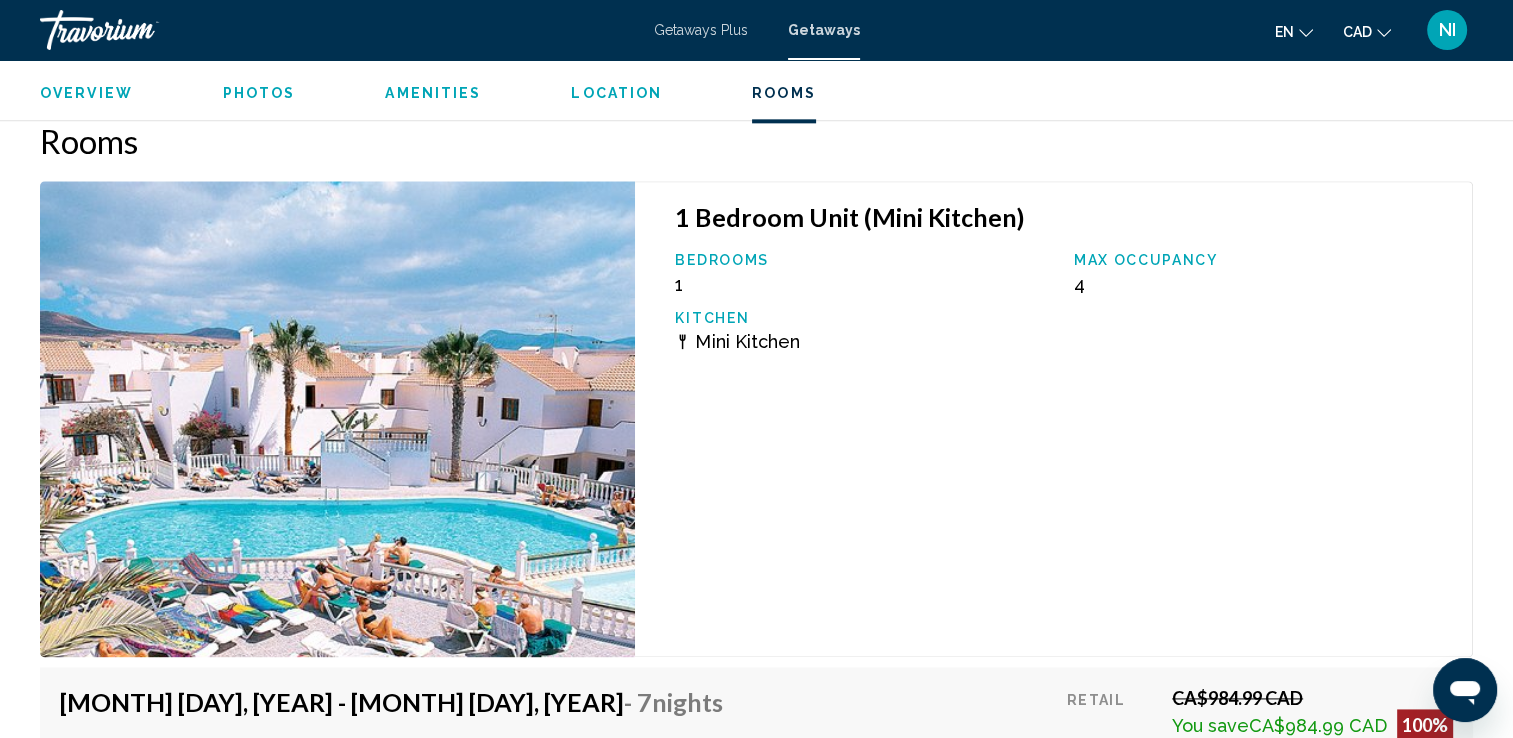 scroll, scrollTop: 2800, scrollLeft: 0, axis: vertical 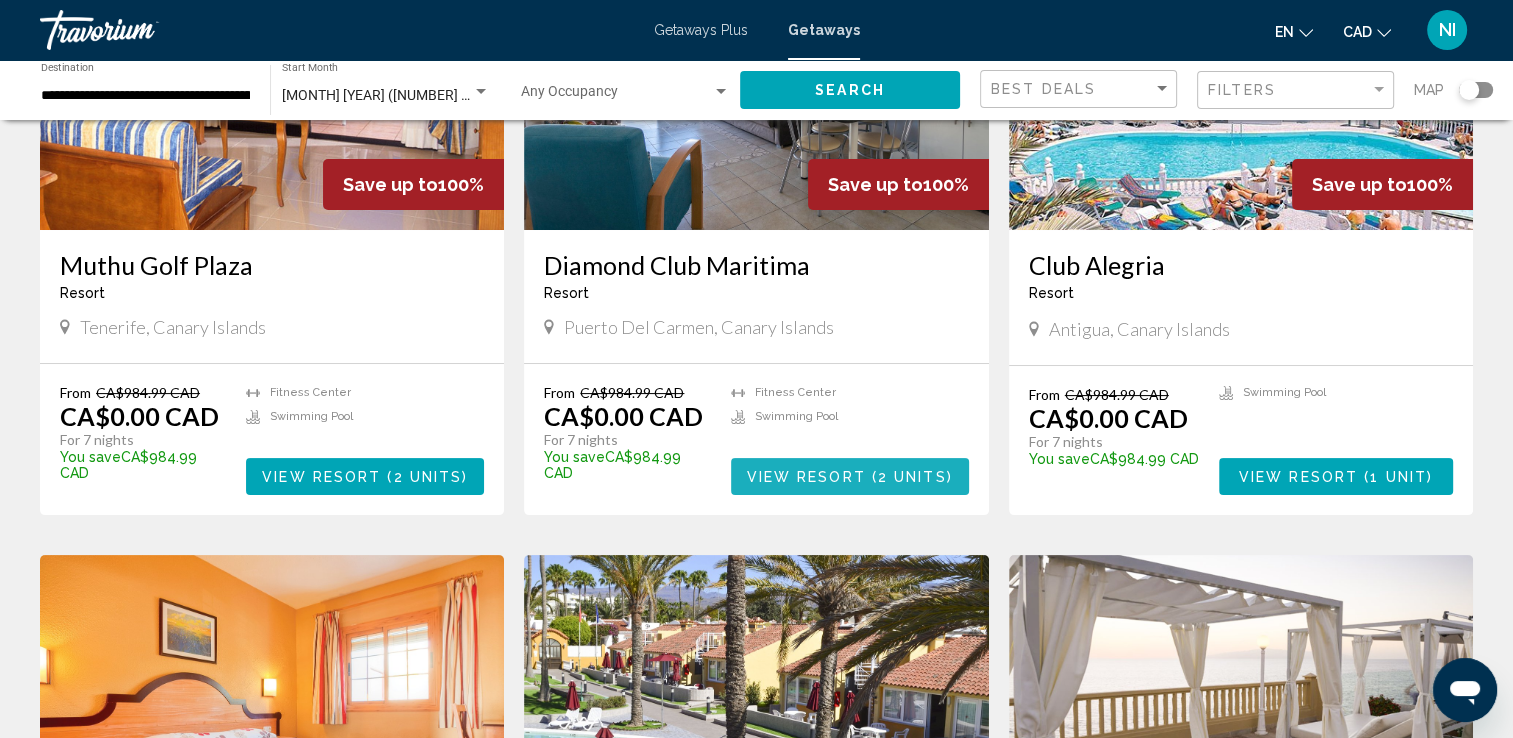 click on "View Resort    ( 2 units )" at bounding box center (850, 476) 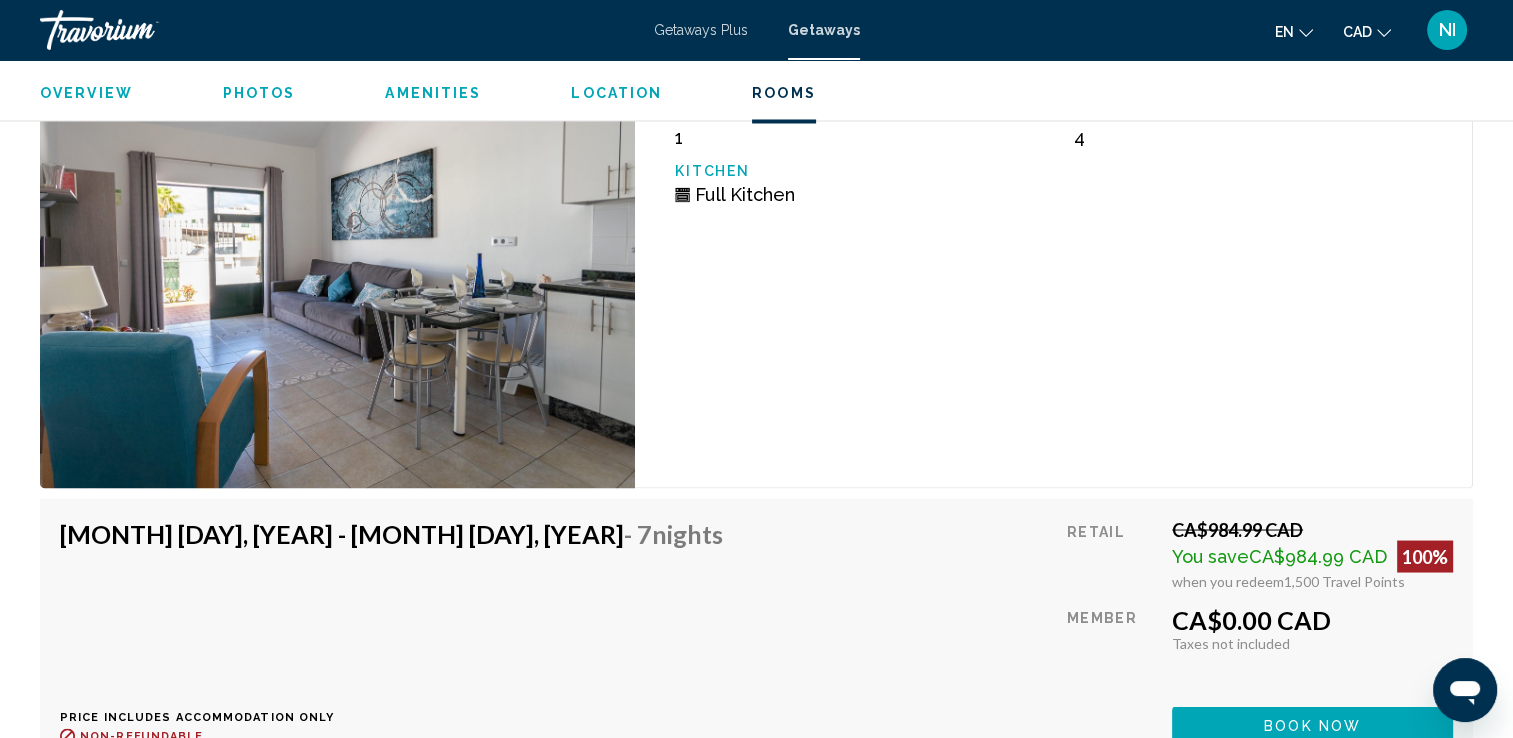 scroll, scrollTop: 3700, scrollLeft: 0, axis: vertical 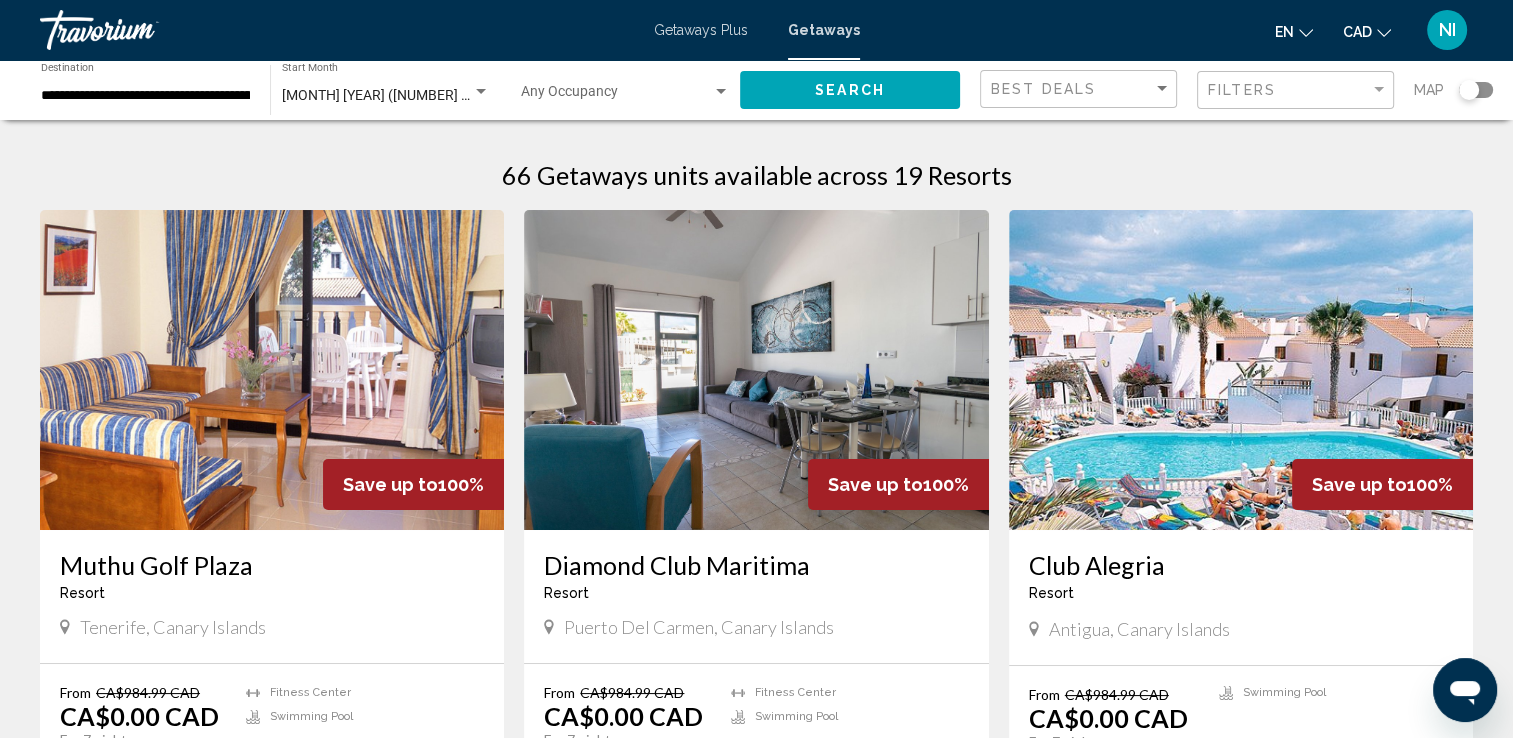 click at bounding box center (272, 370) 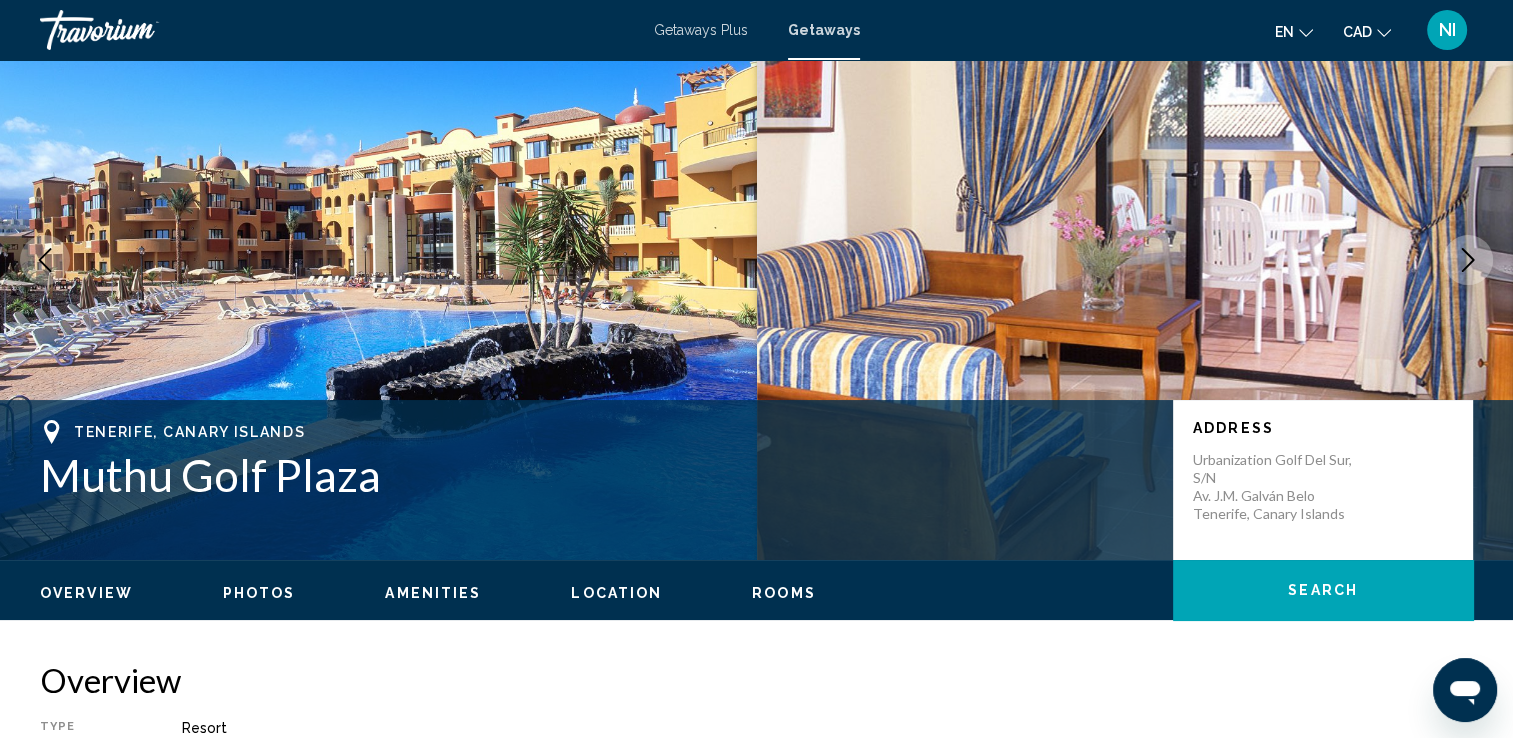 scroll, scrollTop: 0, scrollLeft: 0, axis: both 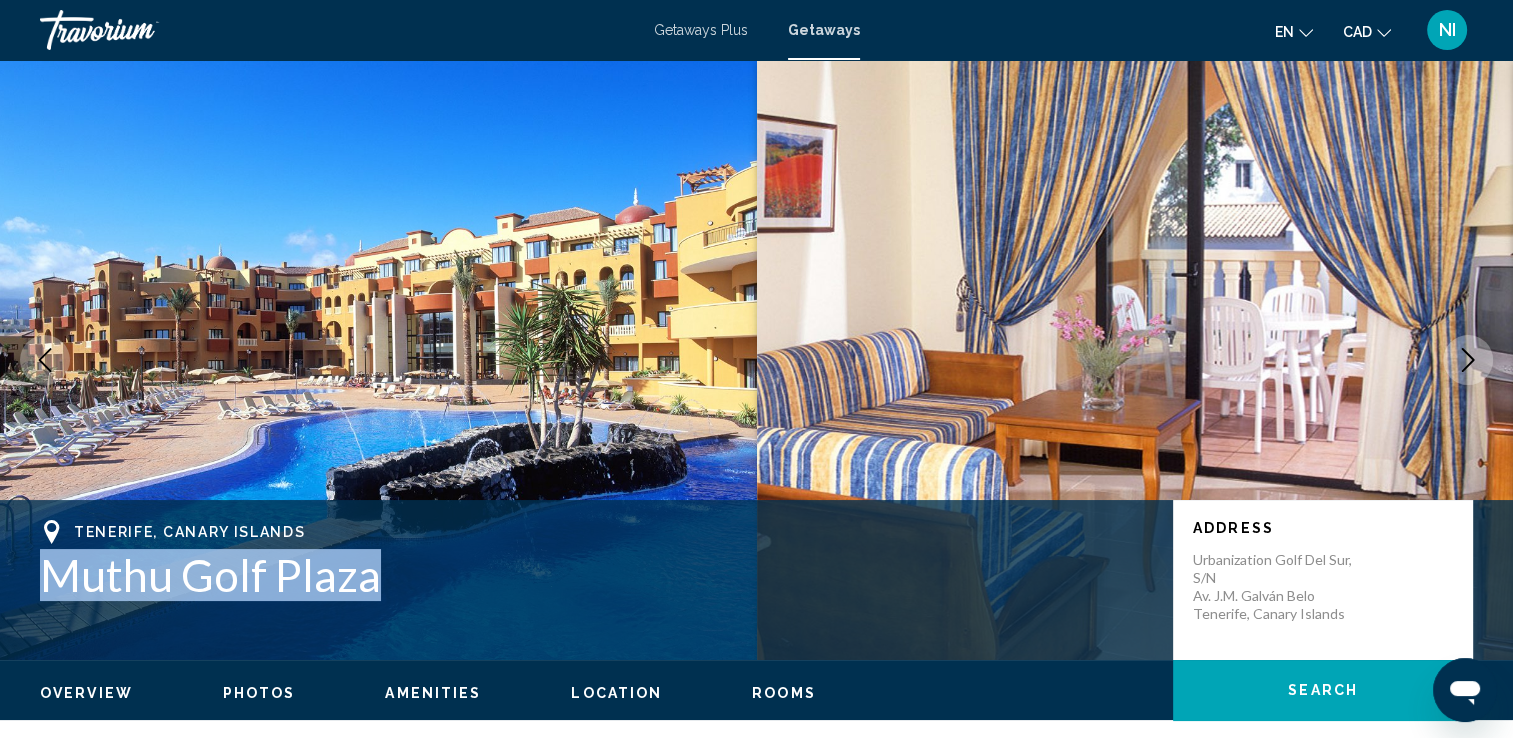 drag, startPoint x: 44, startPoint y: 582, endPoint x: 376, endPoint y: 574, distance: 332.09637 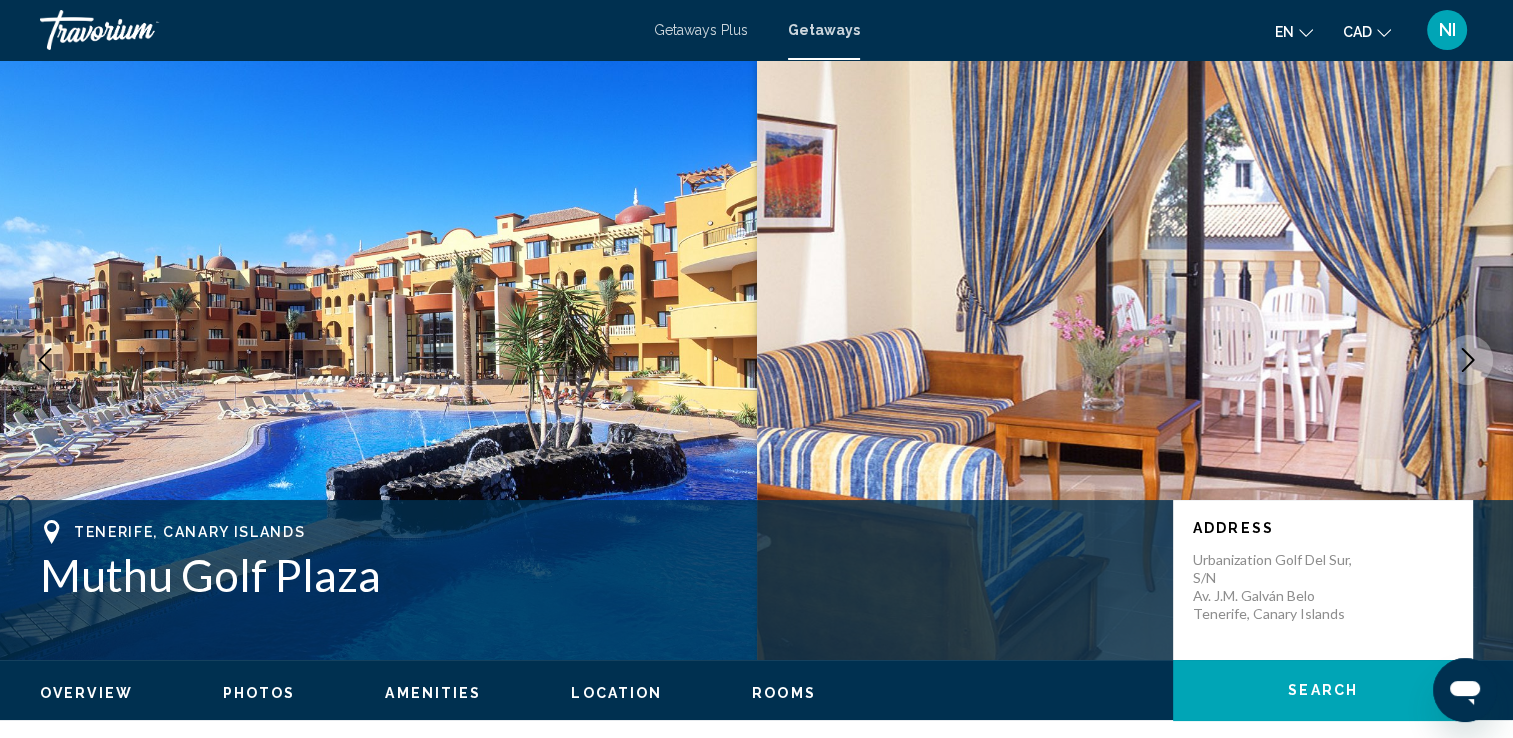 click on "Tenerife, Canary Islands Muthu Golf Plaza Address Urbanization Golf Del Sur, s/n Av. J.M. Galván Belo Tenerife, Canary Islands" at bounding box center [756, 580] 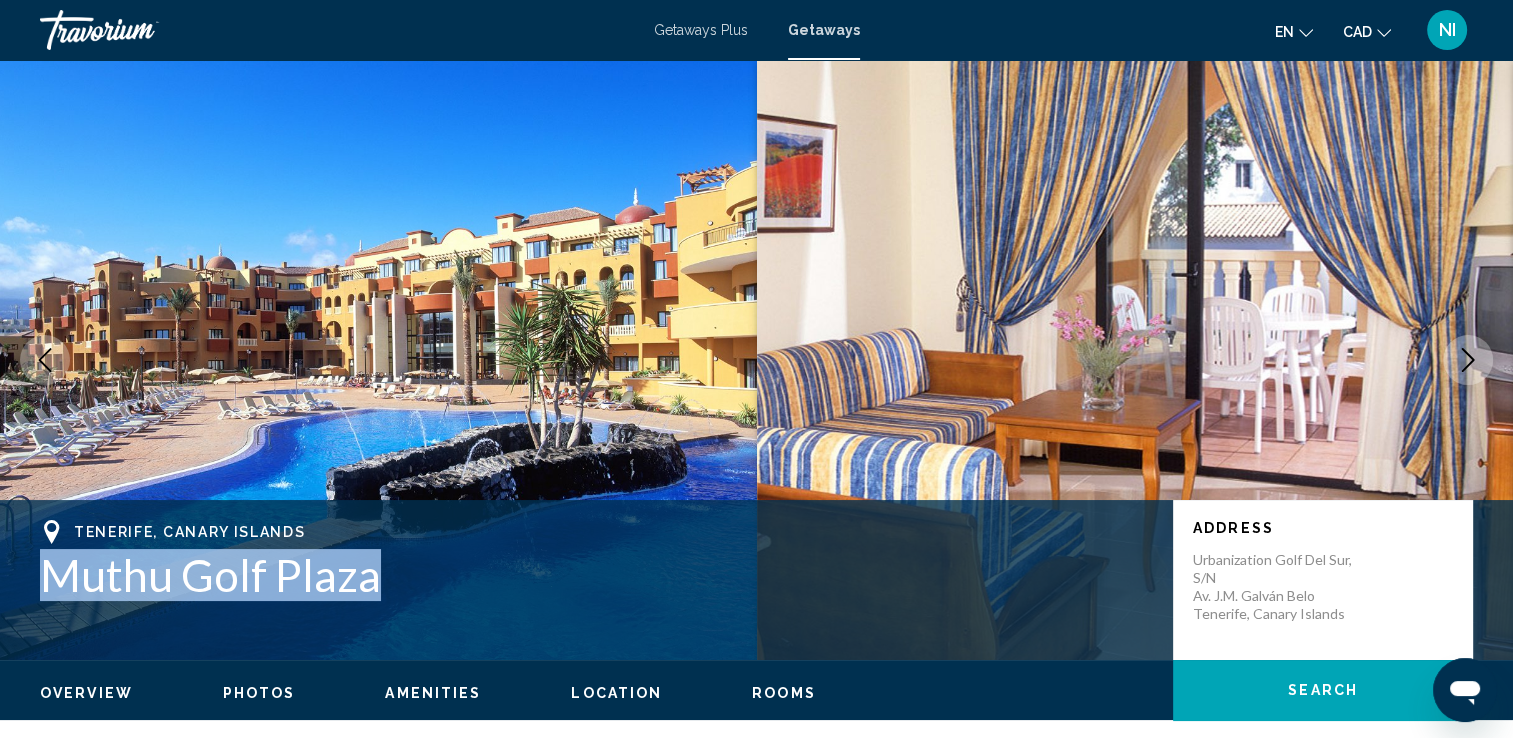drag, startPoint x: 44, startPoint y: 578, endPoint x: 384, endPoint y: 566, distance: 340.2117 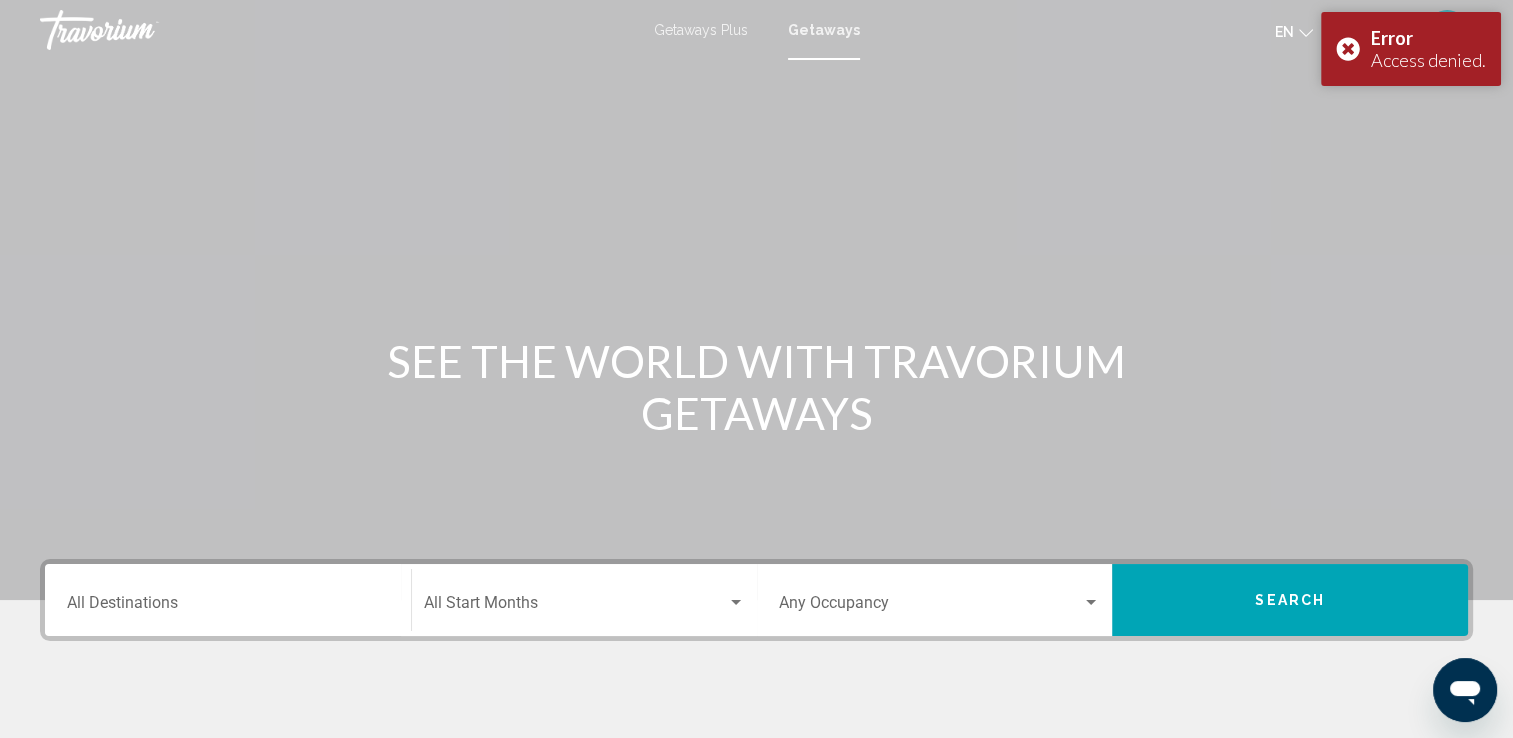 click on "Destination All Destinations" at bounding box center [228, 600] 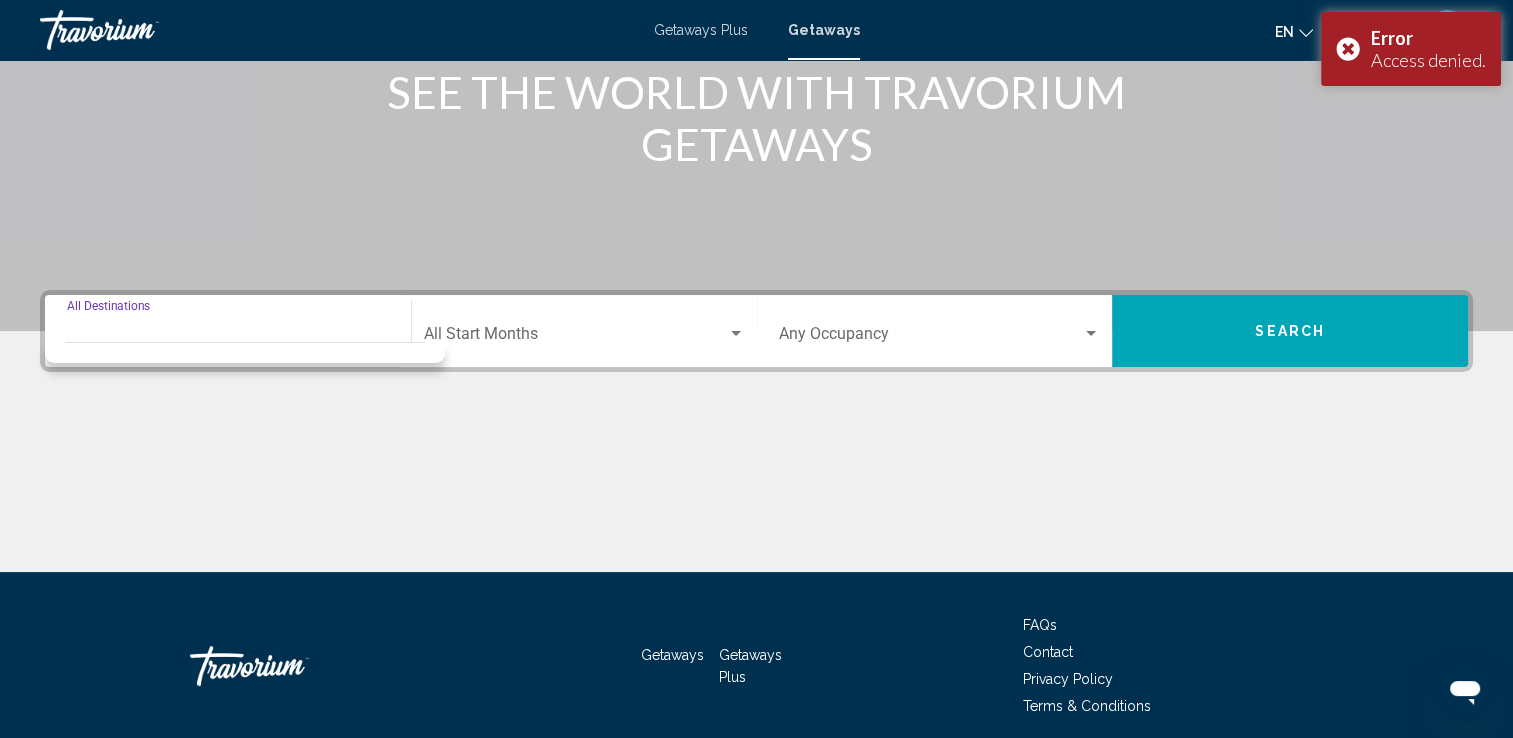 scroll, scrollTop: 347, scrollLeft: 0, axis: vertical 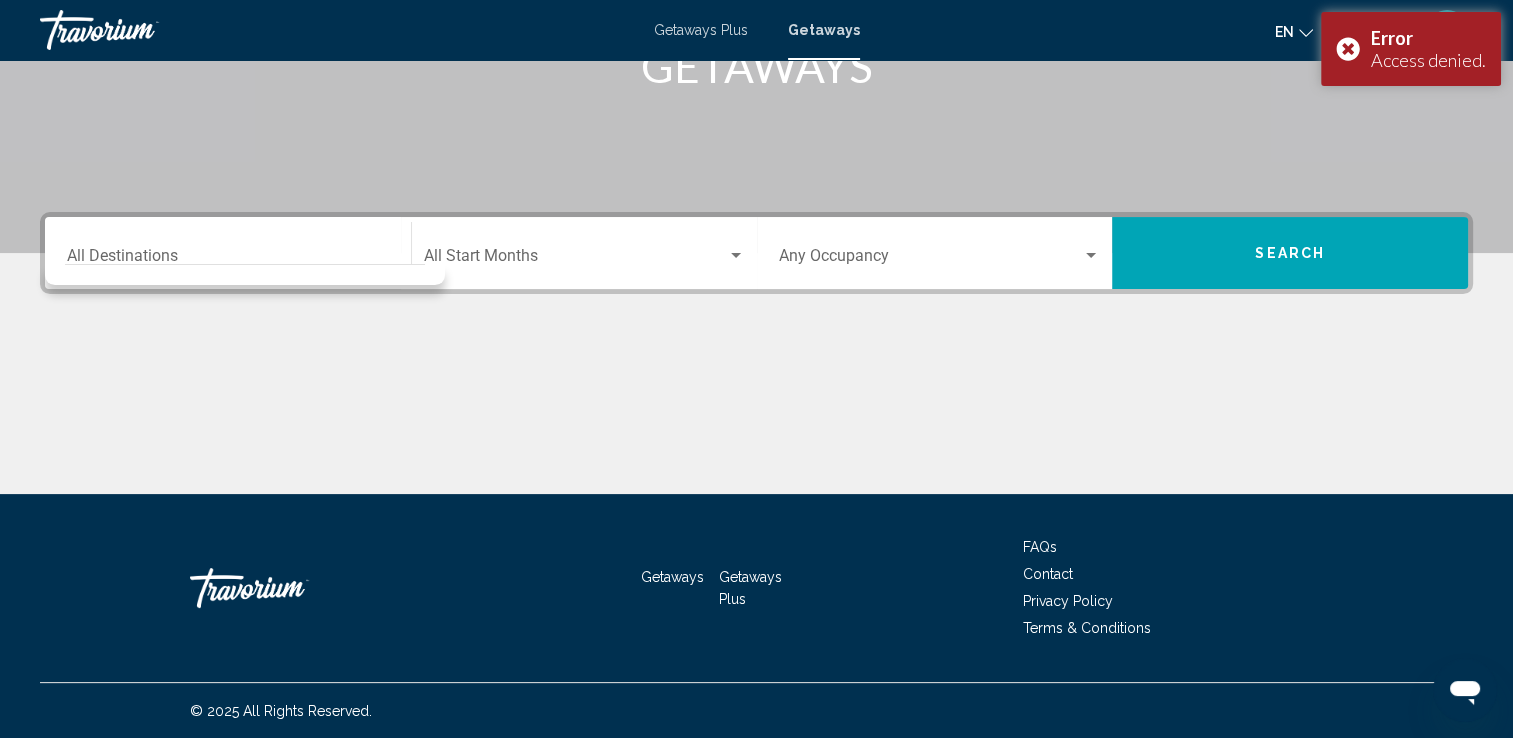 click on "Destination All Destinations" at bounding box center [228, 253] 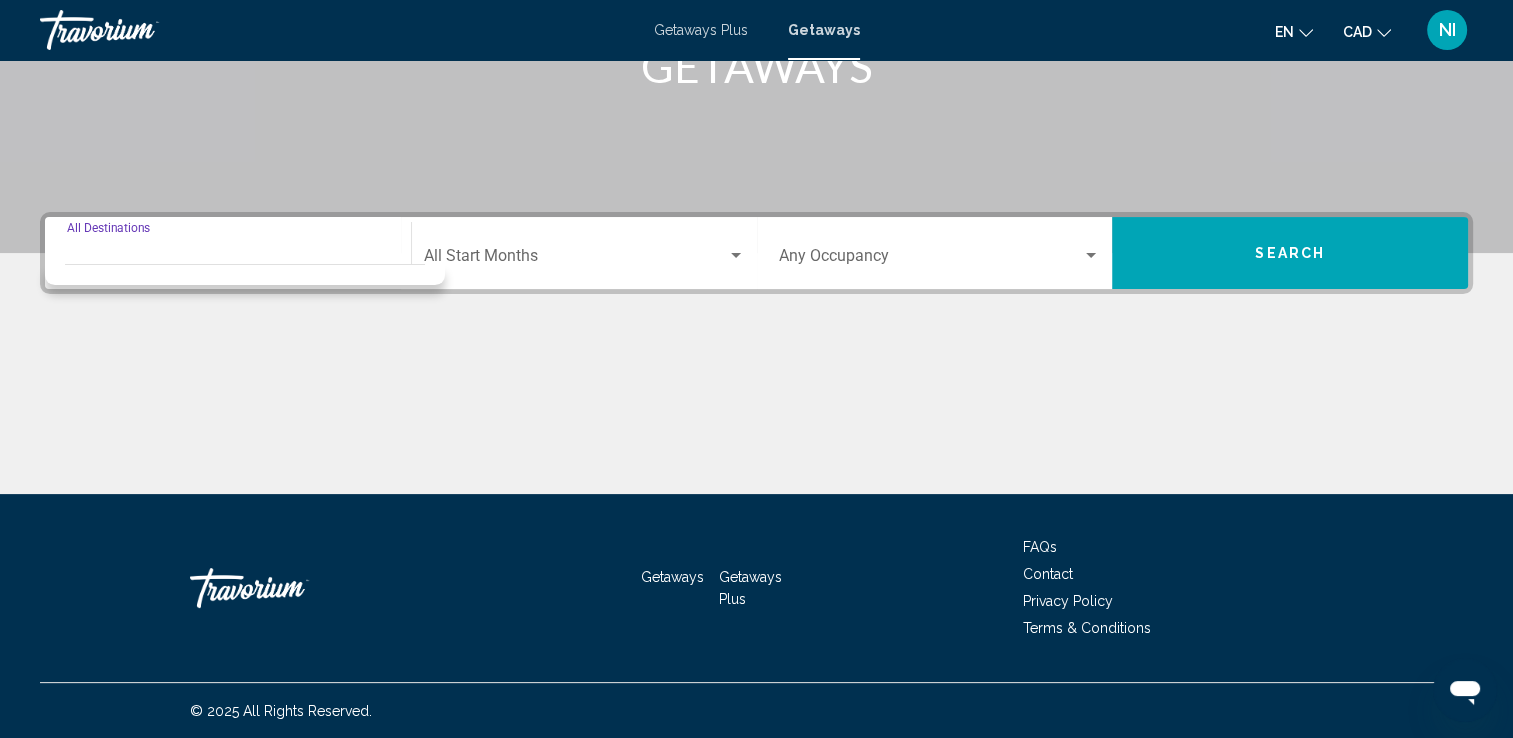 click on "Destination All Destinations" at bounding box center (228, 260) 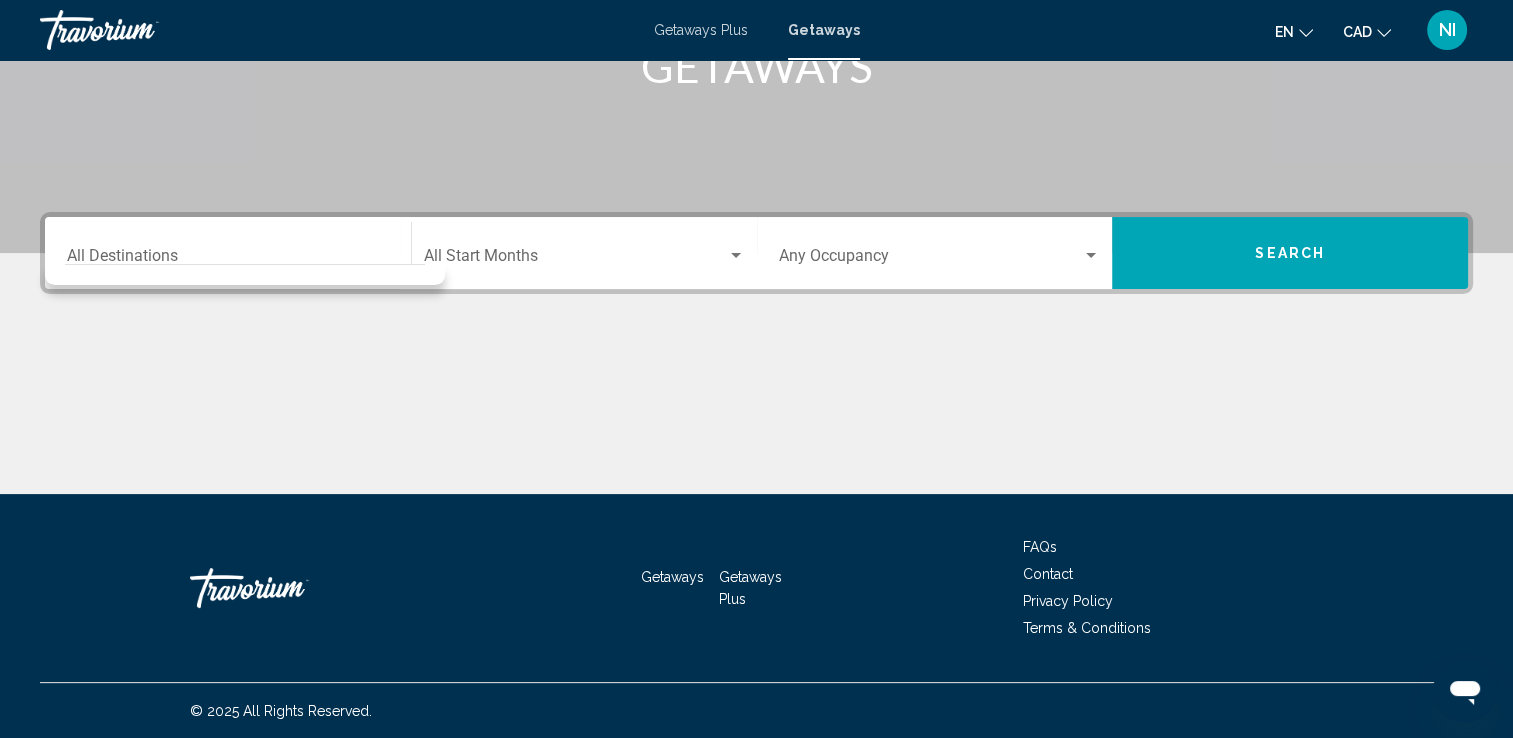 click on "Getaways" at bounding box center [824, 30] 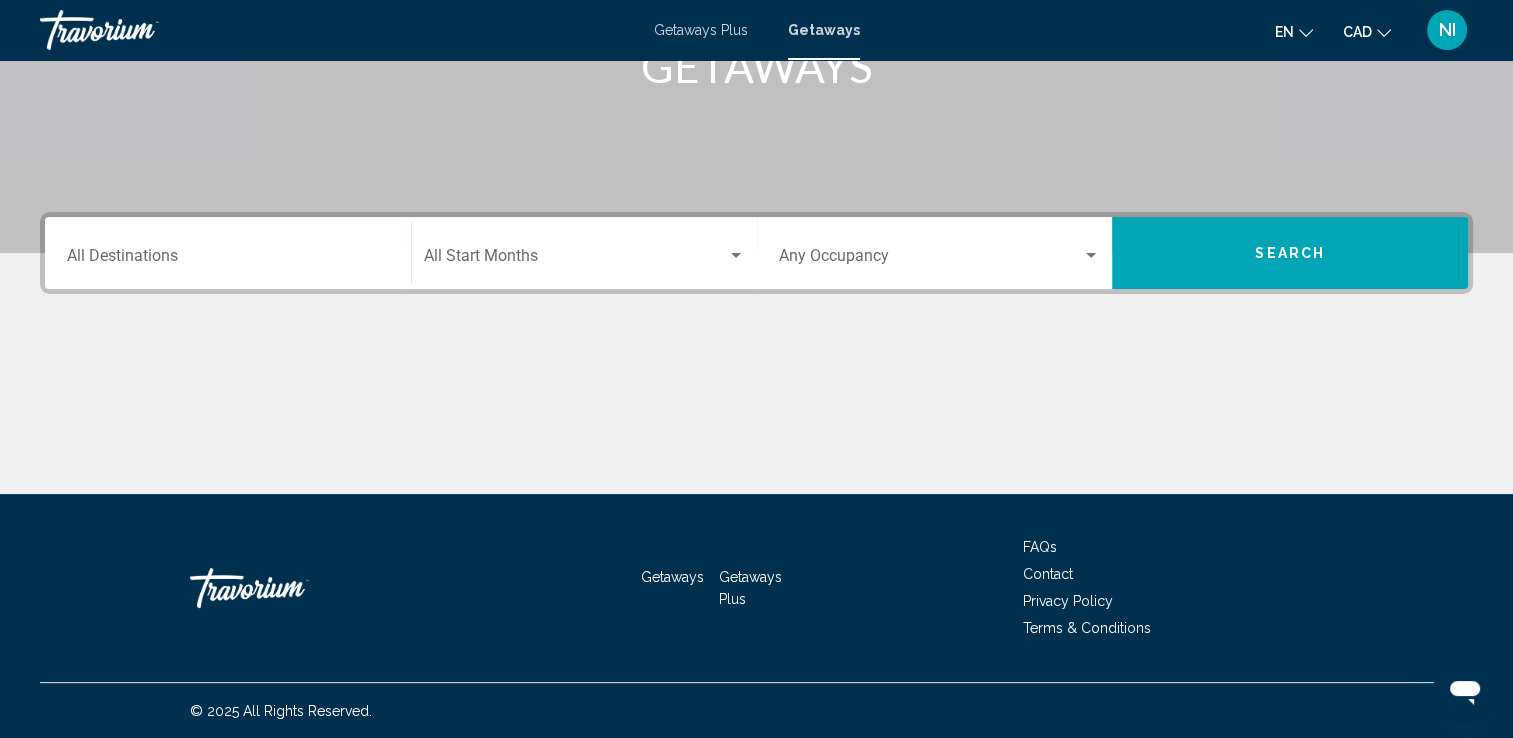 click on "Getaways" at bounding box center (824, 30) 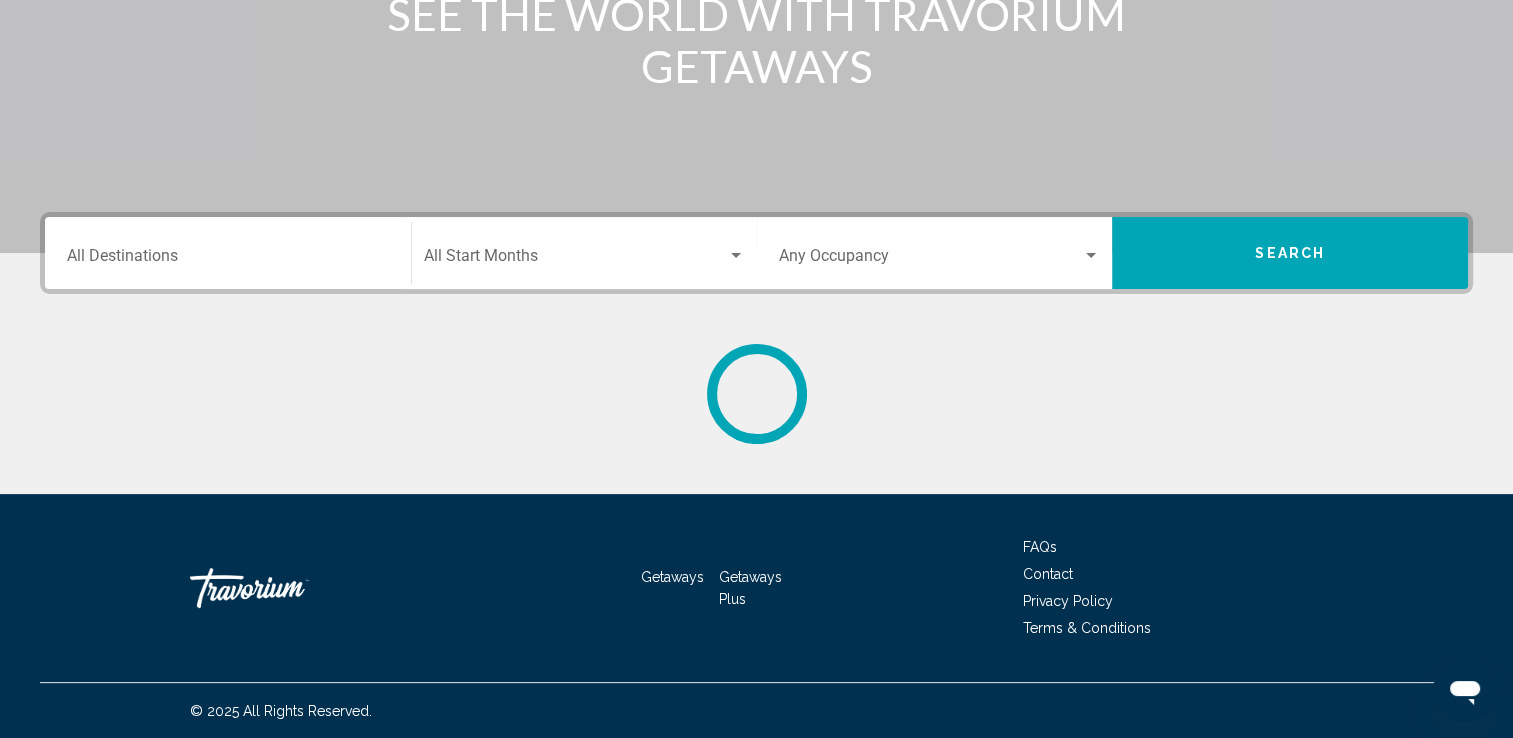 scroll, scrollTop: 0, scrollLeft: 0, axis: both 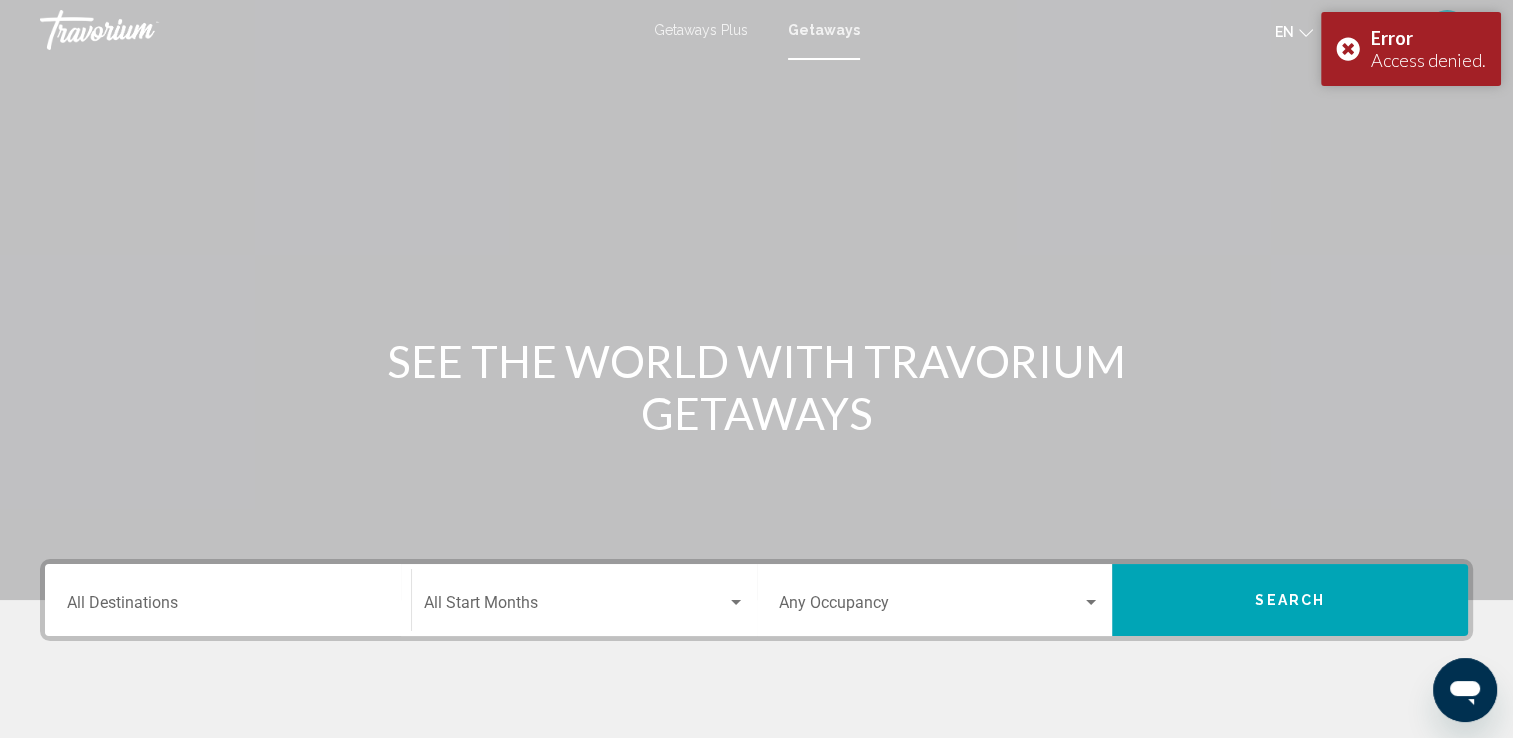 click on "Getaways" at bounding box center [824, 30] 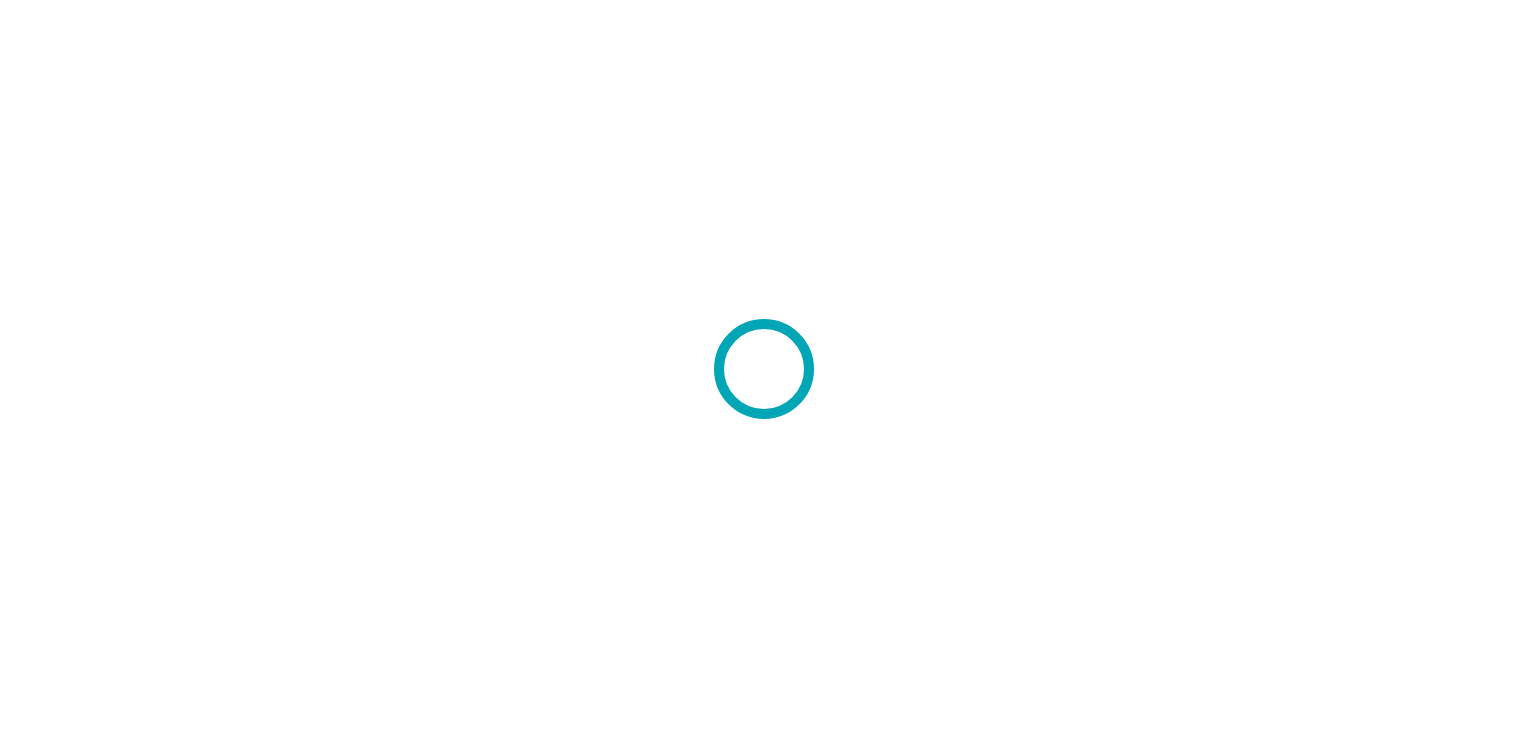 scroll, scrollTop: 0, scrollLeft: 0, axis: both 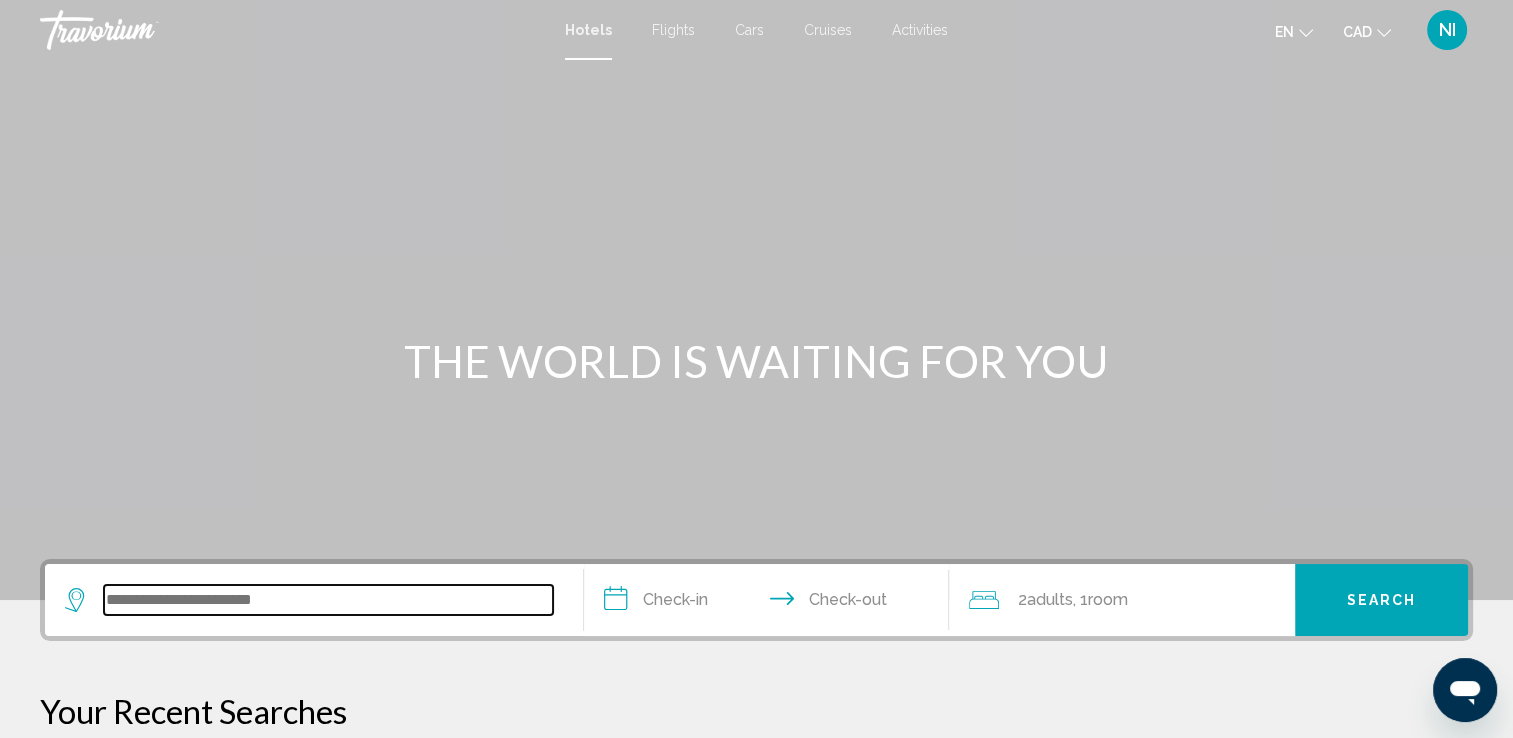 click at bounding box center (328, 600) 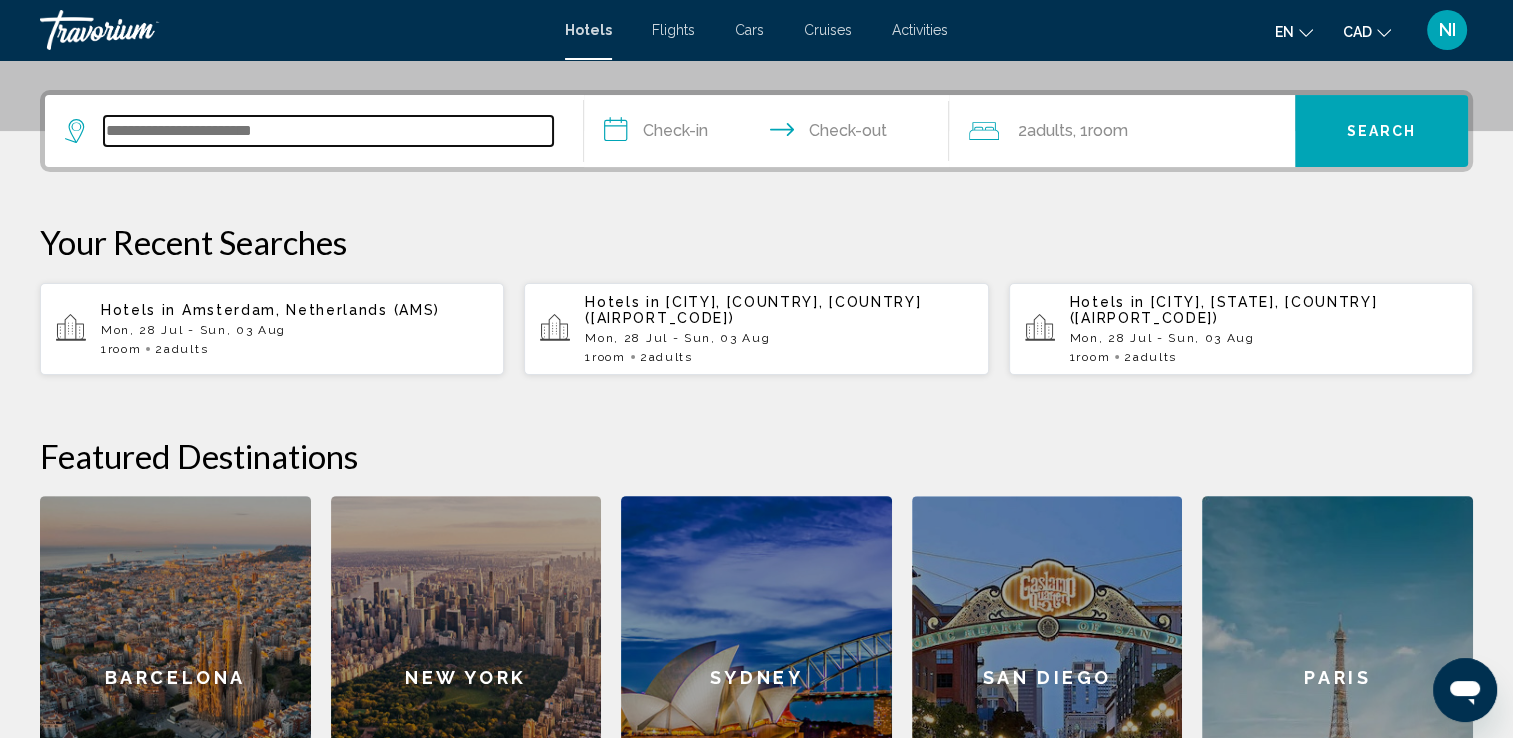 scroll, scrollTop: 493, scrollLeft: 0, axis: vertical 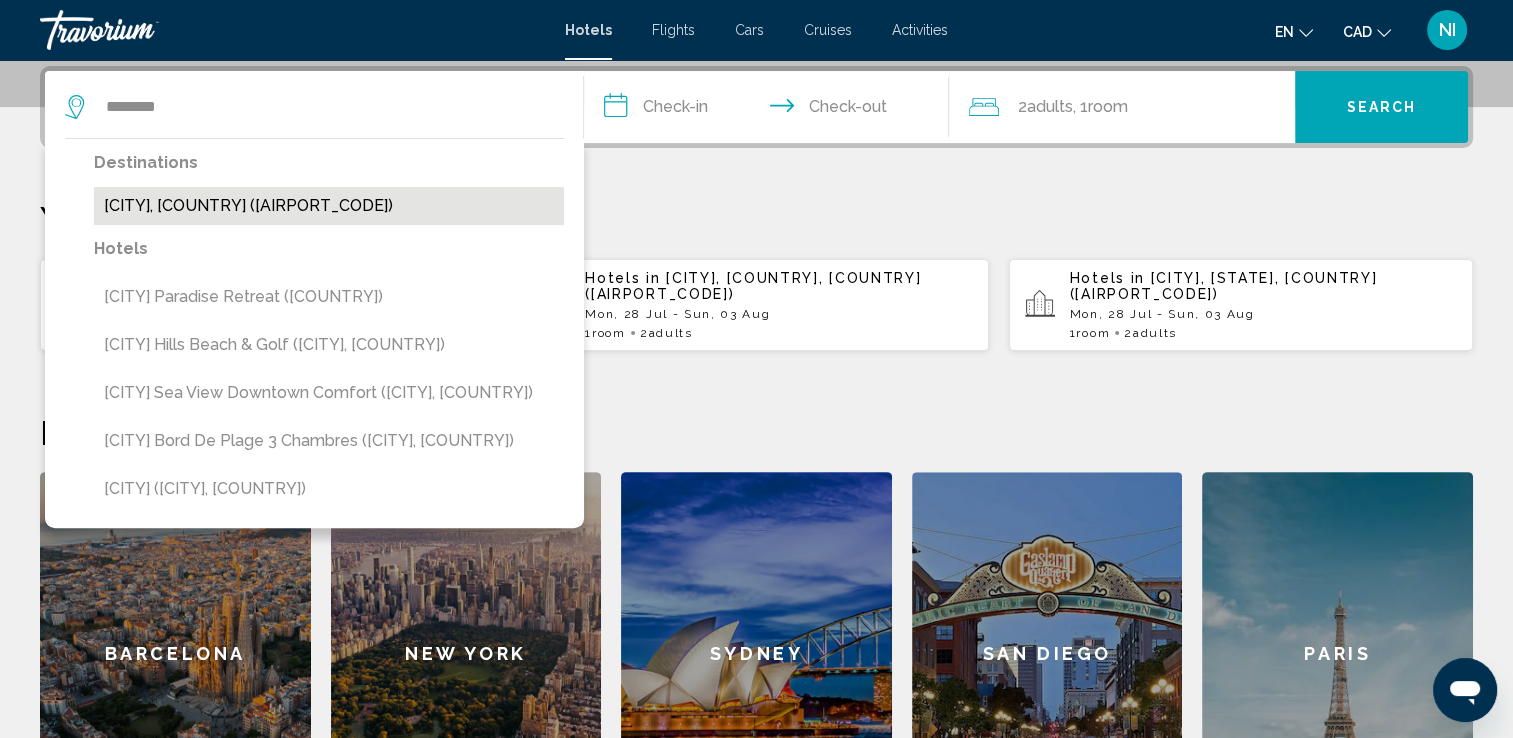 click on "Alicante, Spain (ALC)" at bounding box center (329, 206) 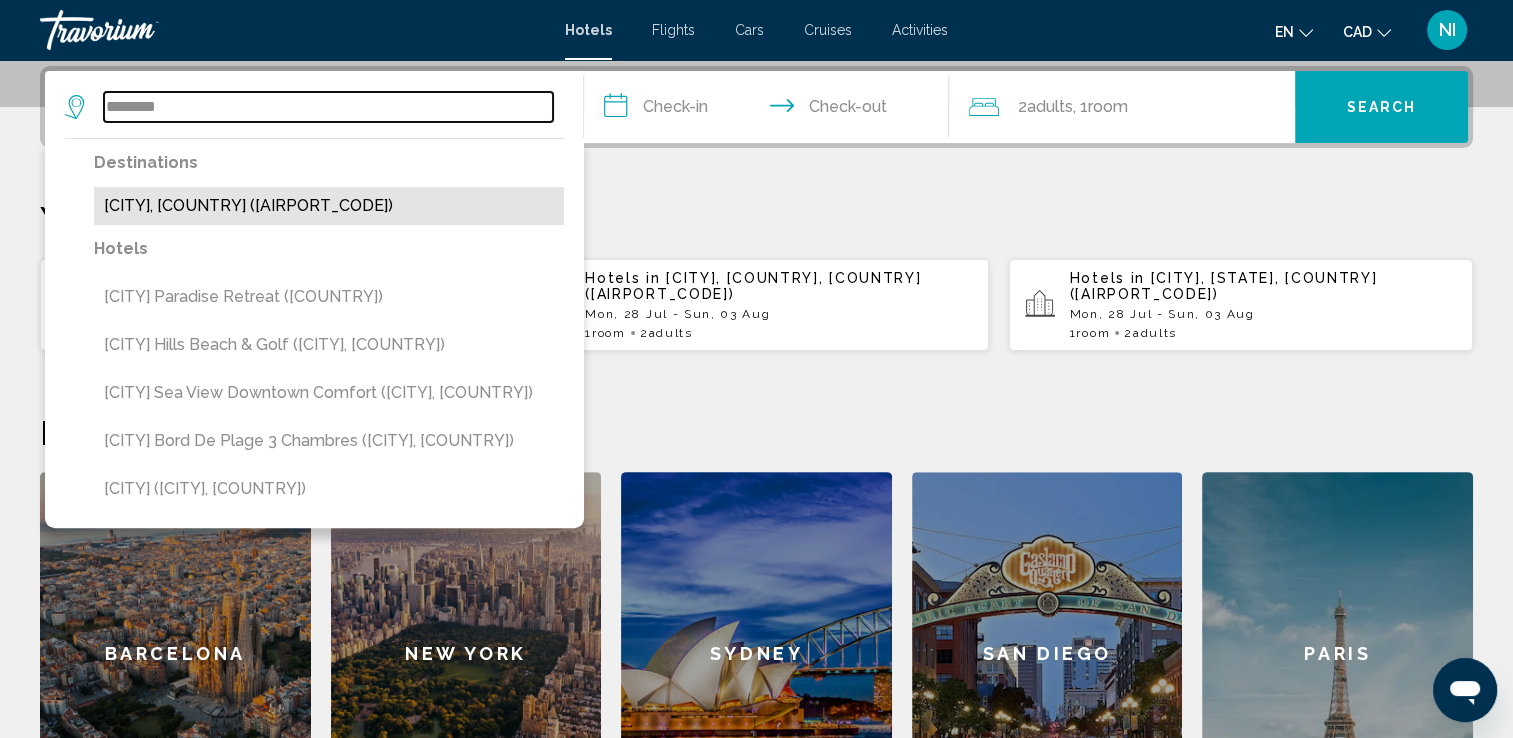 type on "**********" 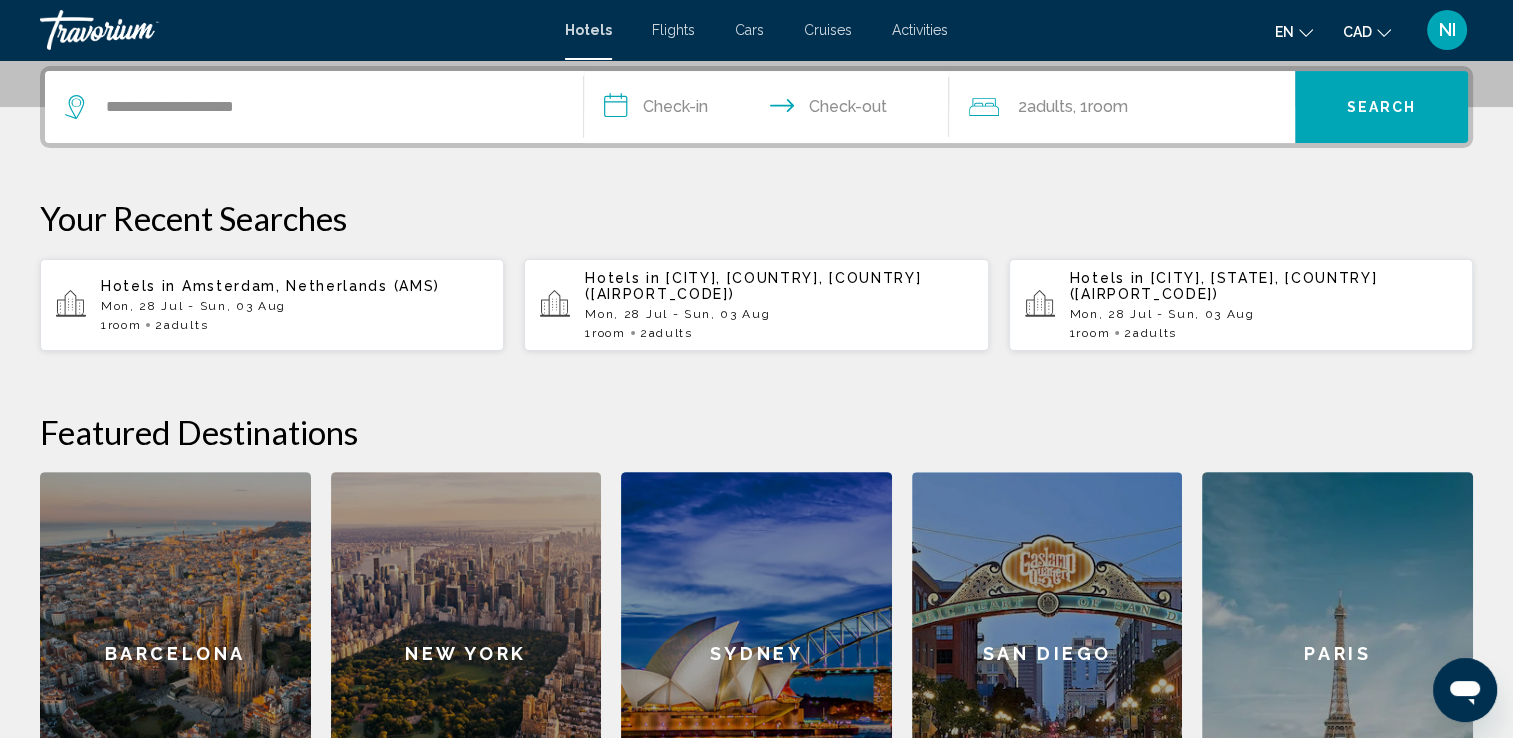 click on "**********" at bounding box center (771, 110) 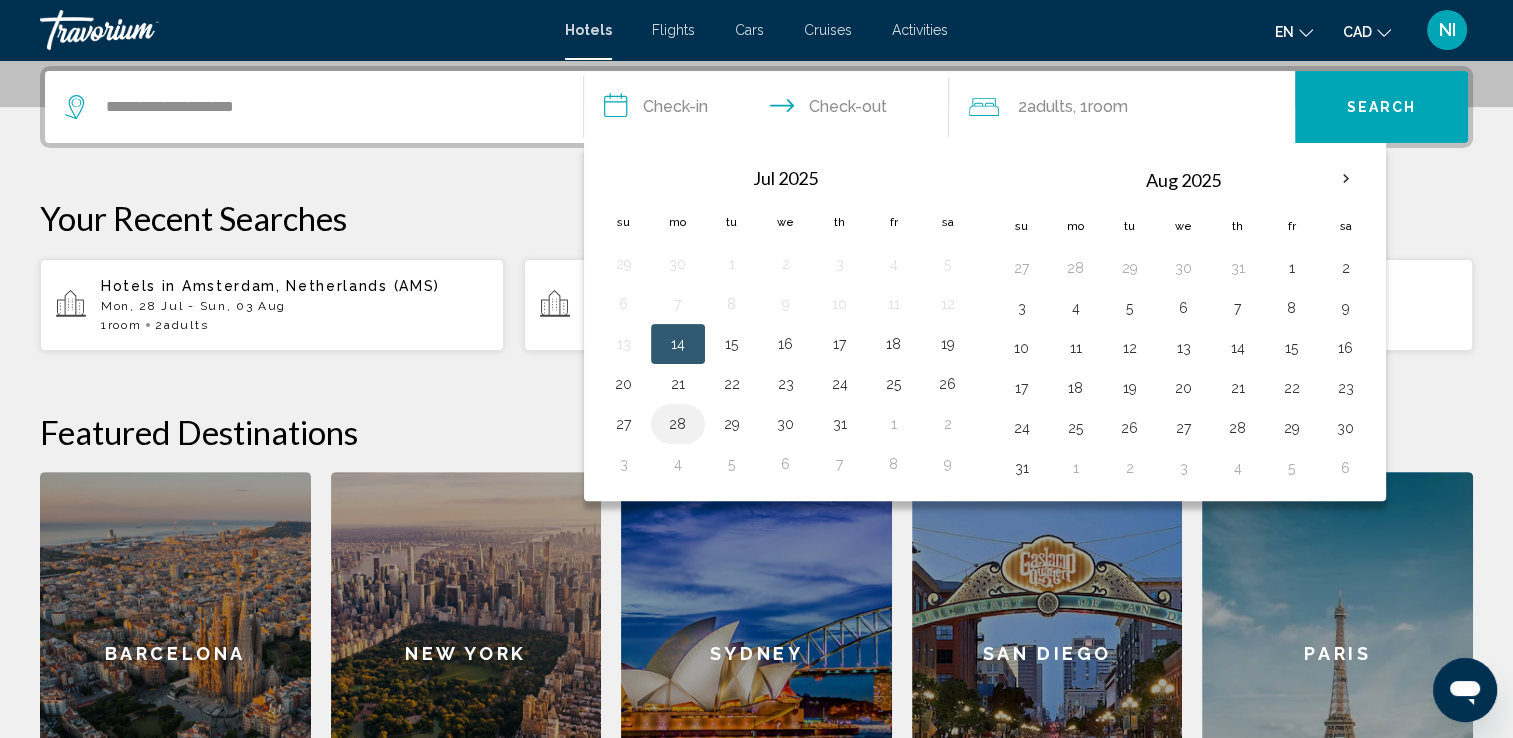 click on "28" at bounding box center [678, 424] 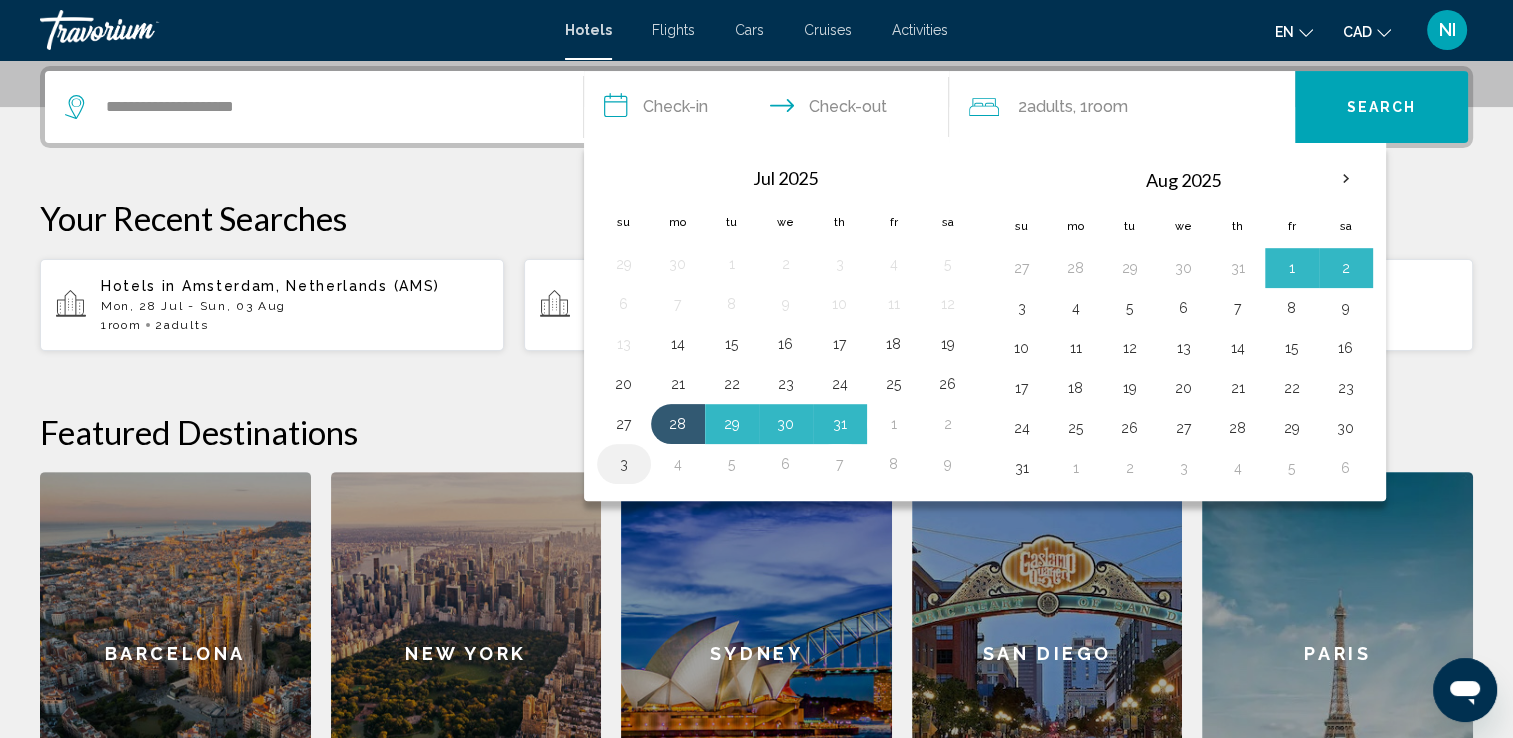 click on "3" at bounding box center [624, 464] 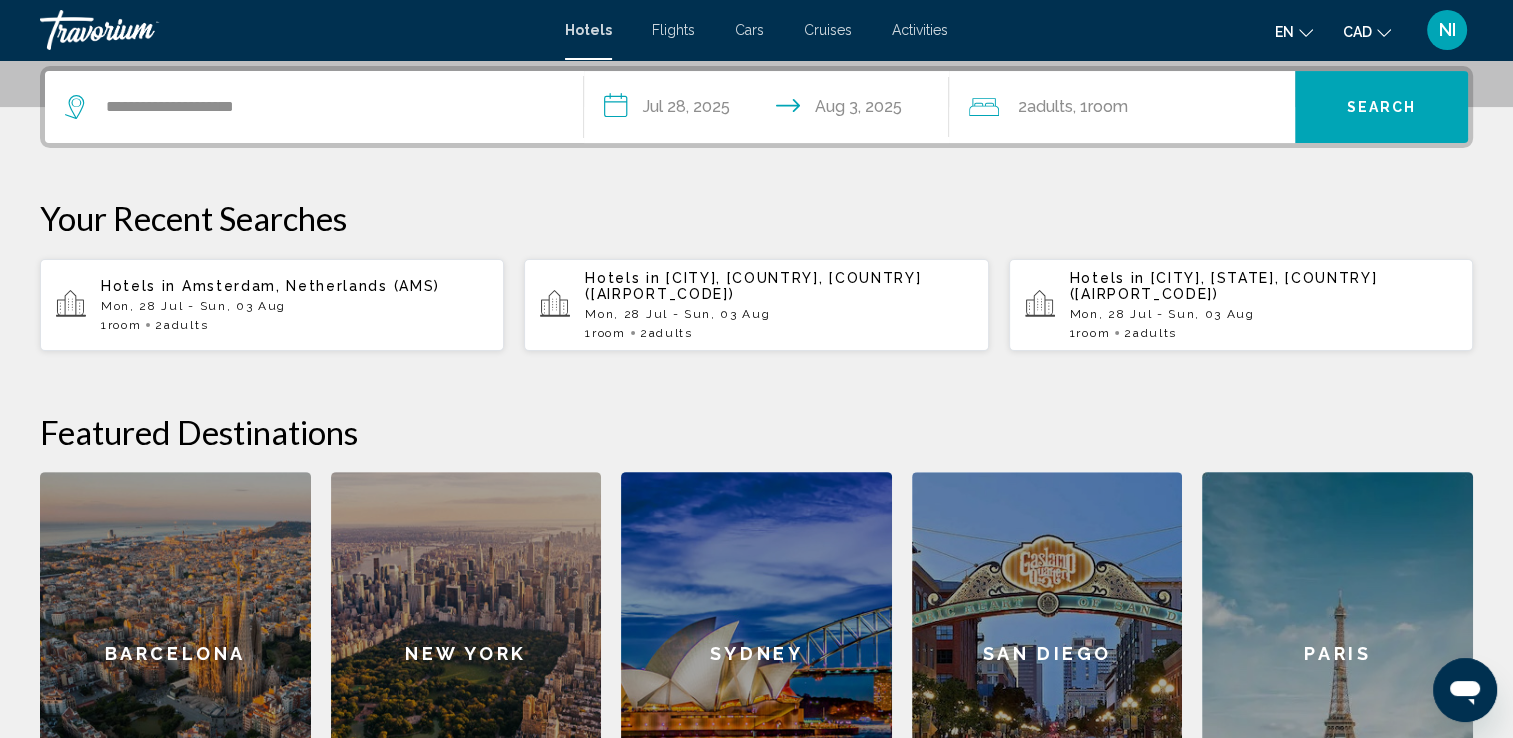 click on "Search" at bounding box center [1381, 107] 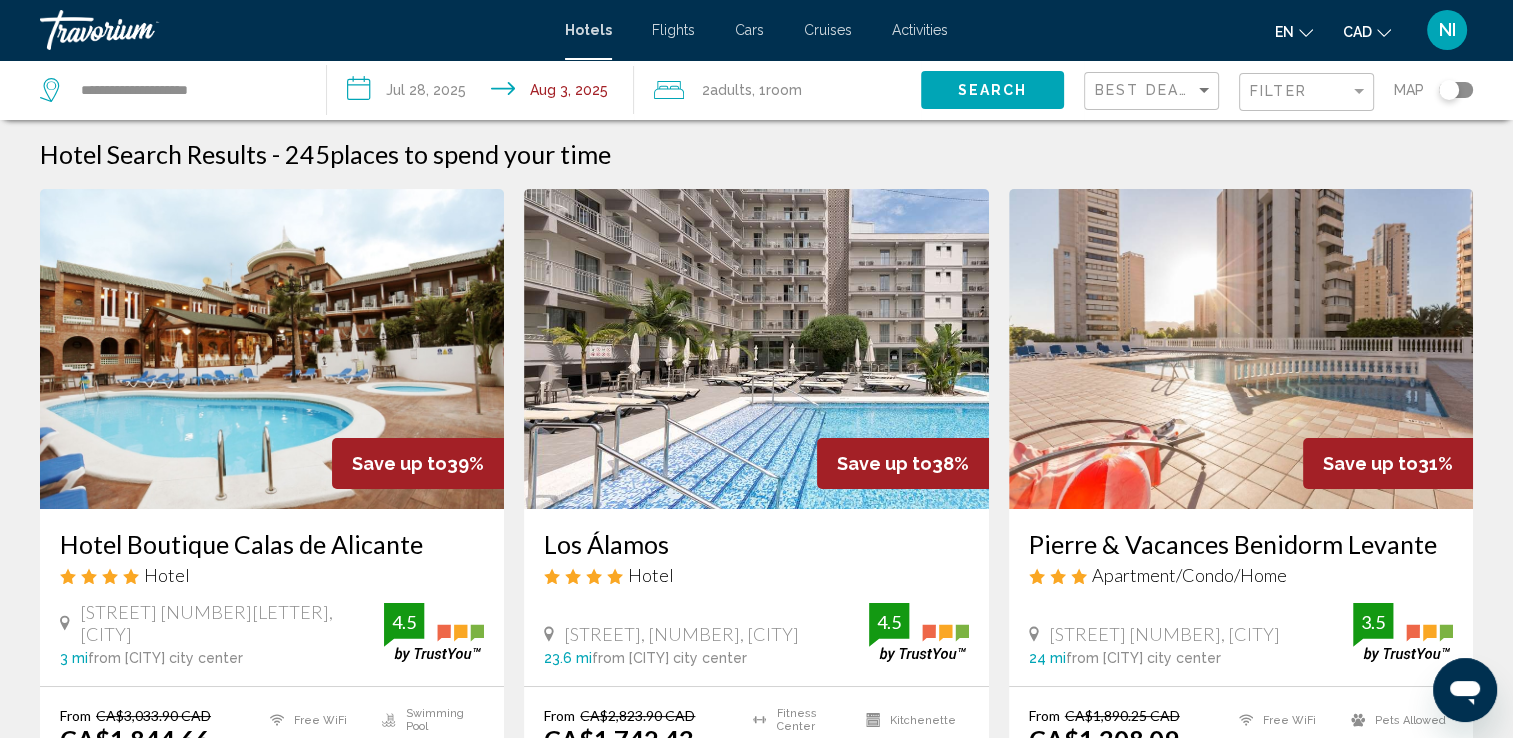 scroll, scrollTop: 0, scrollLeft: 0, axis: both 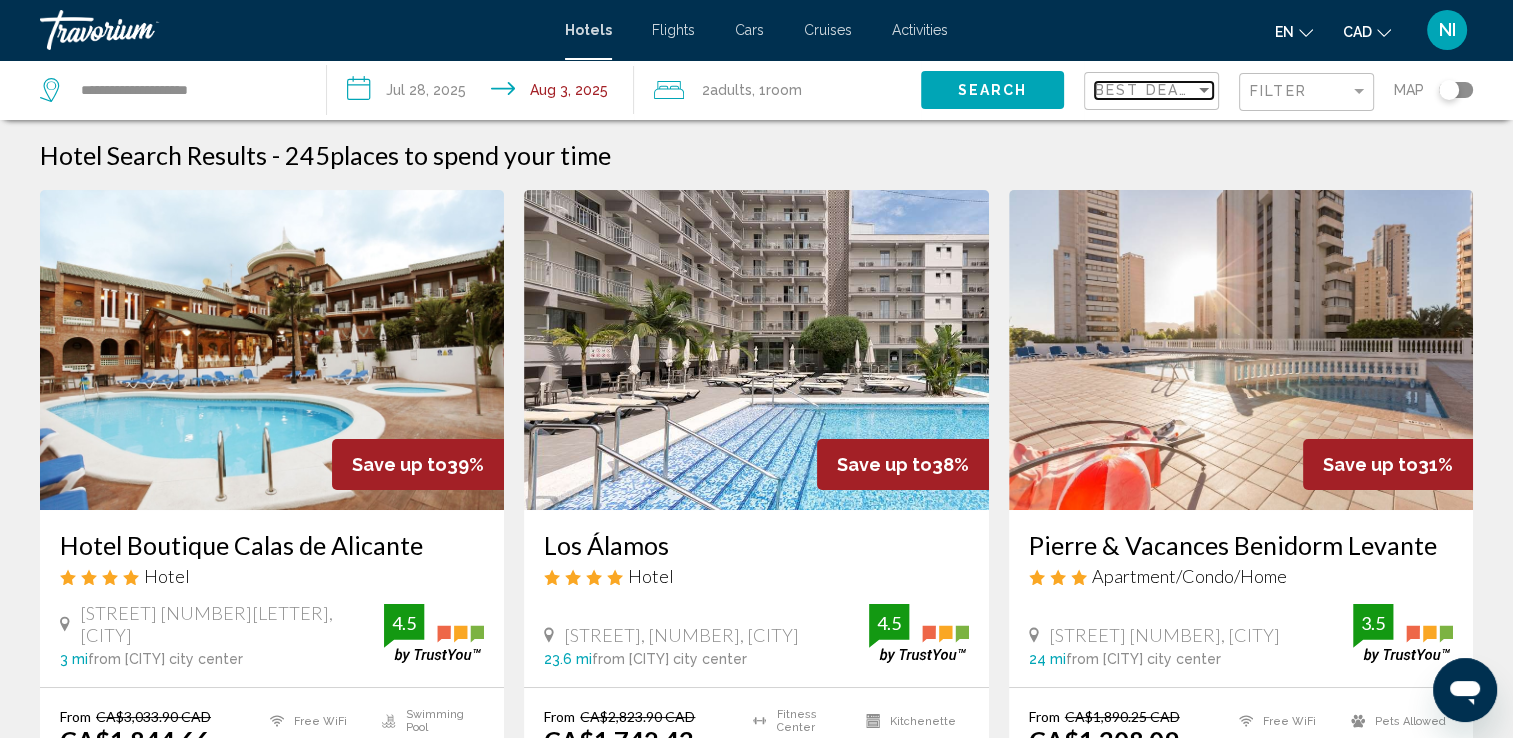 click on "Best Deals" at bounding box center [1147, 90] 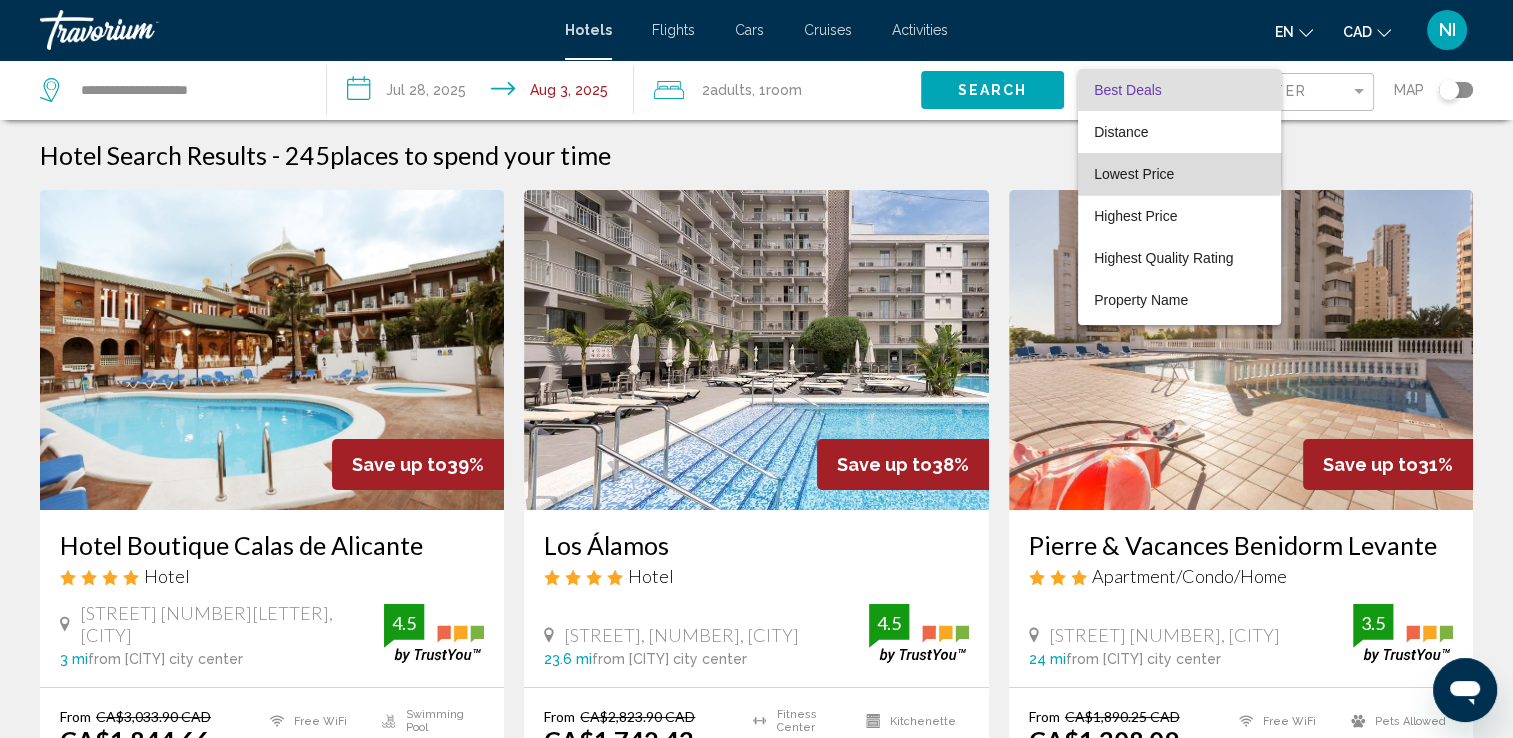 click on "Lowest Price" at bounding box center [1134, 174] 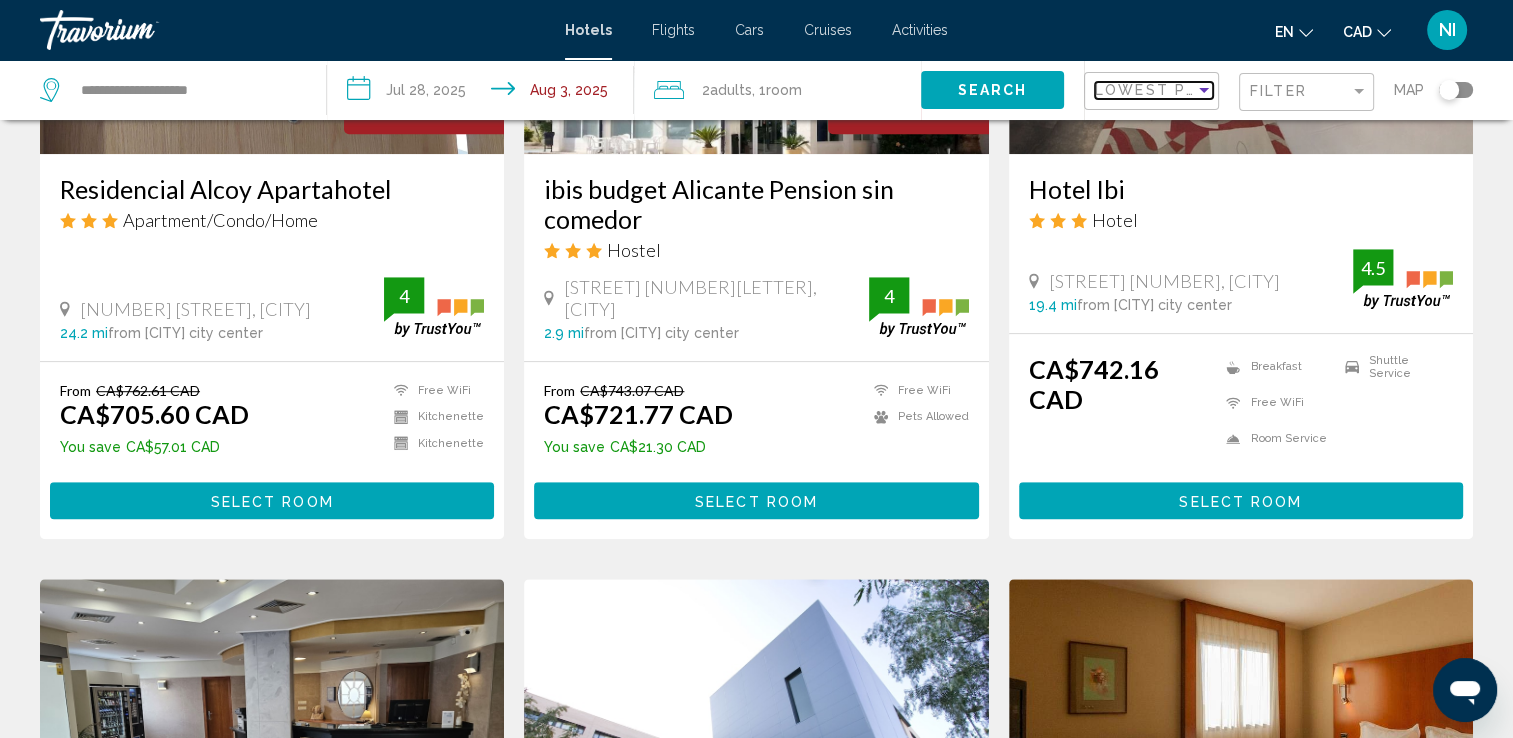 scroll, scrollTop: 1100, scrollLeft: 0, axis: vertical 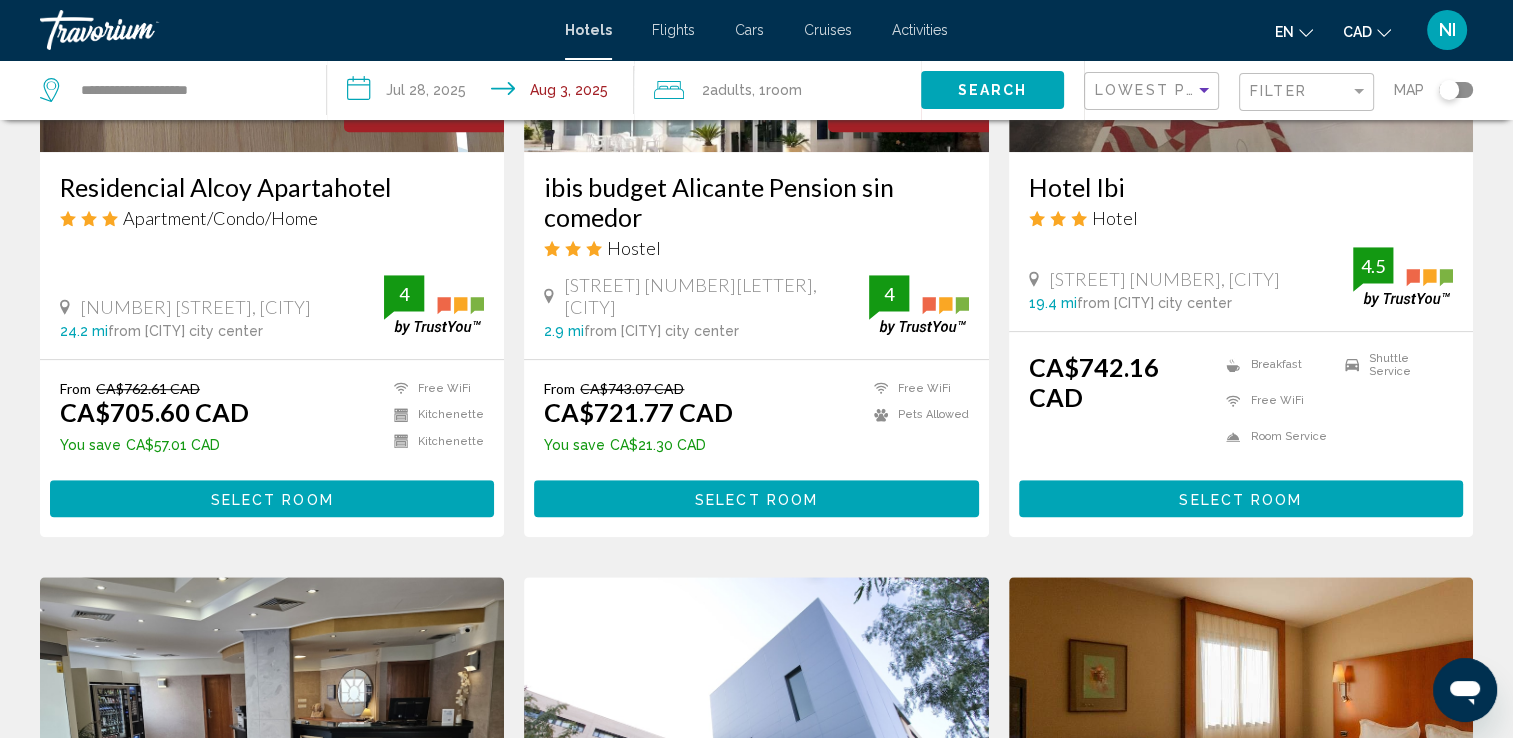 click on "Select Room" at bounding box center (1240, 499) 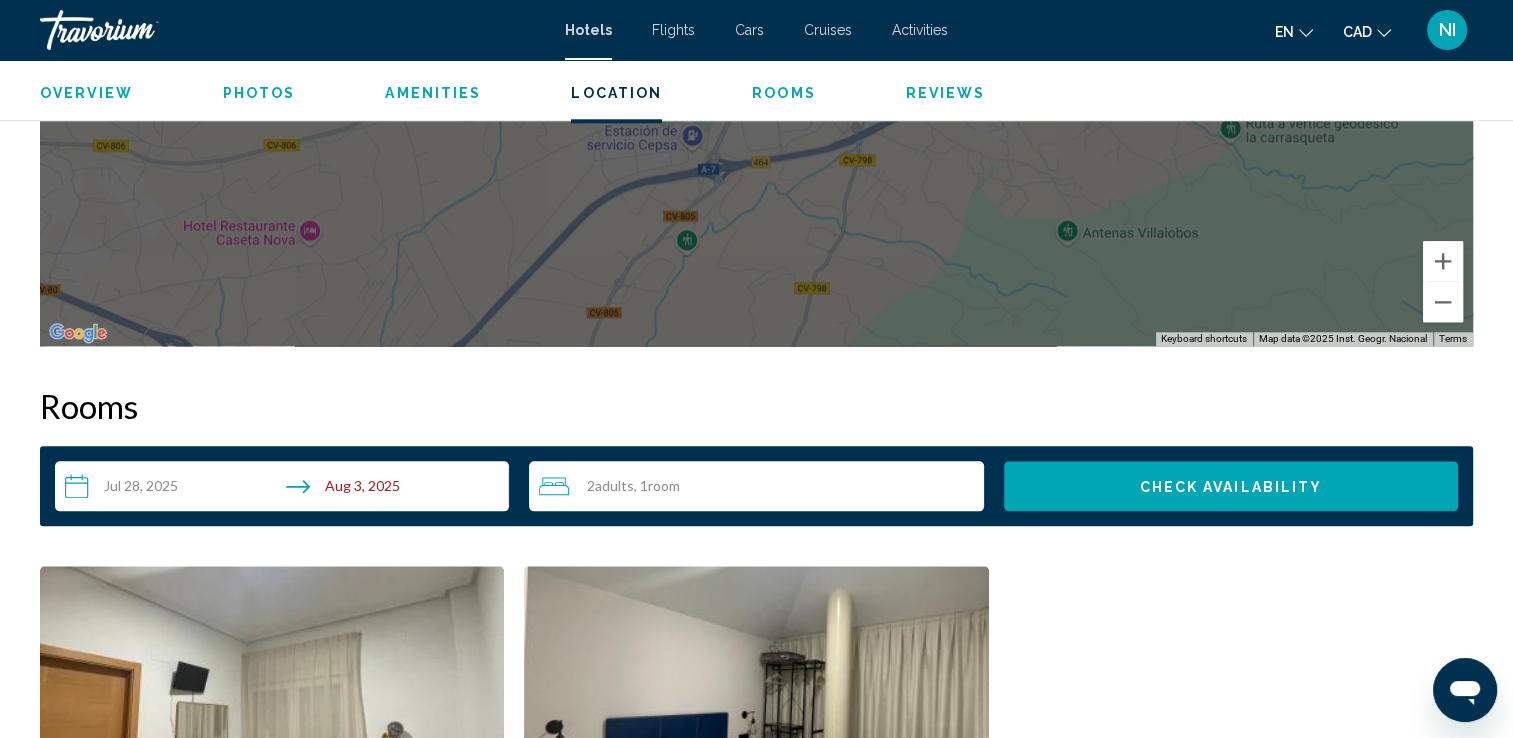 scroll, scrollTop: 1900, scrollLeft: 0, axis: vertical 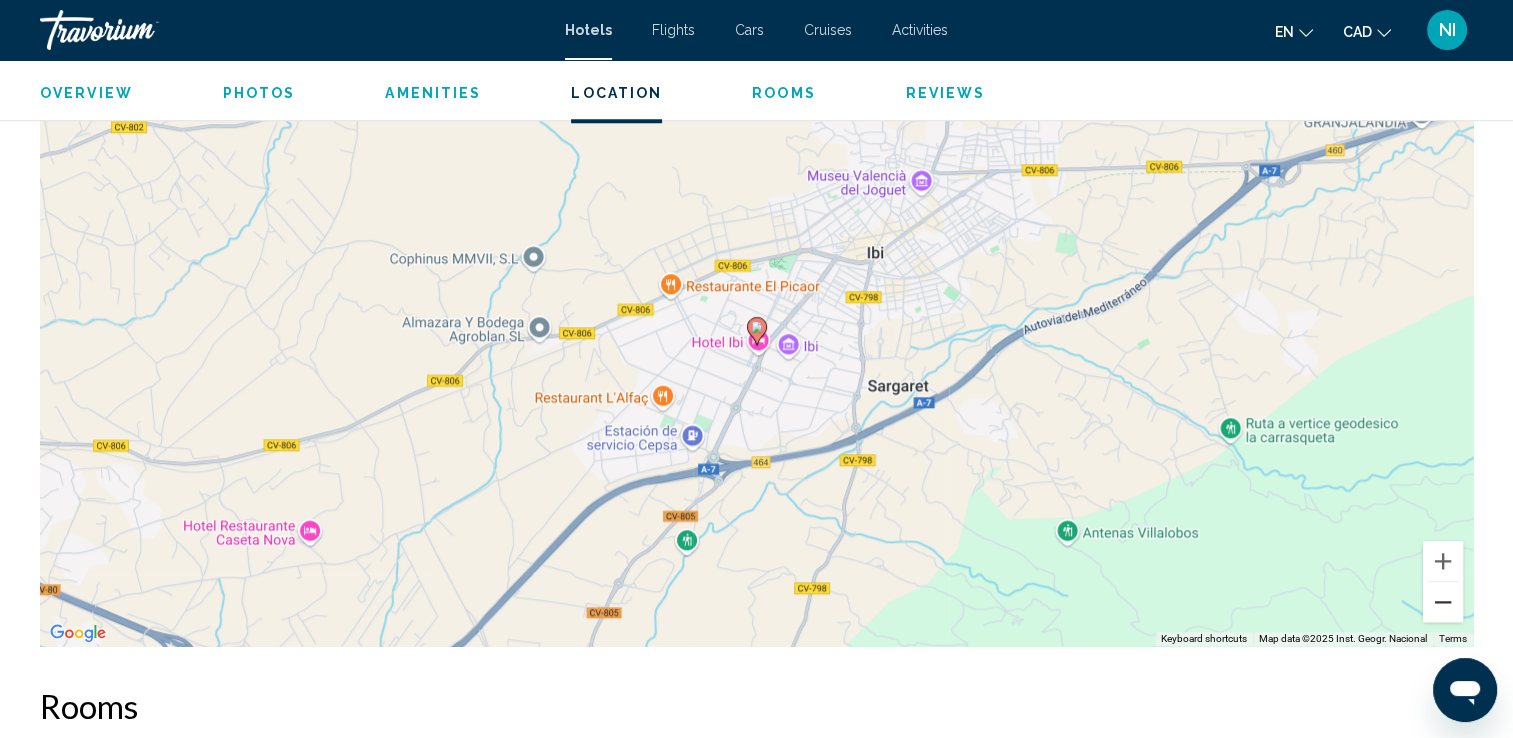click at bounding box center [1443, 602] 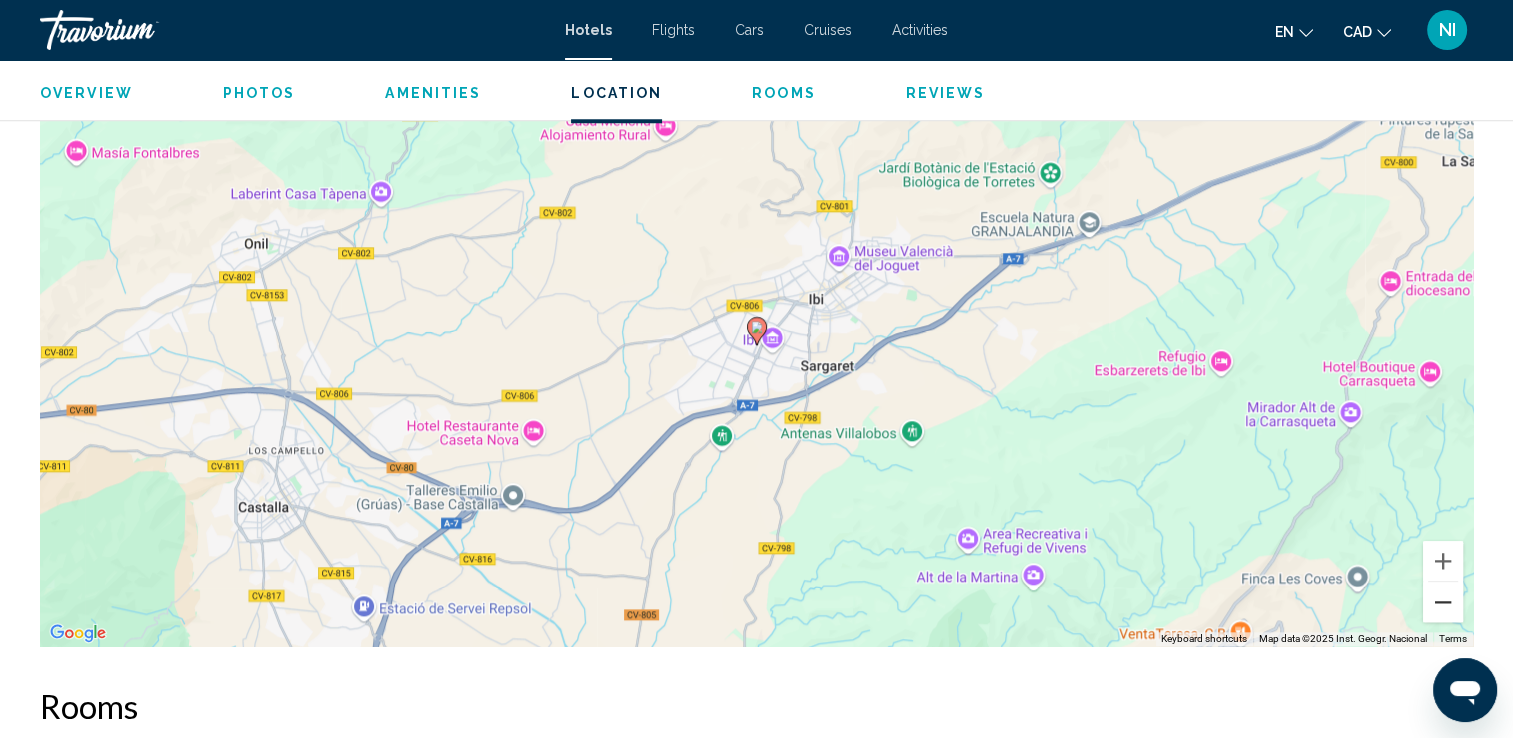 click at bounding box center (1443, 602) 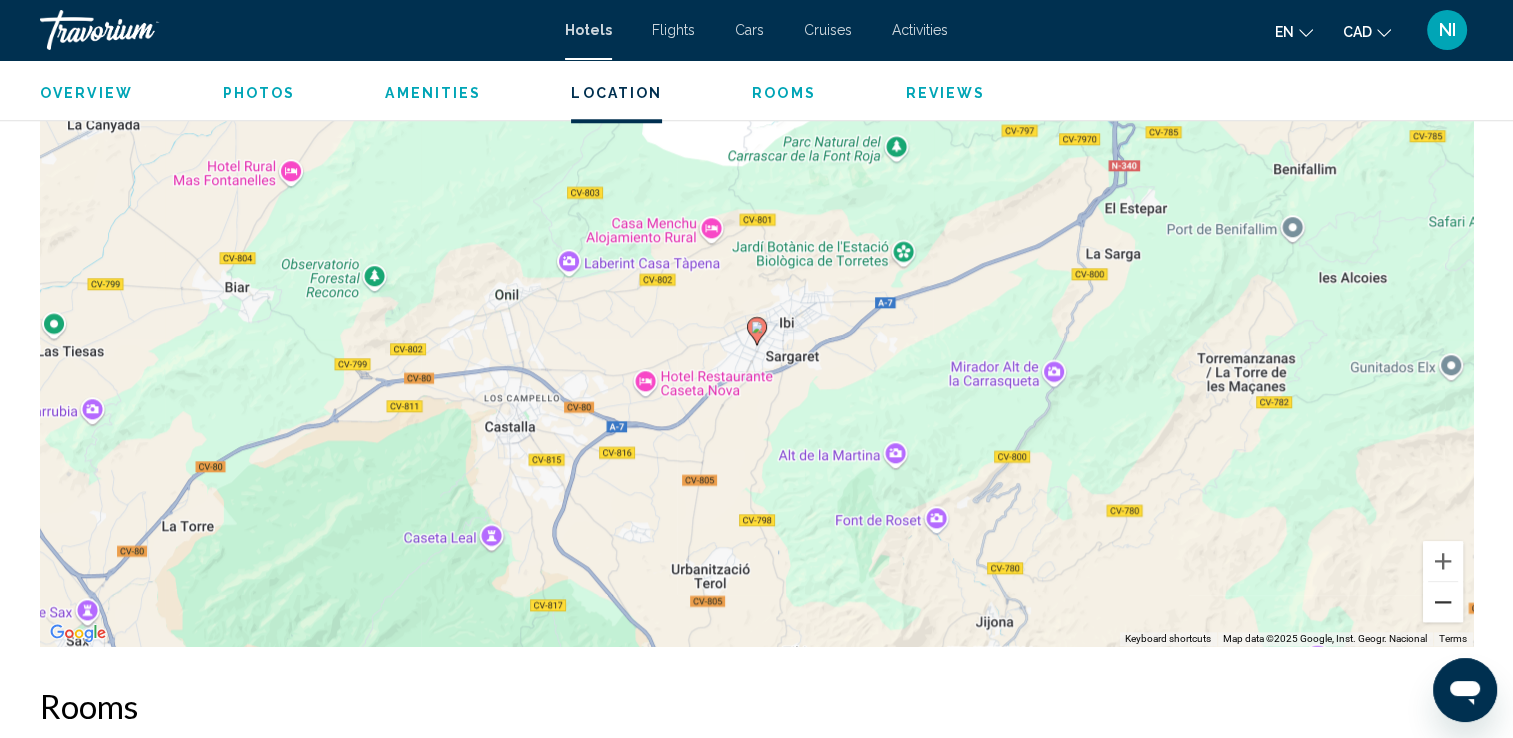 click at bounding box center [1443, 602] 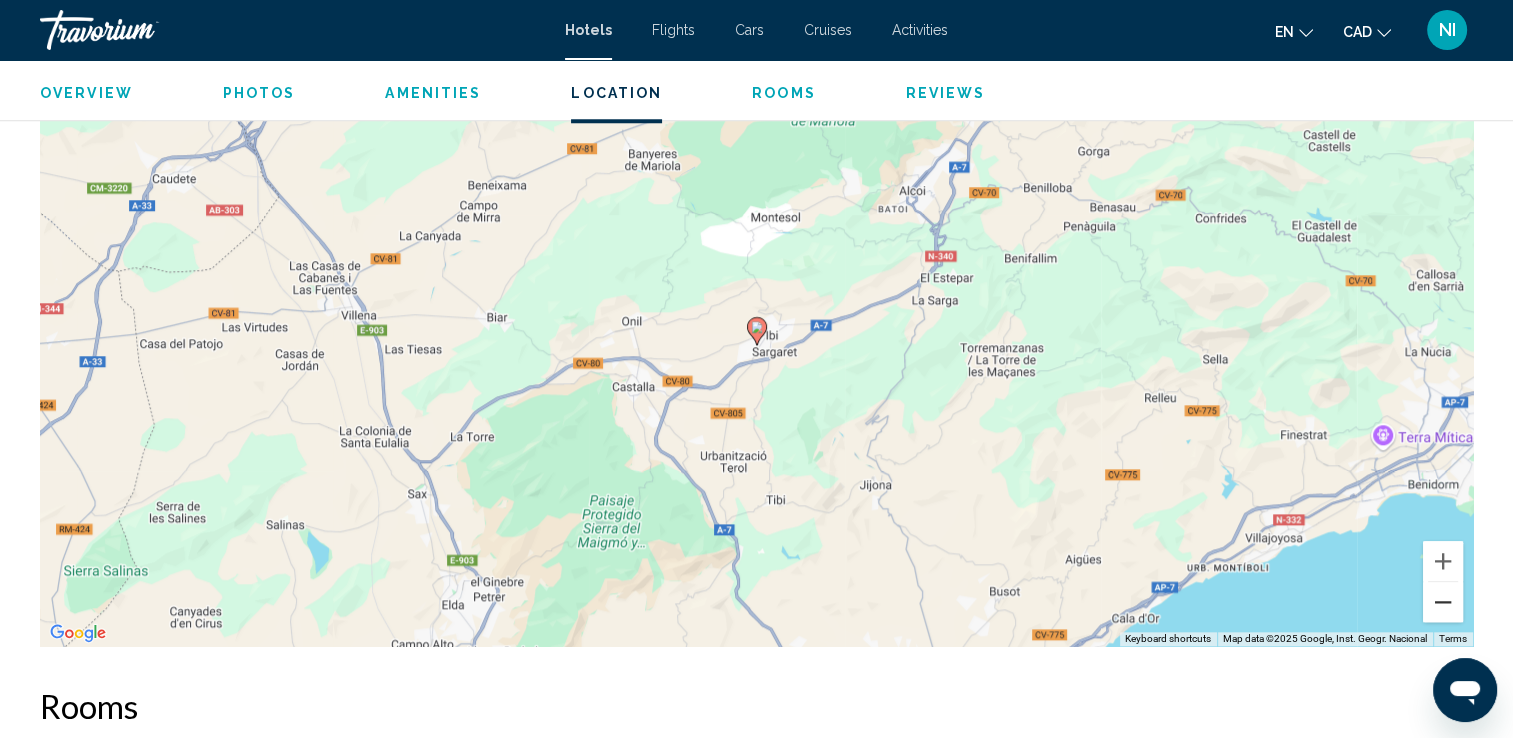click at bounding box center [1443, 602] 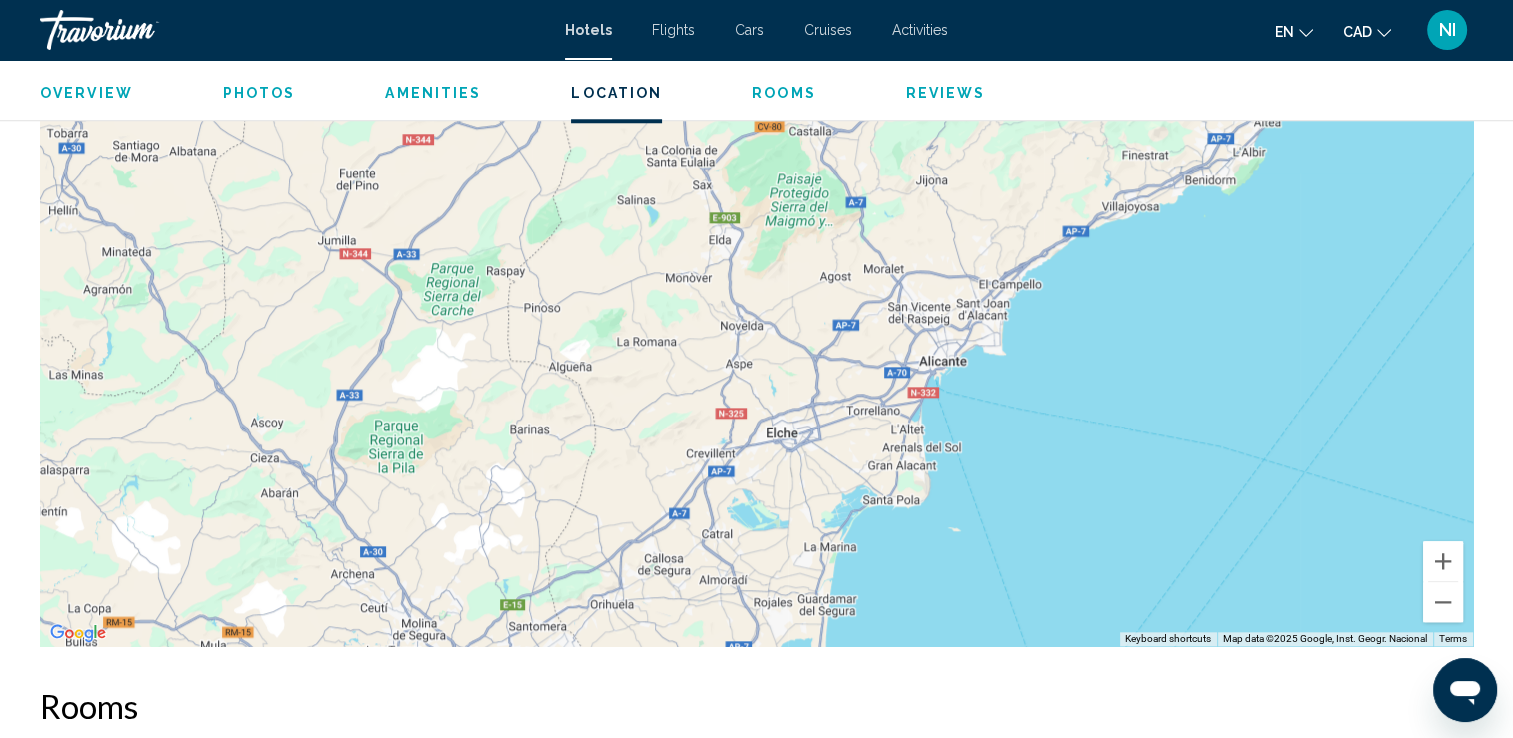 drag, startPoint x: 1027, startPoint y: 530, endPoint x: 1144, endPoint y: 294, distance: 263.41034 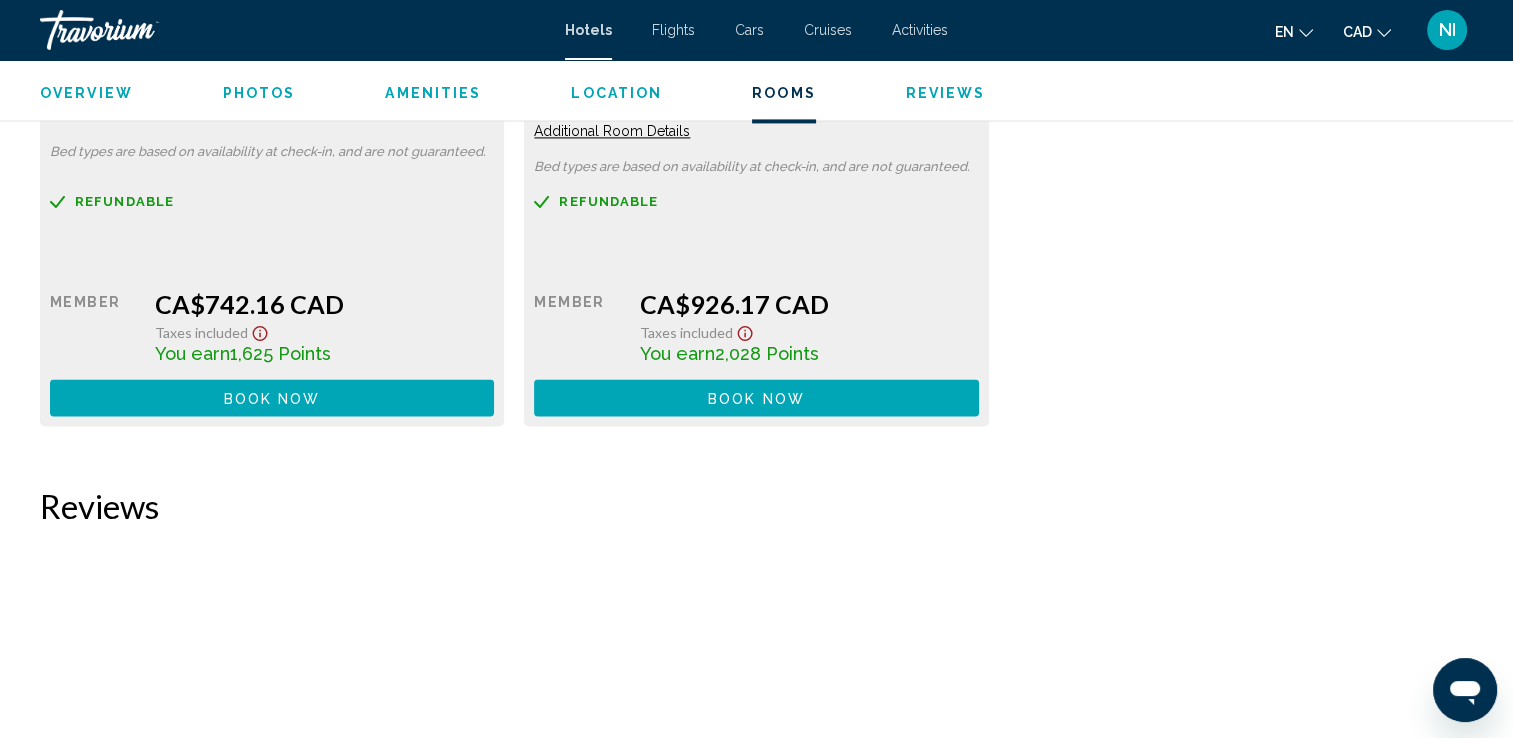 scroll, scrollTop: 3000, scrollLeft: 0, axis: vertical 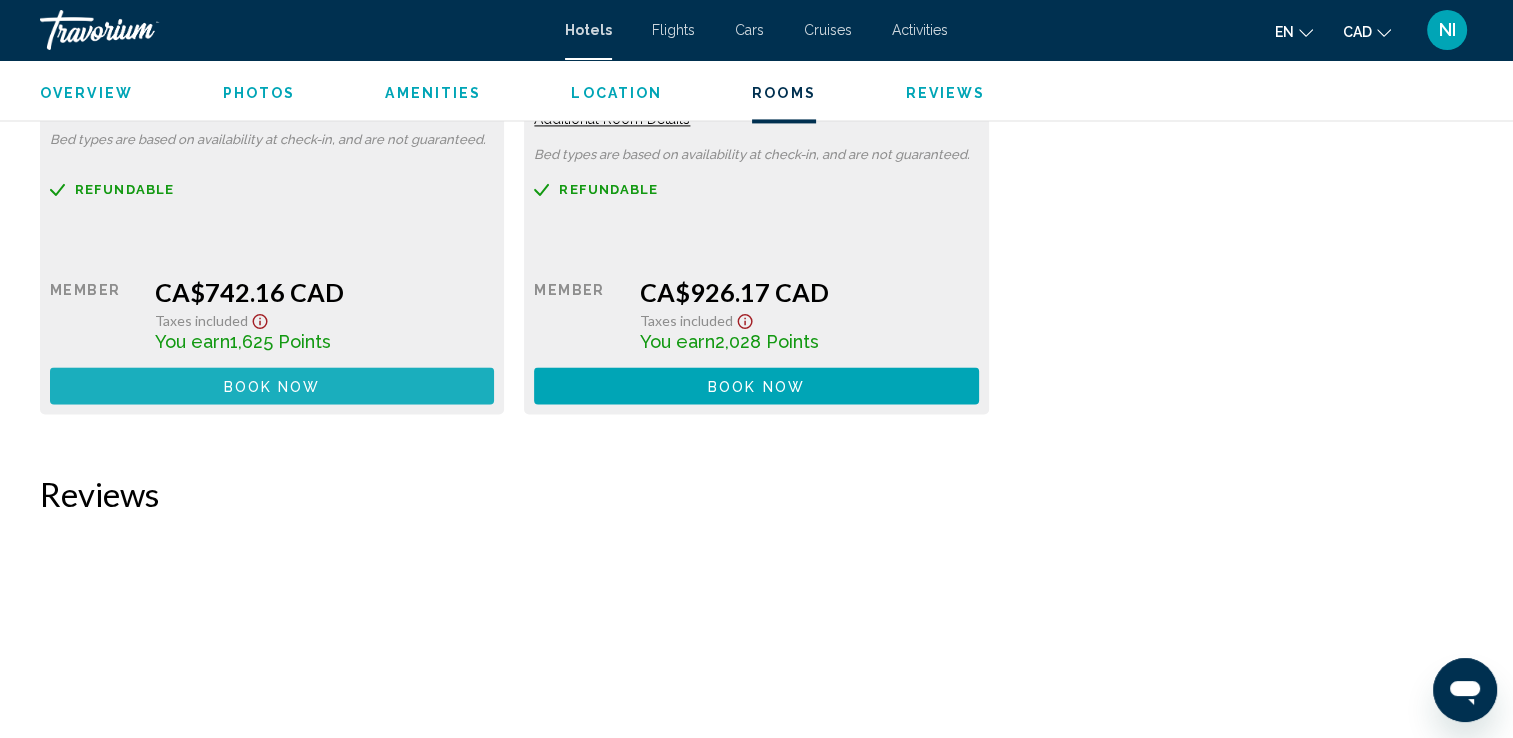 click on "Book now" at bounding box center [272, 386] 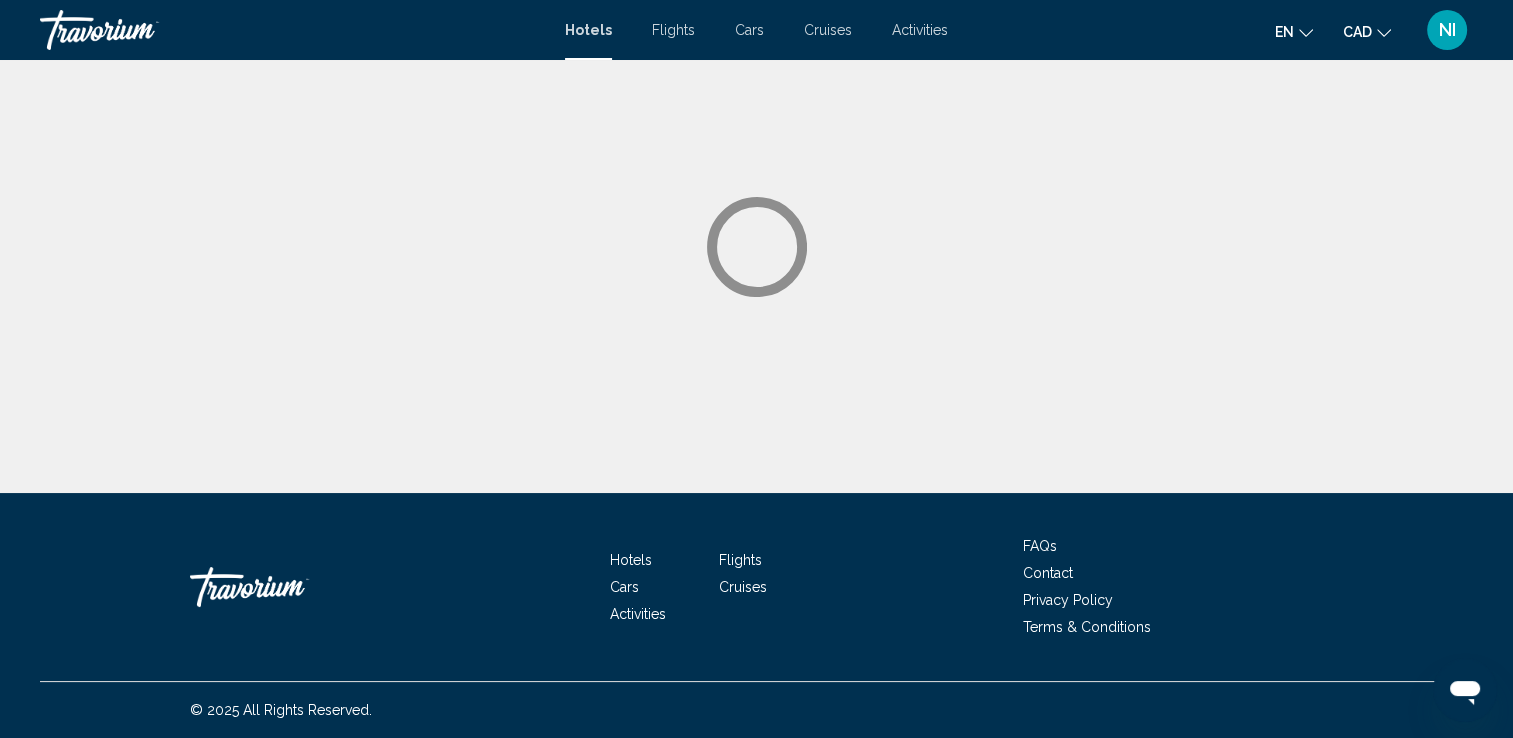 scroll, scrollTop: 0, scrollLeft: 0, axis: both 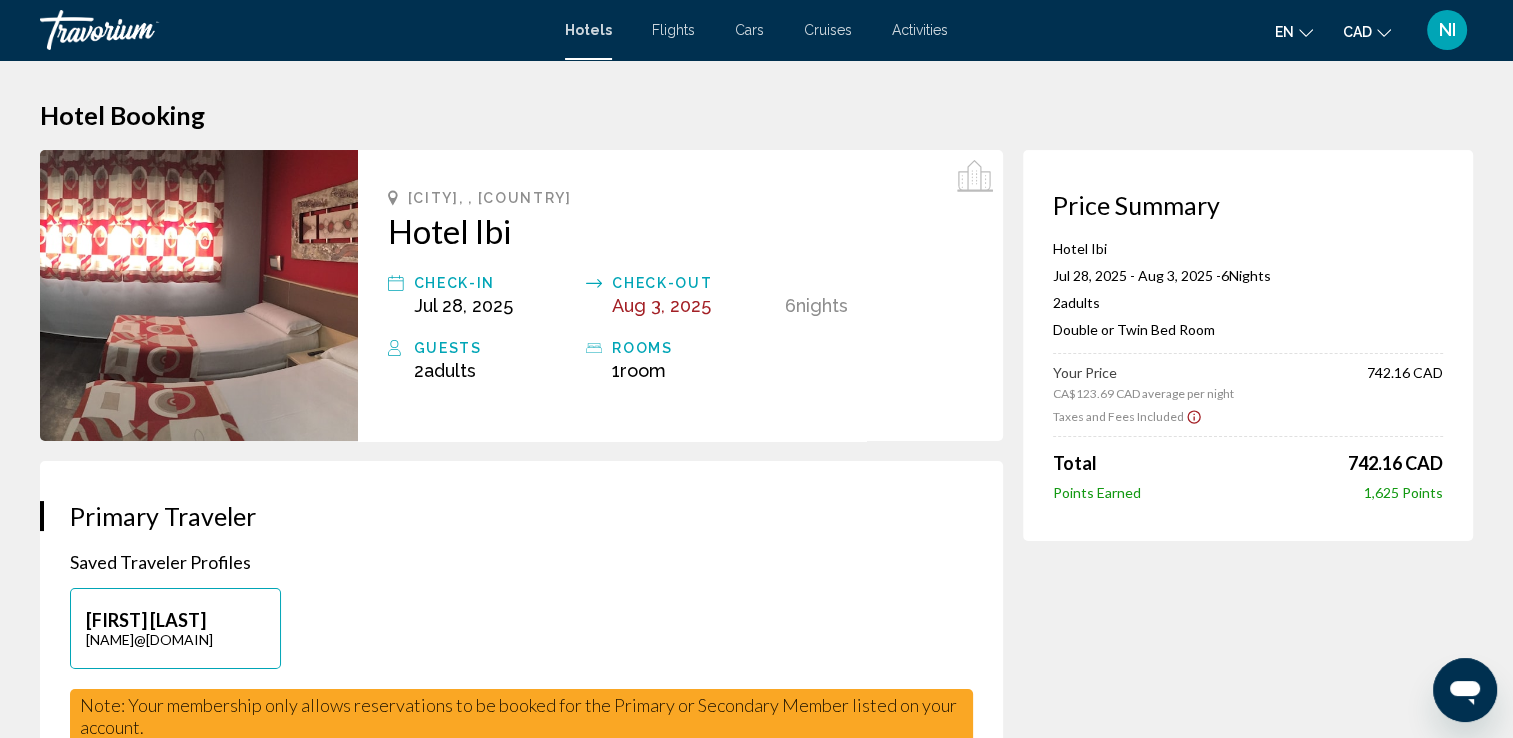 click 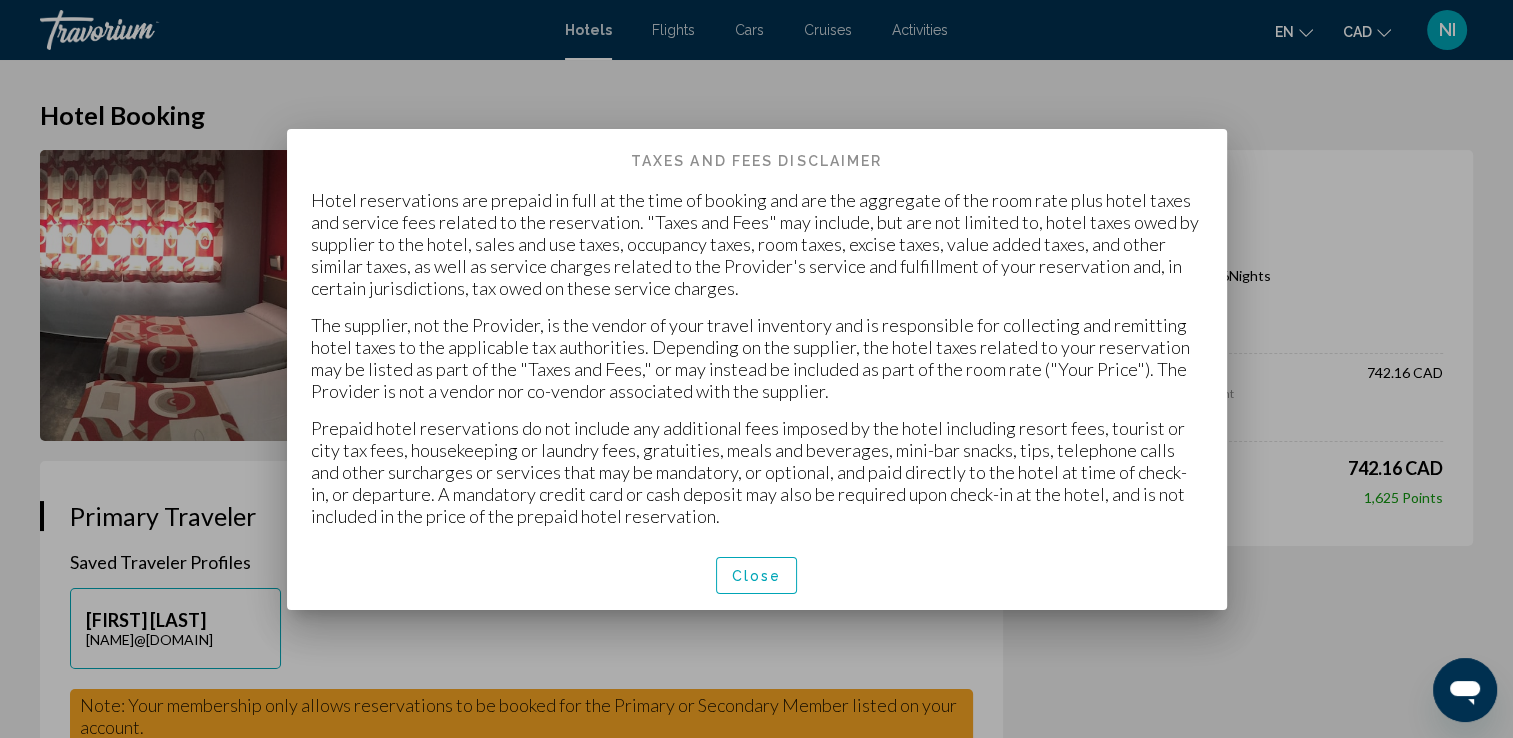 drag, startPoint x: 761, startPoint y: 554, endPoint x: 761, endPoint y: 568, distance: 14 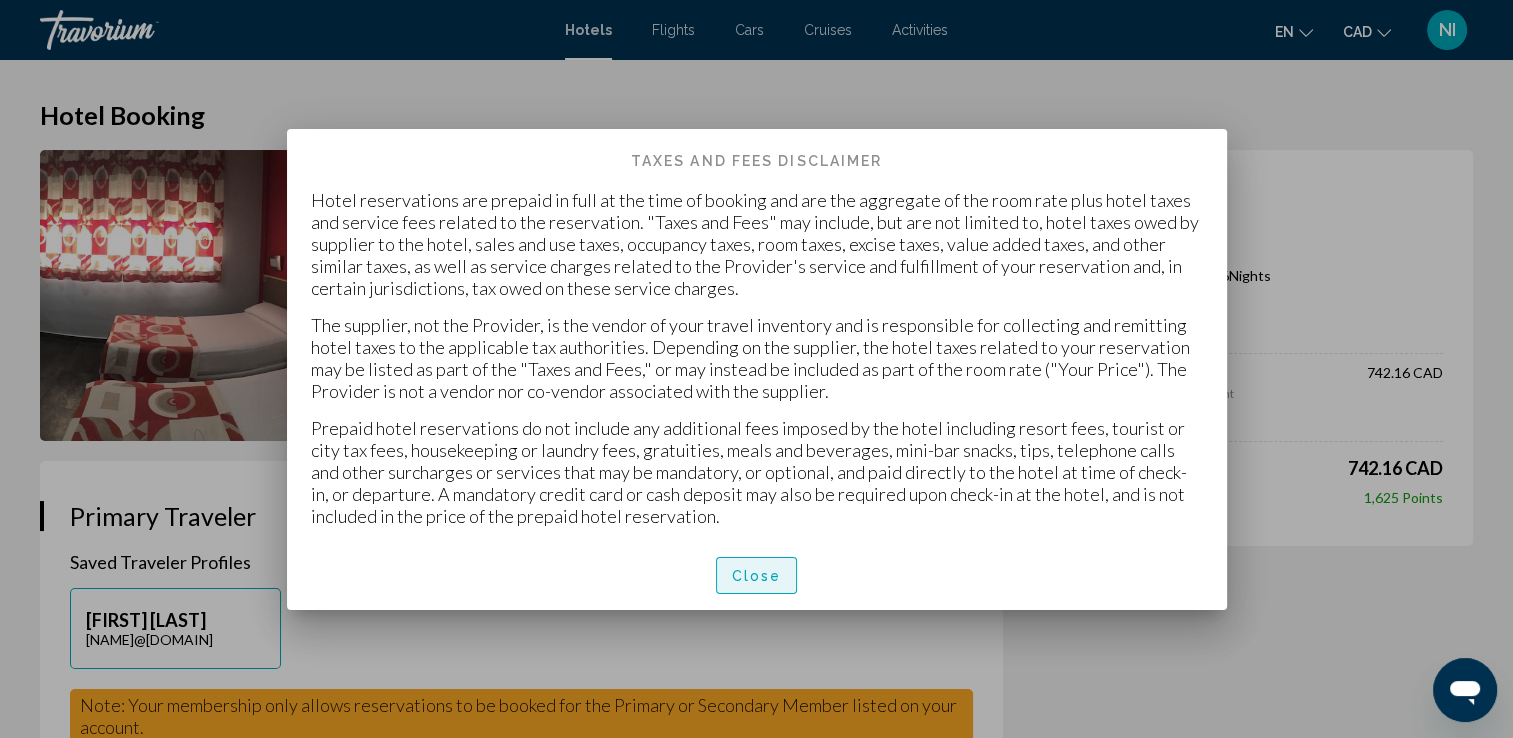 click on "Close" at bounding box center (757, 576) 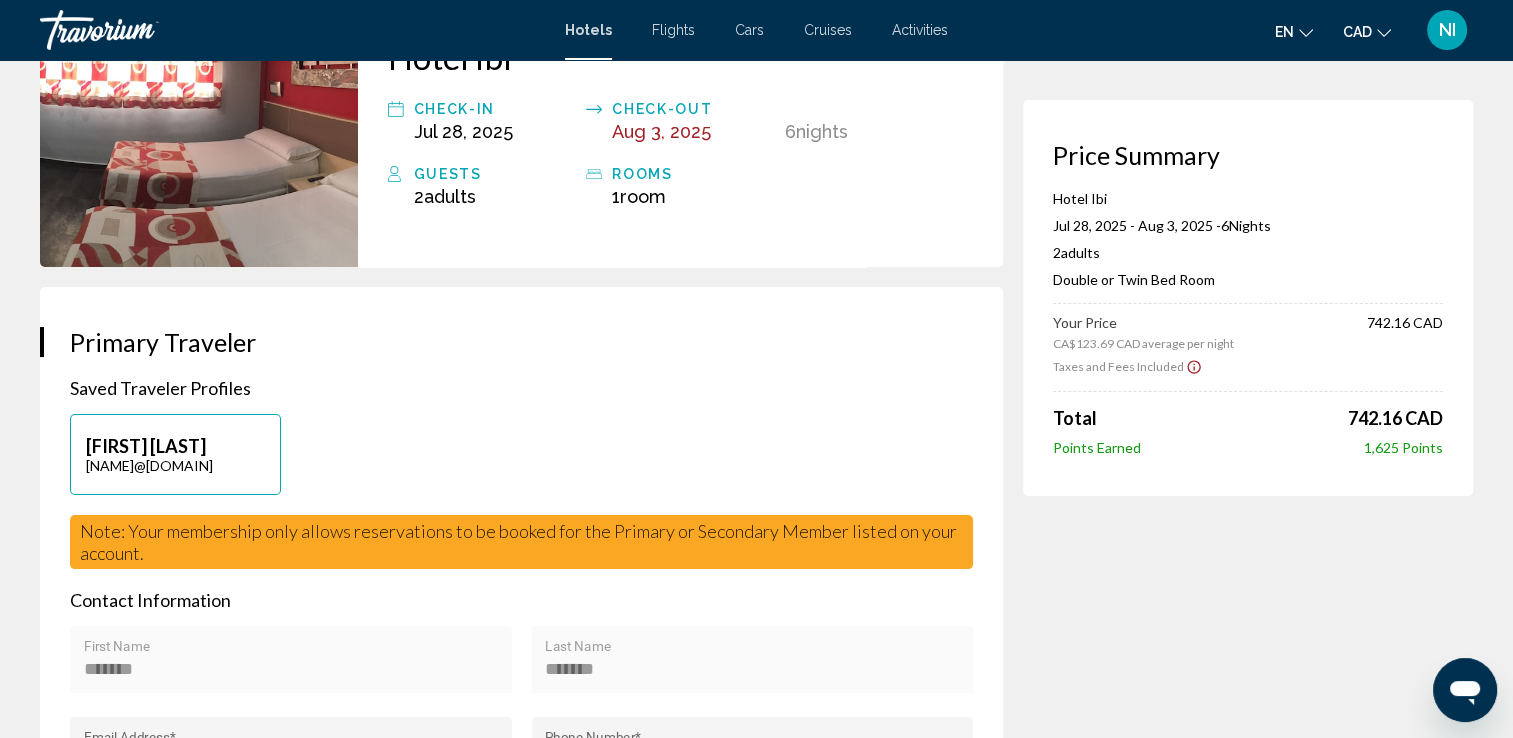 scroll, scrollTop: 0, scrollLeft: 0, axis: both 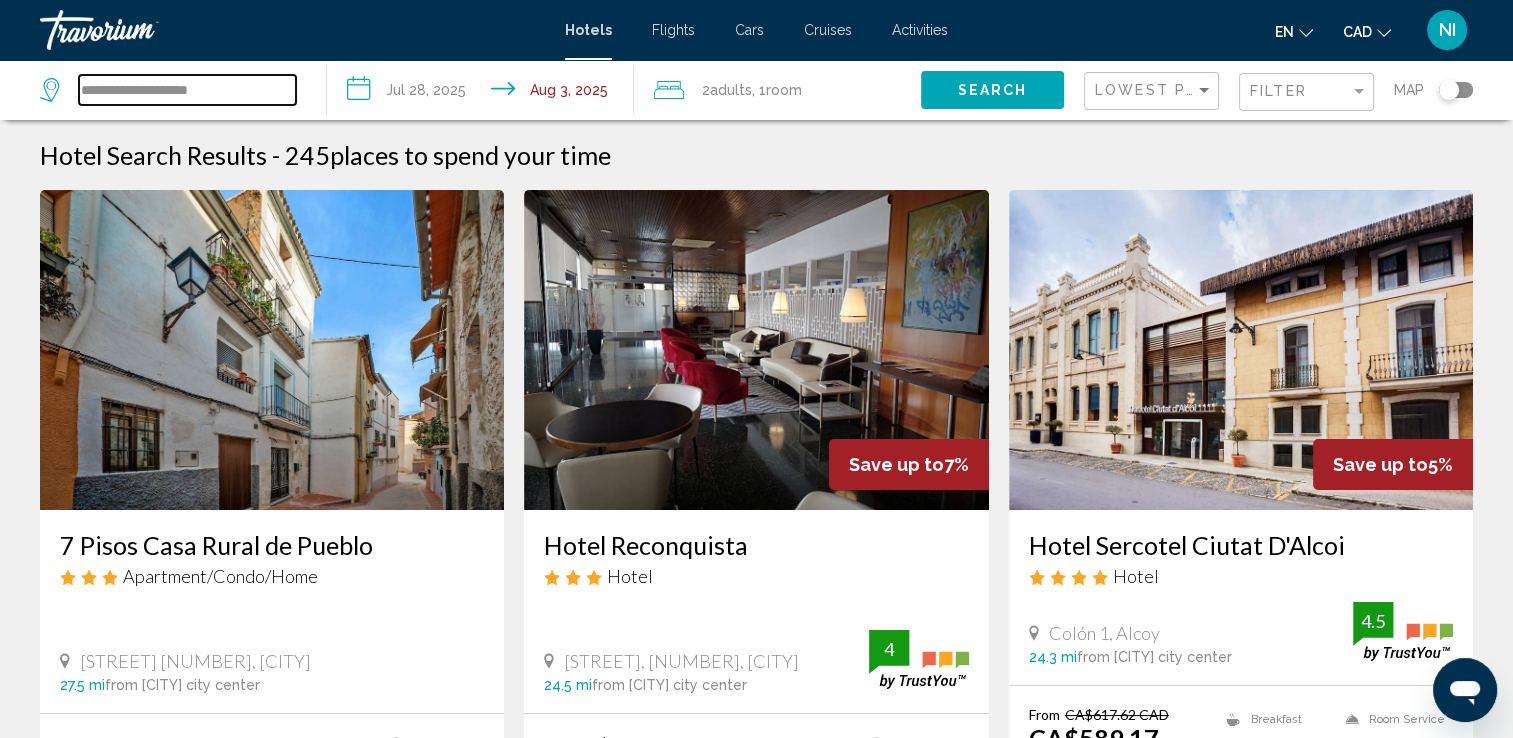 click on "**********" at bounding box center (187, 90) 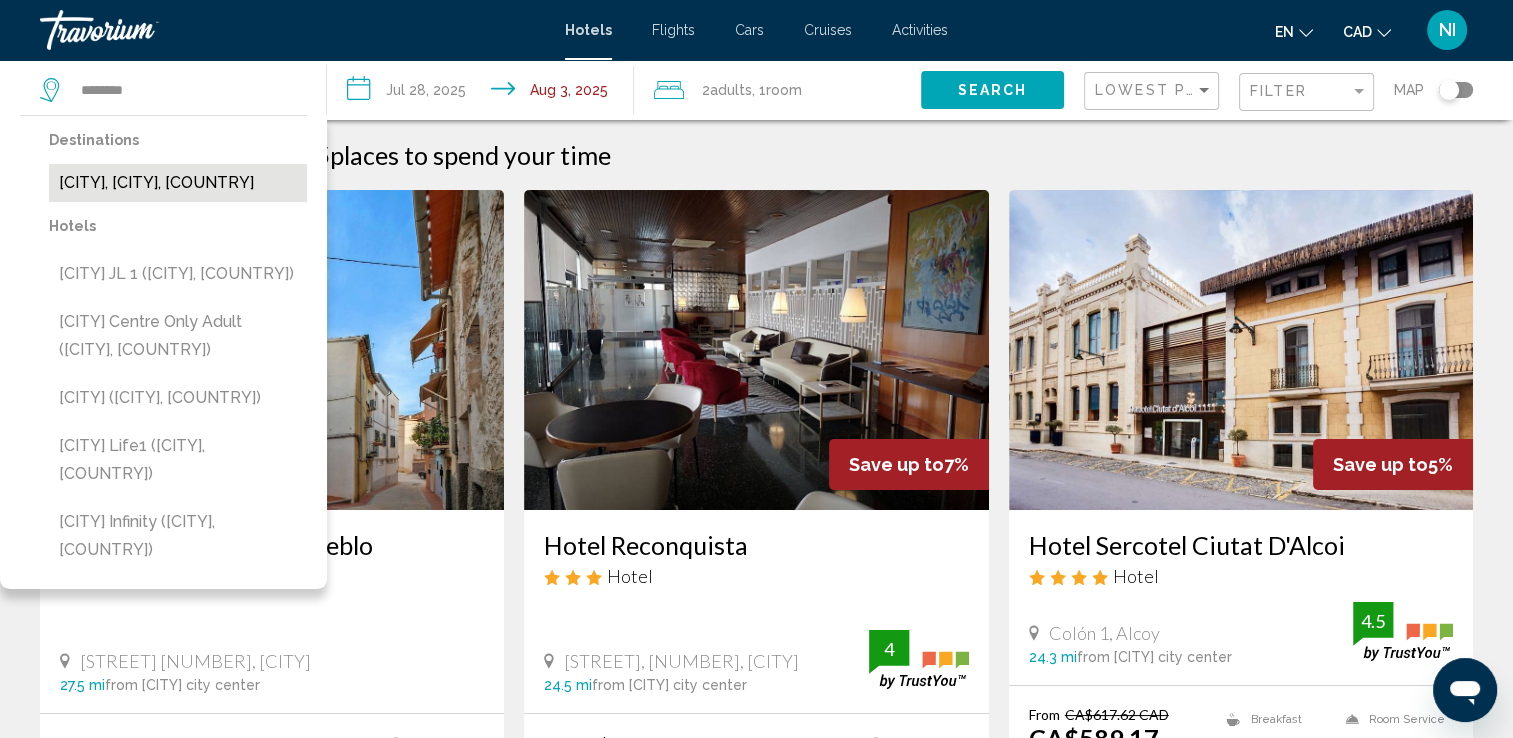 click on "Benidorm, Alicante, Spain" at bounding box center (178, 183) 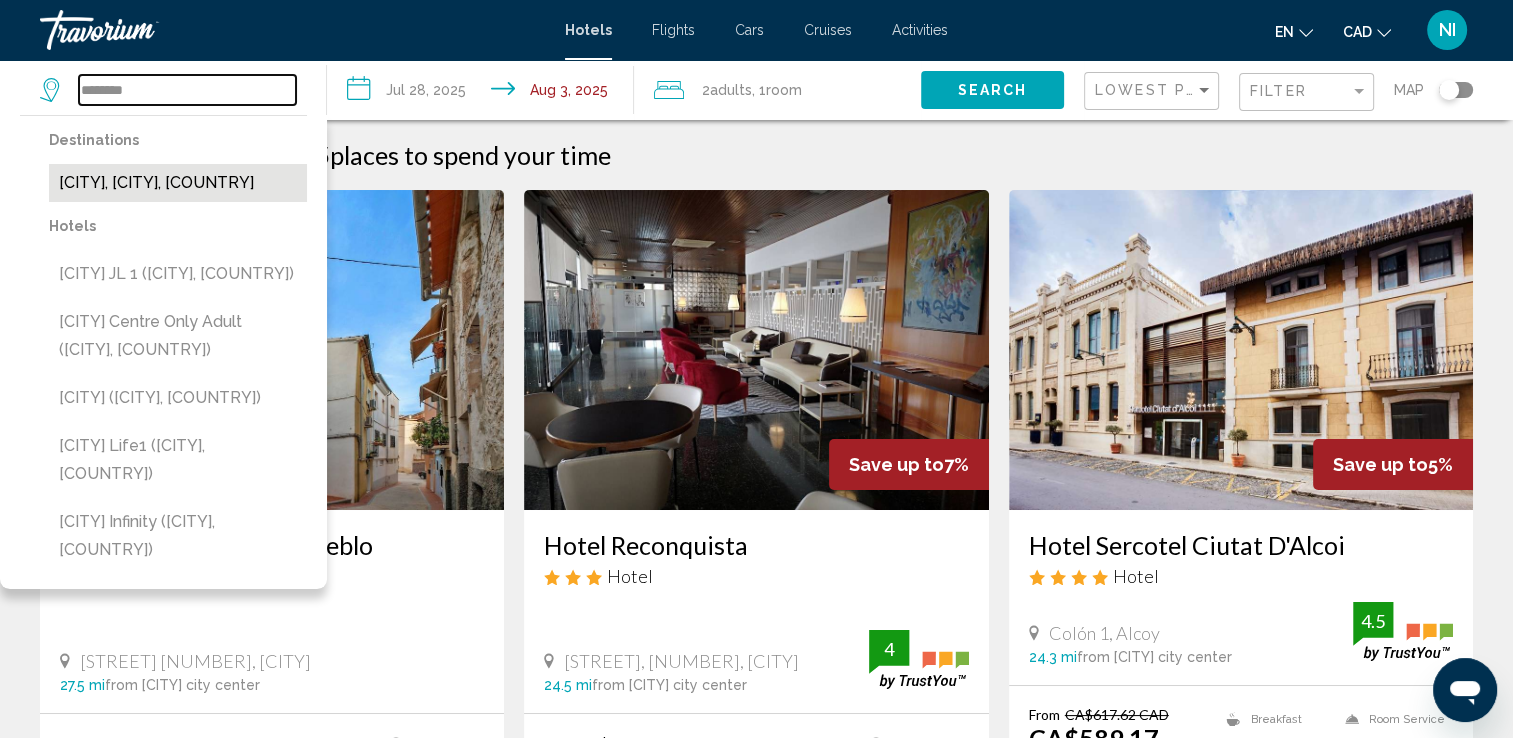 type on "**********" 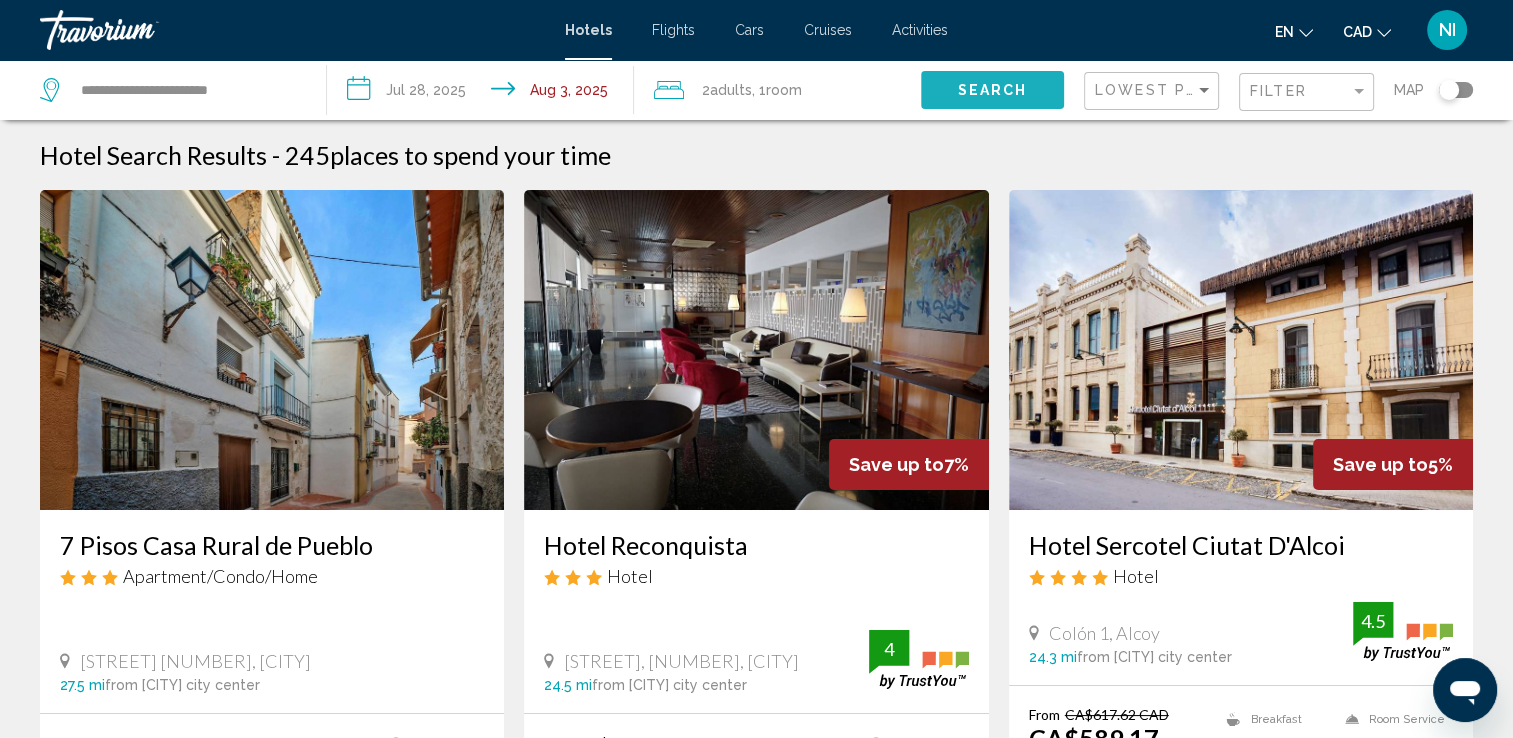 click on "Search" 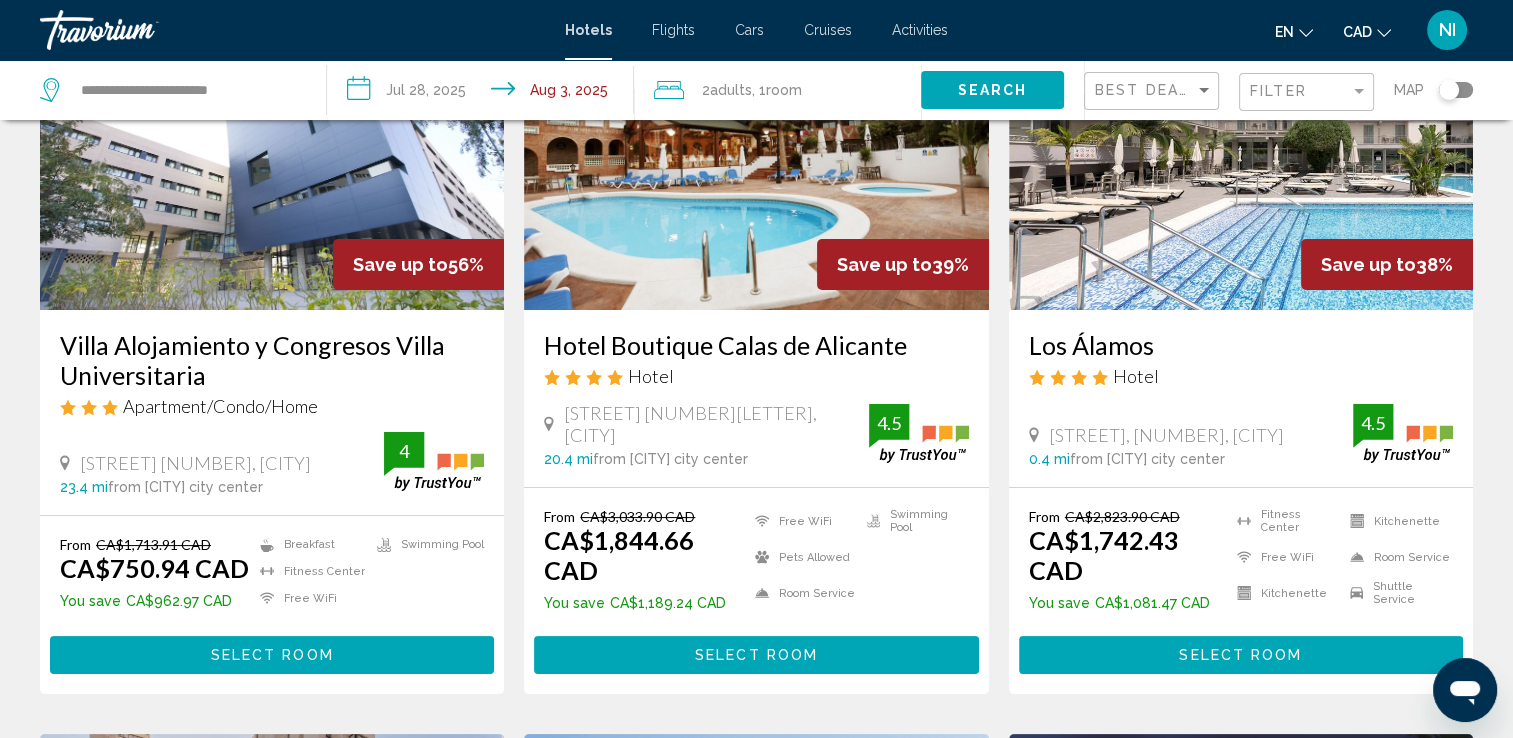 scroll, scrollTop: 100, scrollLeft: 0, axis: vertical 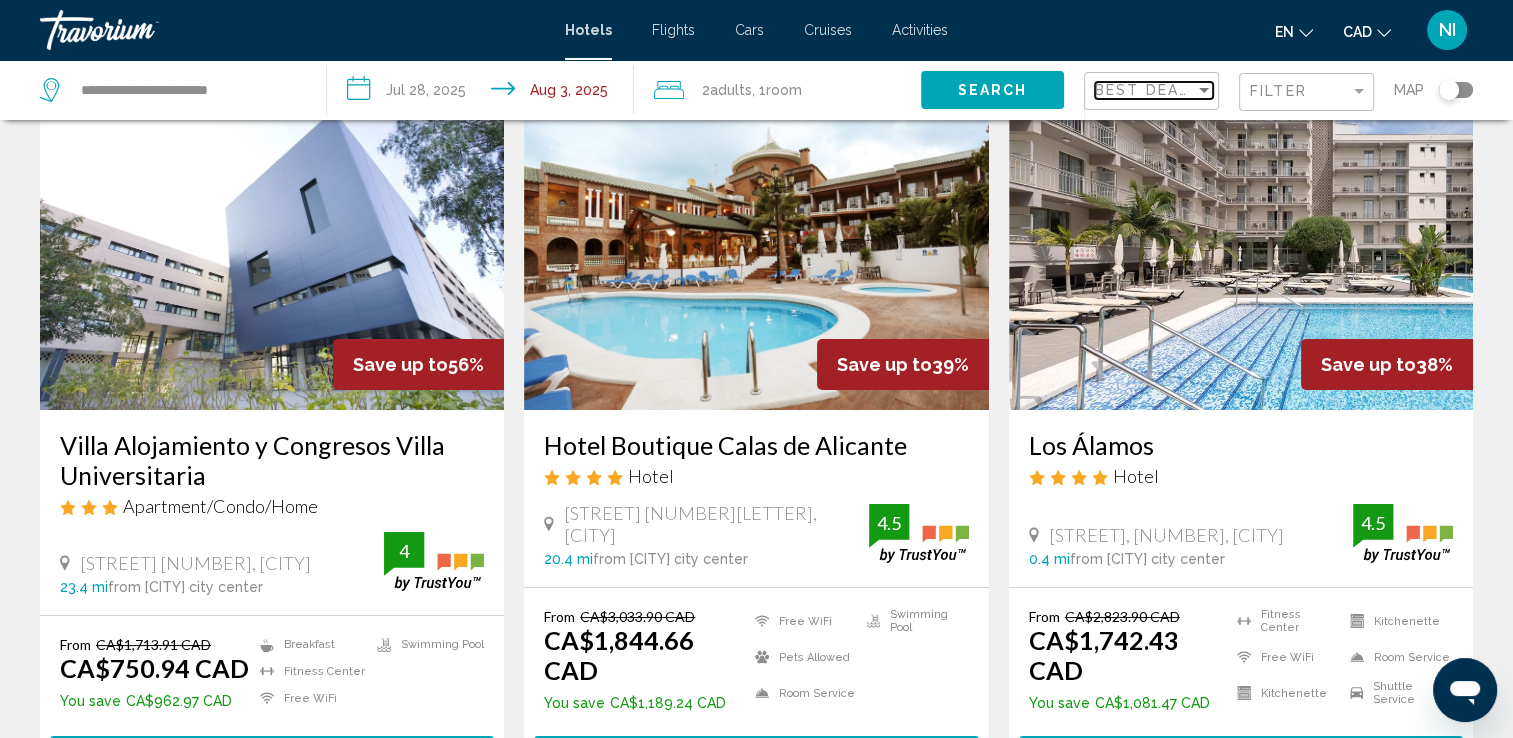 click on "Best Deals" at bounding box center (1147, 90) 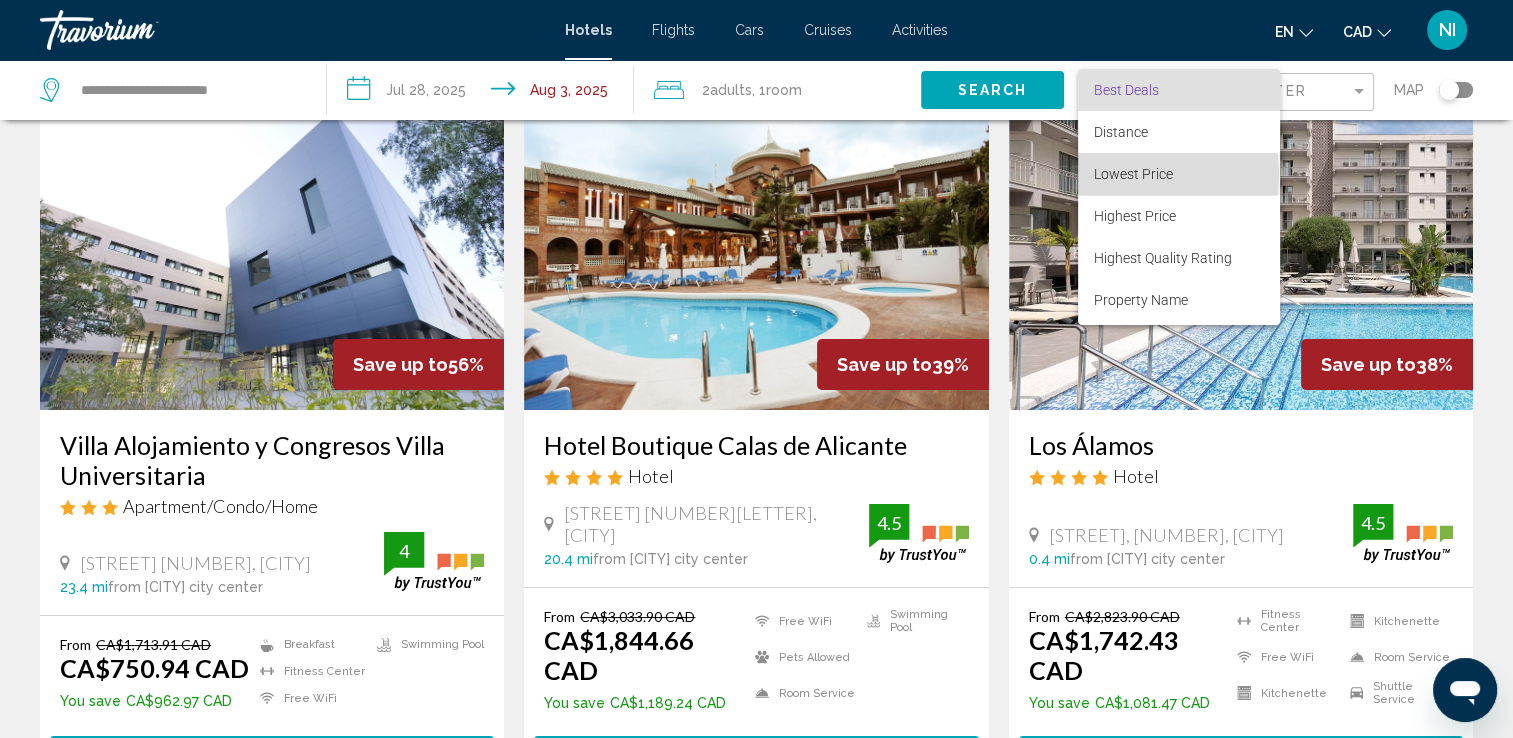 click on "Lowest Price" at bounding box center (1133, 174) 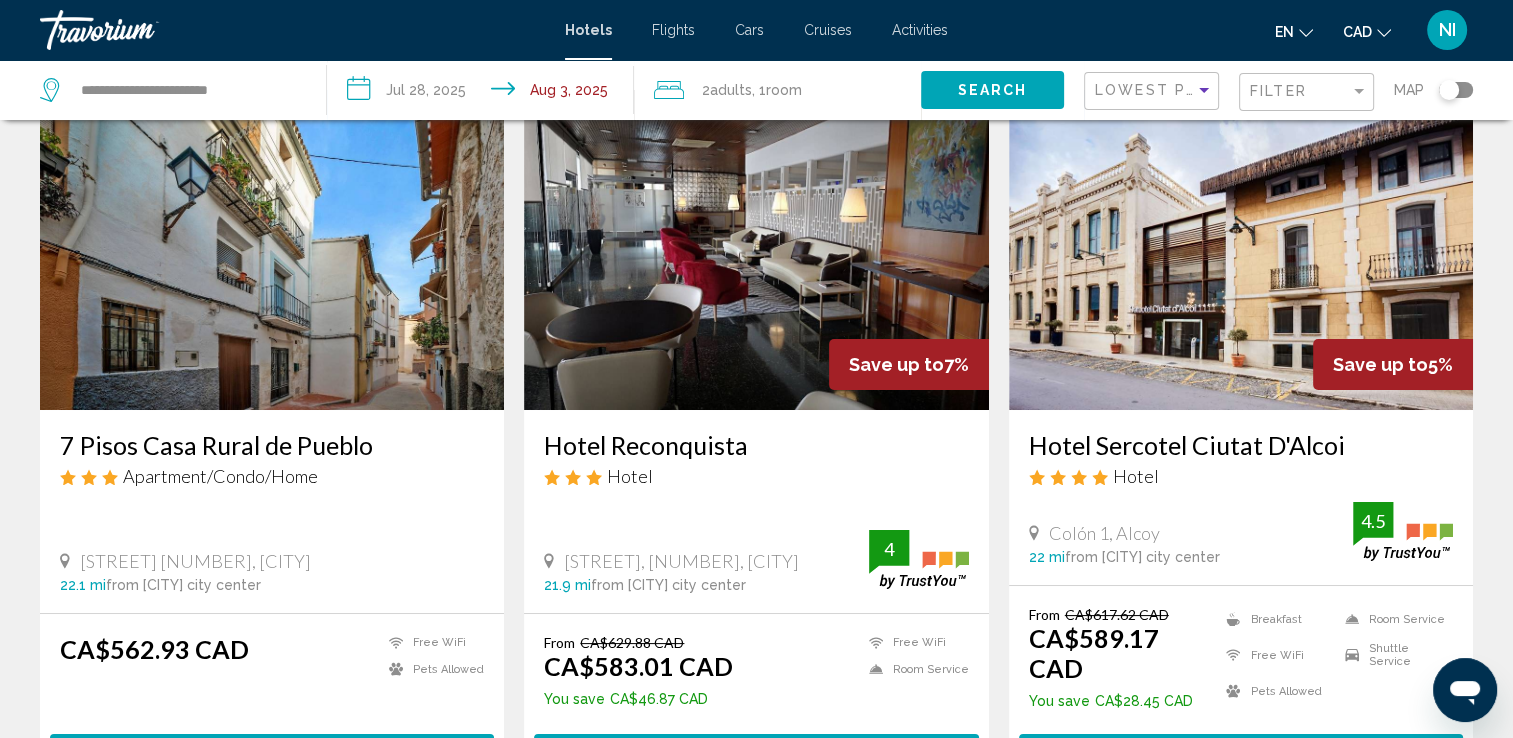 click on "Search" 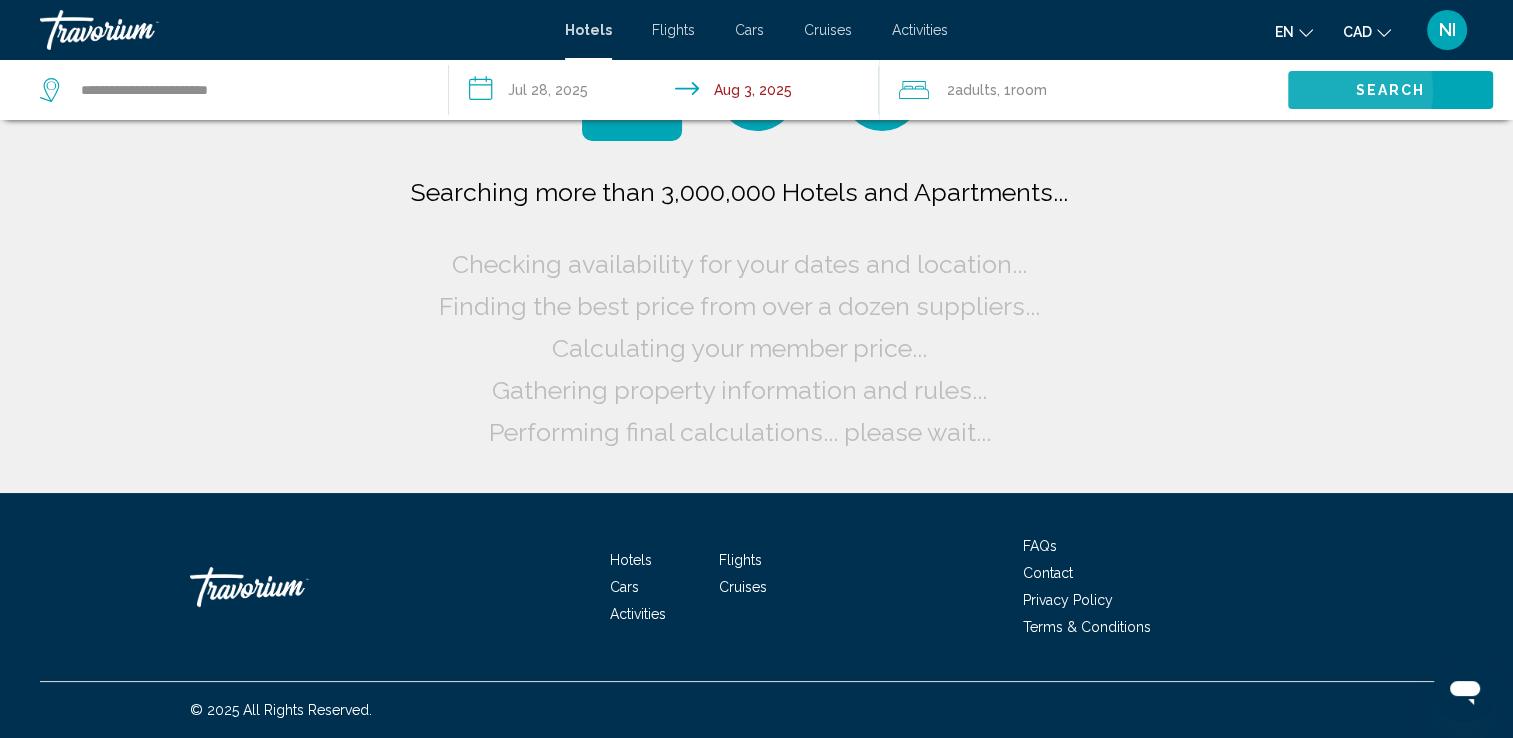 scroll, scrollTop: 0, scrollLeft: 0, axis: both 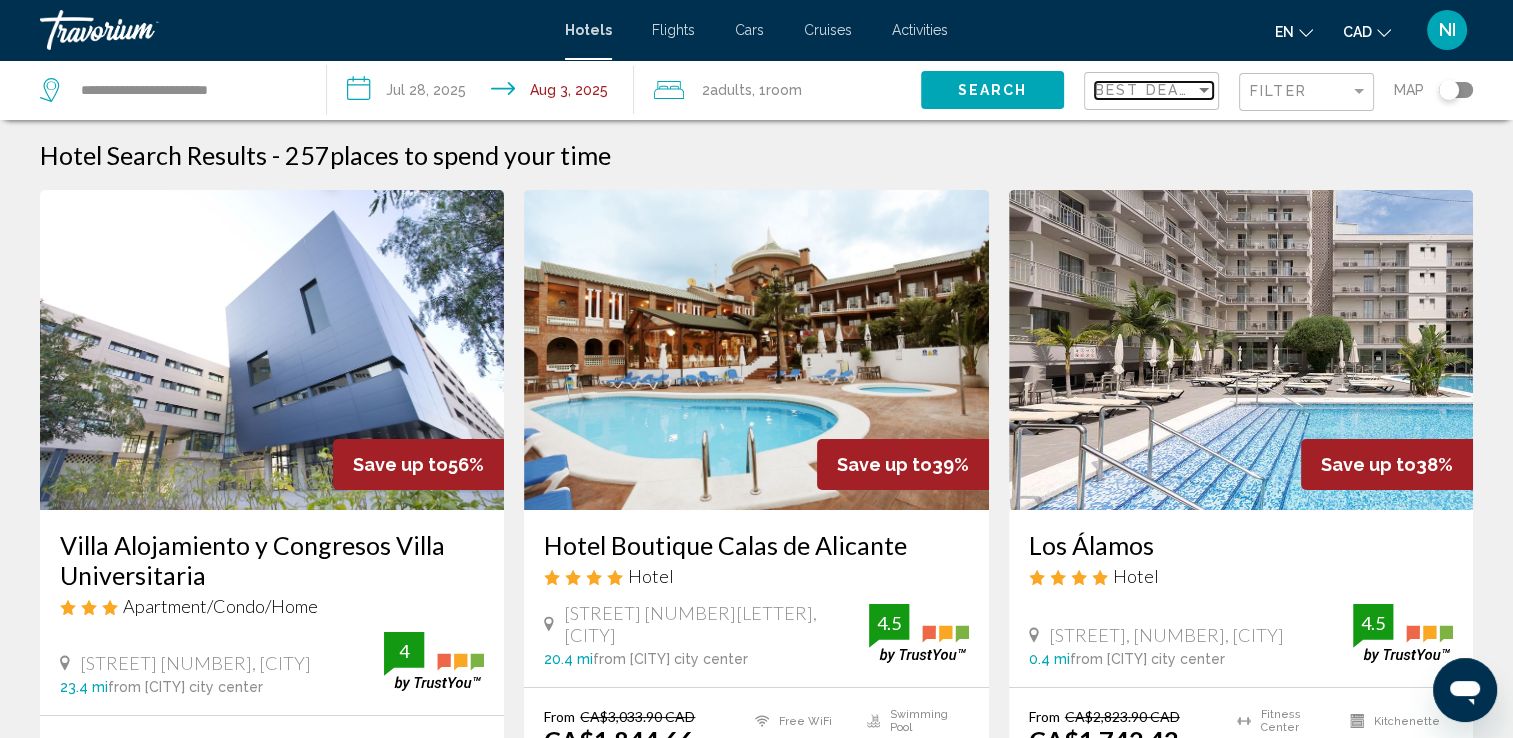 click at bounding box center (1204, 90) 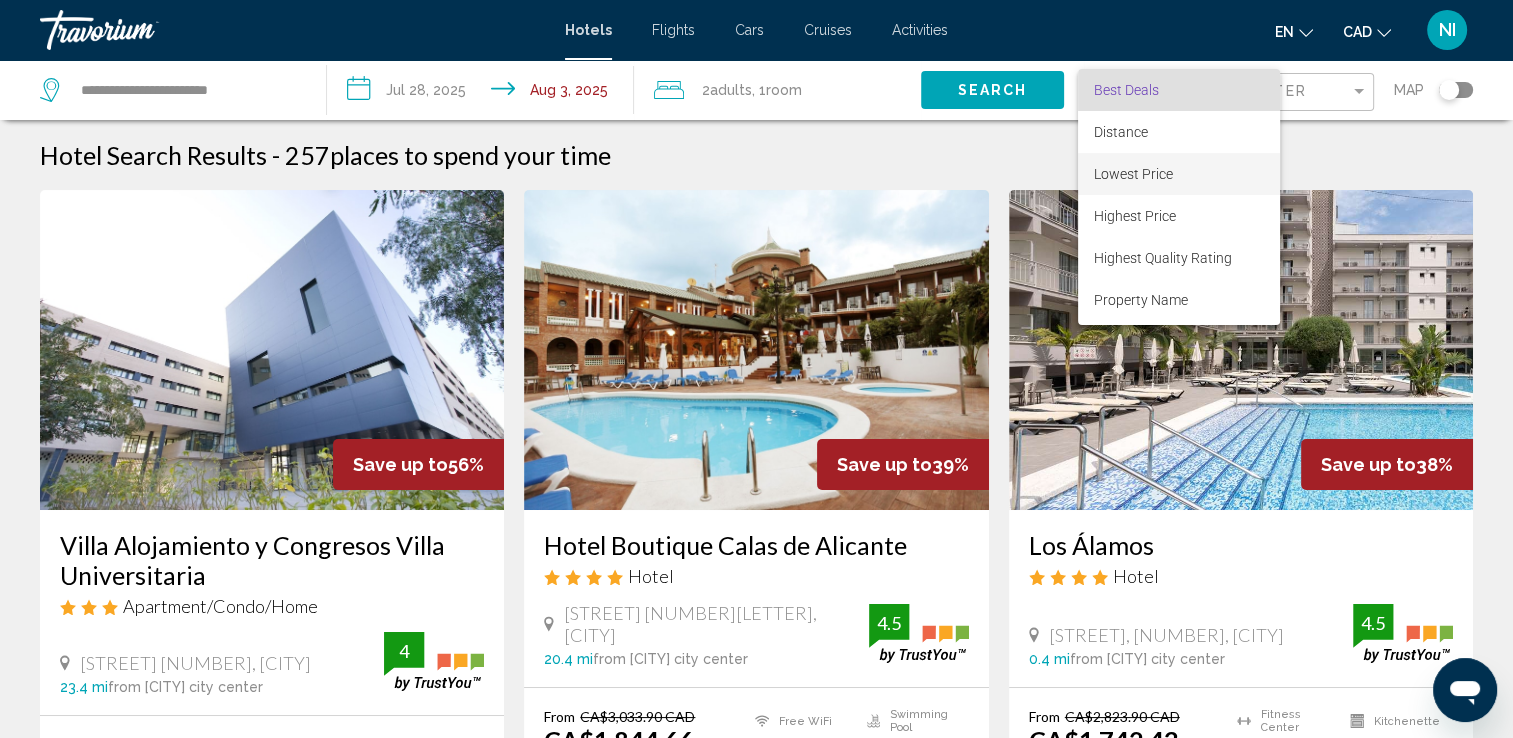 click on "Lowest Price" at bounding box center [1179, 174] 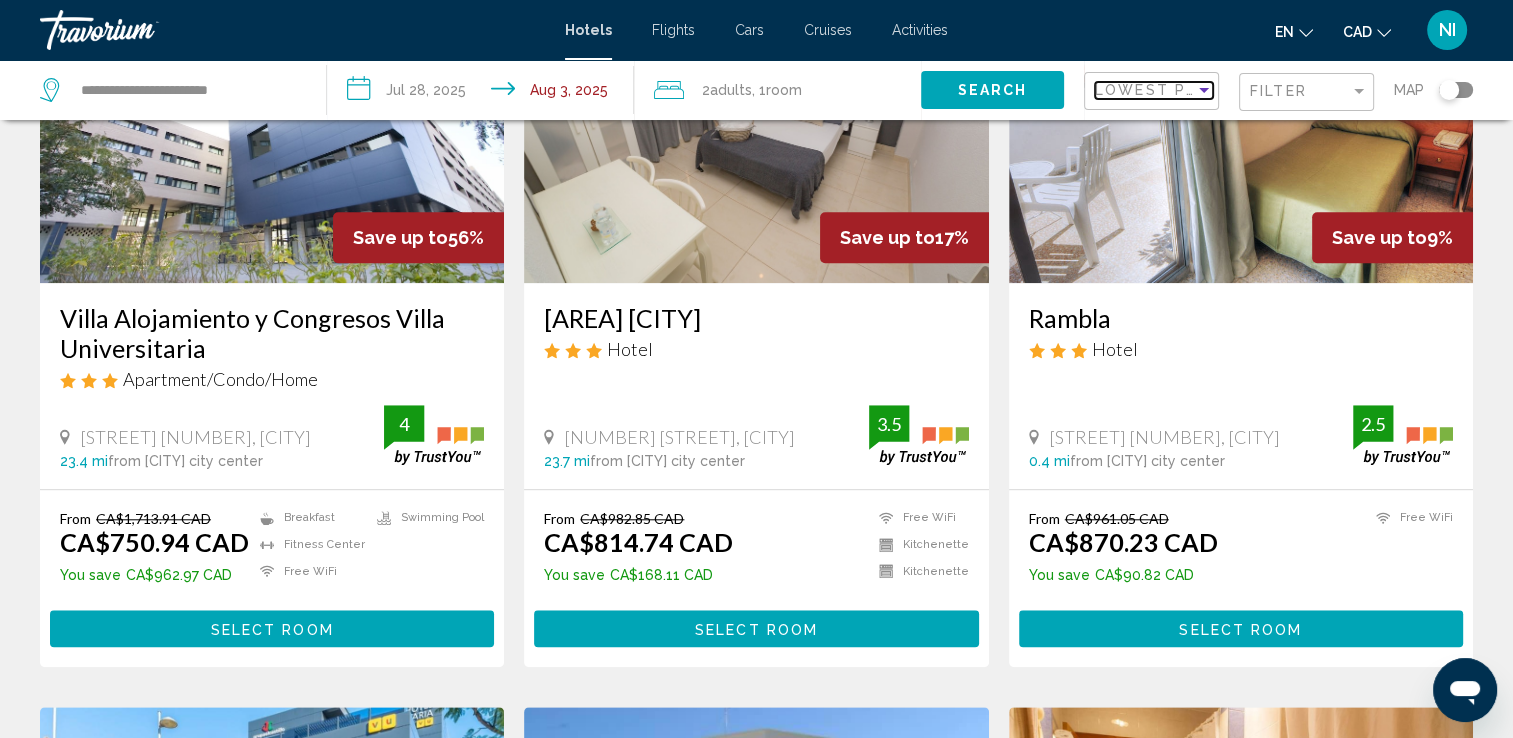 scroll, scrollTop: 1800, scrollLeft: 0, axis: vertical 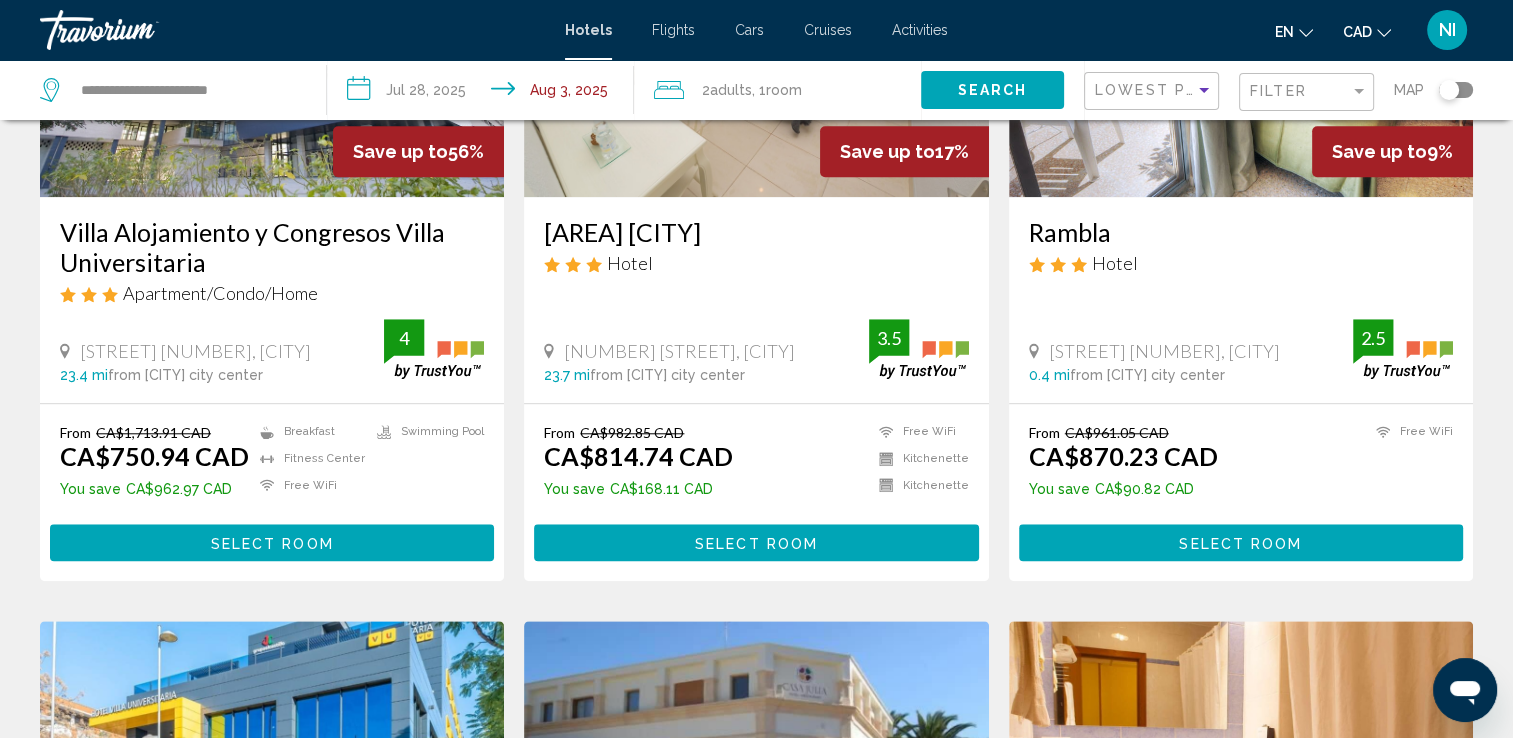 click on "Select Room" at bounding box center [1240, 543] 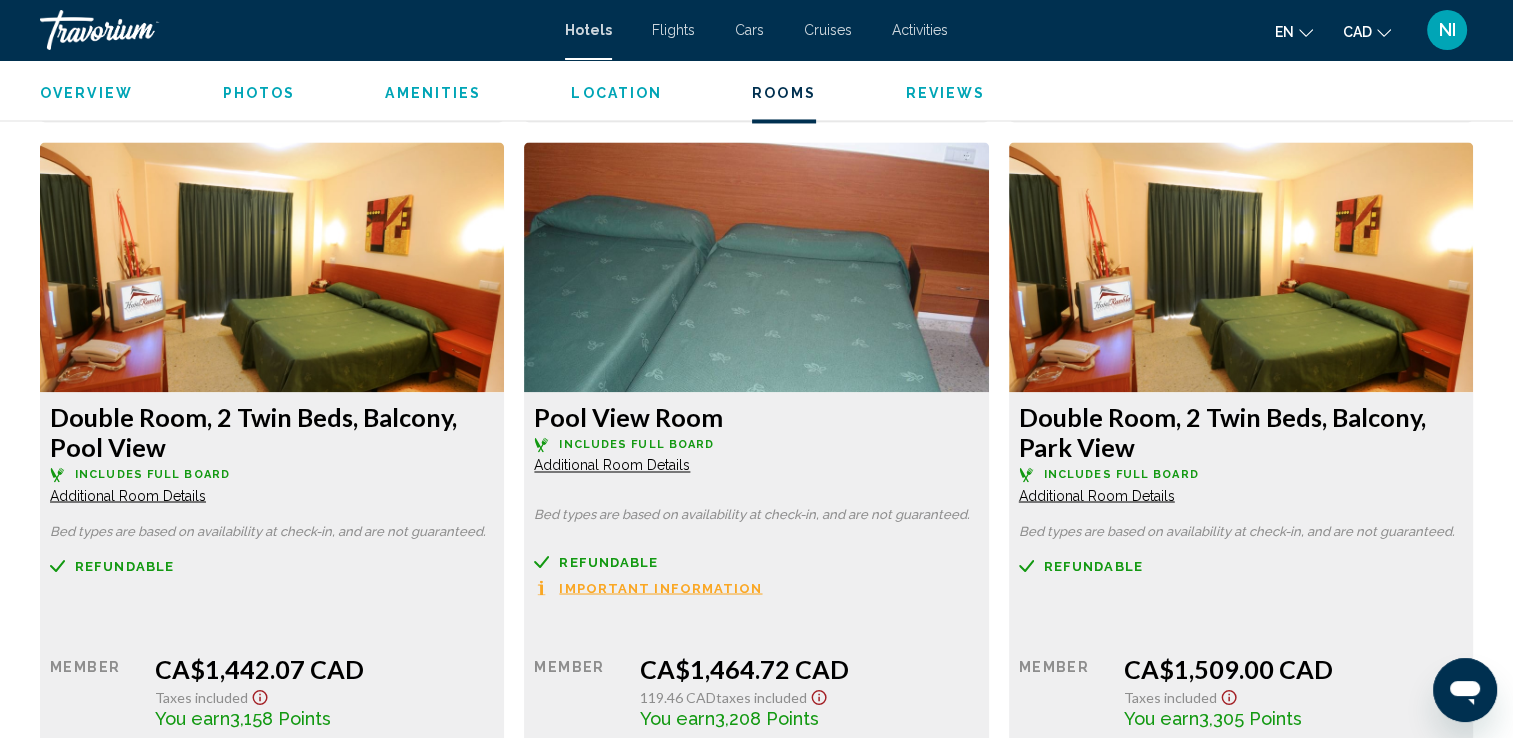 scroll, scrollTop: 3600, scrollLeft: 0, axis: vertical 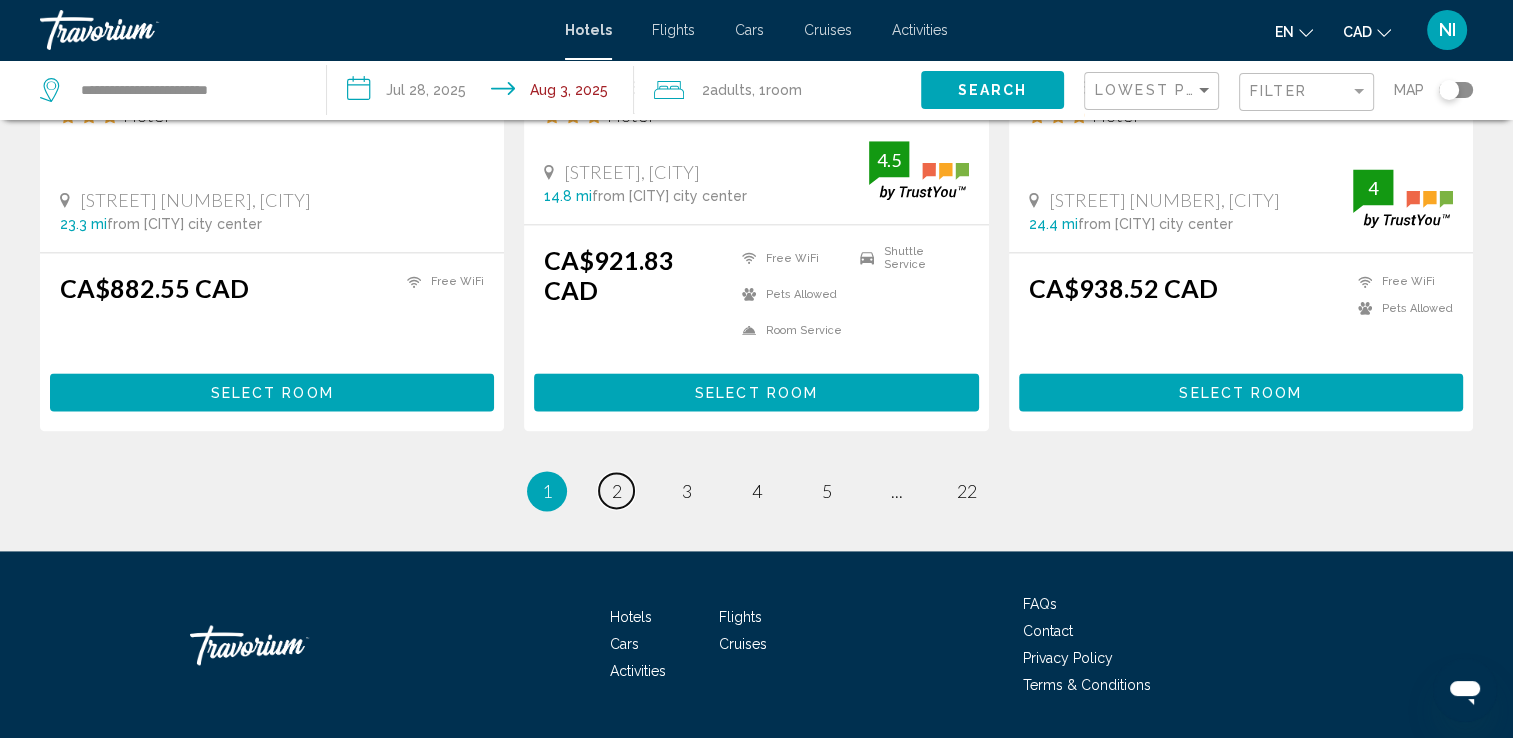 click on "page  2" at bounding box center [616, 490] 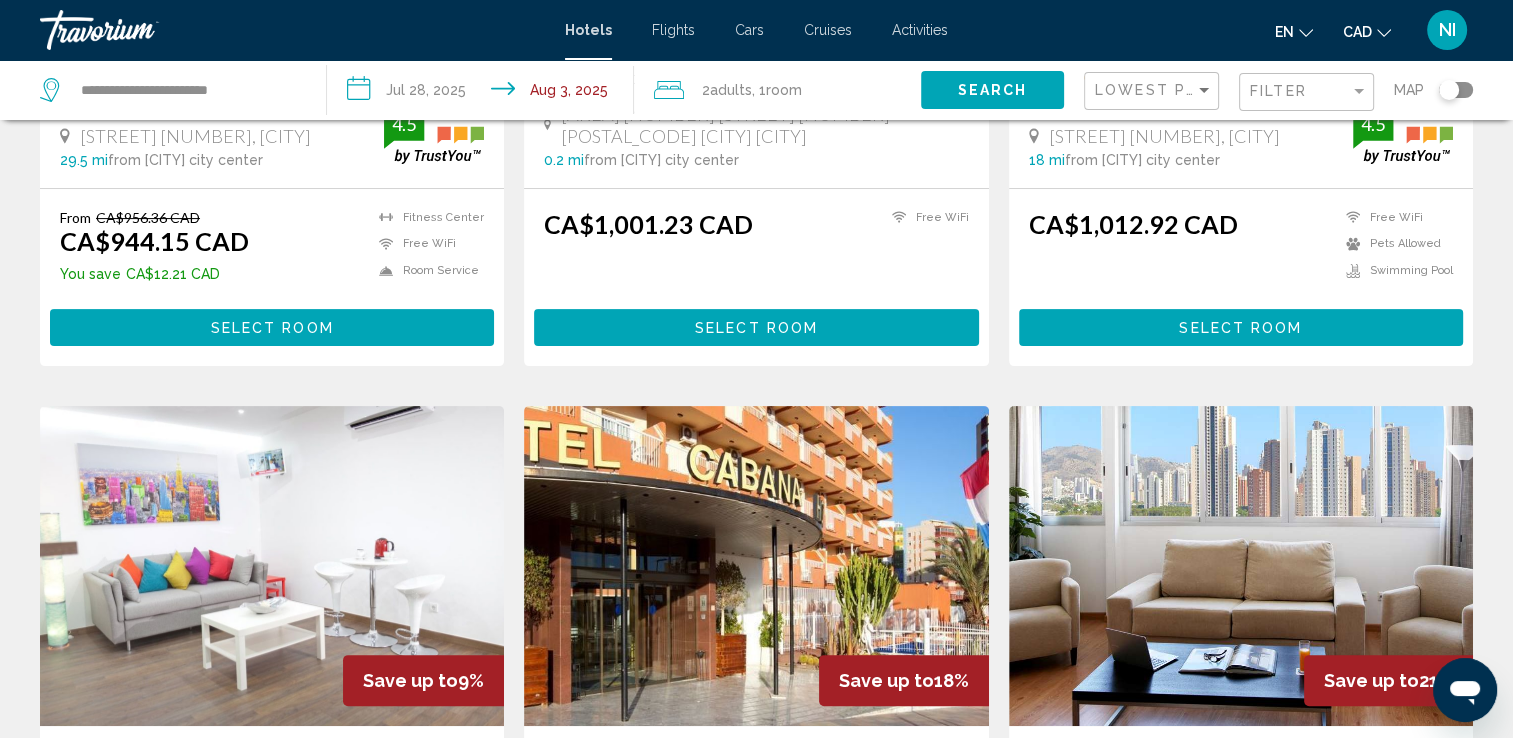 scroll, scrollTop: 500, scrollLeft: 0, axis: vertical 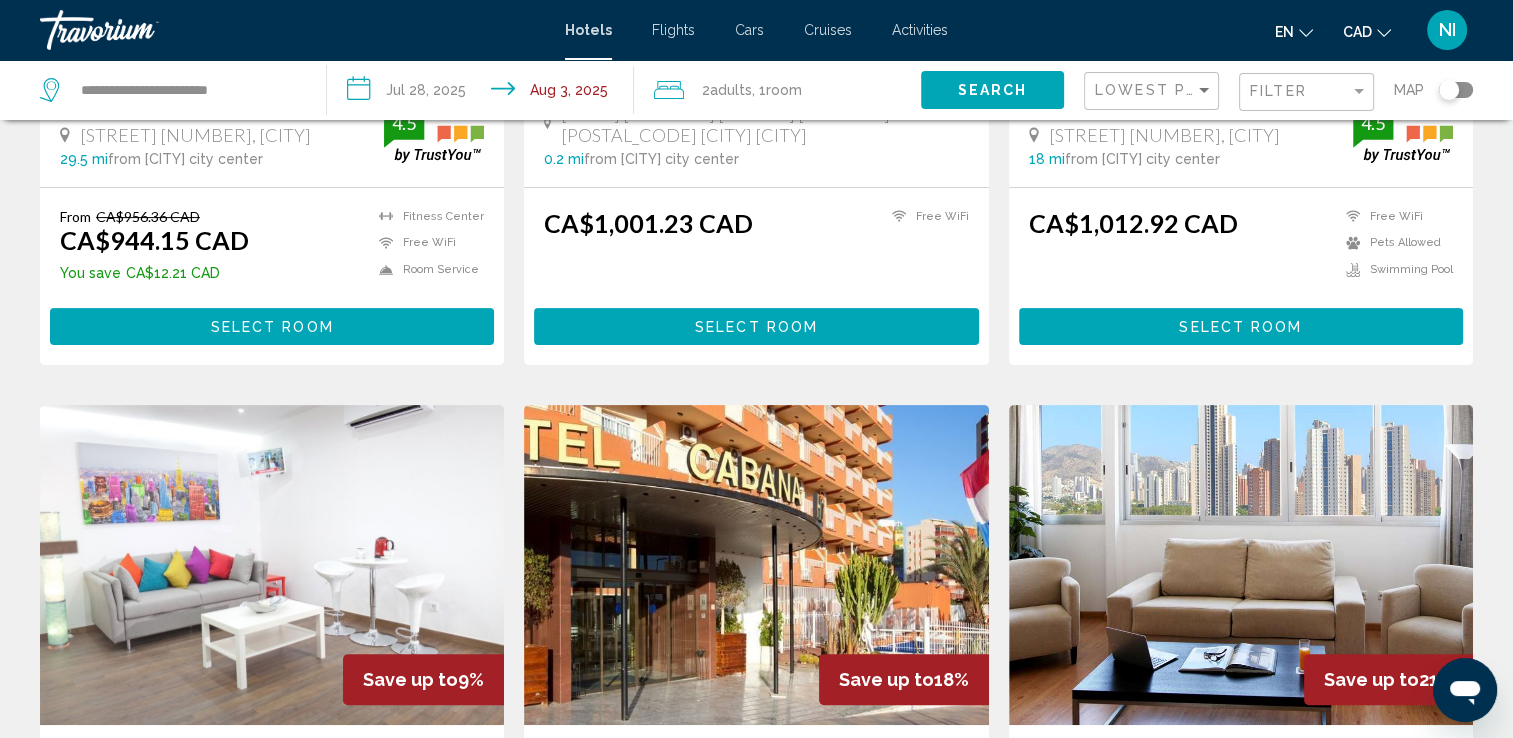 click on "Select Room" at bounding box center [756, 326] 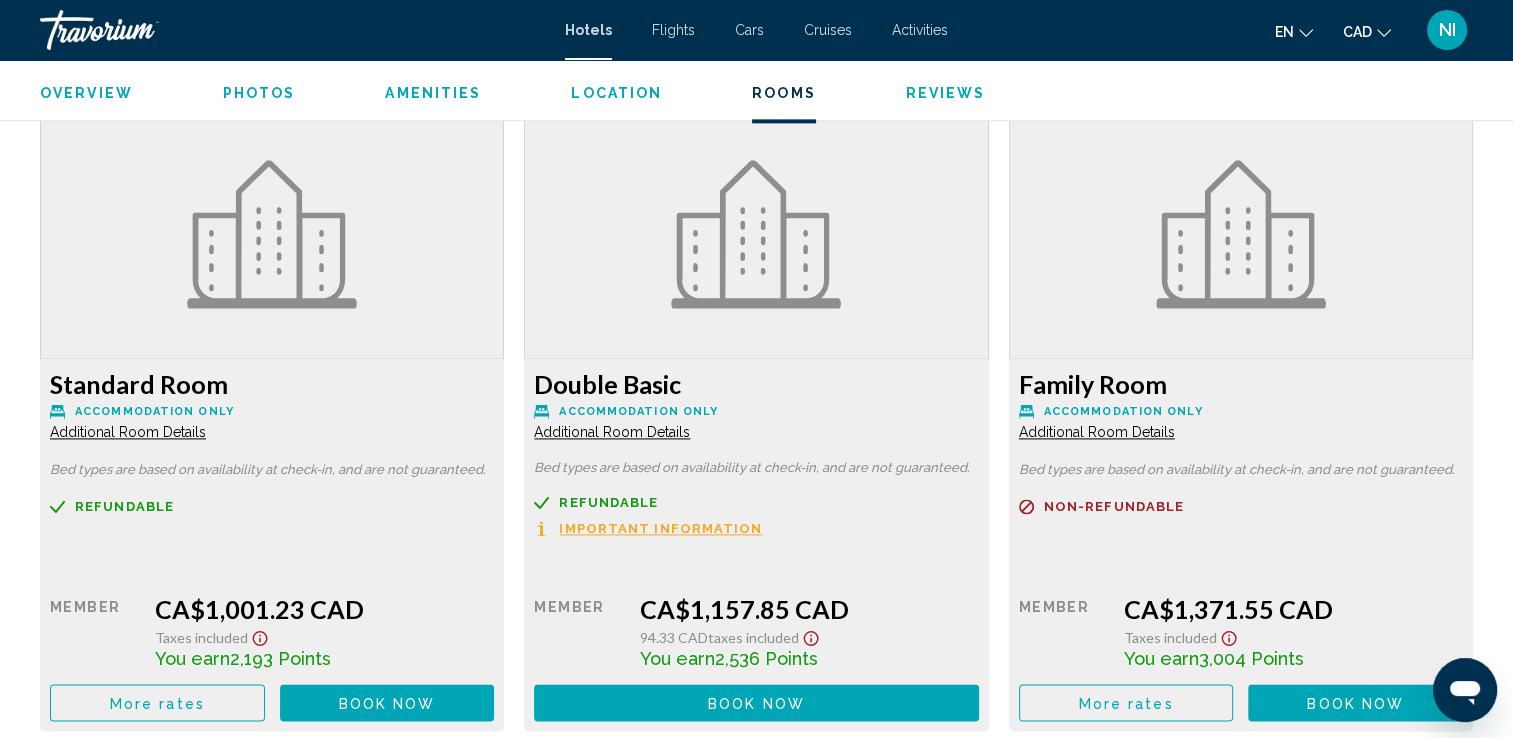 scroll, scrollTop: 2700, scrollLeft: 0, axis: vertical 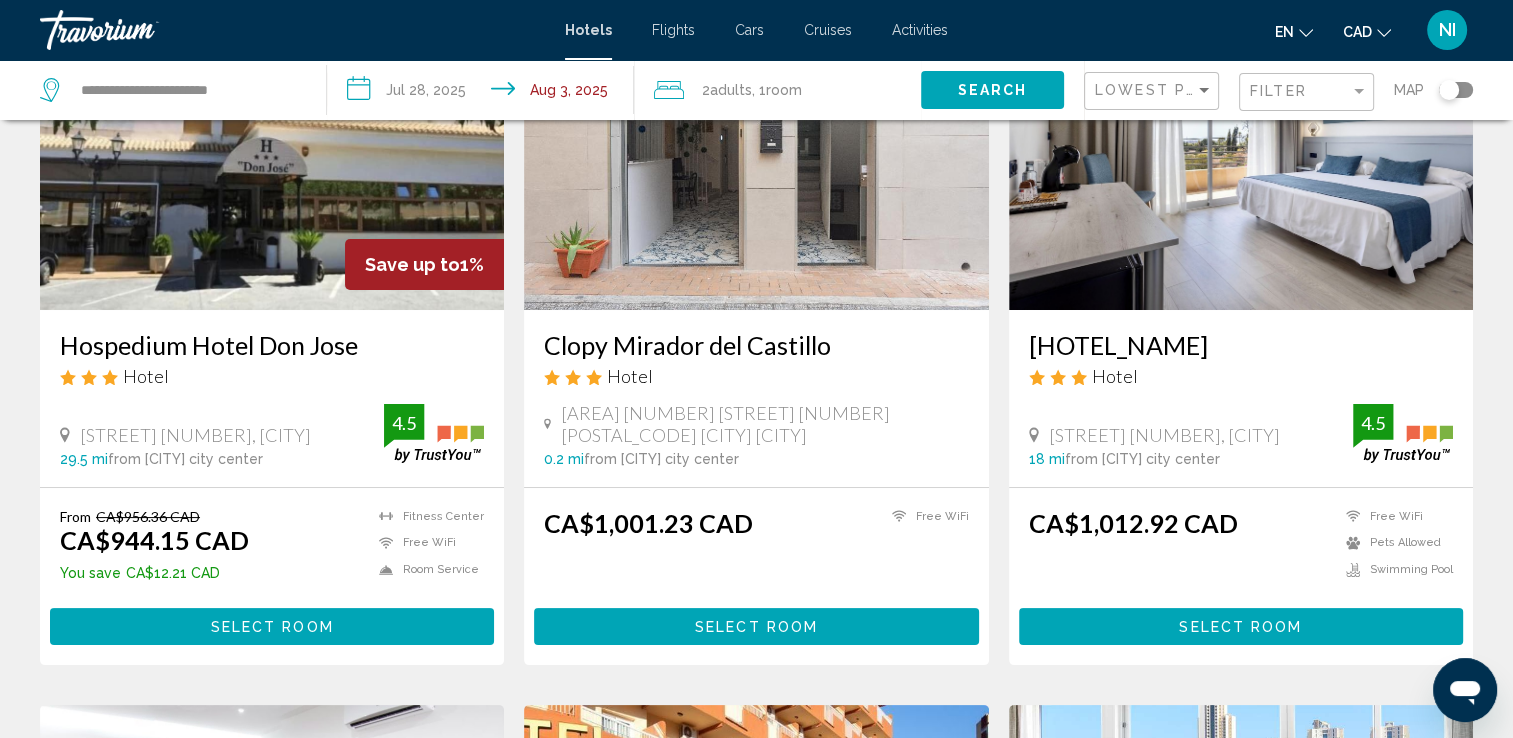 click on "Select Room" at bounding box center (1240, 627) 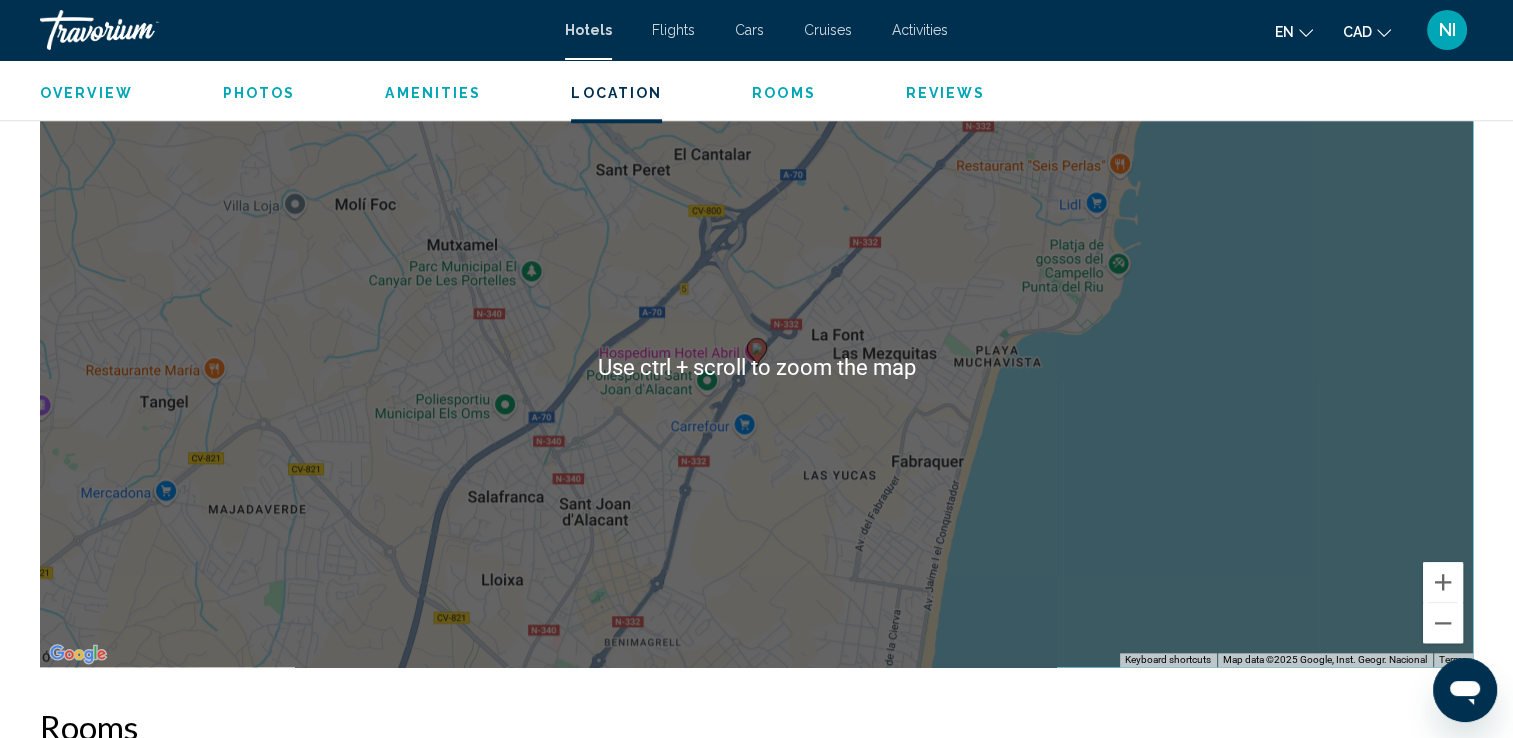 scroll, scrollTop: 1900, scrollLeft: 0, axis: vertical 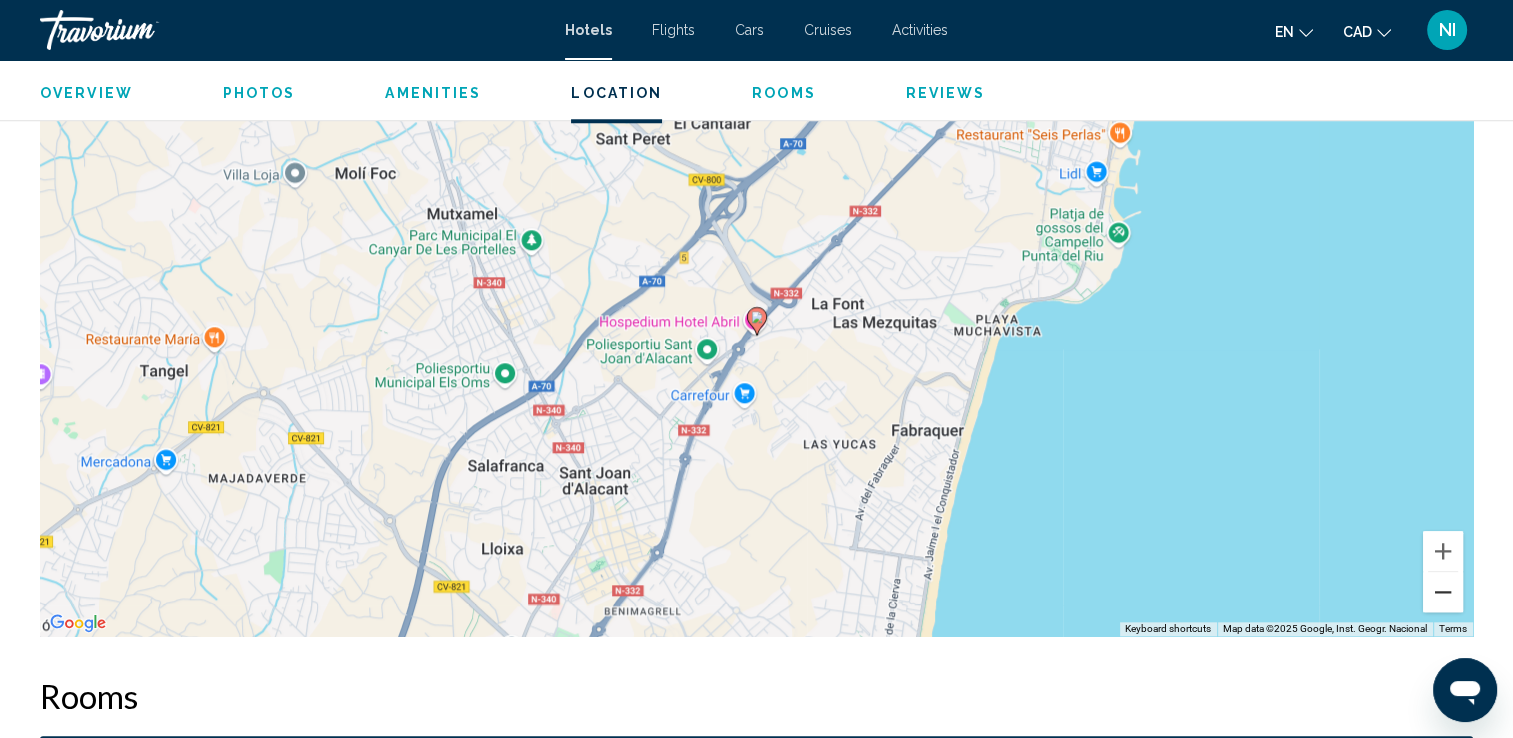 click at bounding box center [1443, 592] 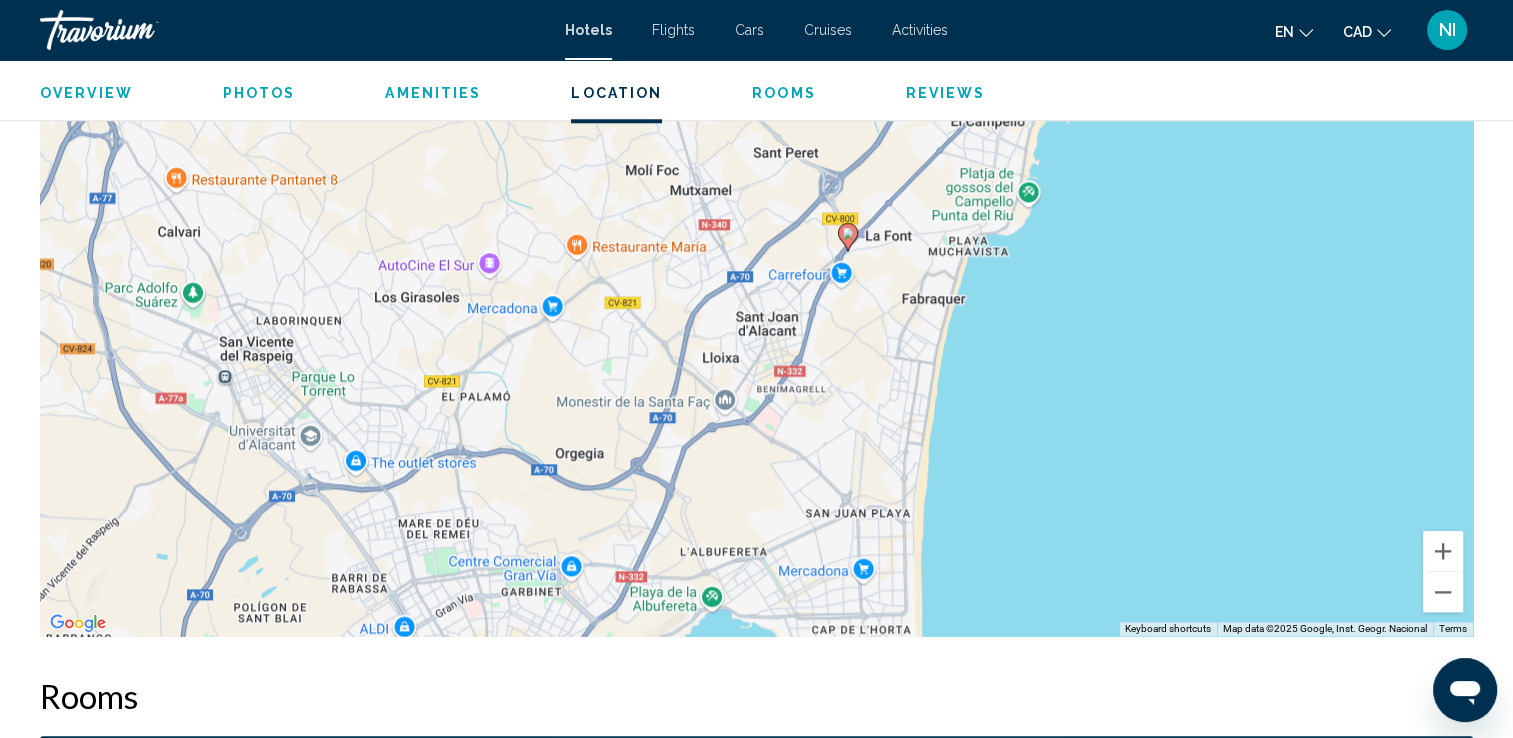 drag, startPoint x: 785, startPoint y: 515, endPoint x: 876, endPoint y: 427, distance: 126.58989 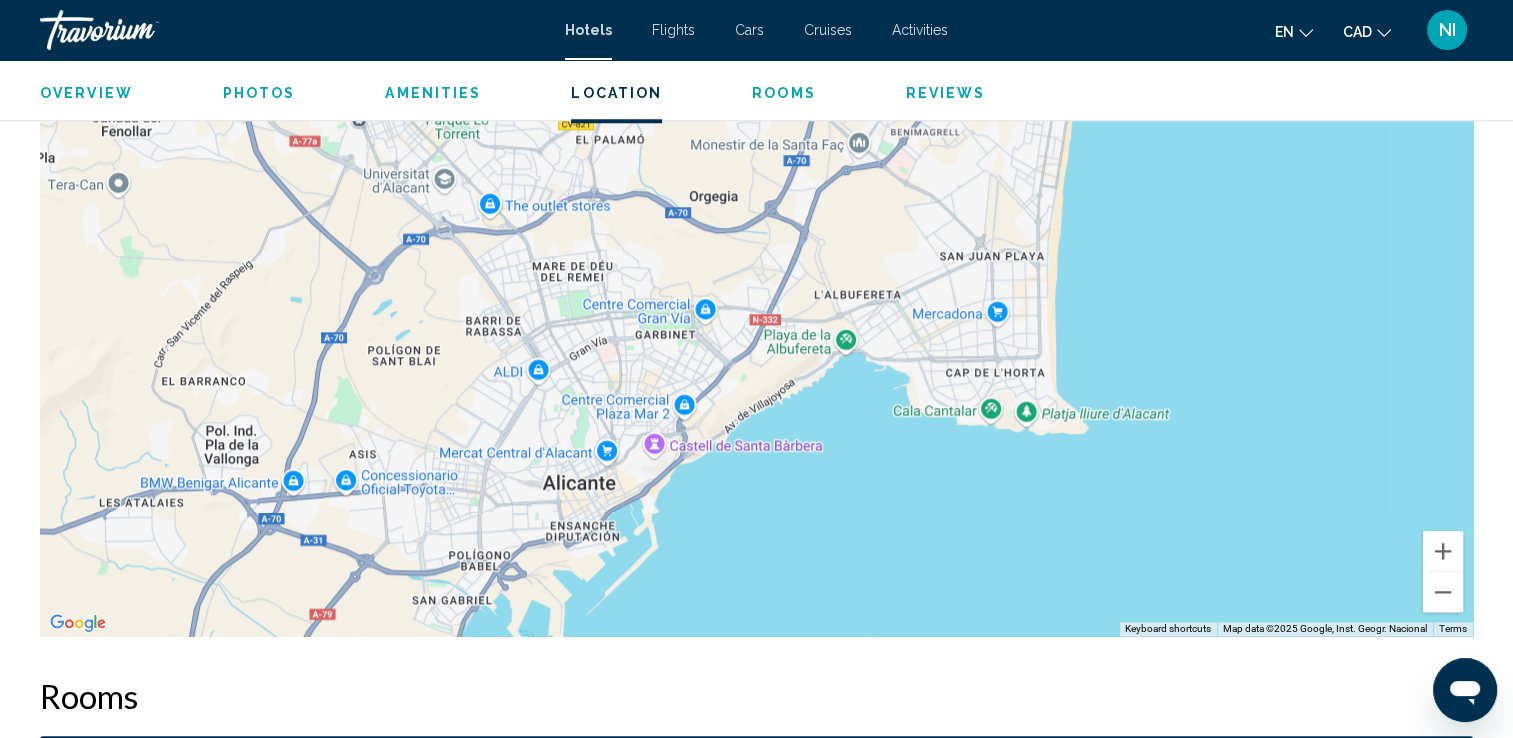 drag, startPoint x: 732, startPoint y: 546, endPoint x: 866, endPoint y: 287, distance: 291.61105 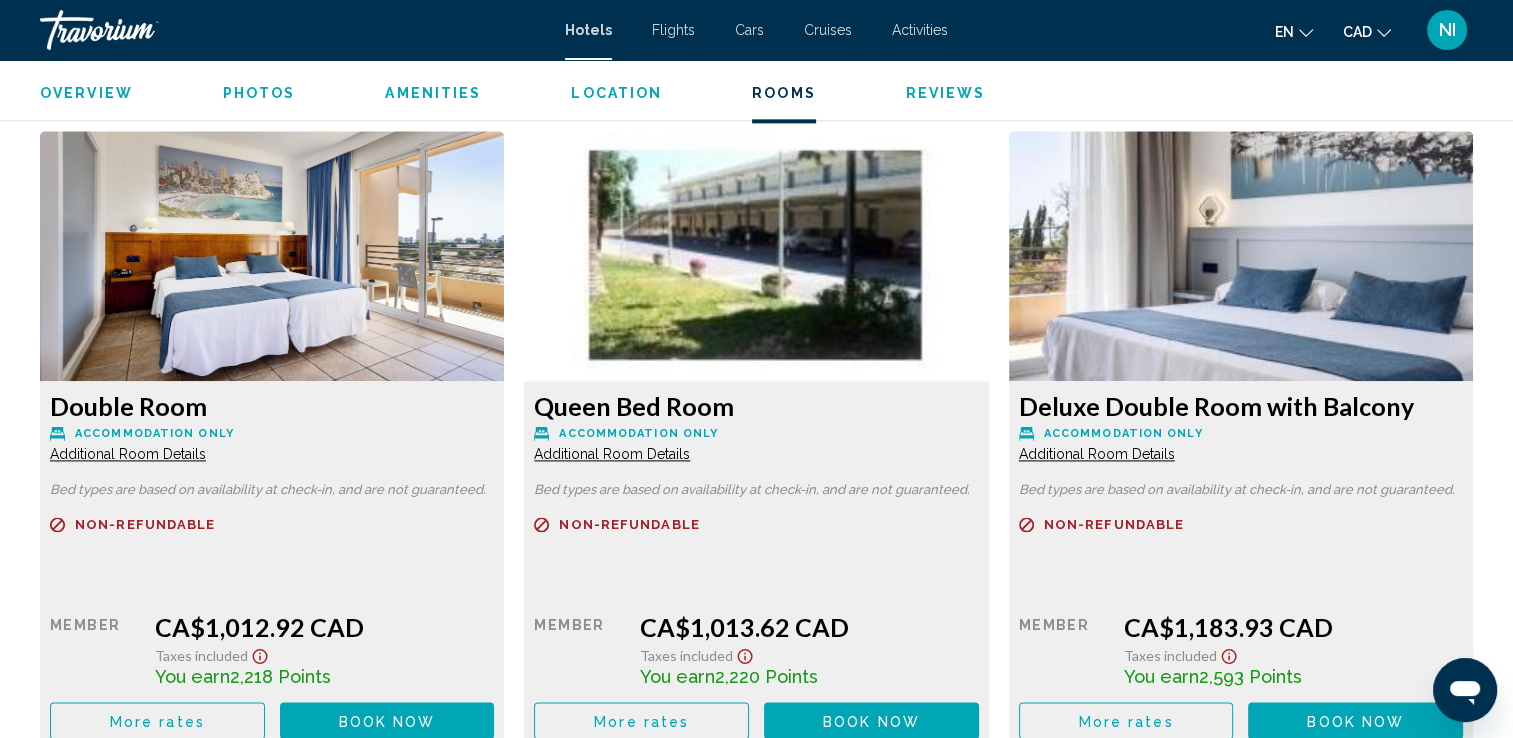 scroll, scrollTop: 2503, scrollLeft: 0, axis: vertical 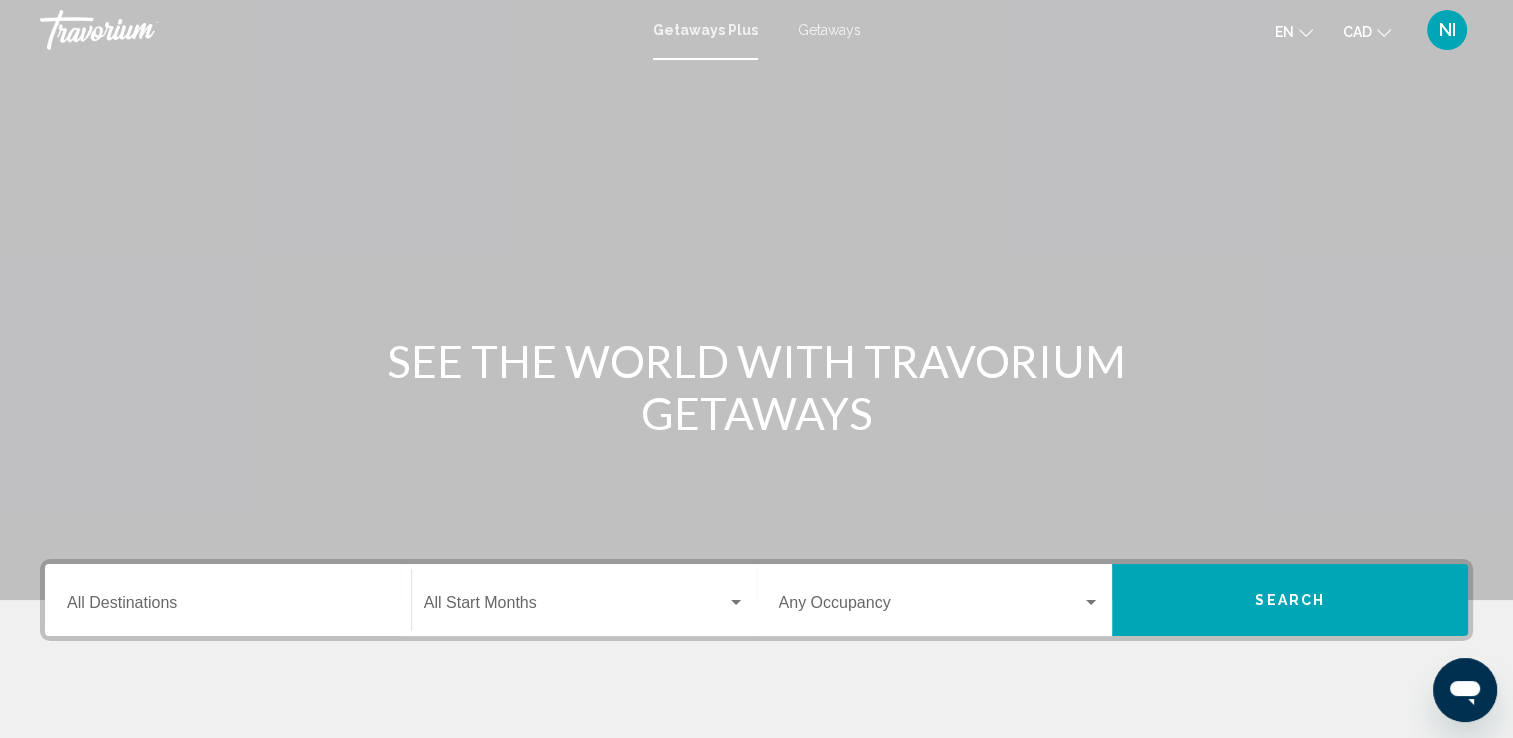 click on "Getaways" at bounding box center [829, 30] 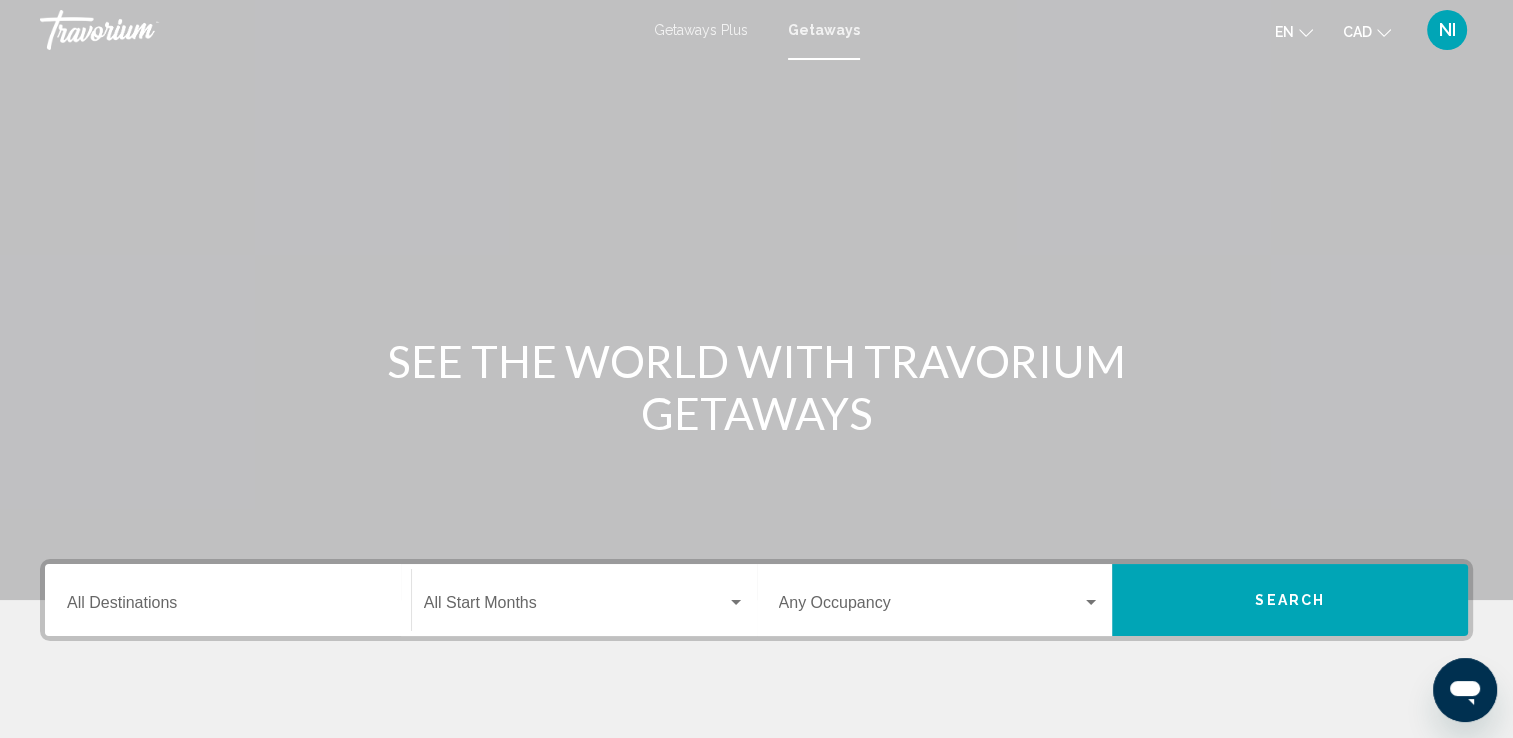 click on "Destination All Destinations" at bounding box center (228, 607) 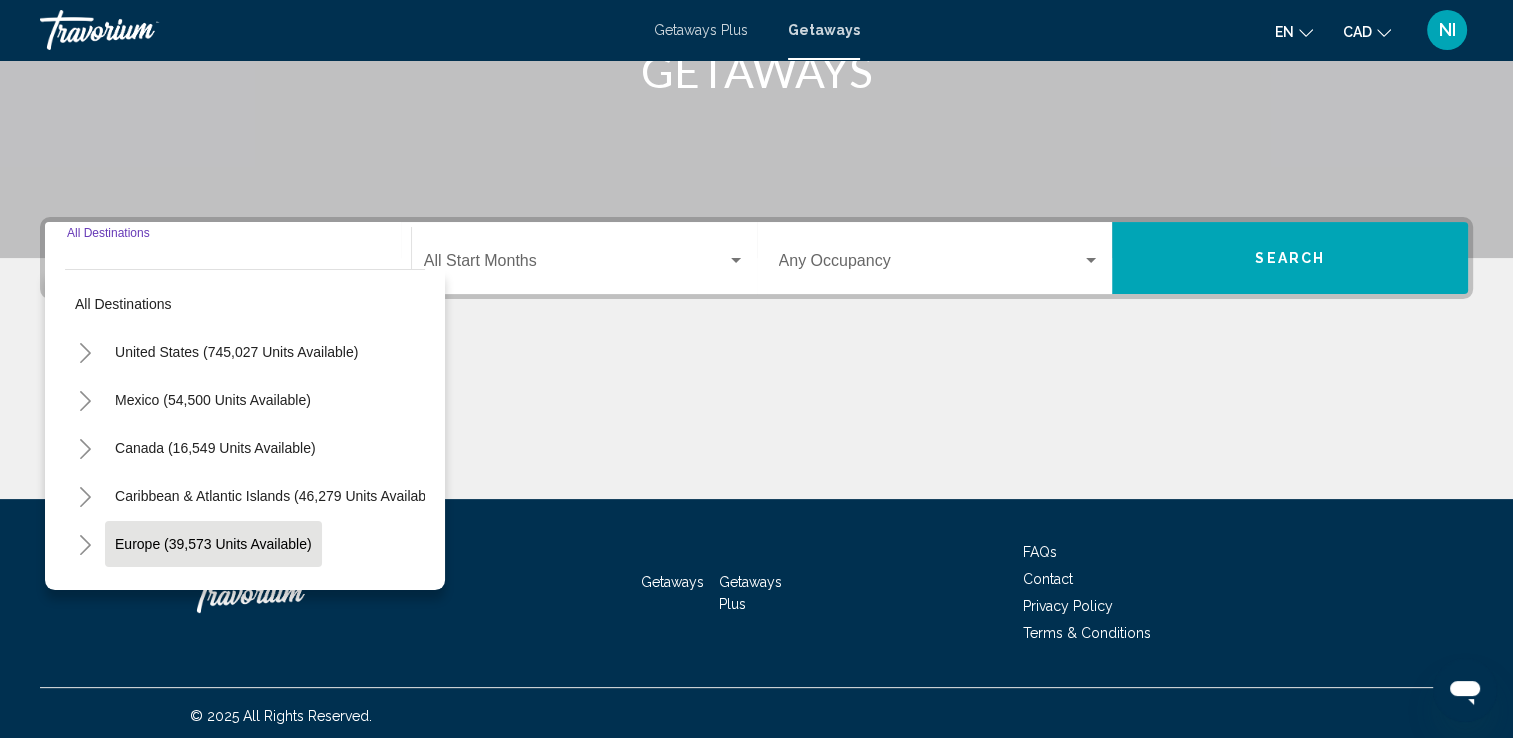 scroll, scrollTop: 347, scrollLeft: 0, axis: vertical 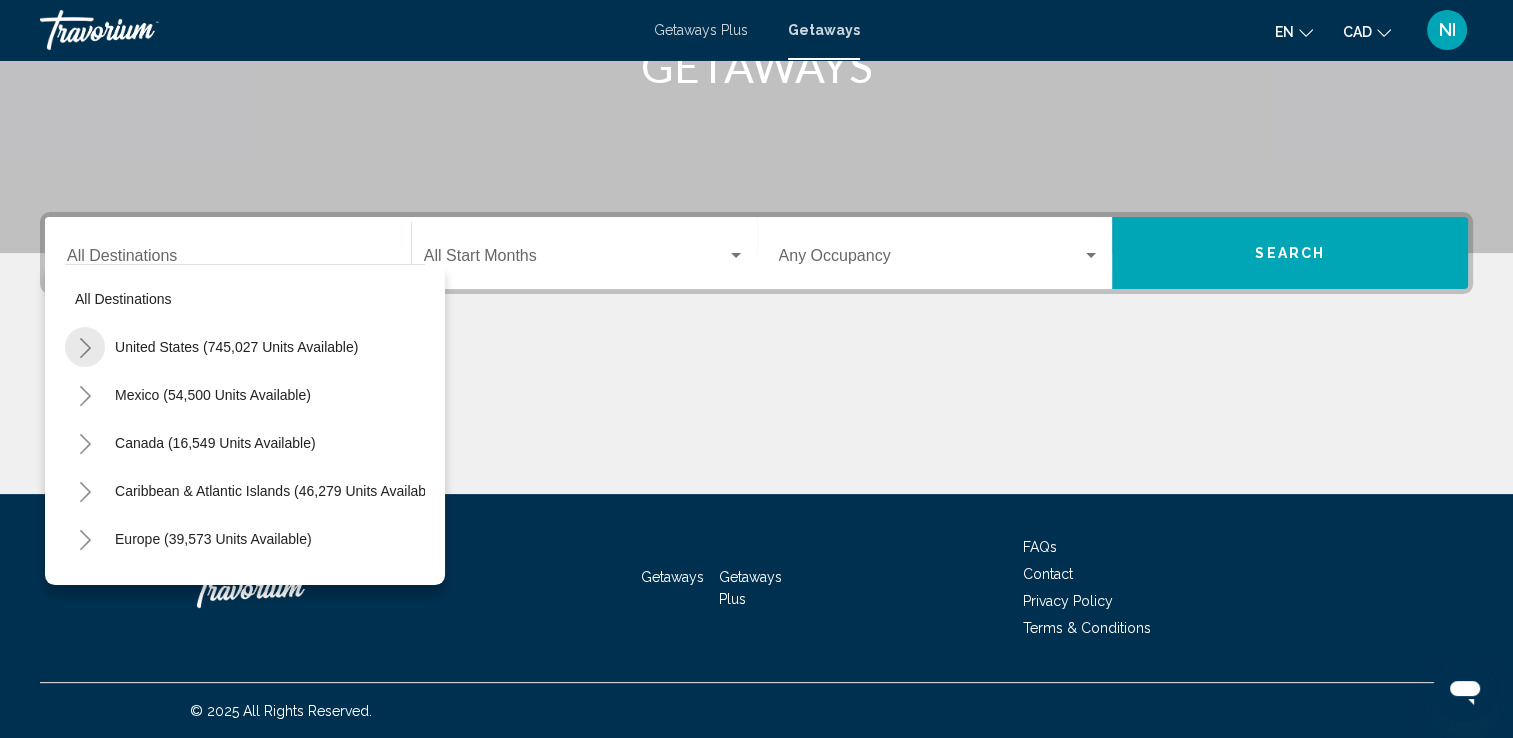 click 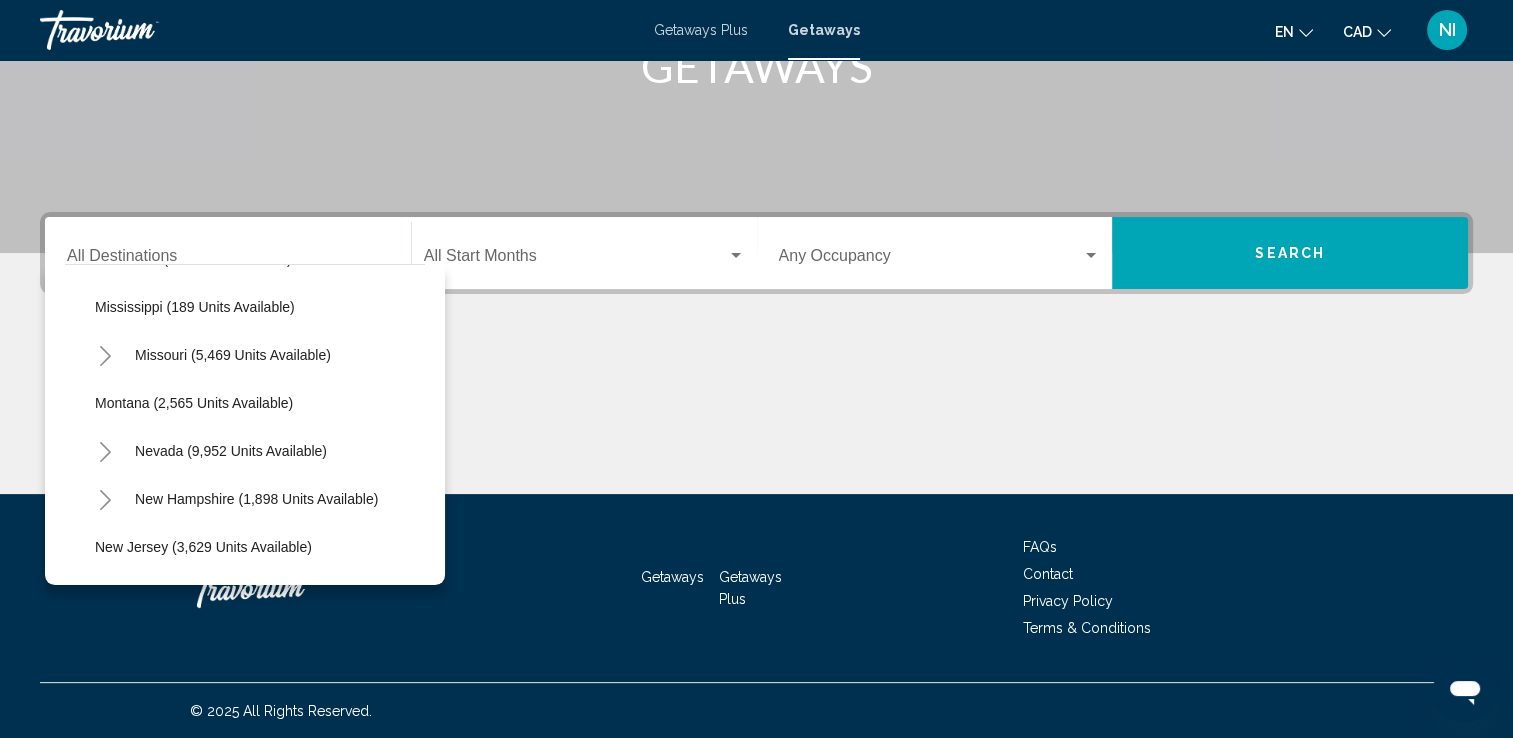 scroll, scrollTop: 1100, scrollLeft: 0, axis: vertical 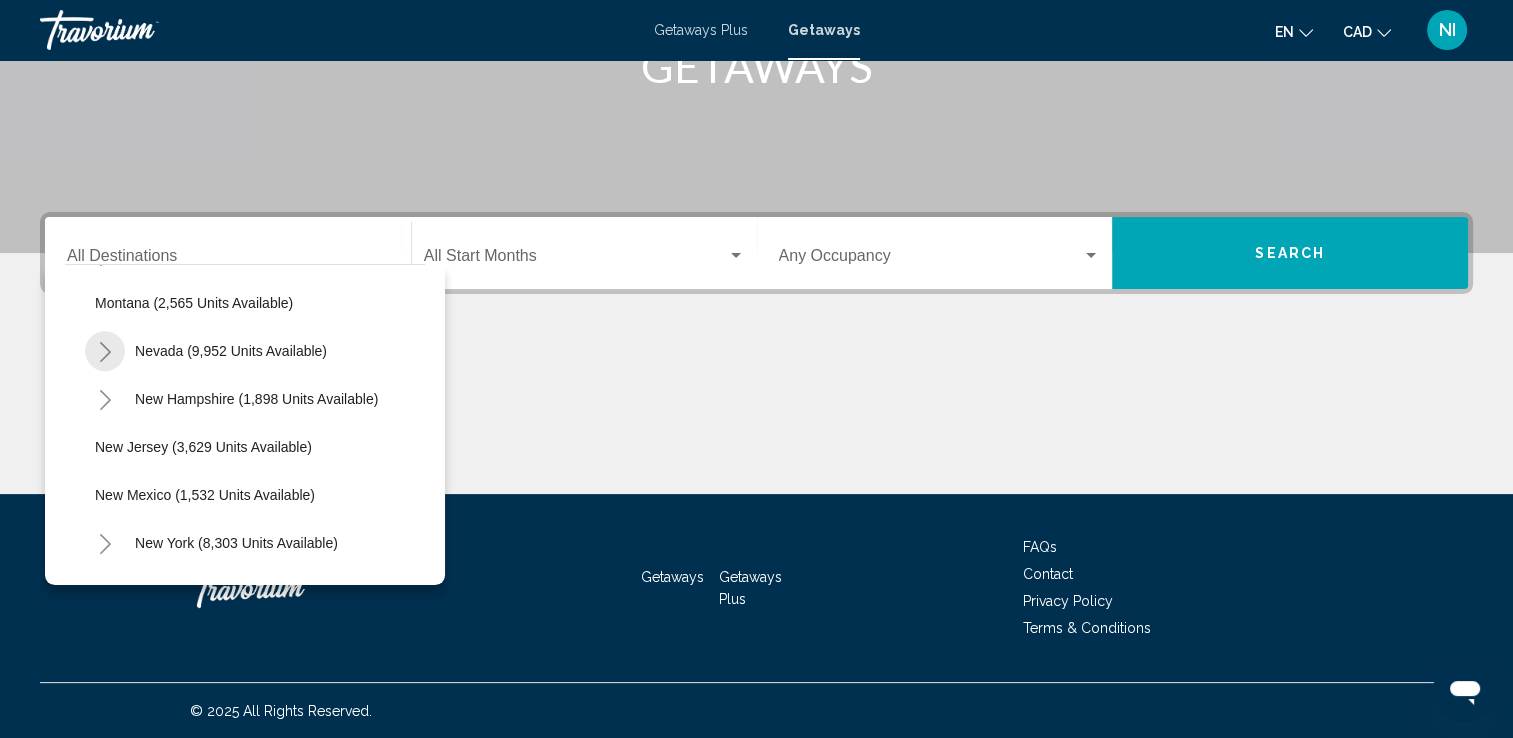 click 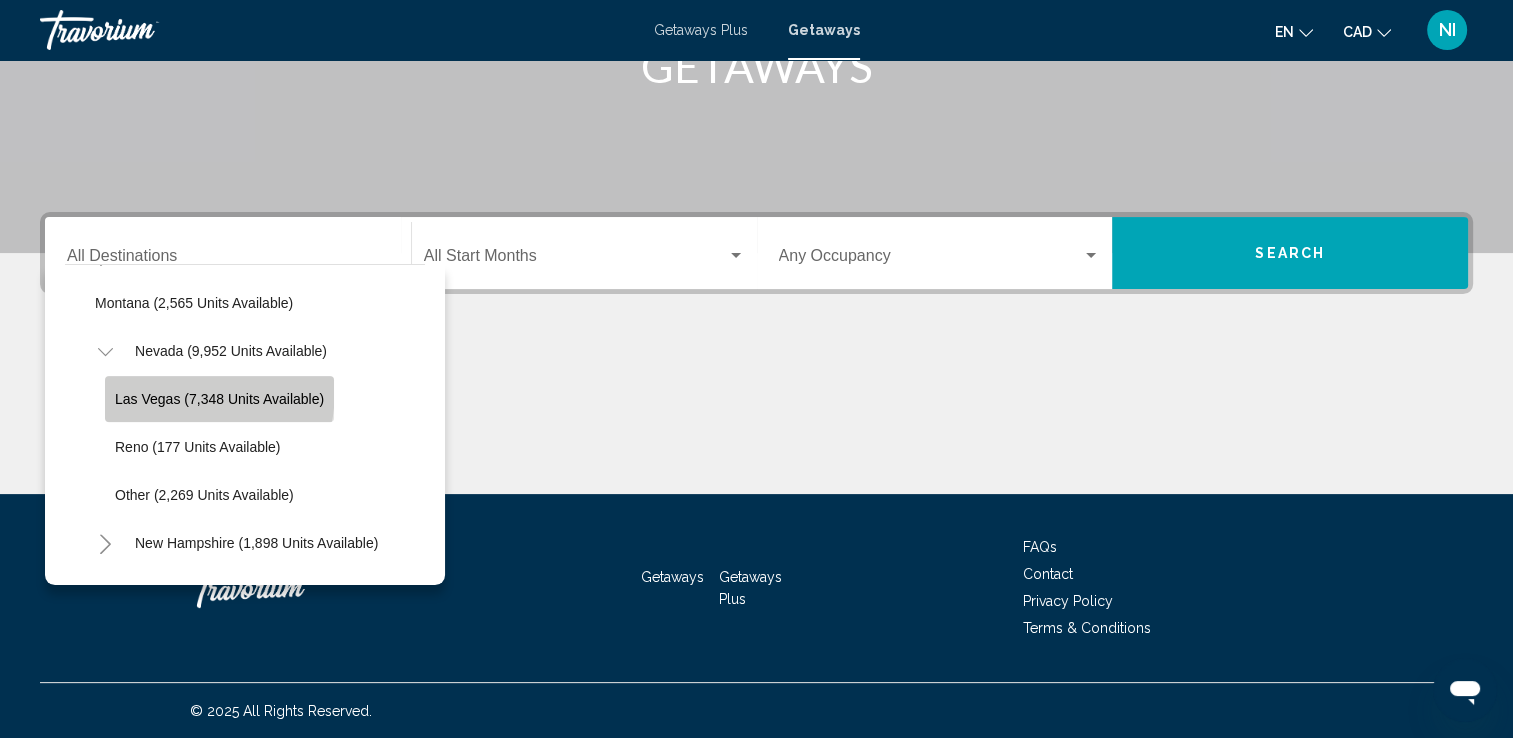 click on "Las Vegas (7,348 units available)" 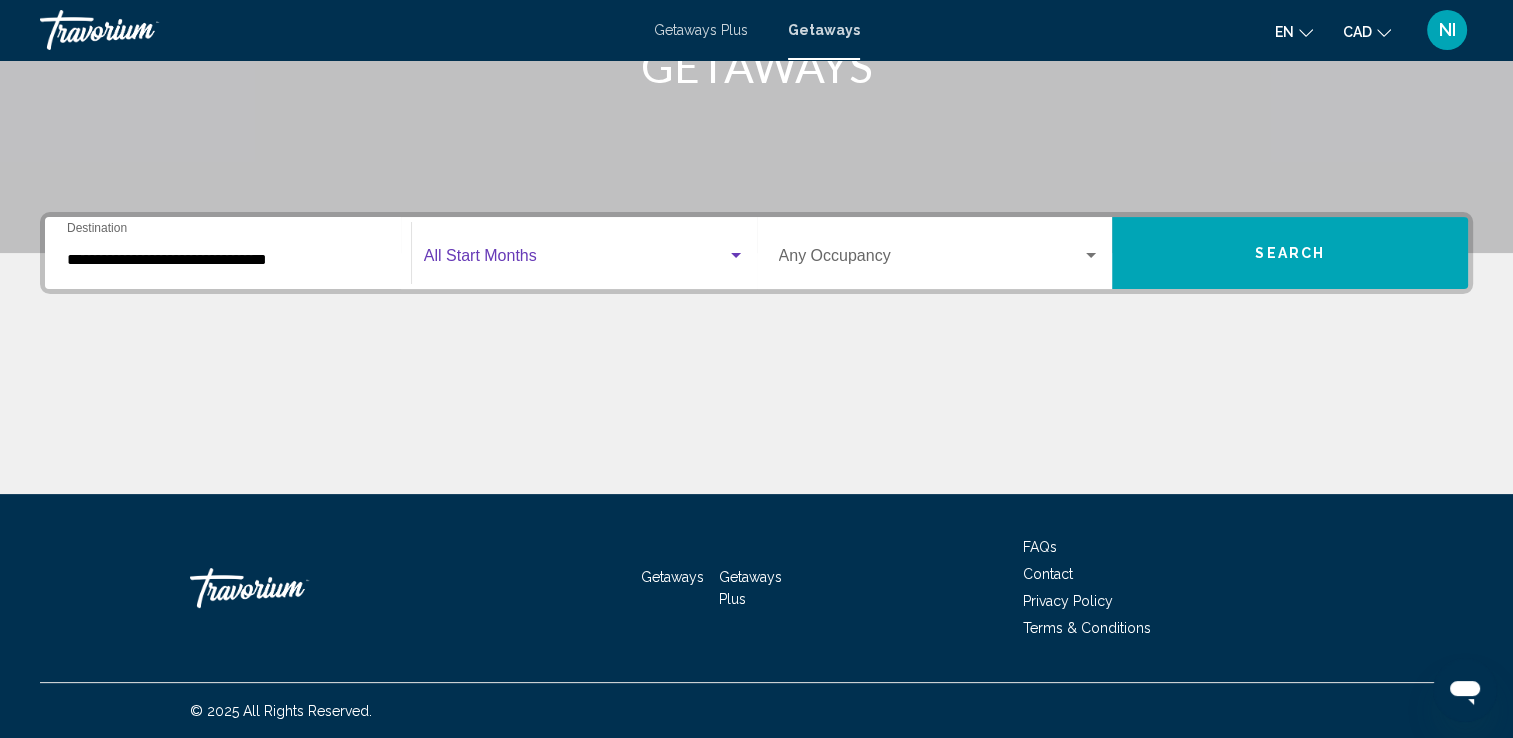 click at bounding box center (575, 260) 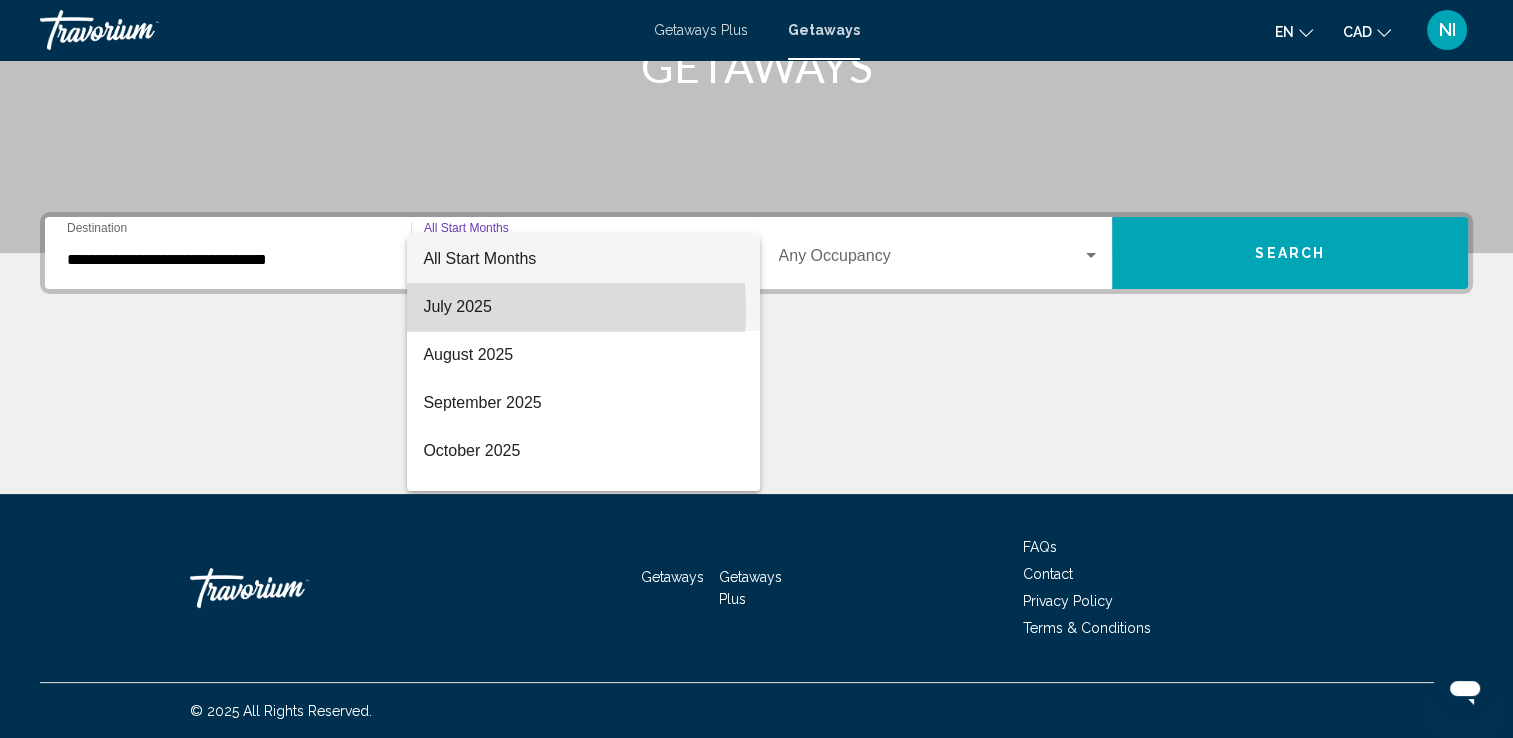 click on "July 2025" at bounding box center [583, 307] 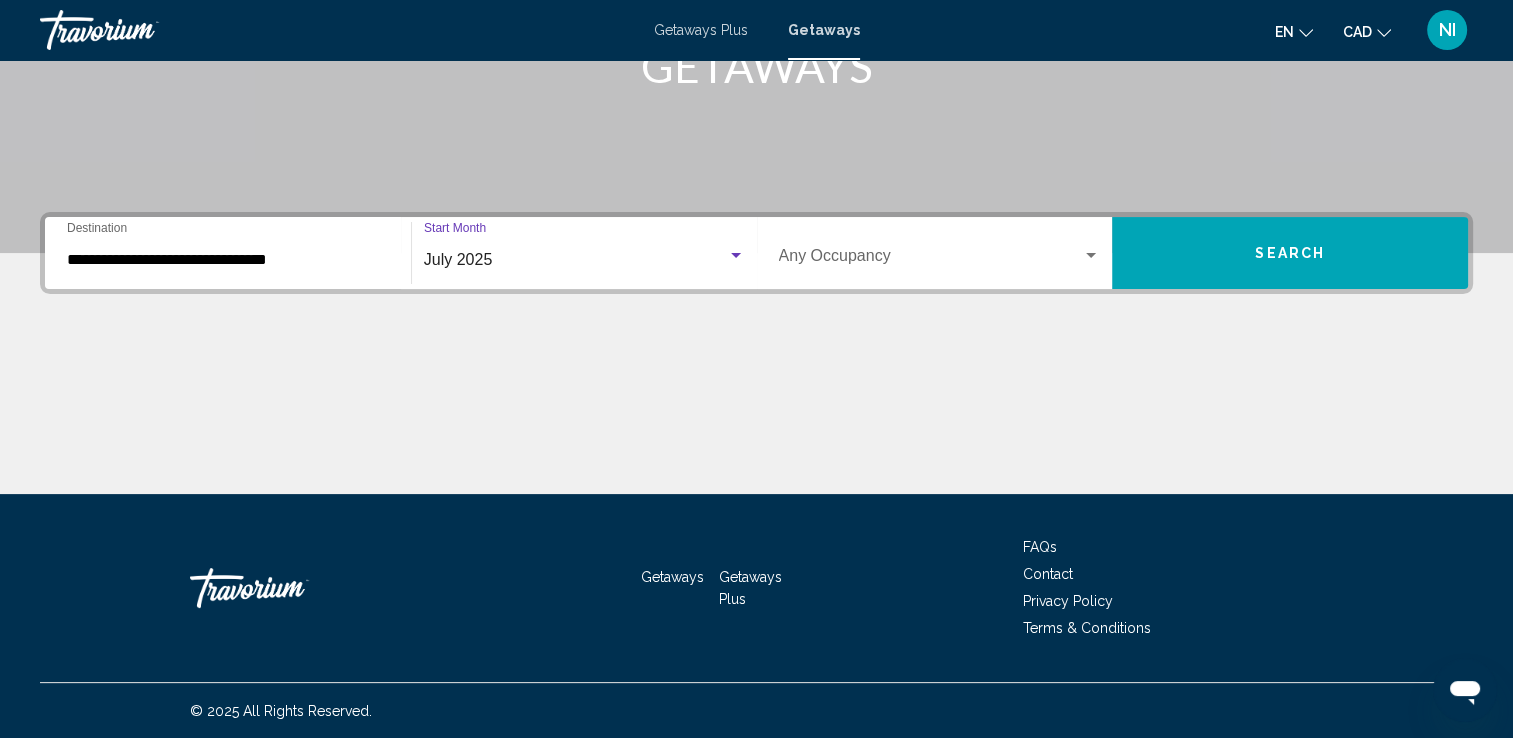 click on "Search" at bounding box center (1290, 253) 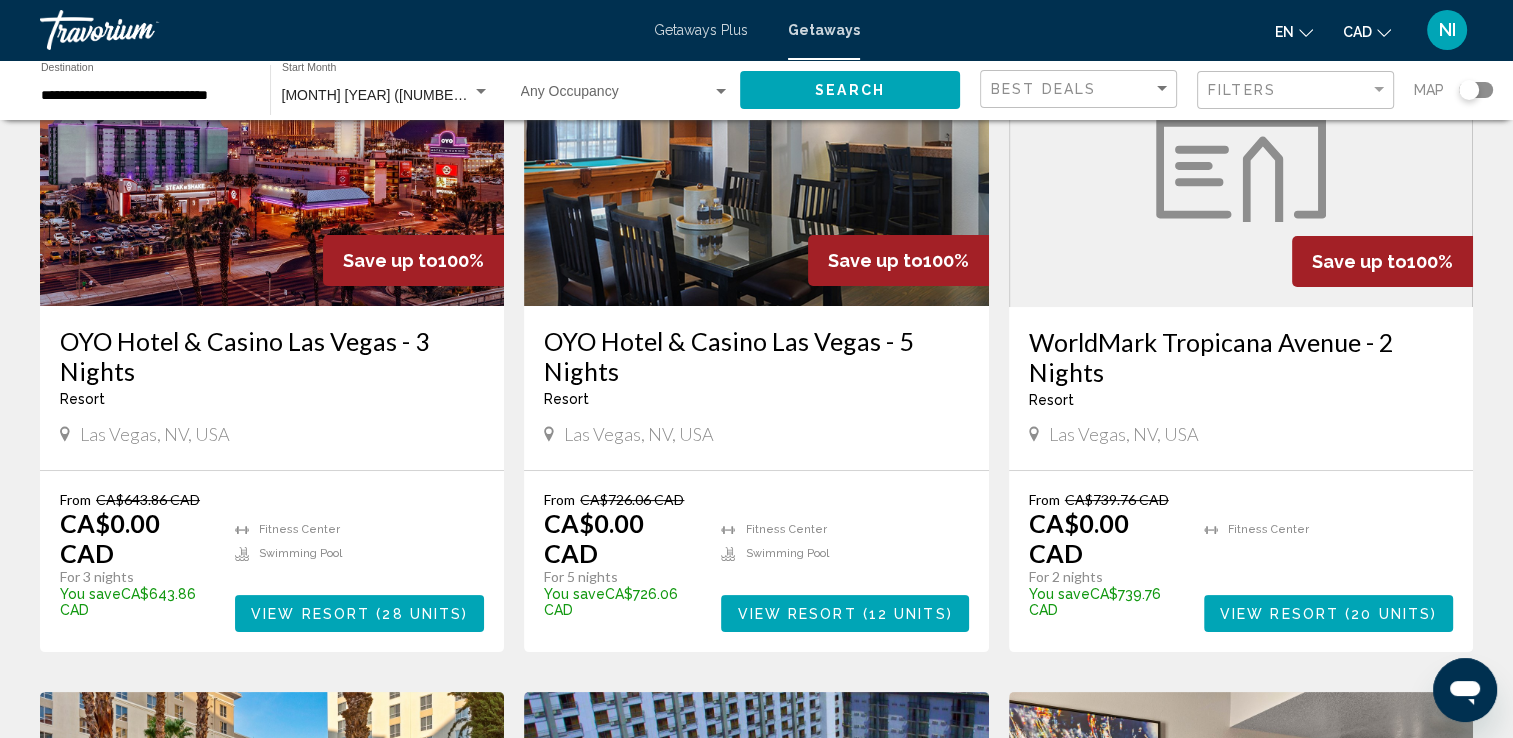 scroll, scrollTop: 100, scrollLeft: 0, axis: vertical 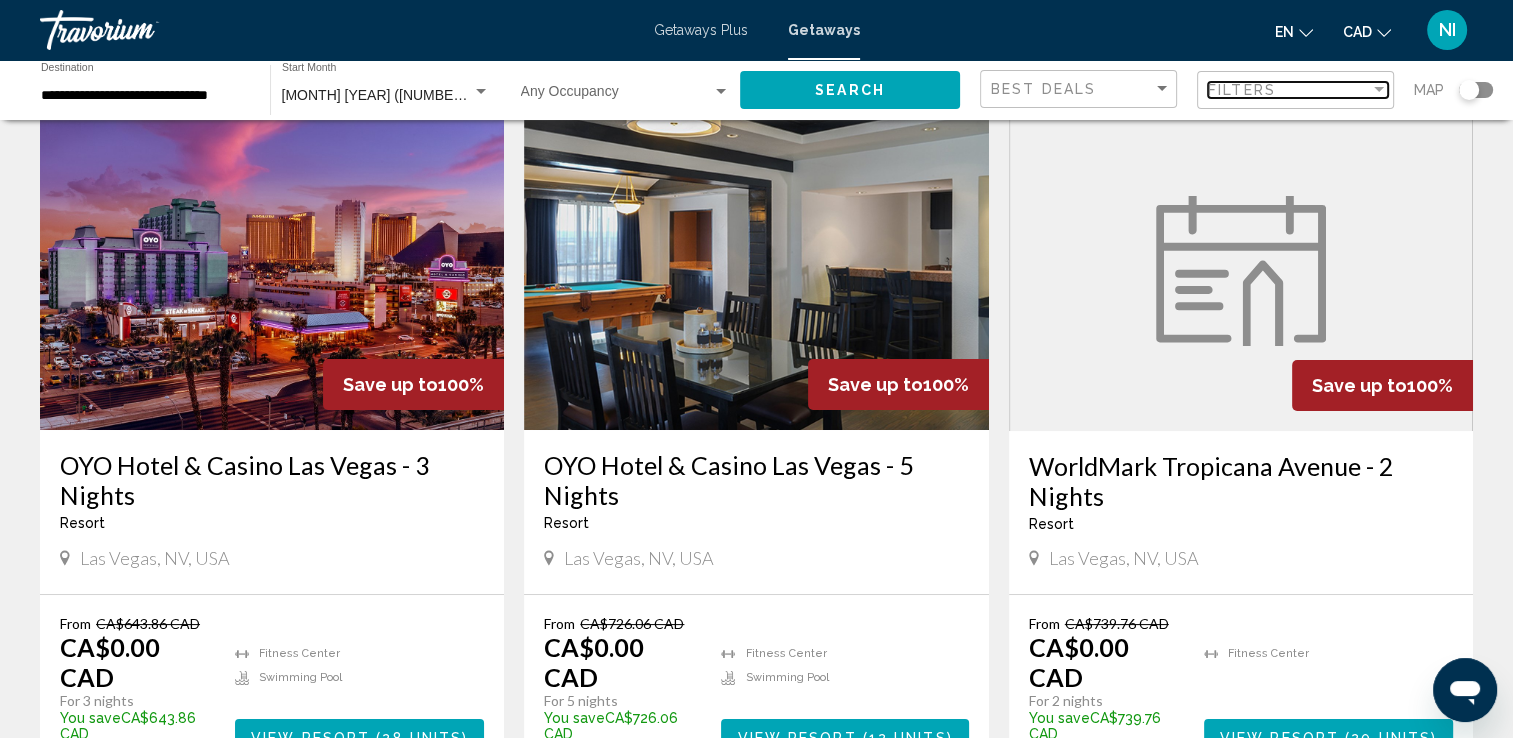 click at bounding box center (1379, 90) 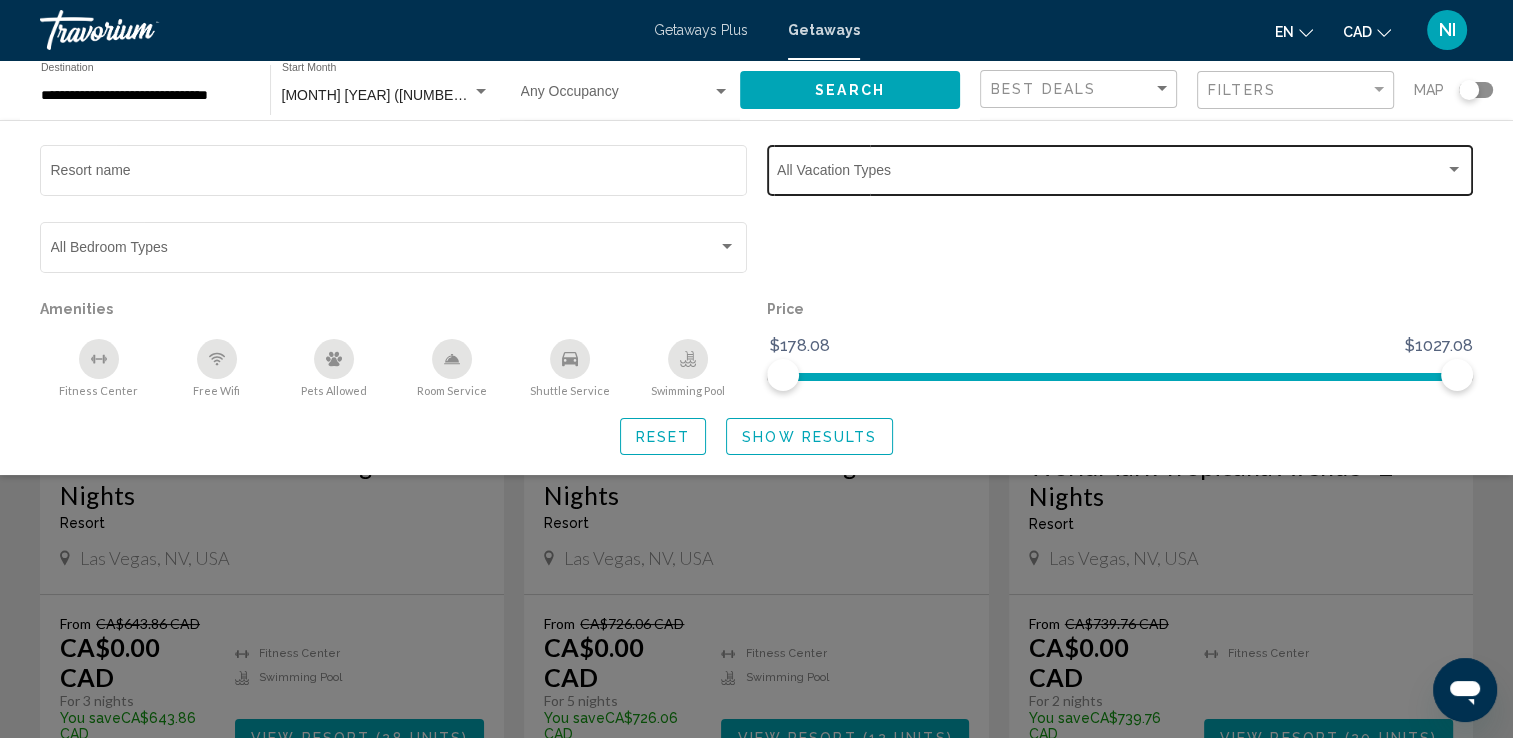click at bounding box center (1454, 170) 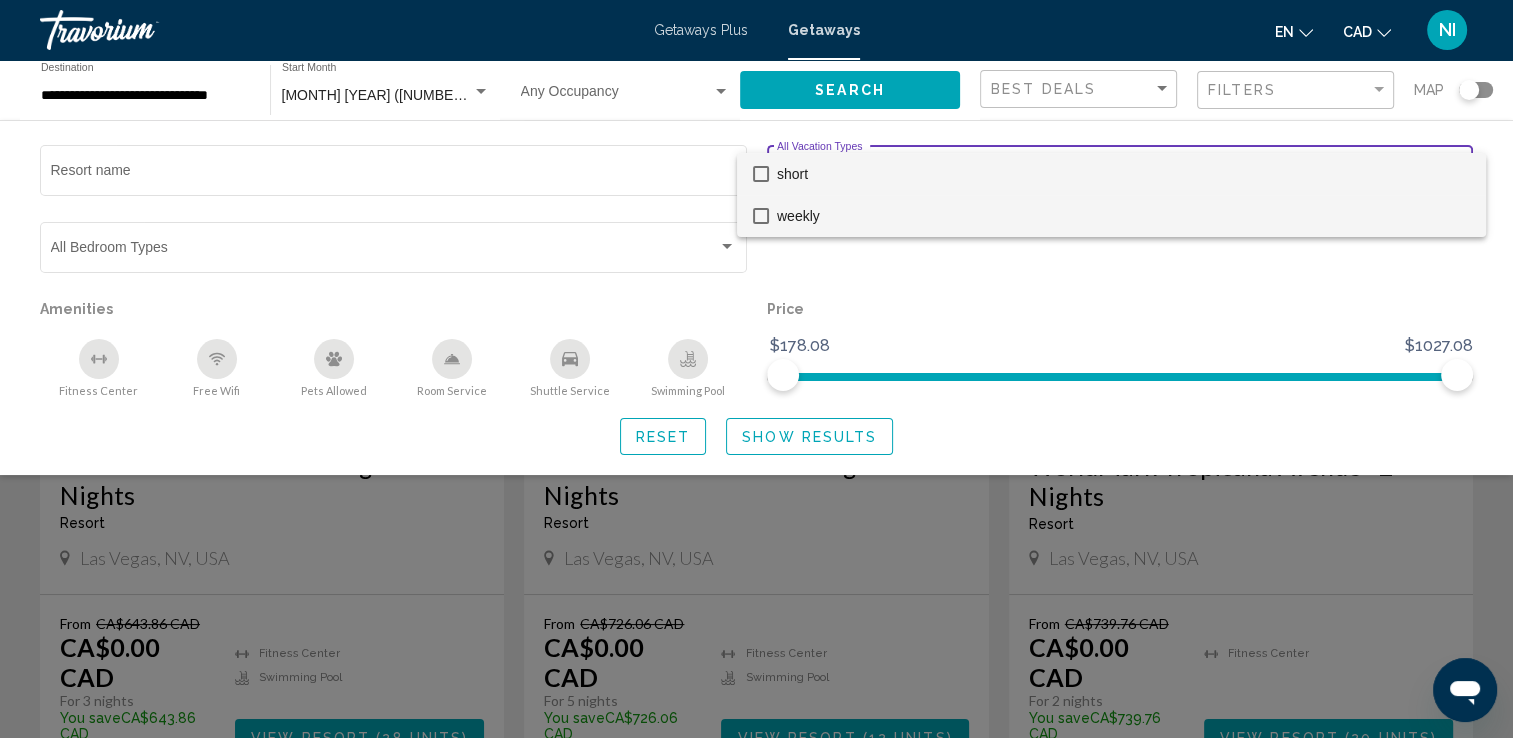 click at bounding box center (761, 216) 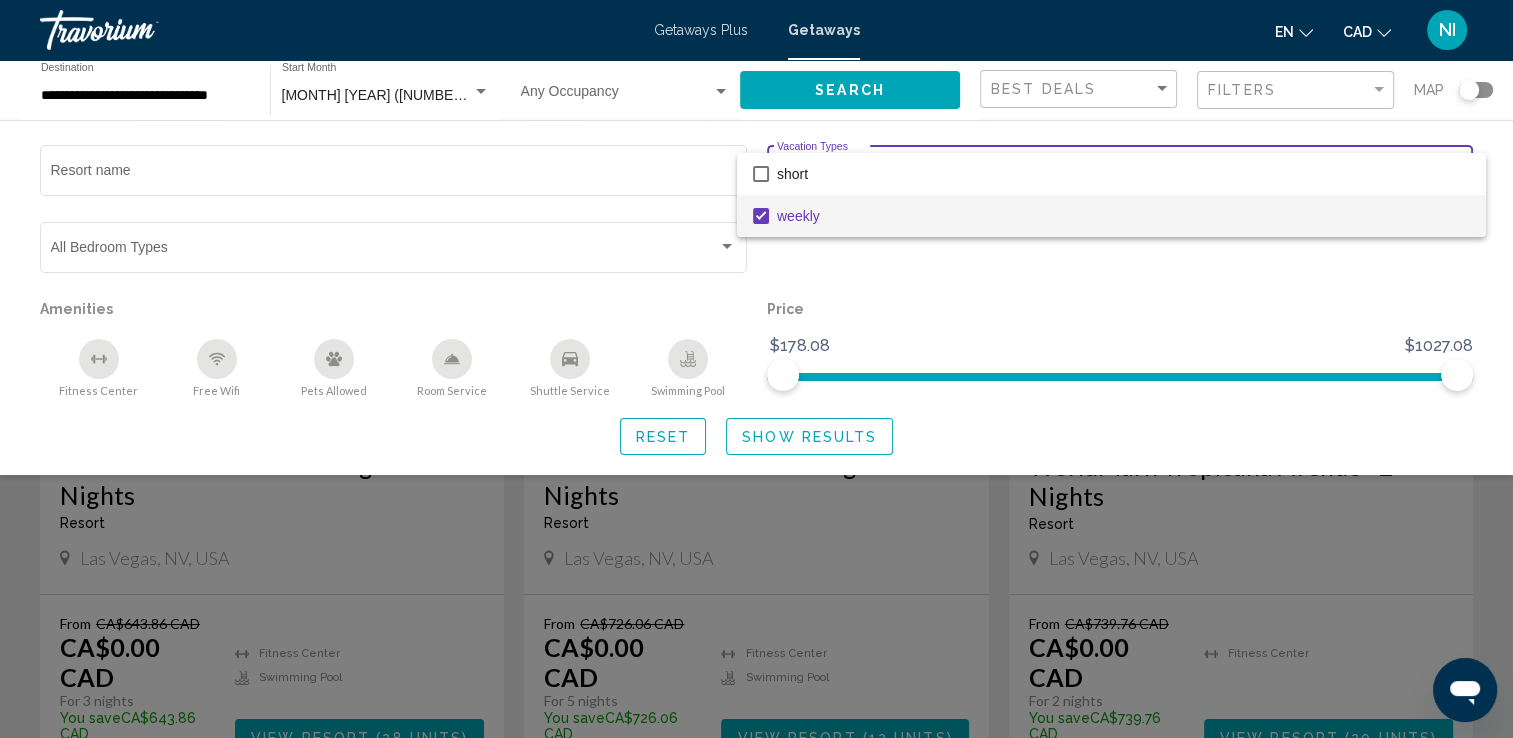 click at bounding box center [756, 369] 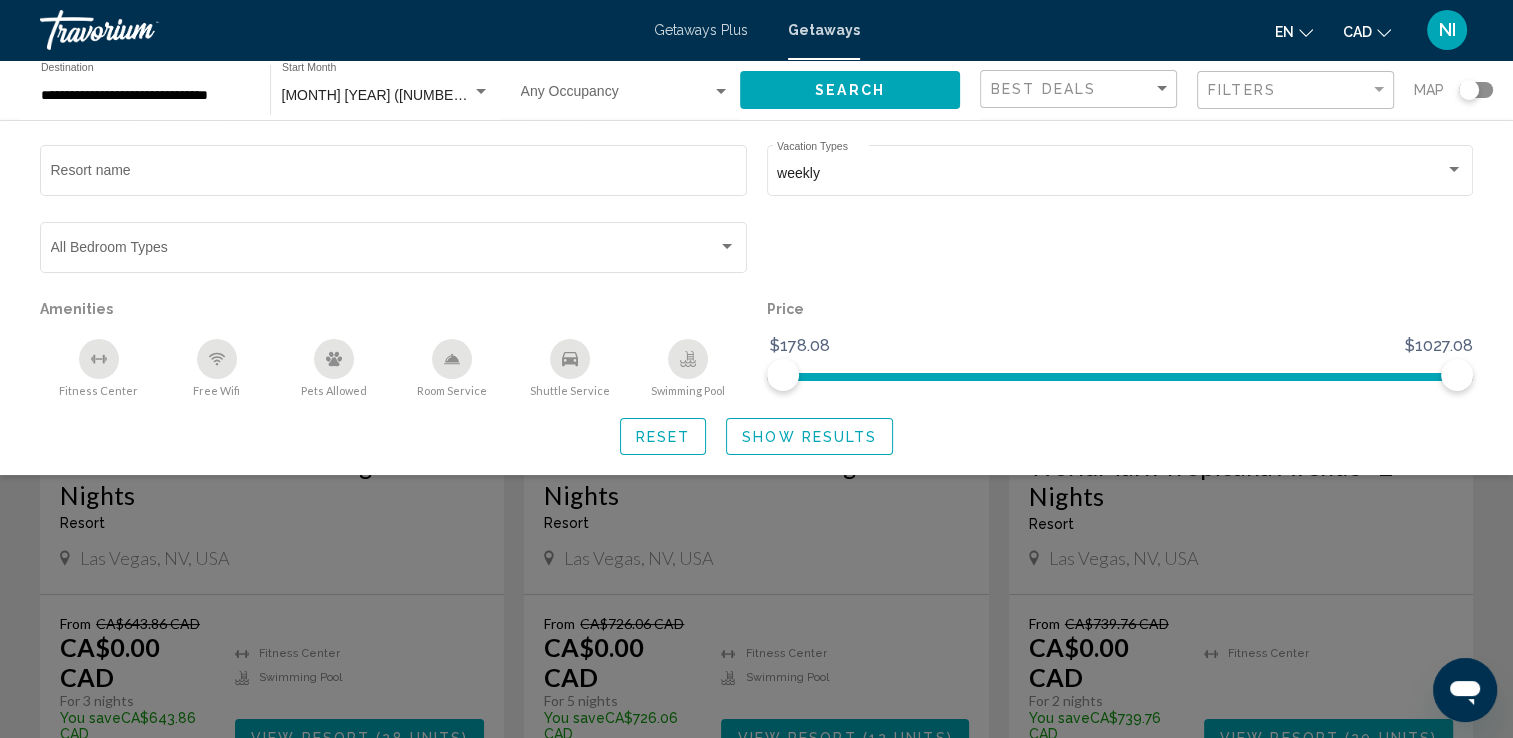 click on "Show Results" 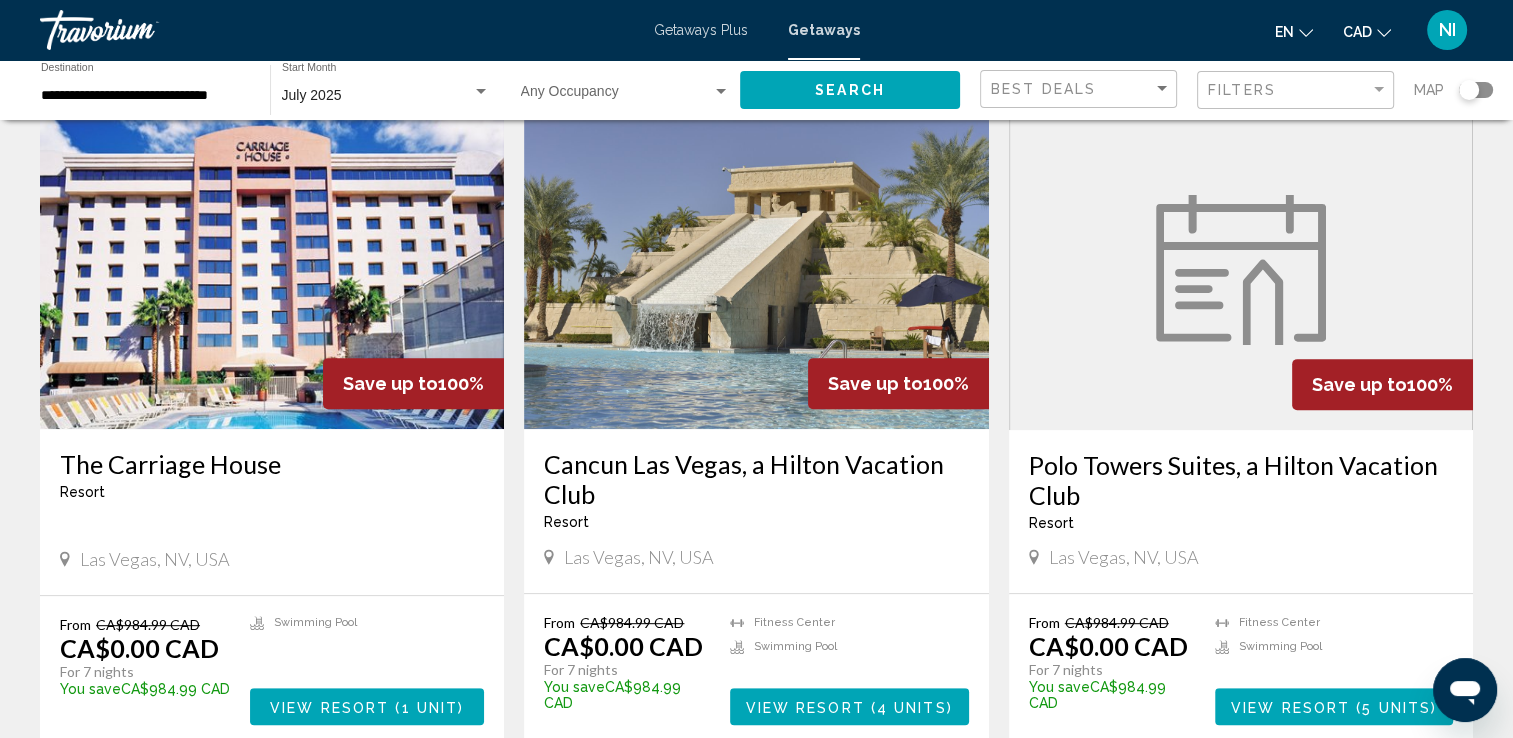 scroll, scrollTop: 892, scrollLeft: 0, axis: vertical 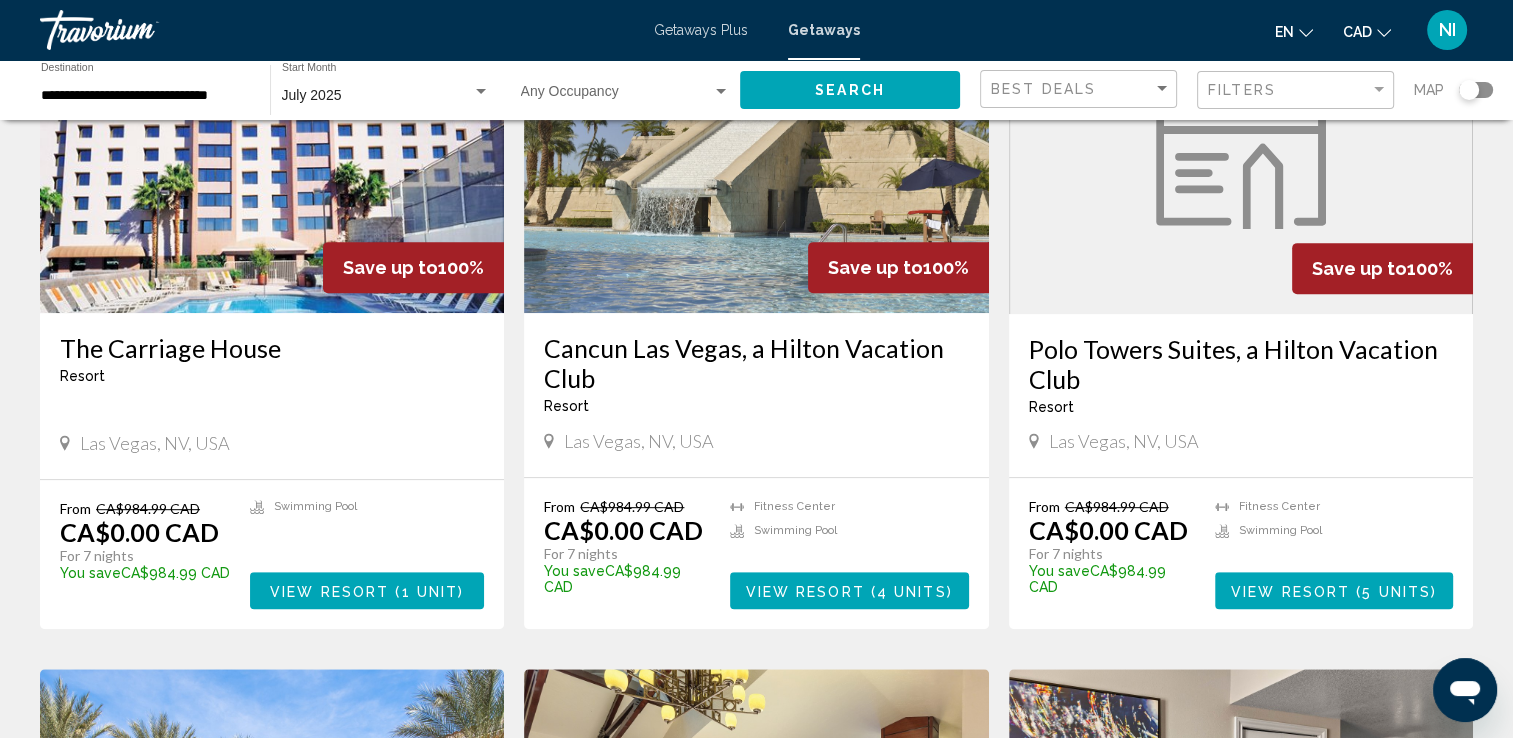 click on "View Resort" at bounding box center (805, 591) 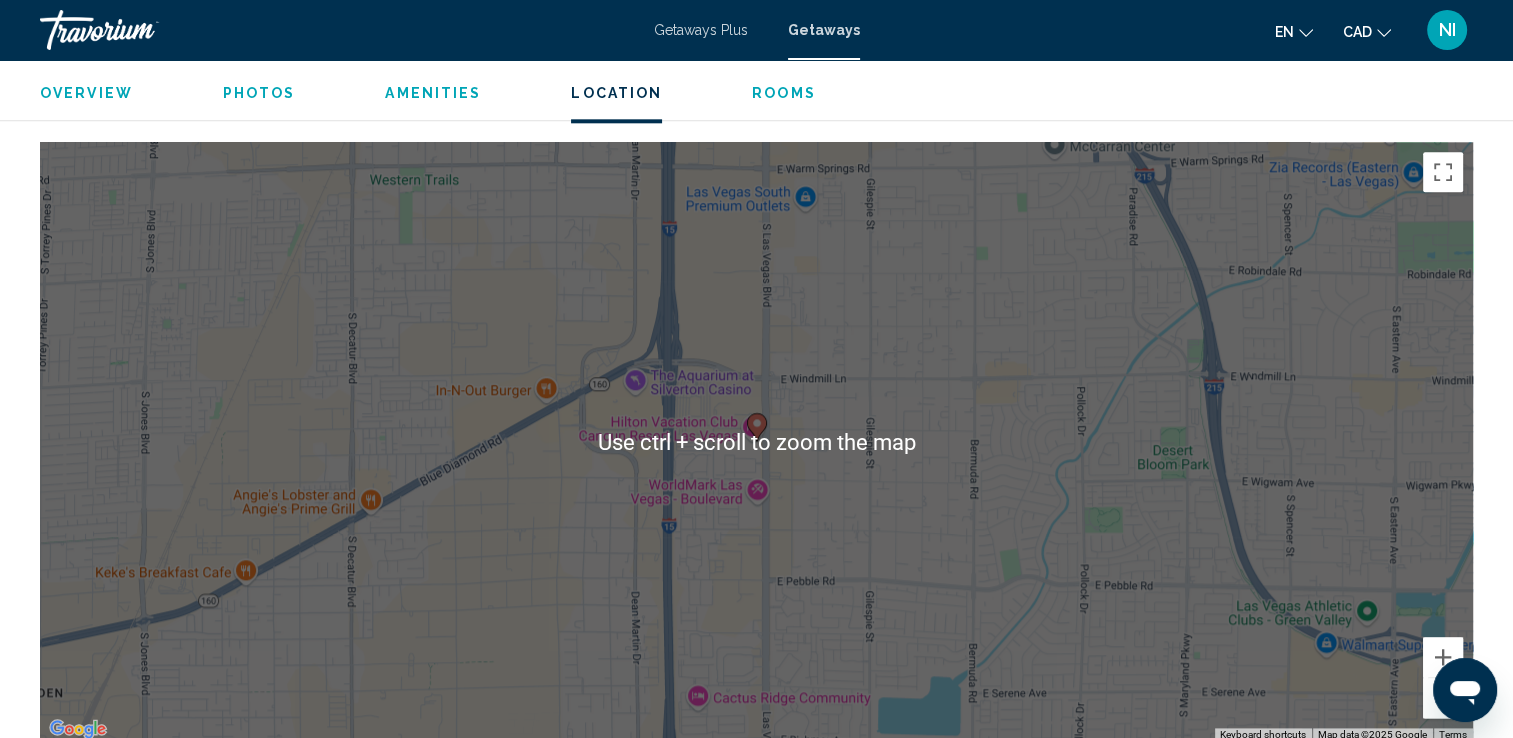 scroll, scrollTop: 2300, scrollLeft: 0, axis: vertical 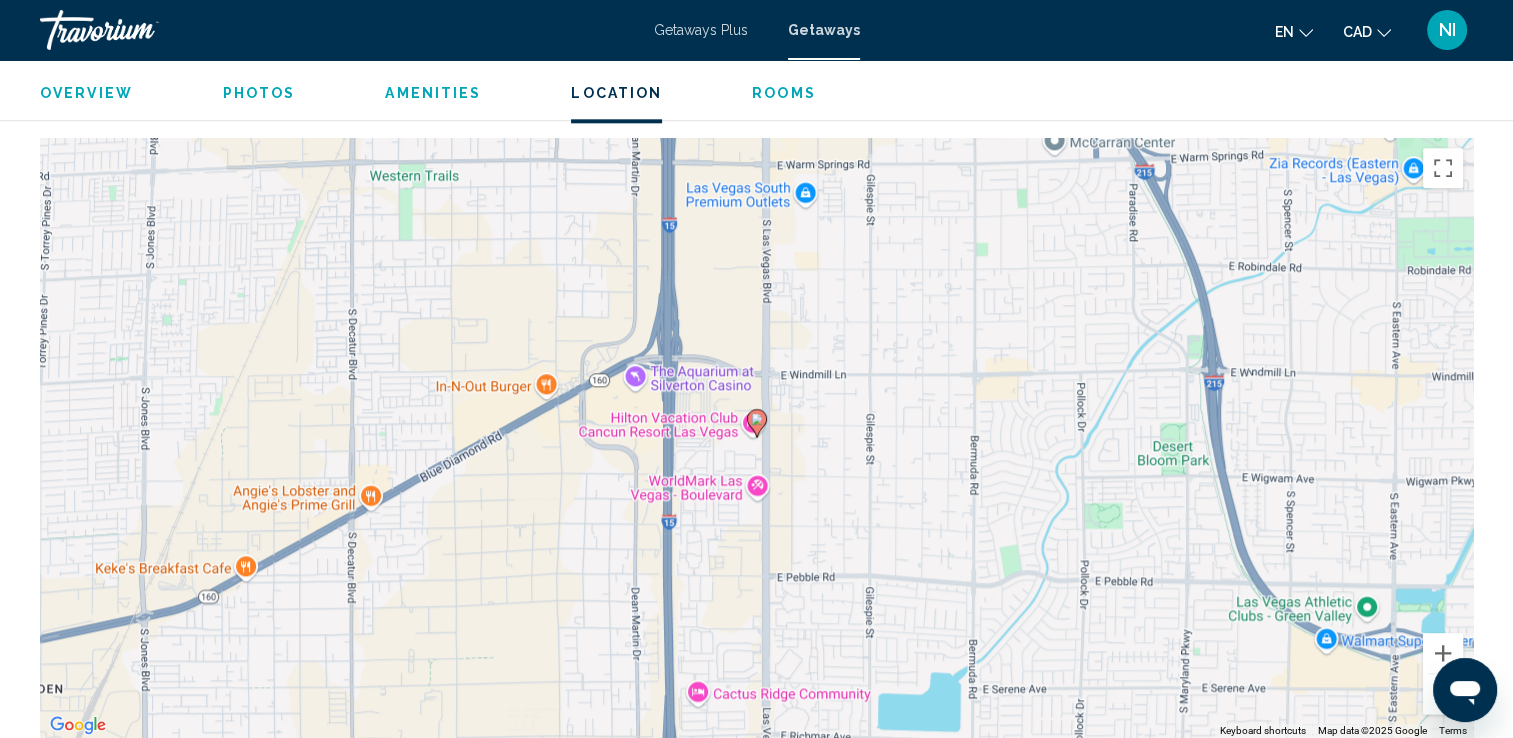 click at bounding box center [1443, 694] 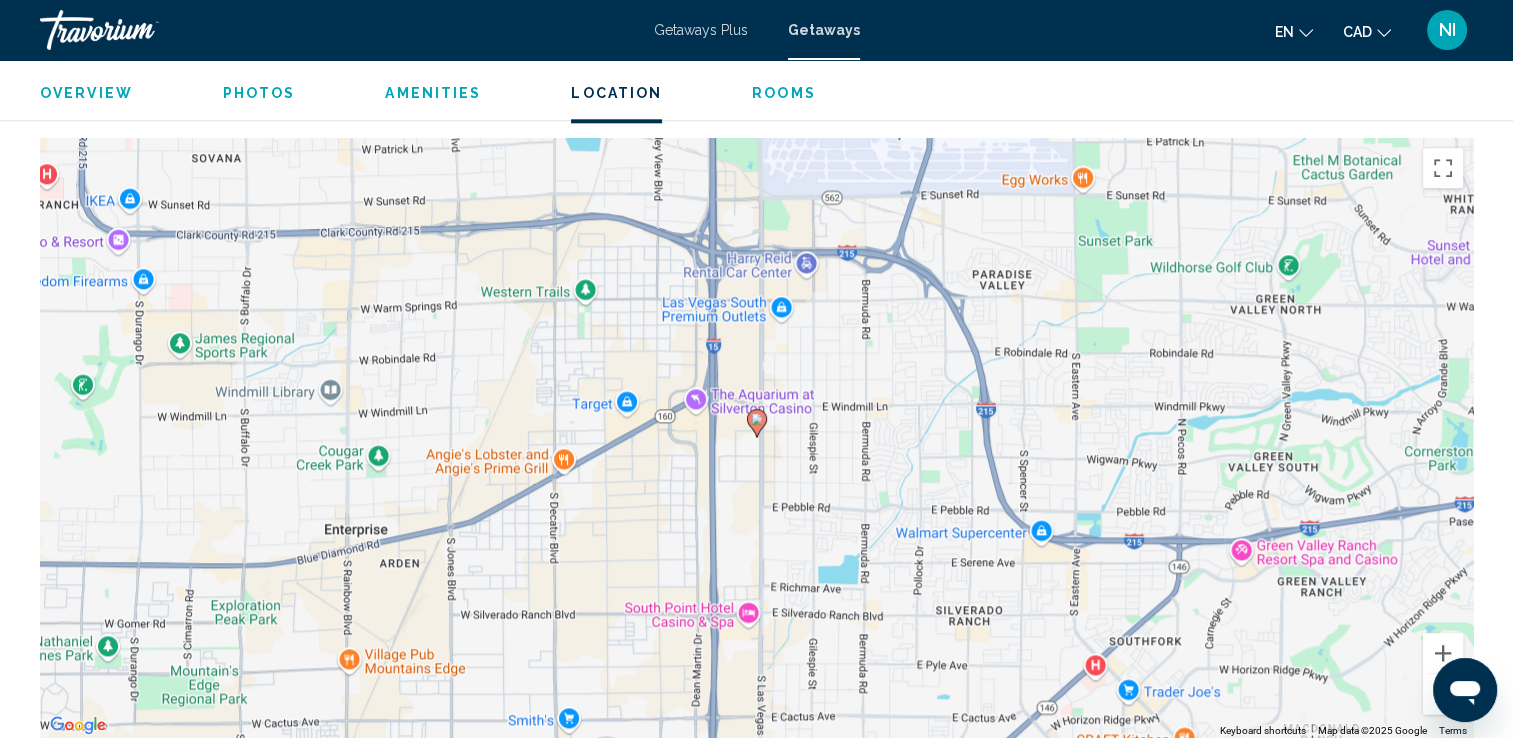 click at bounding box center (1443, 694) 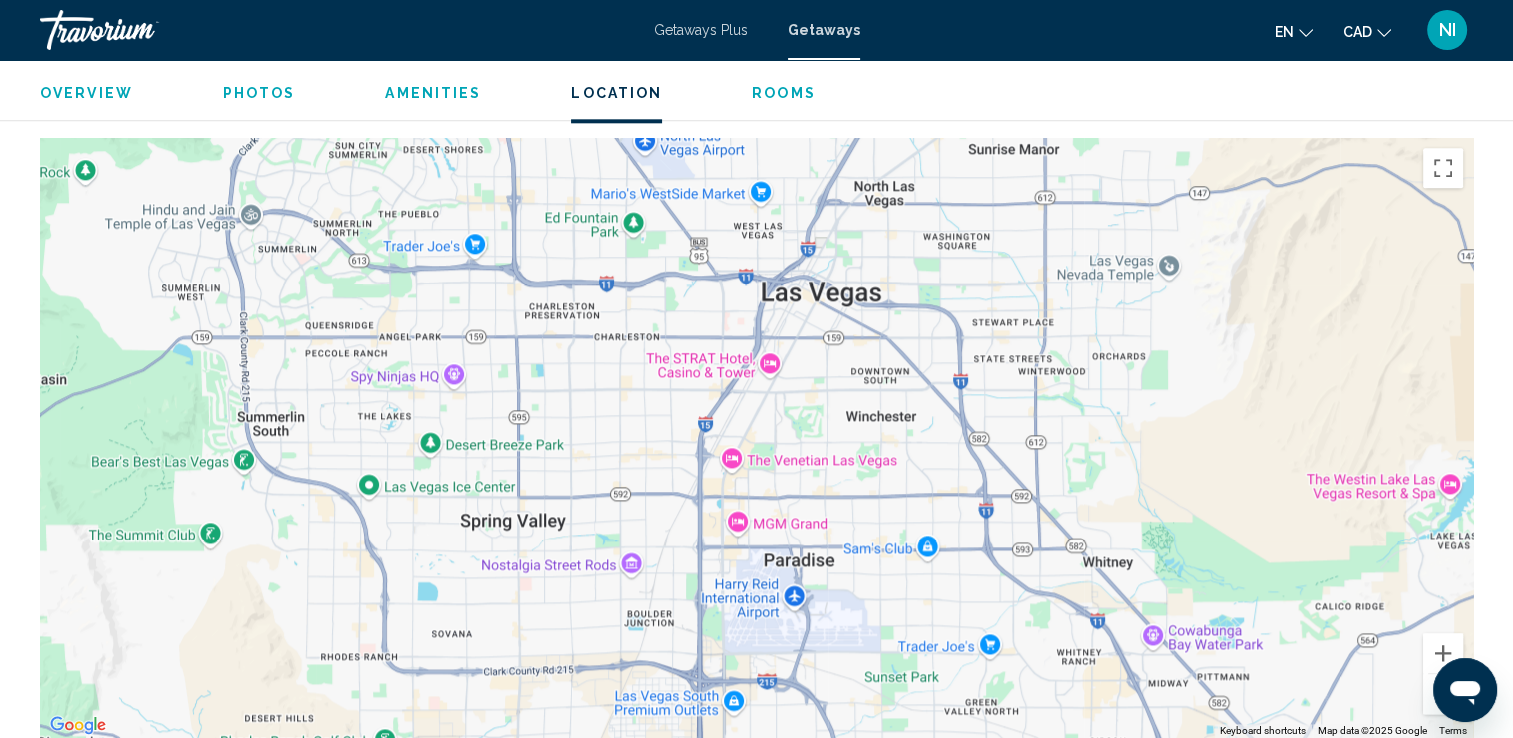 drag, startPoint x: 862, startPoint y: 284, endPoint x: 823, endPoint y: 620, distance: 338.25583 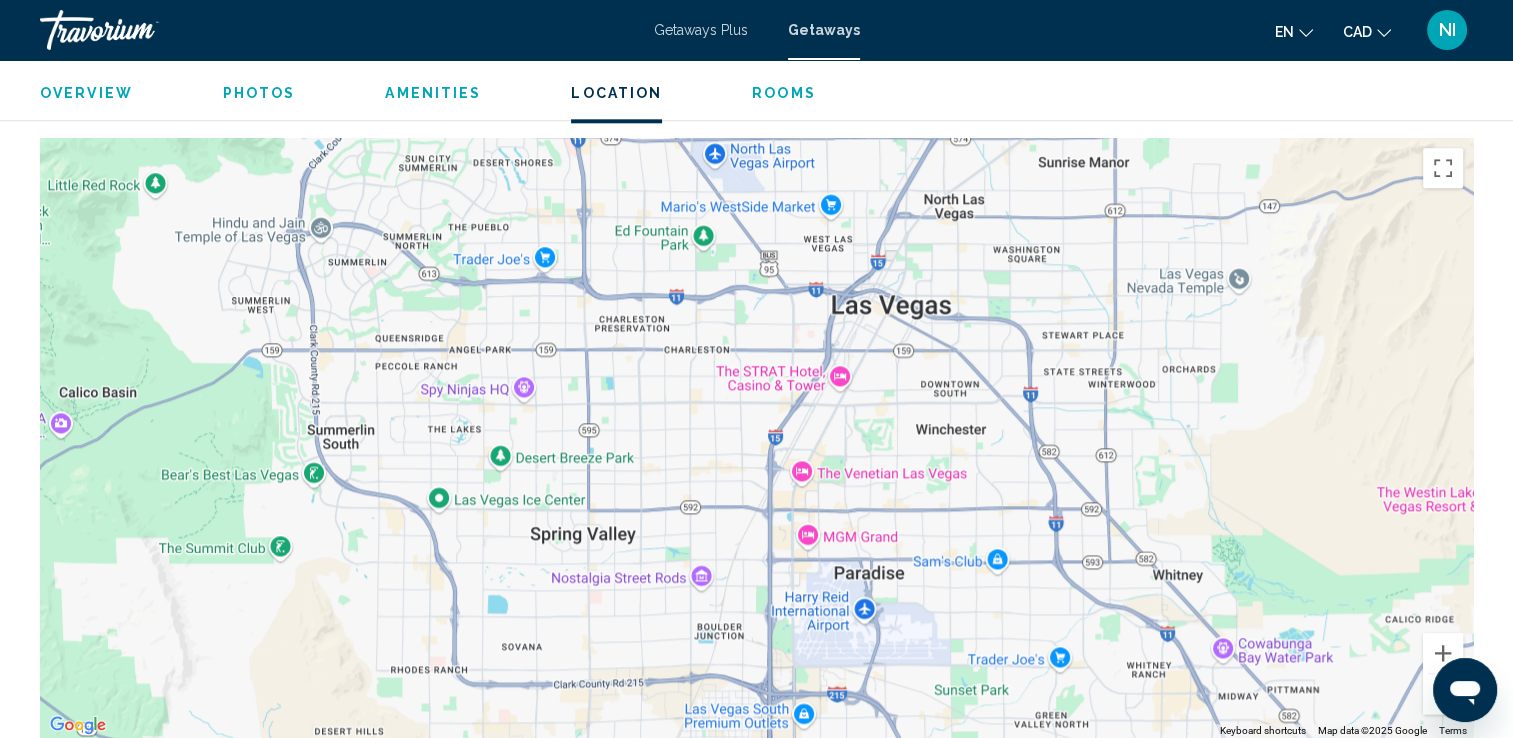 drag, startPoint x: 900, startPoint y: 278, endPoint x: 972, endPoint y: 290, distance: 72.99315 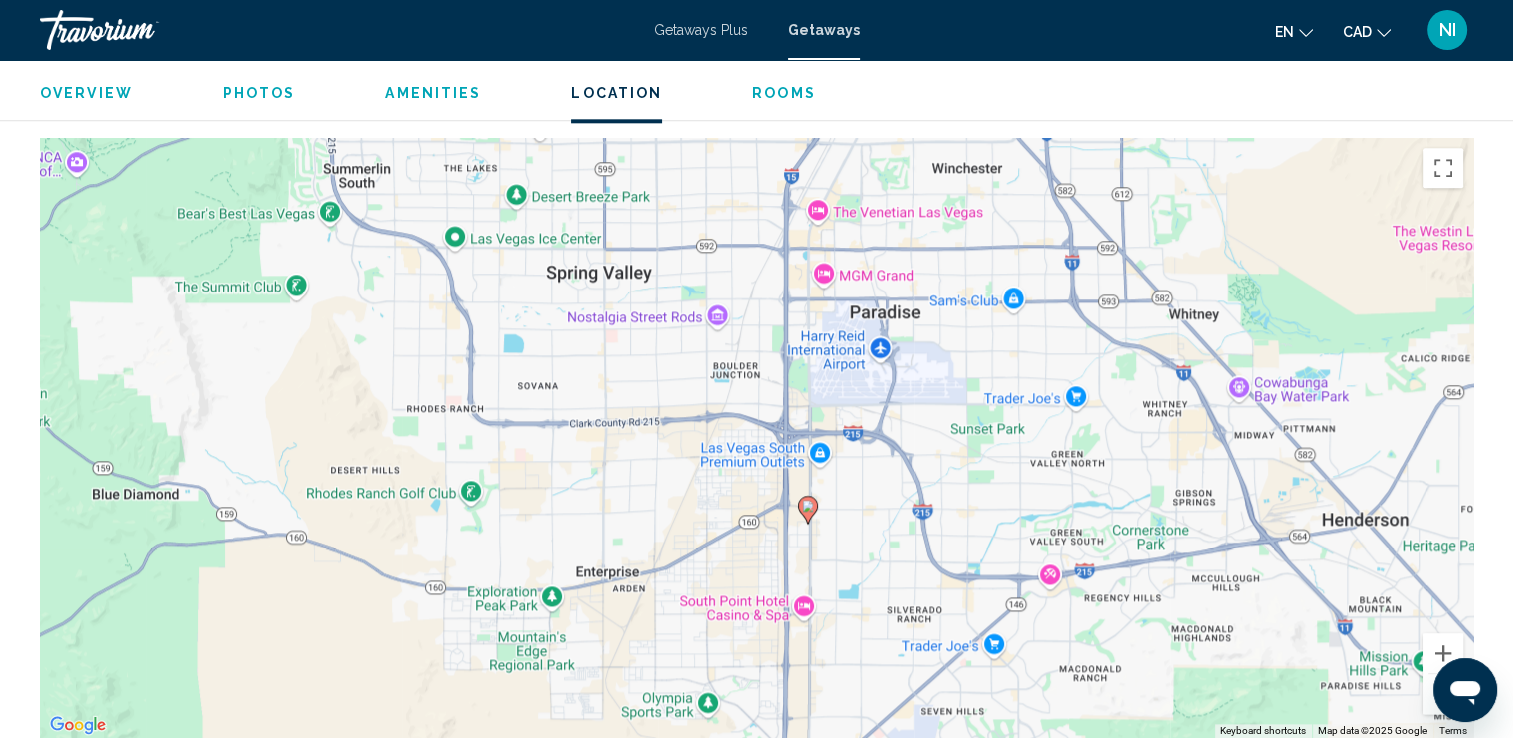 drag, startPoint x: 948, startPoint y: 503, endPoint x: 965, endPoint y: 239, distance: 264.54678 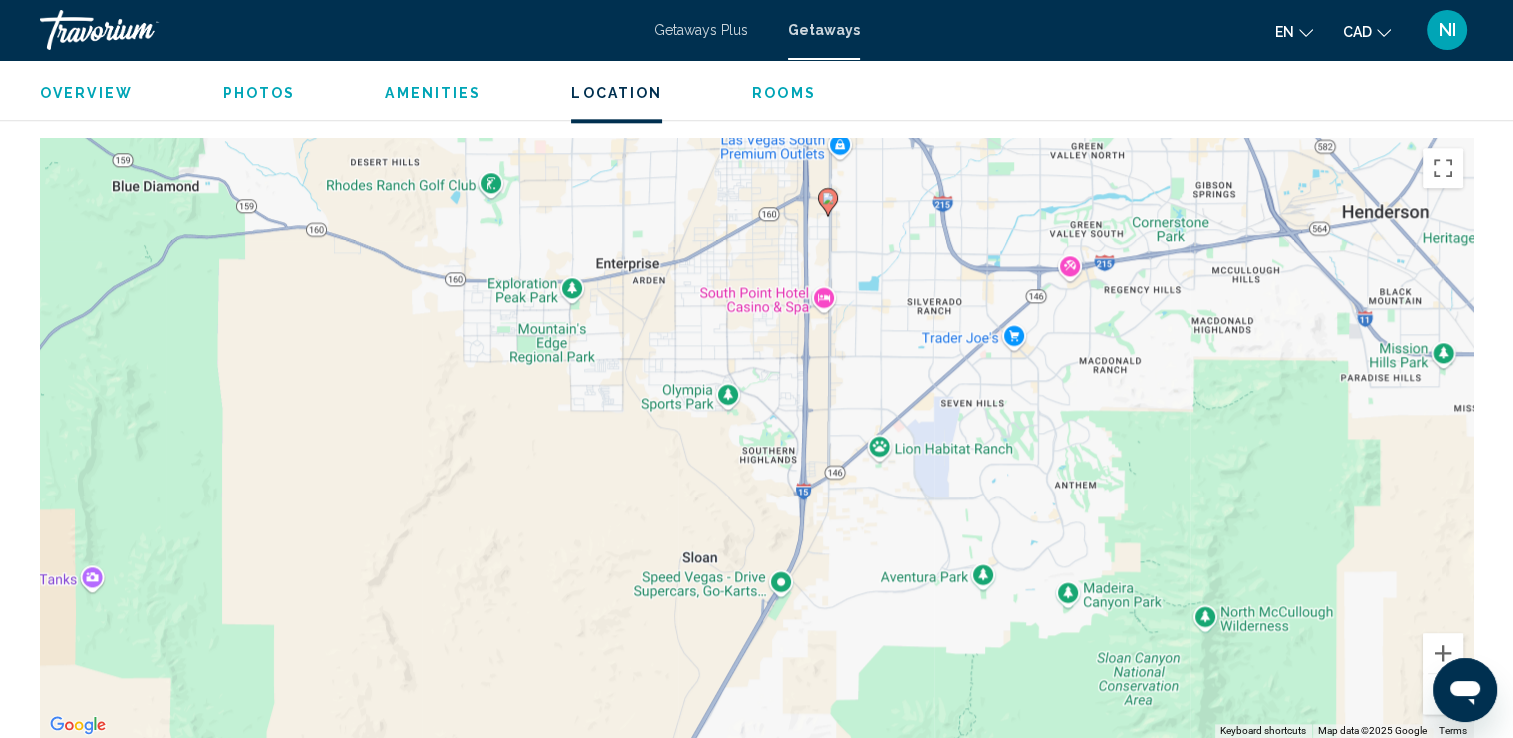 drag, startPoint x: 851, startPoint y: 545, endPoint x: 857, endPoint y: 254, distance: 291.06186 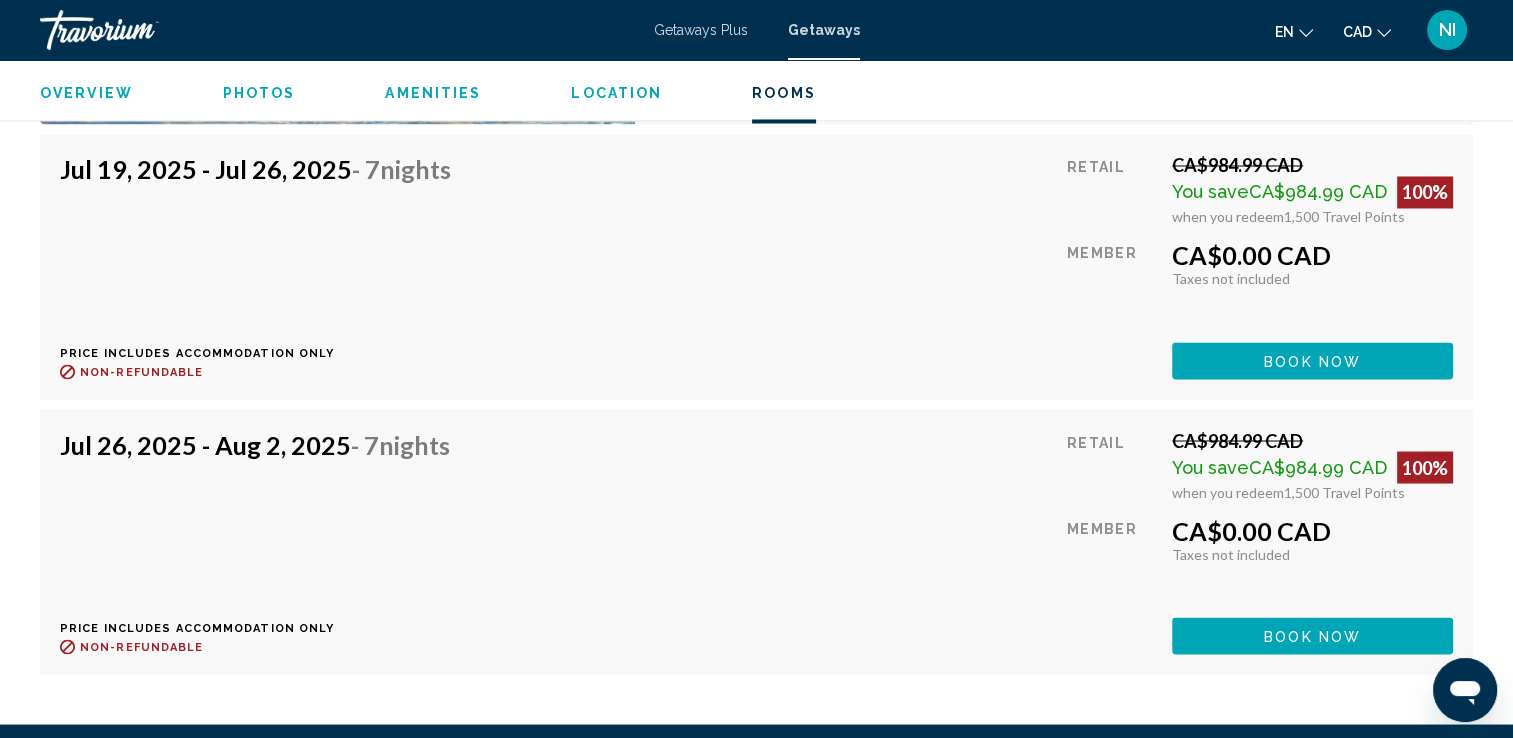 scroll, scrollTop: 3596, scrollLeft: 0, axis: vertical 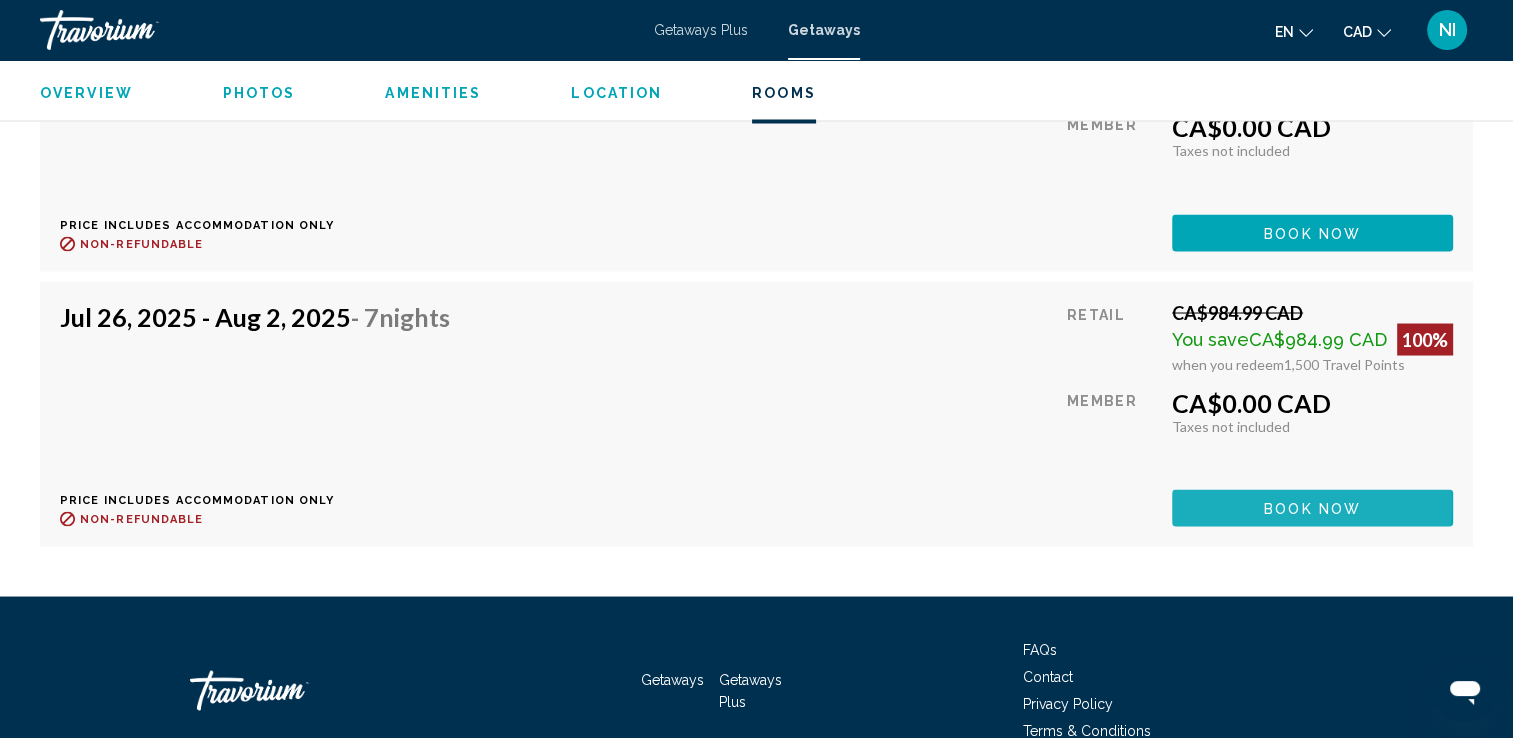 click on "Book now" at bounding box center [1312, 508] 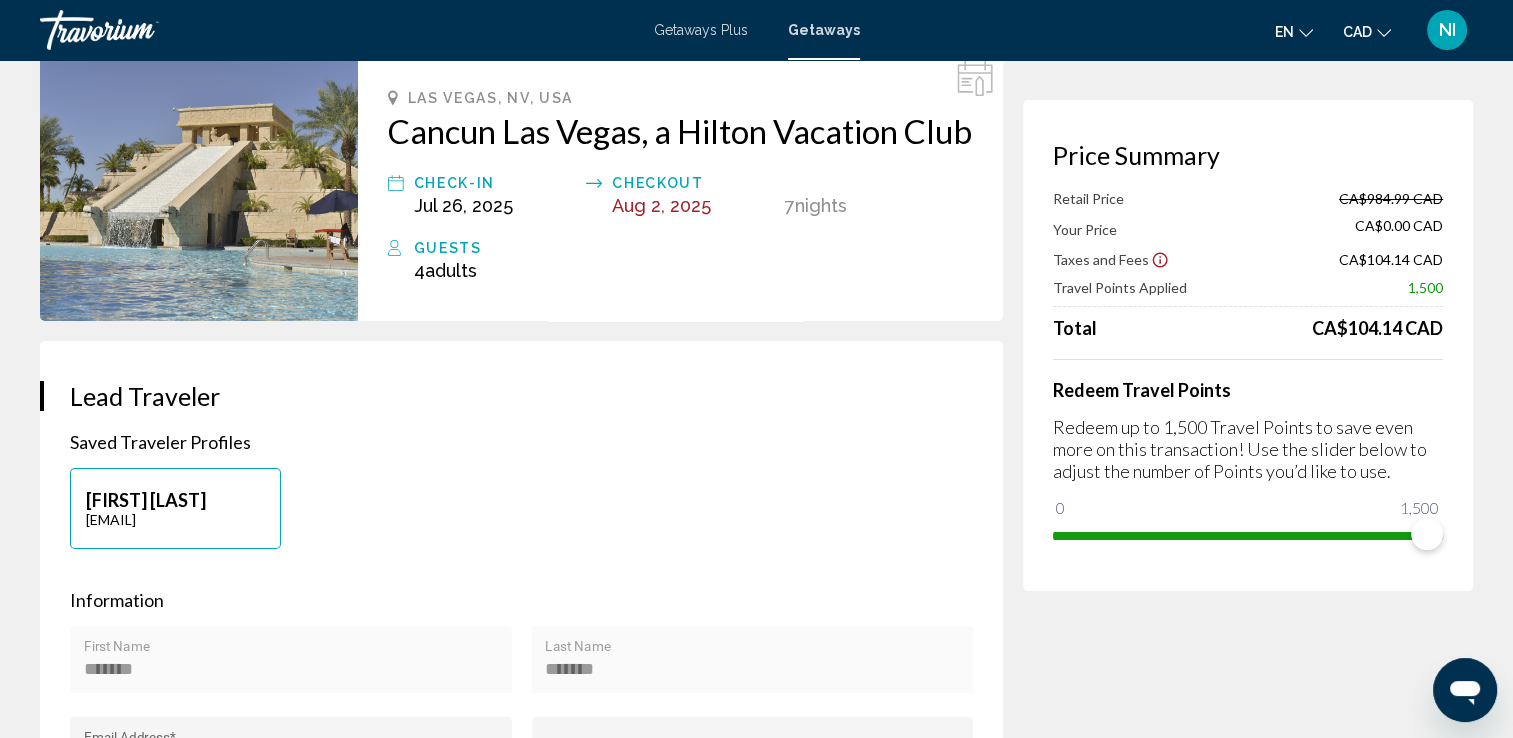 scroll, scrollTop: 0, scrollLeft: 0, axis: both 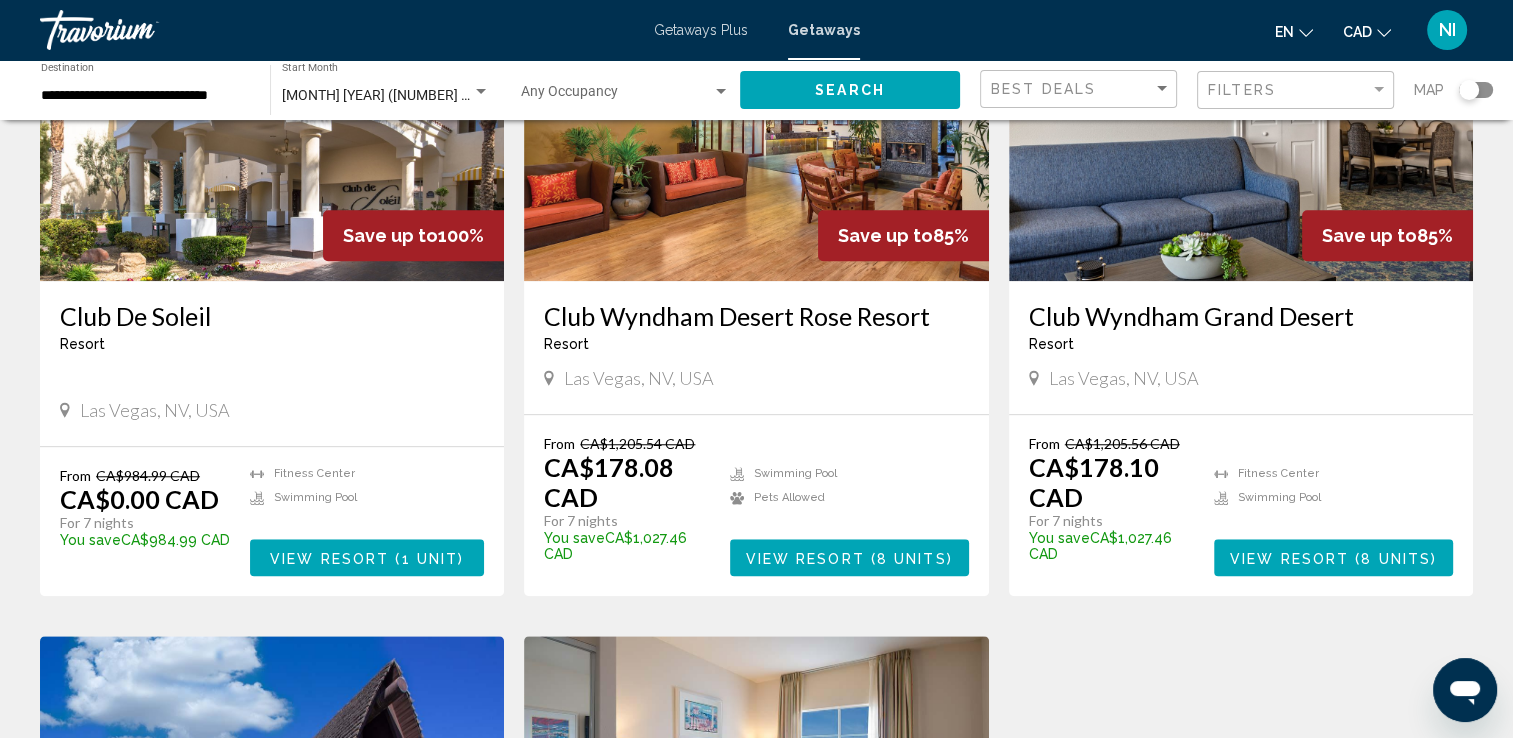 click on "View Resort" at bounding box center [805, 558] 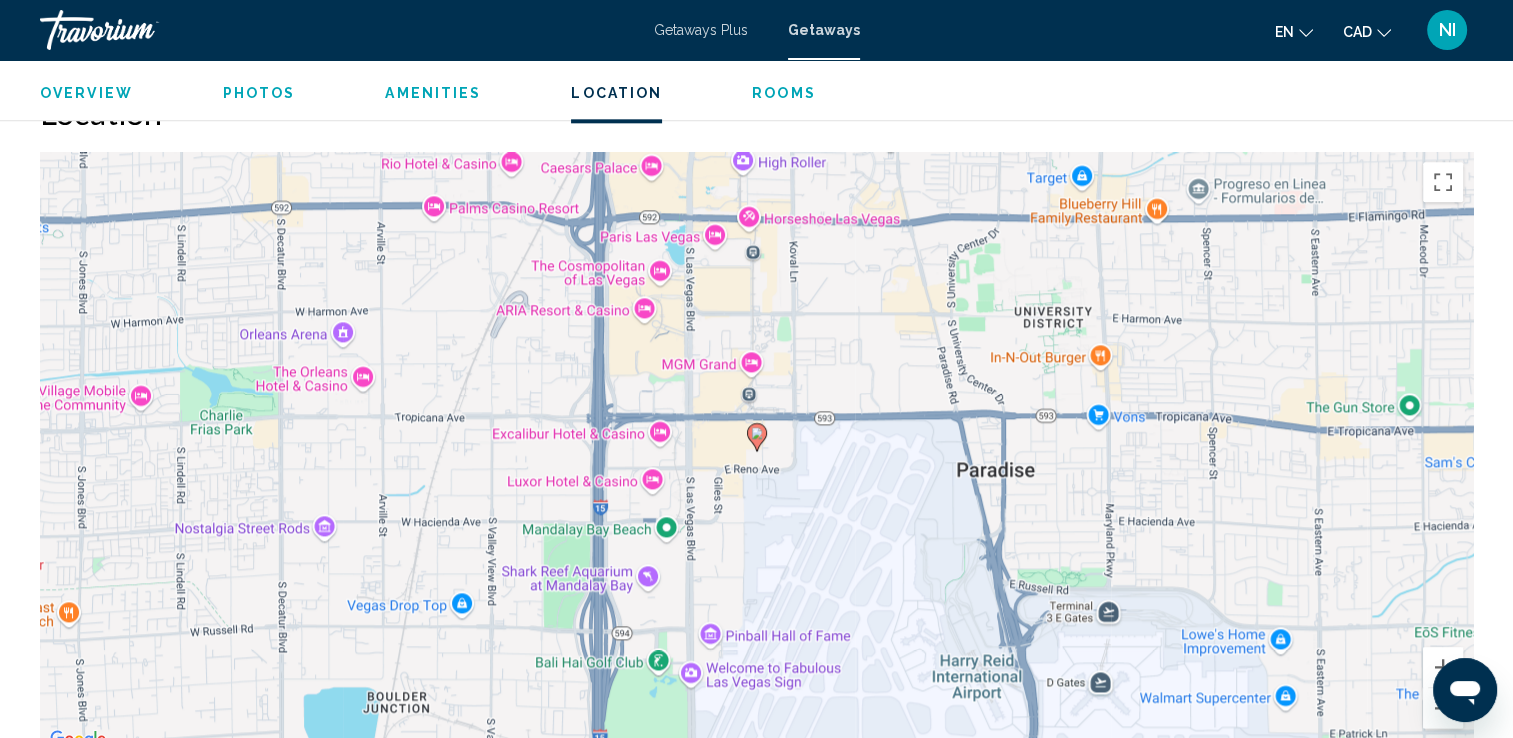 scroll, scrollTop: 2500, scrollLeft: 0, axis: vertical 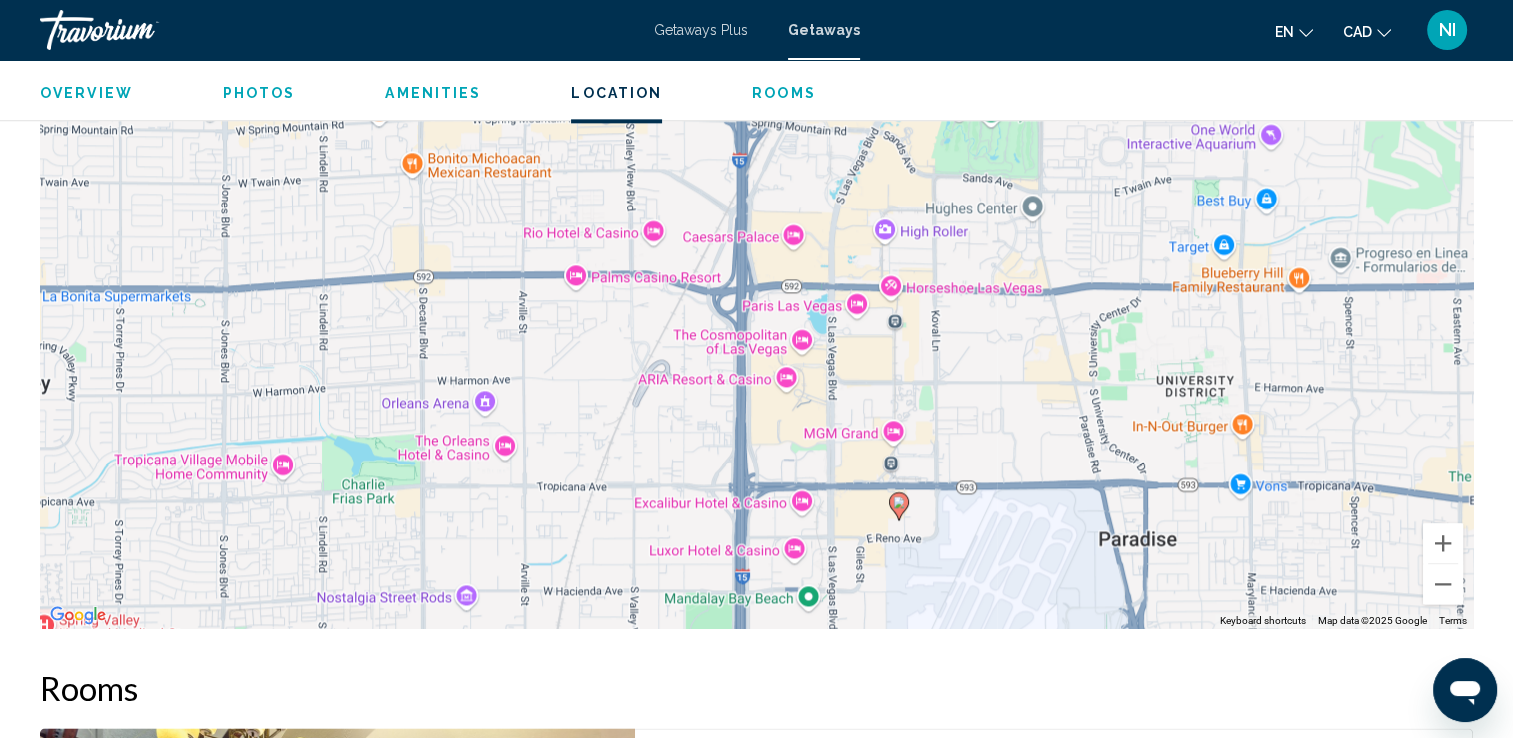 drag, startPoint x: 732, startPoint y: 220, endPoint x: 859, endPoint y: 424, distance: 240.3019 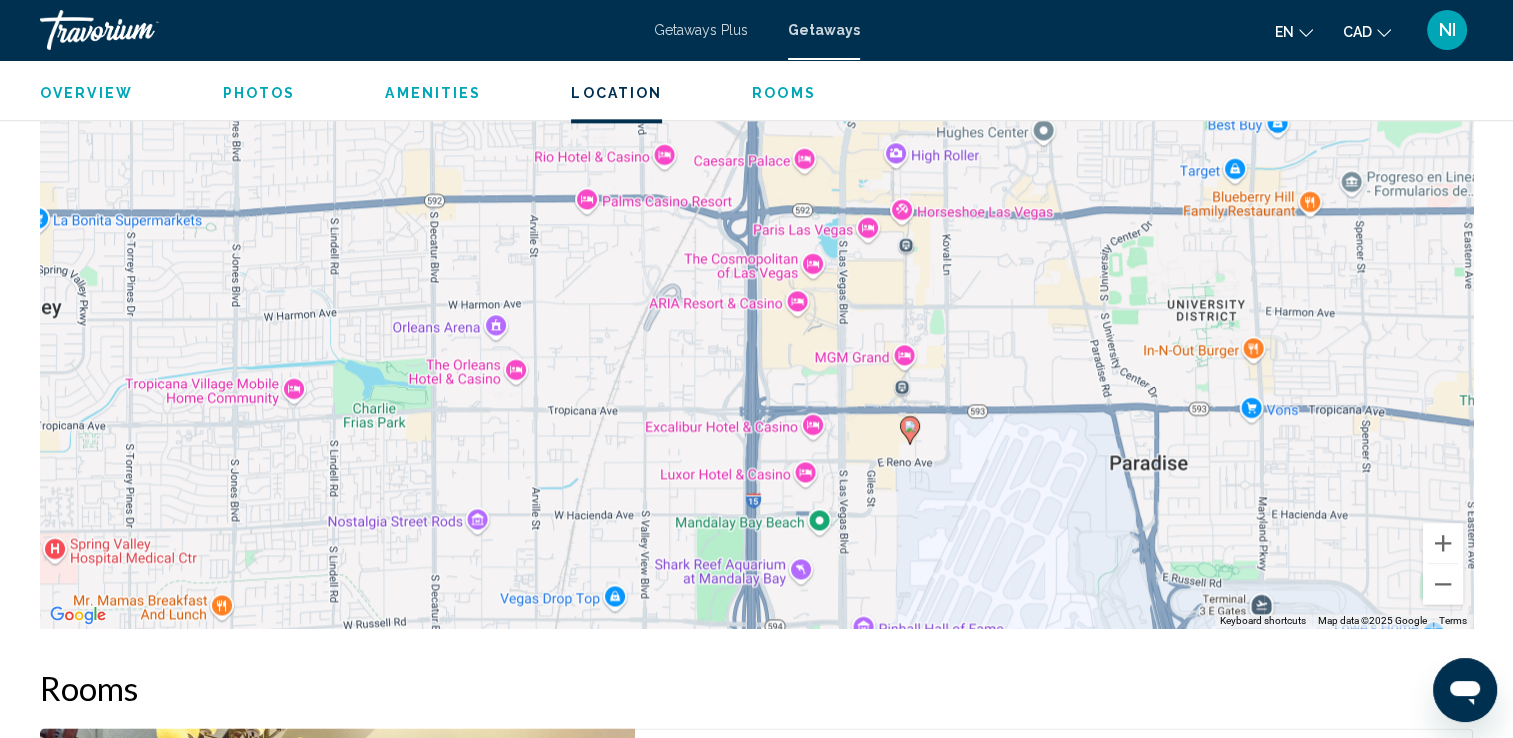 drag, startPoint x: 836, startPoint y: 545, endPoint x: 848, endPoint y: 465, distance: 80.895 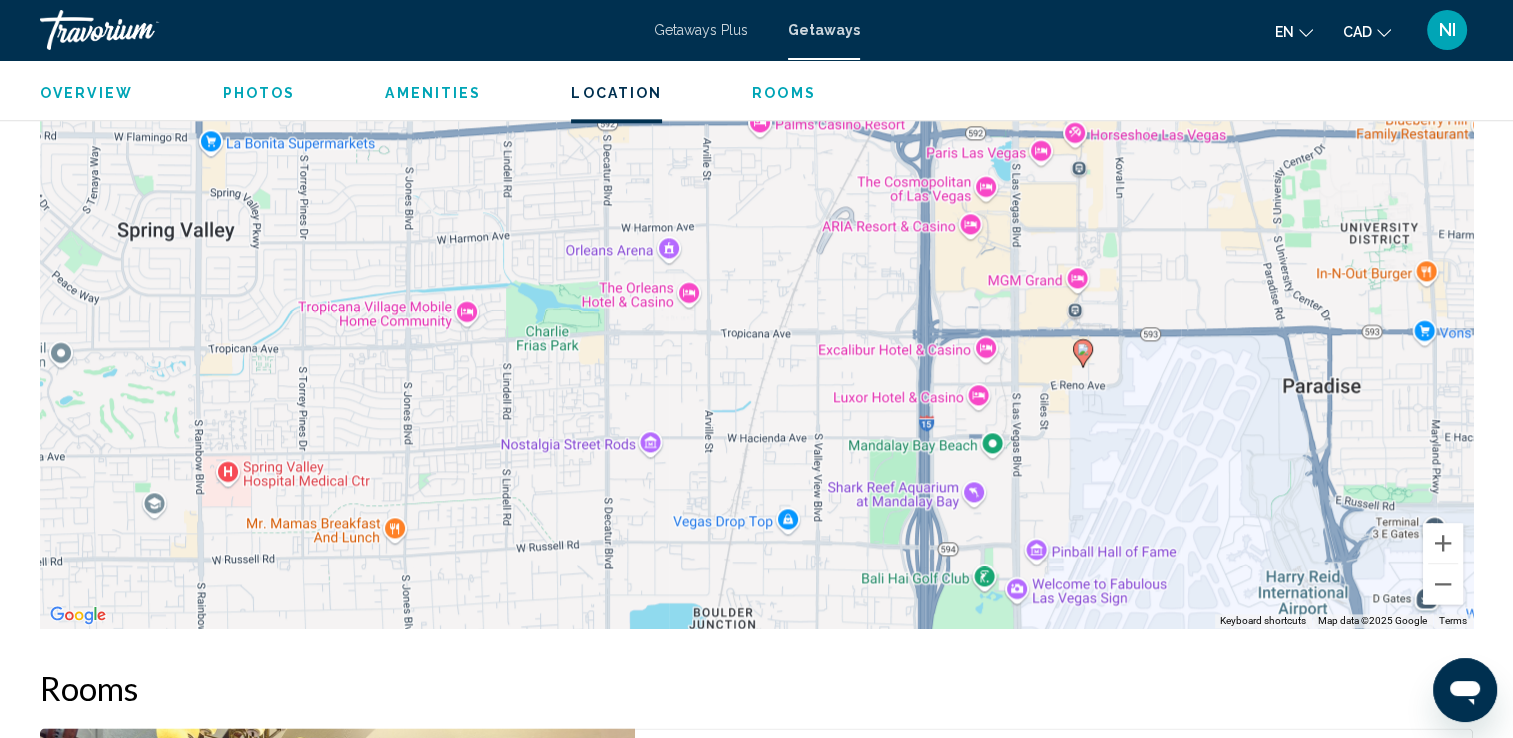 drag, startPoint x: 984, startPoint y: 468, endPoint x: 1163, endPoint y: 392, distance: 194.46594 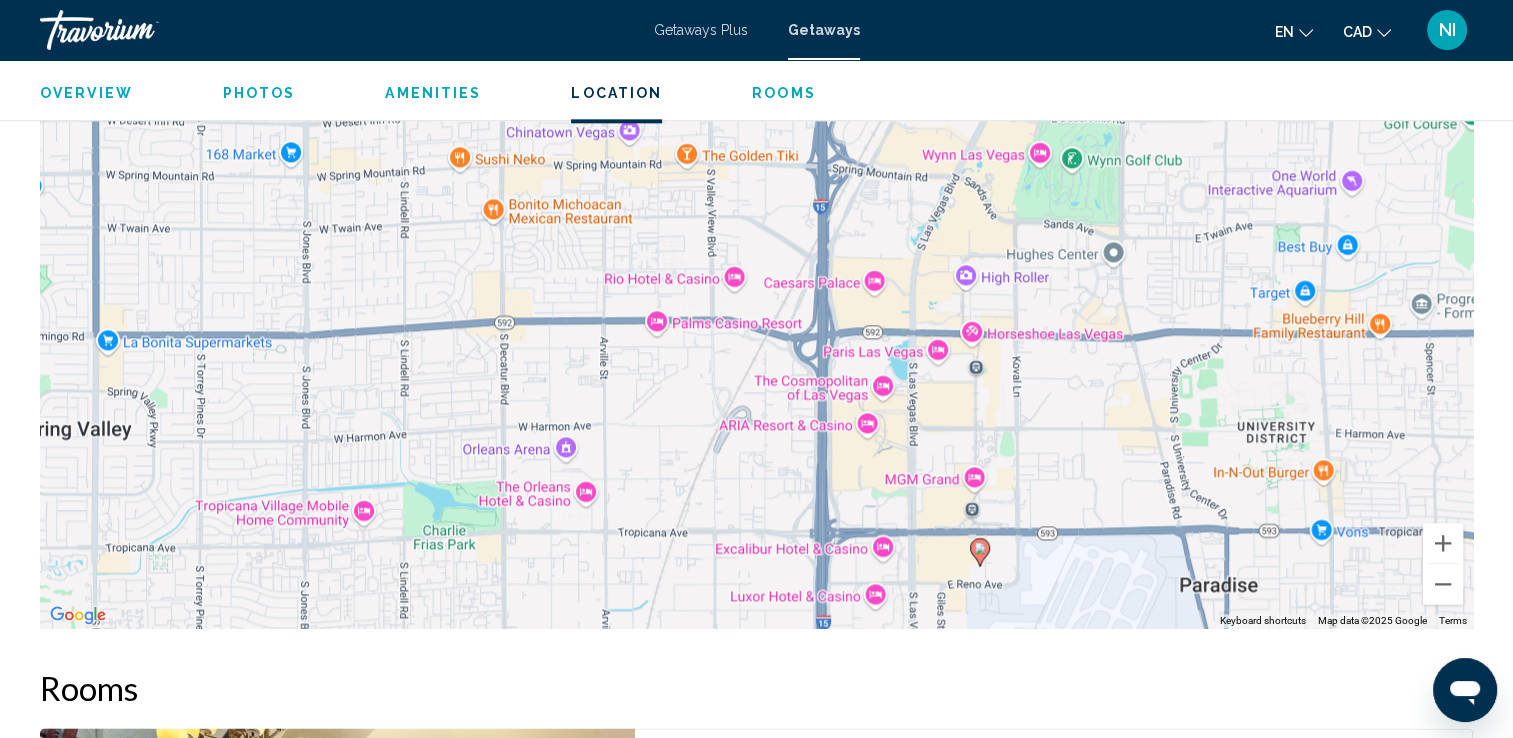 drag, startPoint x: 956, startPoint y: 296, endPoint x: 852, endPoint y: 498, distance: 227.20035 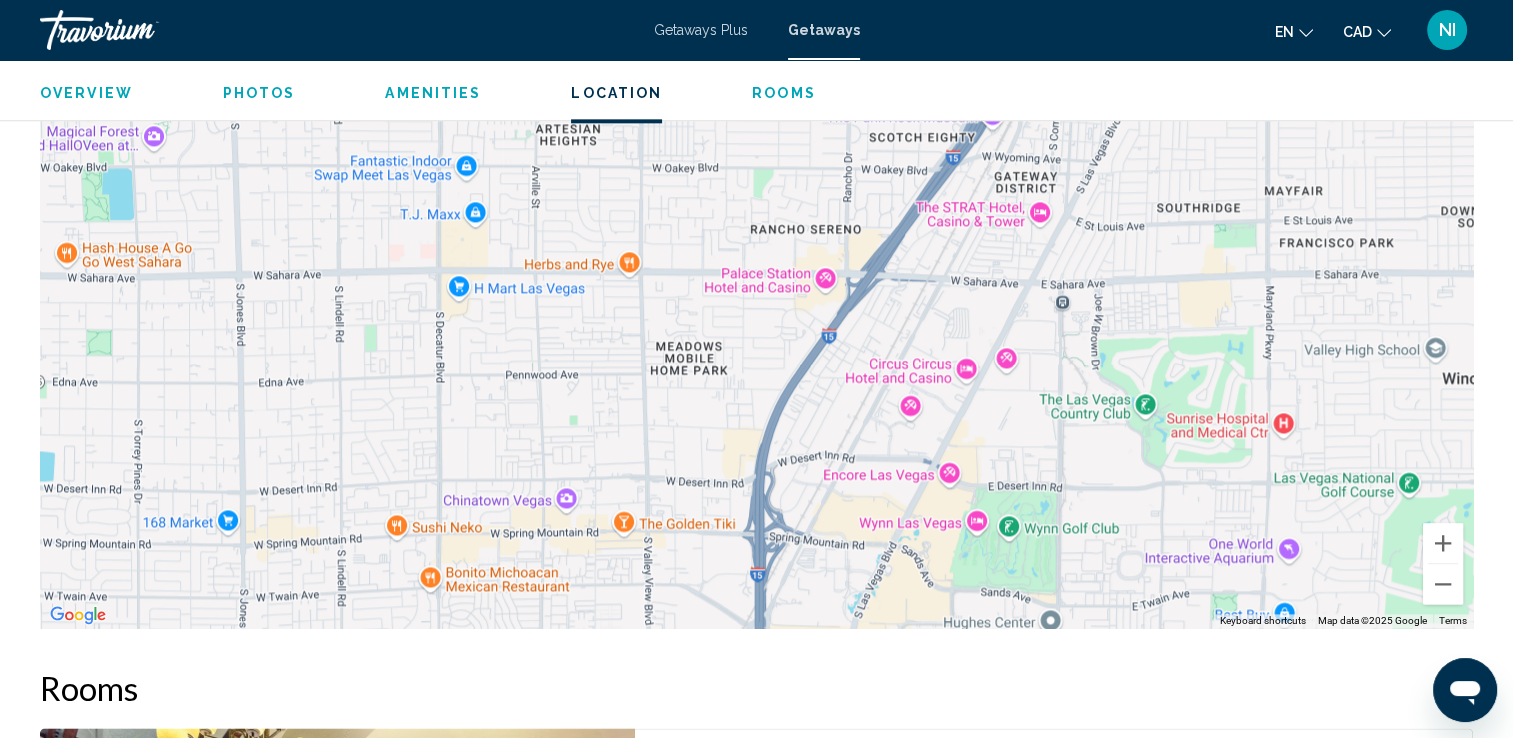 drag, startPoint x: 889, startPoint y: 322, endPoint x: 829, endPoint y: 646, distance: 329.50873 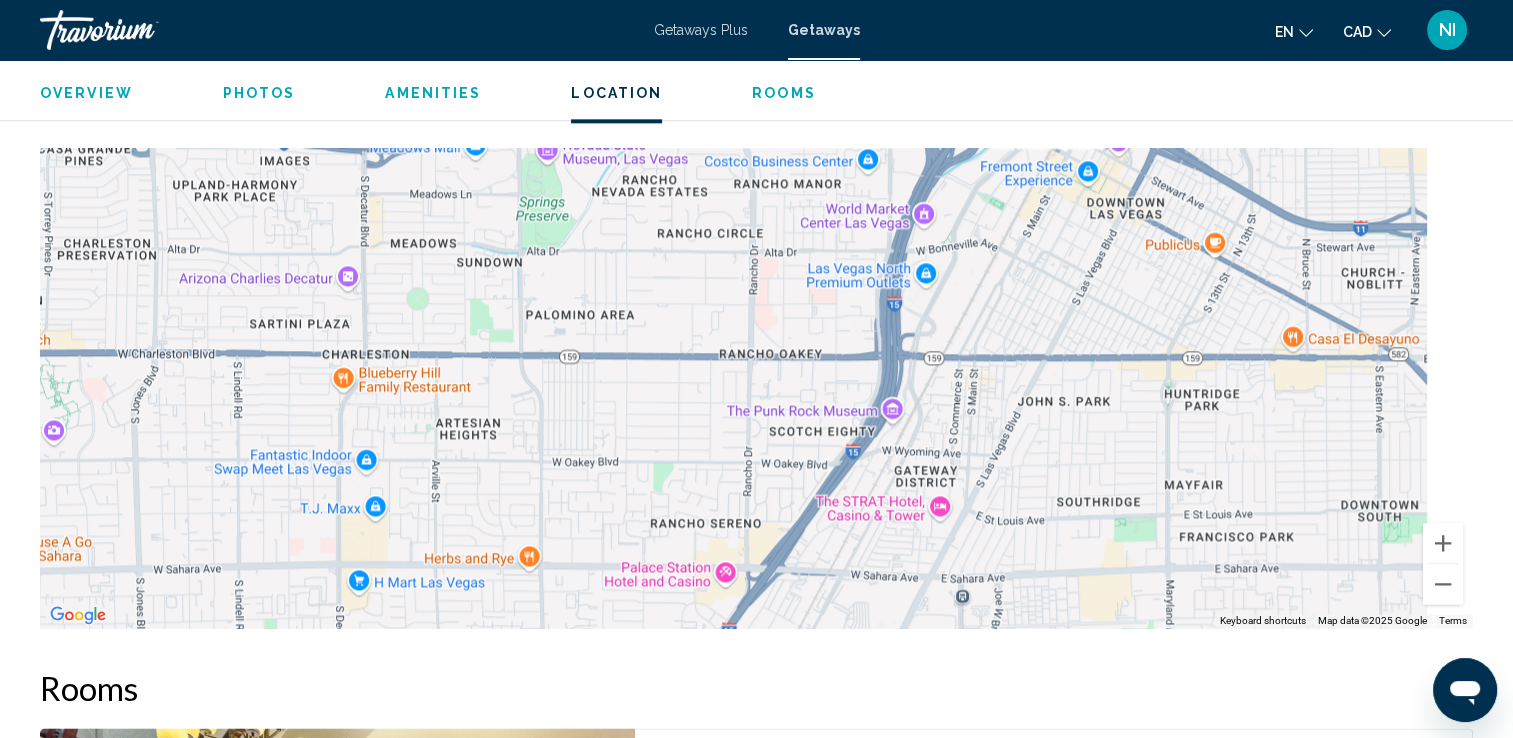 drag, startPoint x: 950, startPoint y: 338, endPoint x: 793, endPoint y: 597, distance: 302.8696 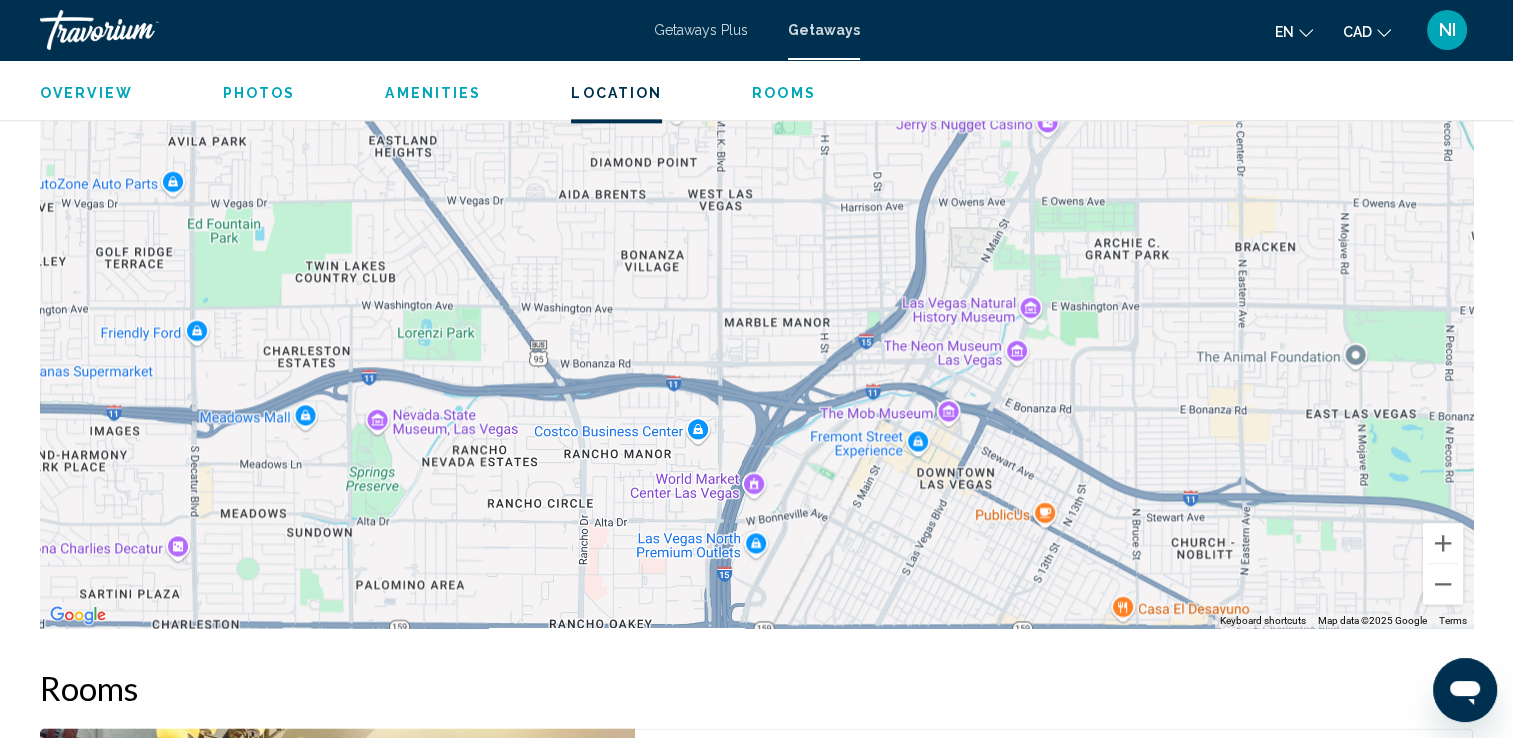 drag, startPoint x: 887, startPoint y: 409, endPoint x: 795, endPoint y: 566, distance: 181.96977 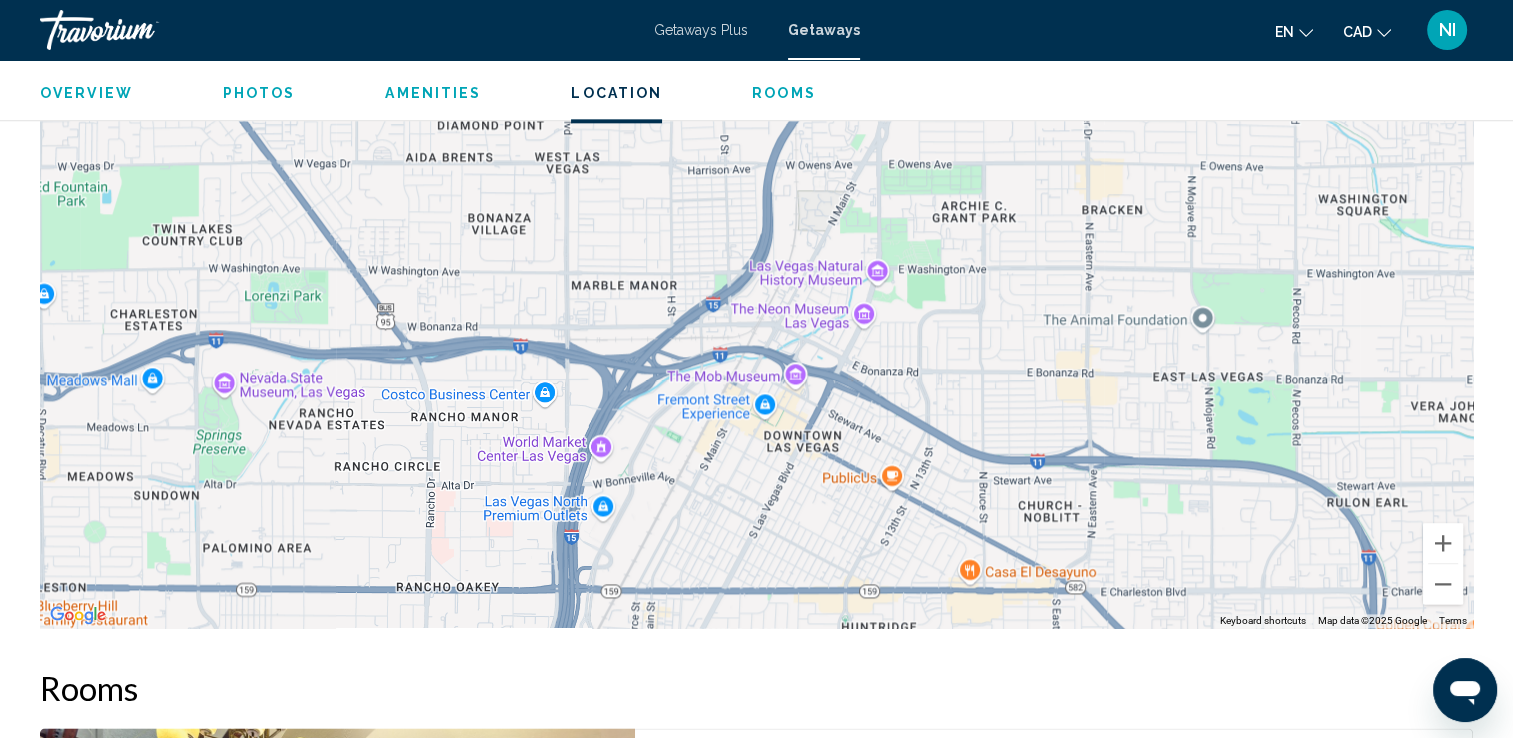drag, startPoint x: 976, startPoint y: 310, endPoint x: 832, endPoint y: 252, distance: 155.24174 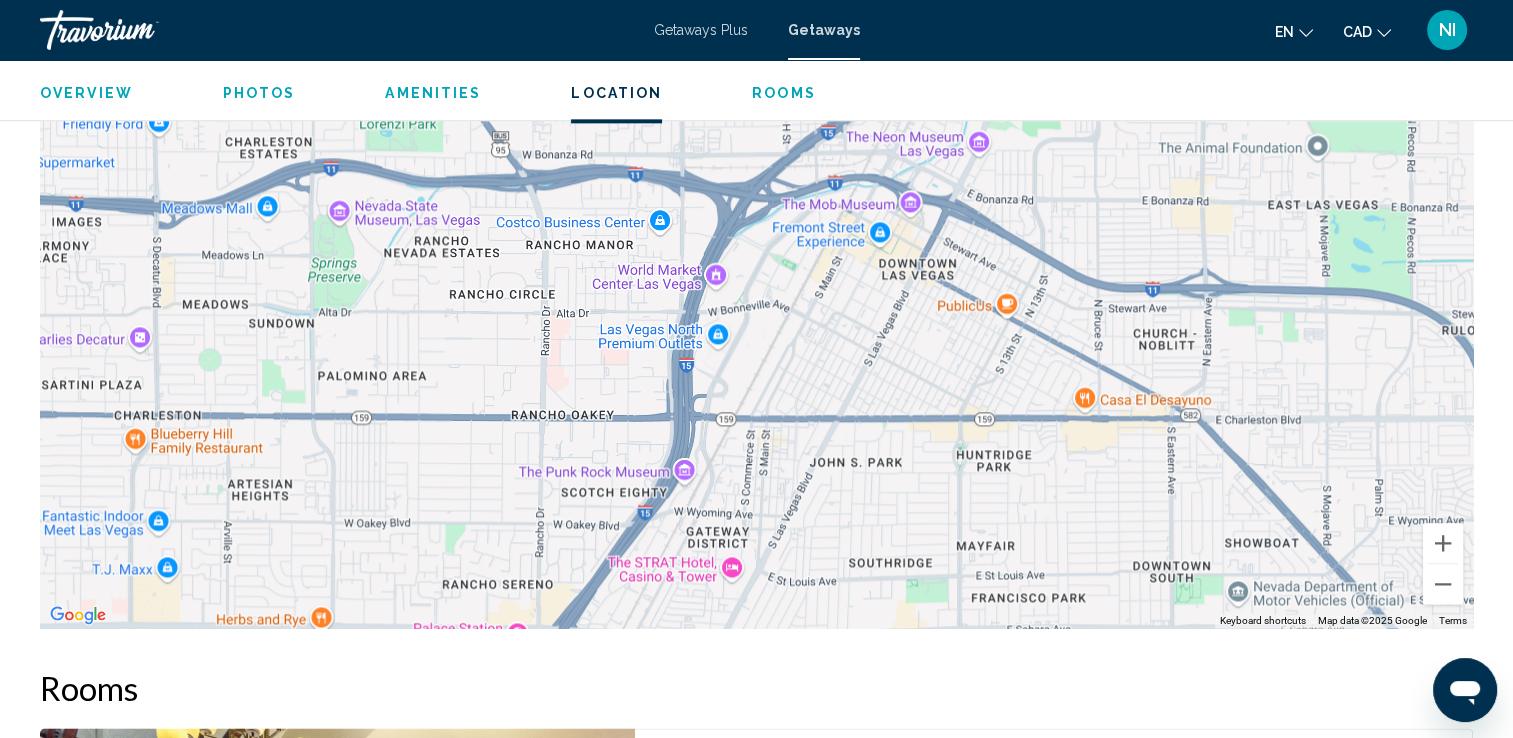 drag, startPoint x: 731, startPoint y: 522, endPoint x: 847, endPoint y: 347, distance: 209.95476 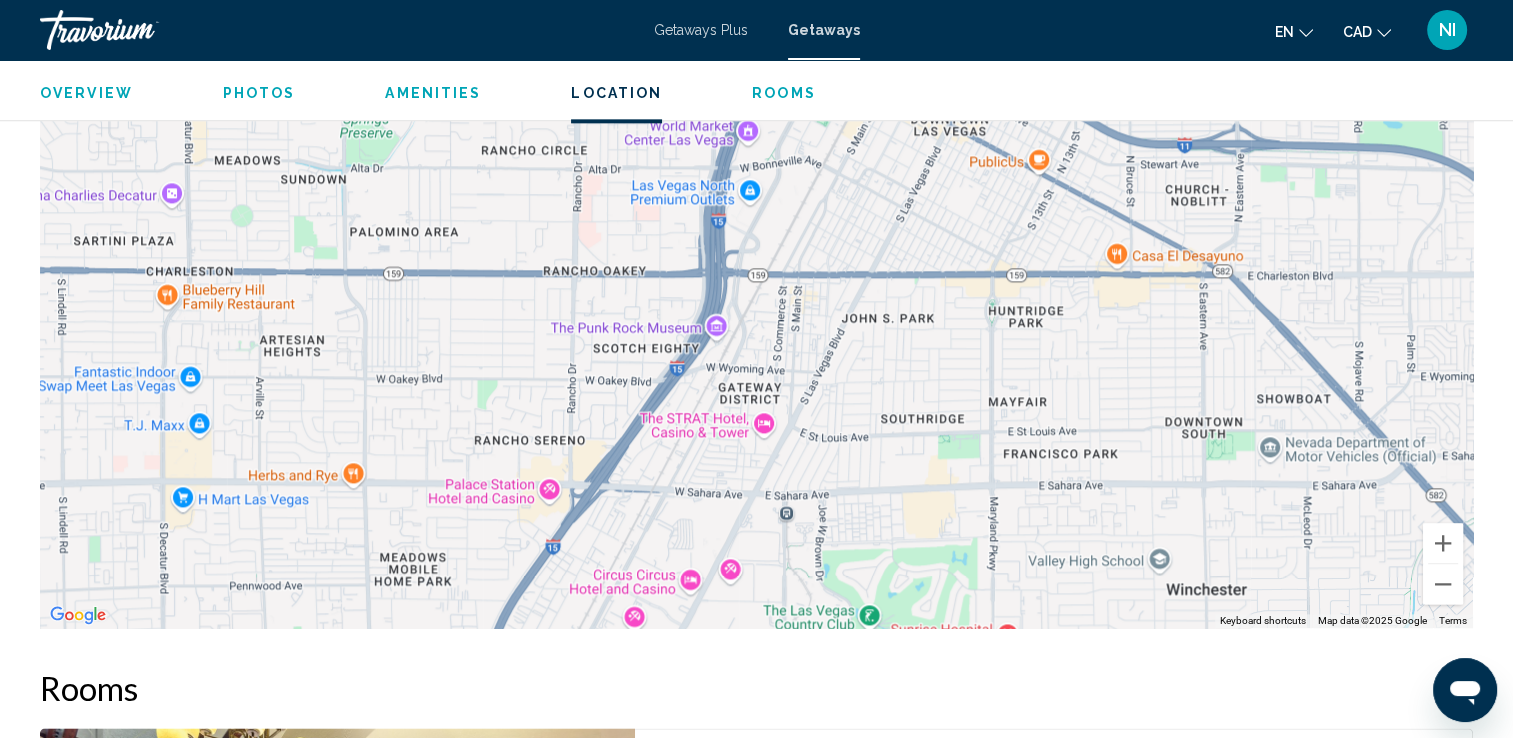 drag, startPoint x: 762, startPoint y: 488, endPoint x: 796, endPoint y: 342, distance: 149.90663 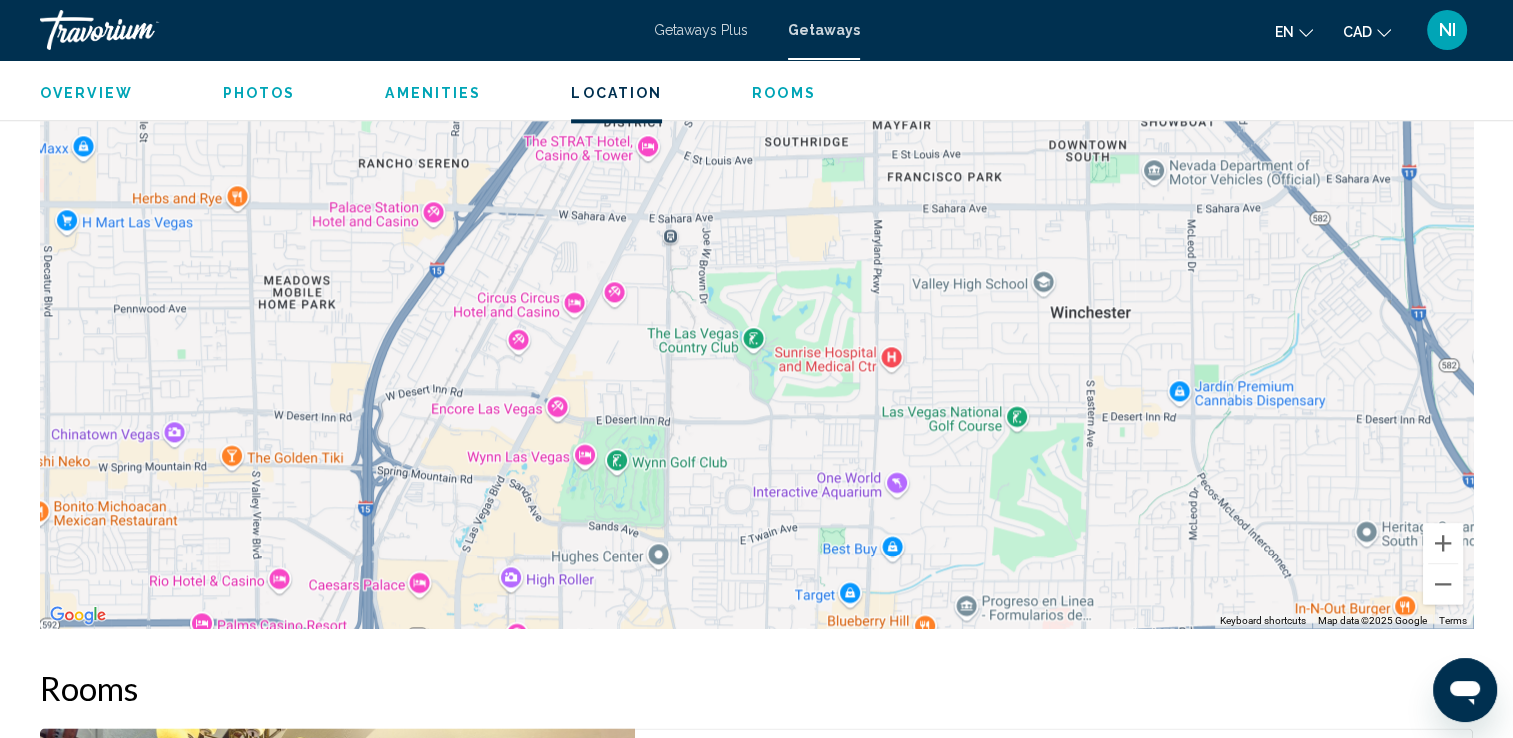 drag, startPoint x: 668, startPoint y: 463, endPoint x: 552, endPoint y: 184, distance: 302.15393 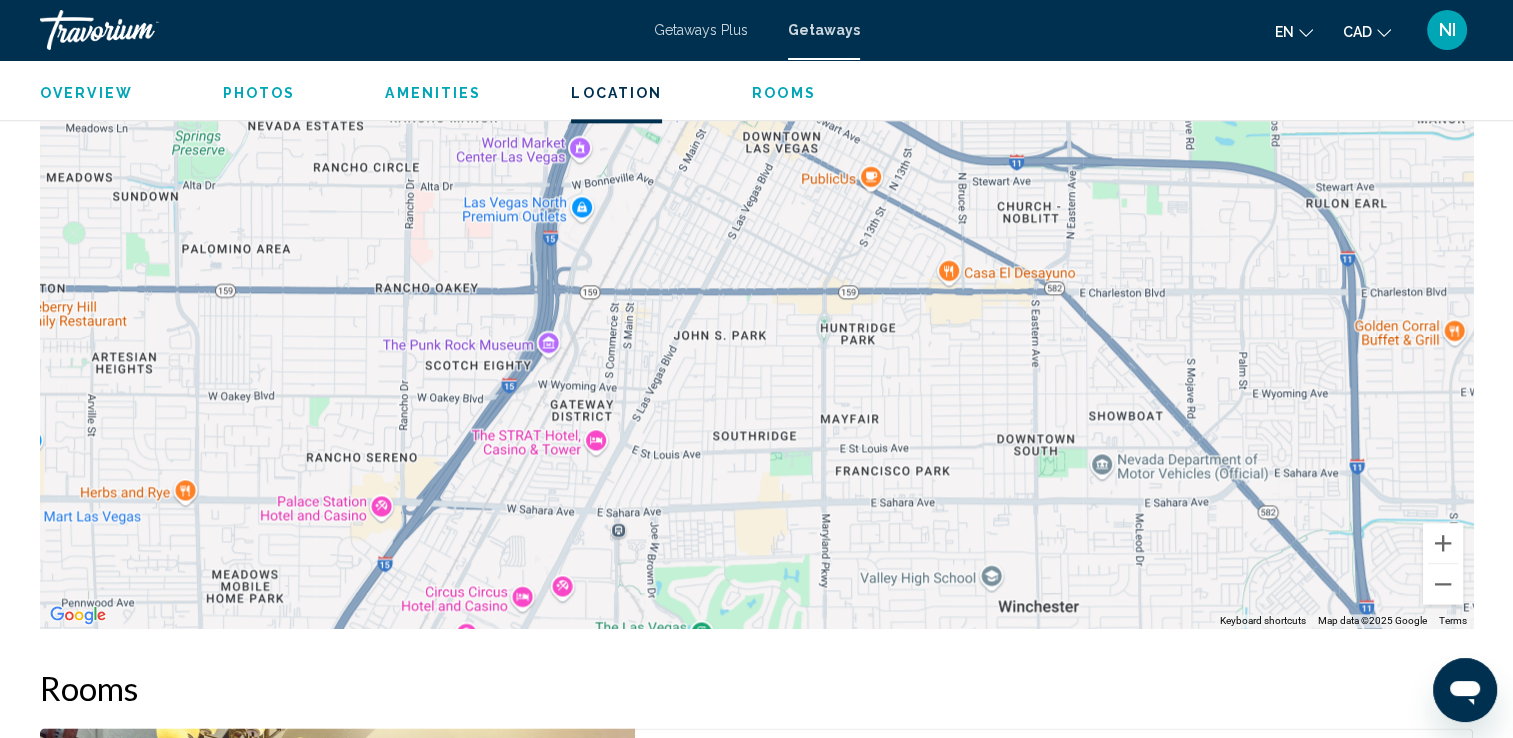 drag, startPoint x: 604, startPoint y: 330, endPoint x: 552, endPoint y: 627, distance: 301.51782 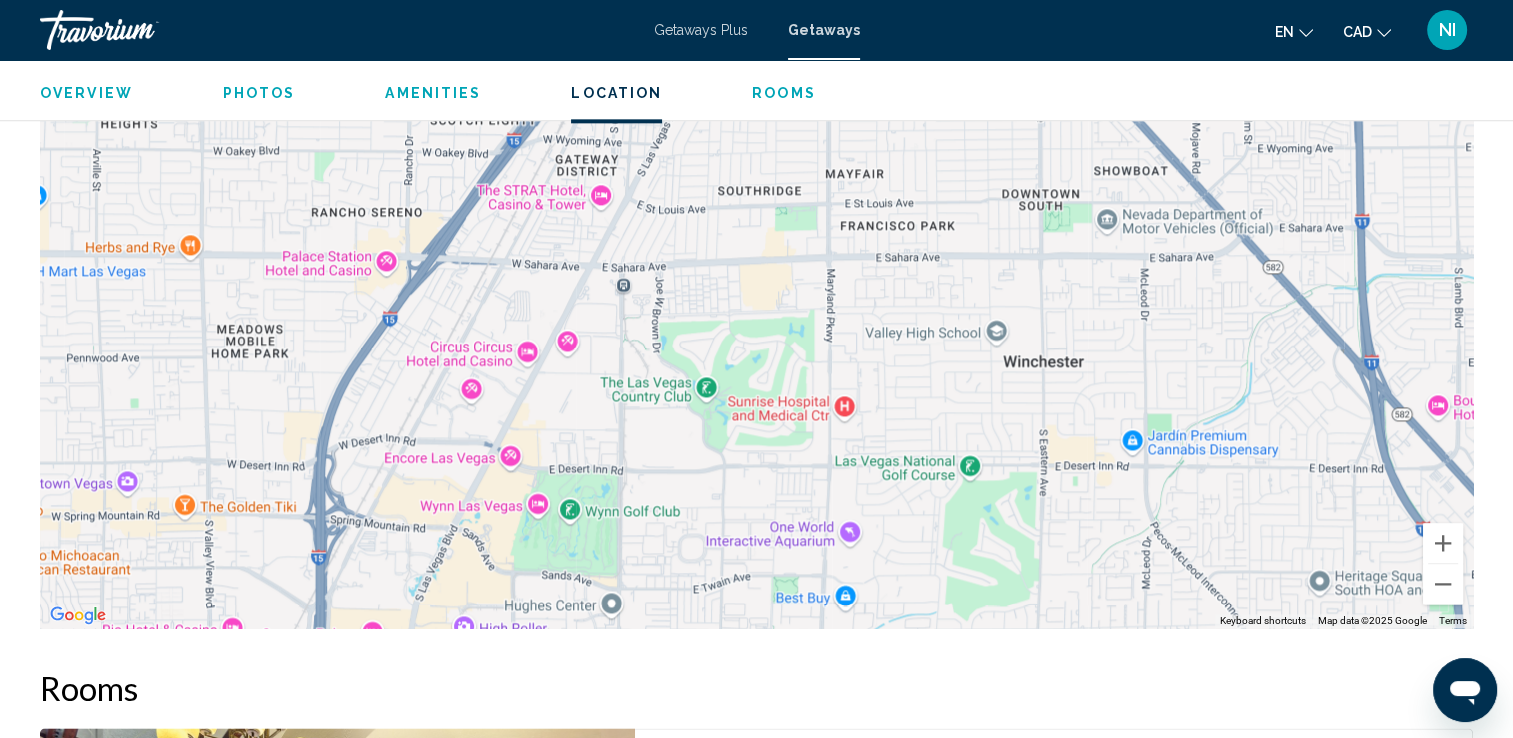 drag, startPoint x: 684, startPoint y: 574, endPoint x: 689, endPoint y: 326, distance: 248.0504 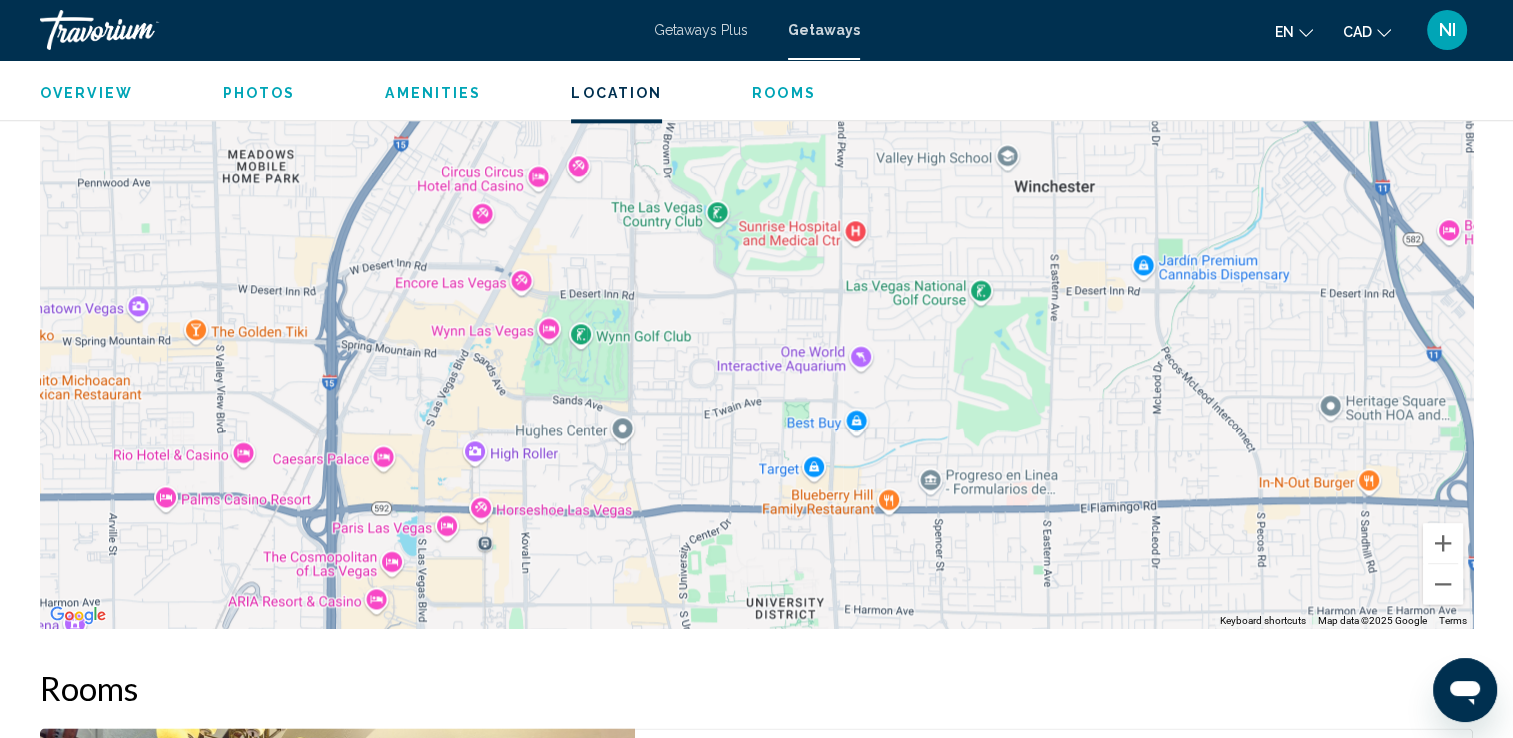 drag, startPoint x: 581, startPoint y: 564, endPoint x: 591, endPoint y: 394, distance: 170.29387 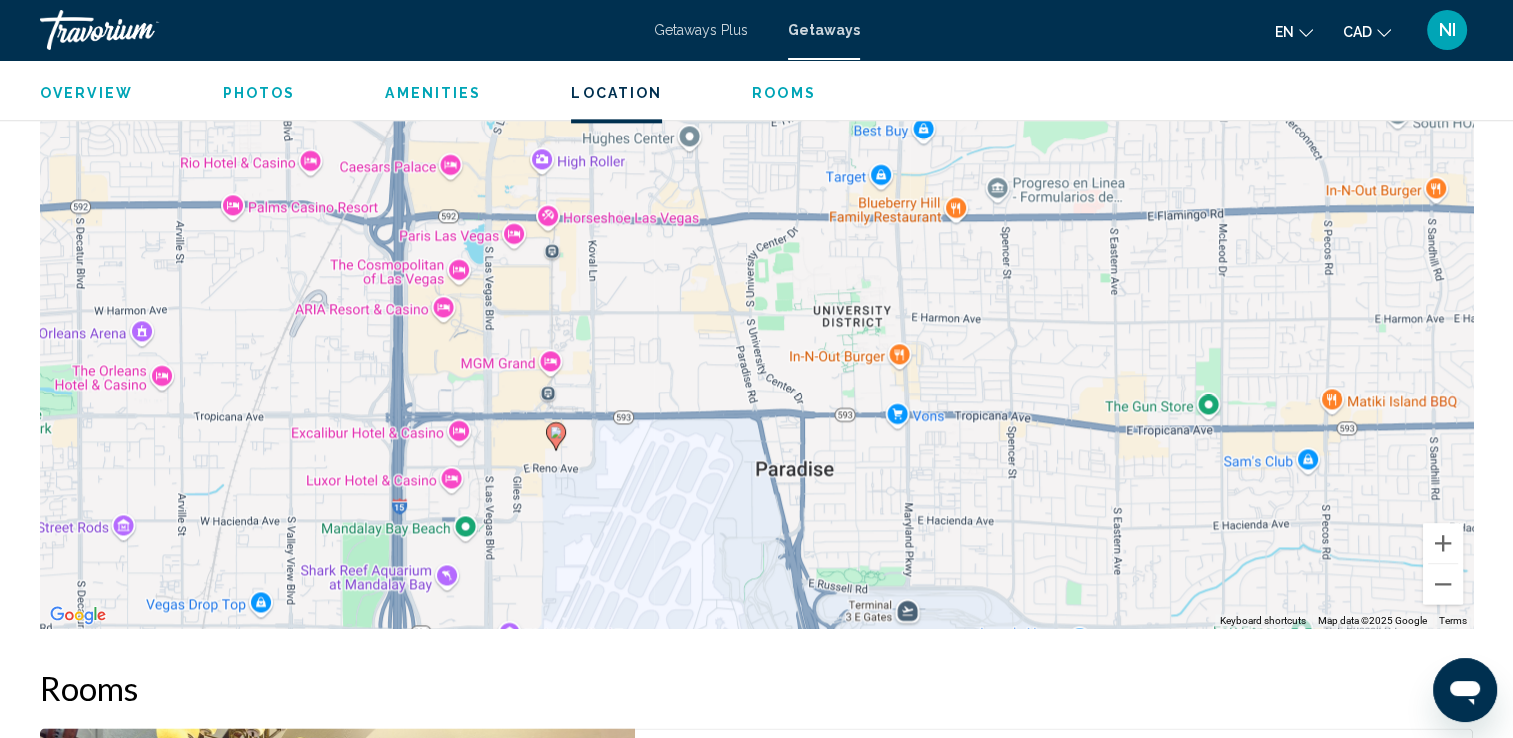 drag, startPoint x: 504, startPoint y: 479, endPoint x: 570, endPoint y: 186, distance: 300.34146 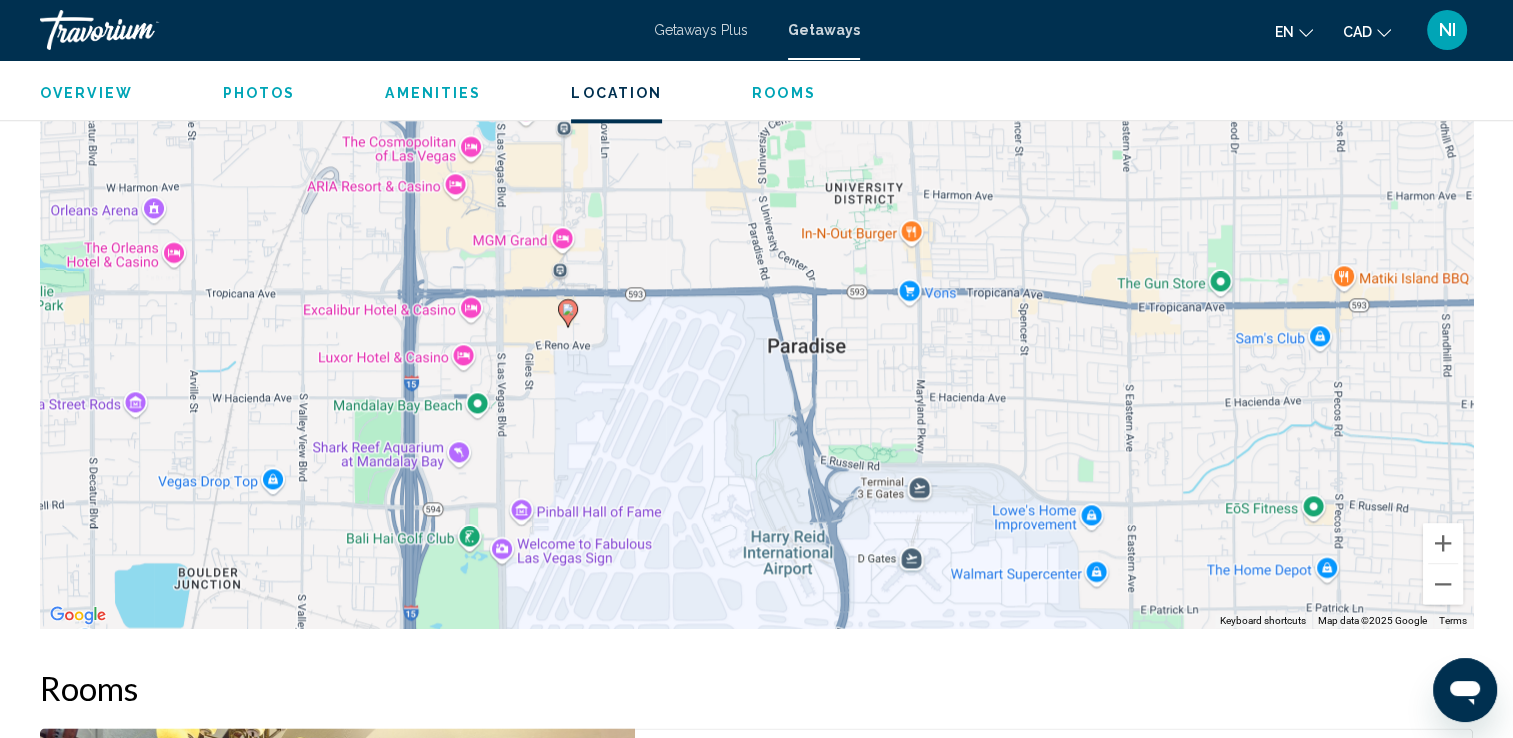 drag, startPoint x: 624, startPoint y: 344, endPoint x: 576, endPoint y: 233, distance: 120.93387 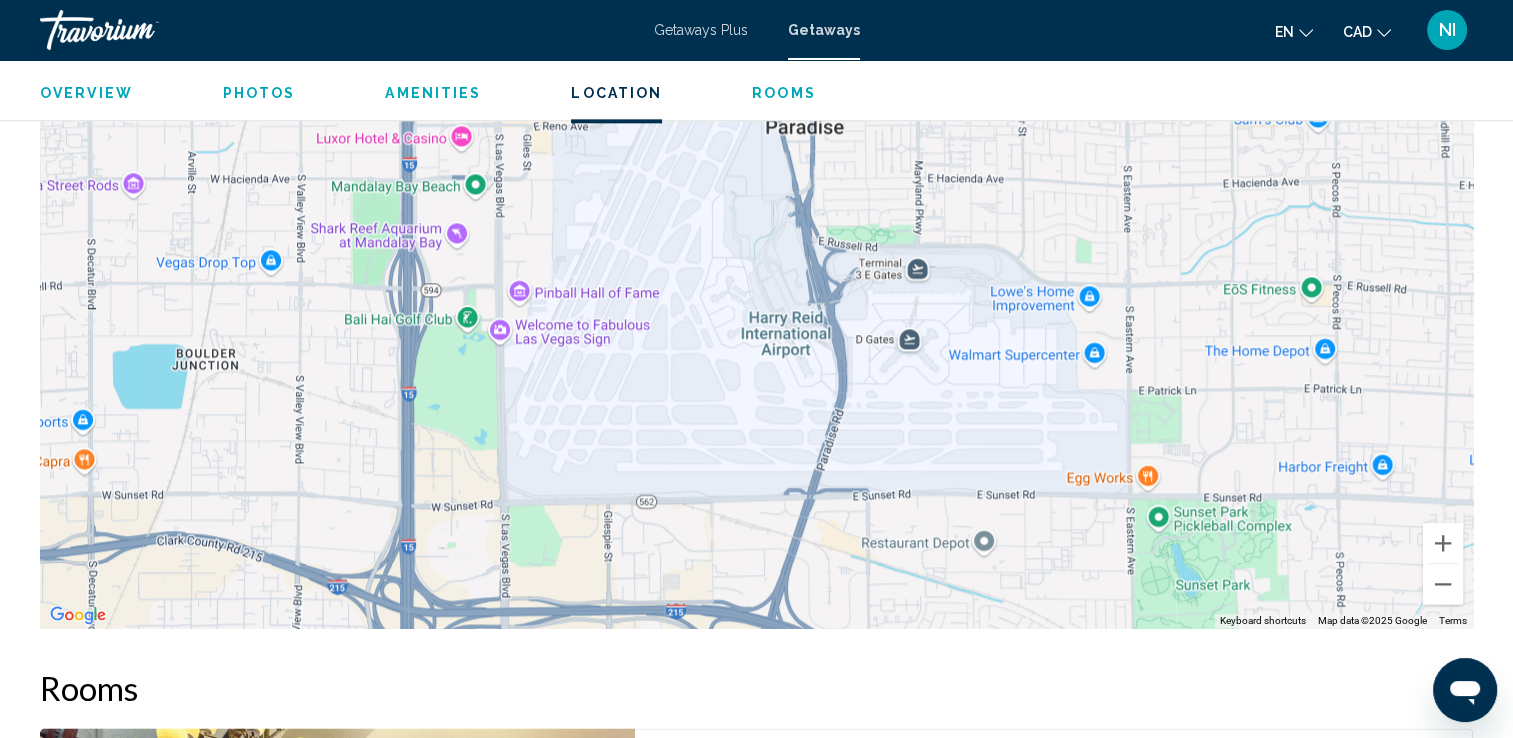 drag, startPoint x: 560, startPoint y: 354, endPoint x: 553, endPoint y: 196, distance: 158.15498 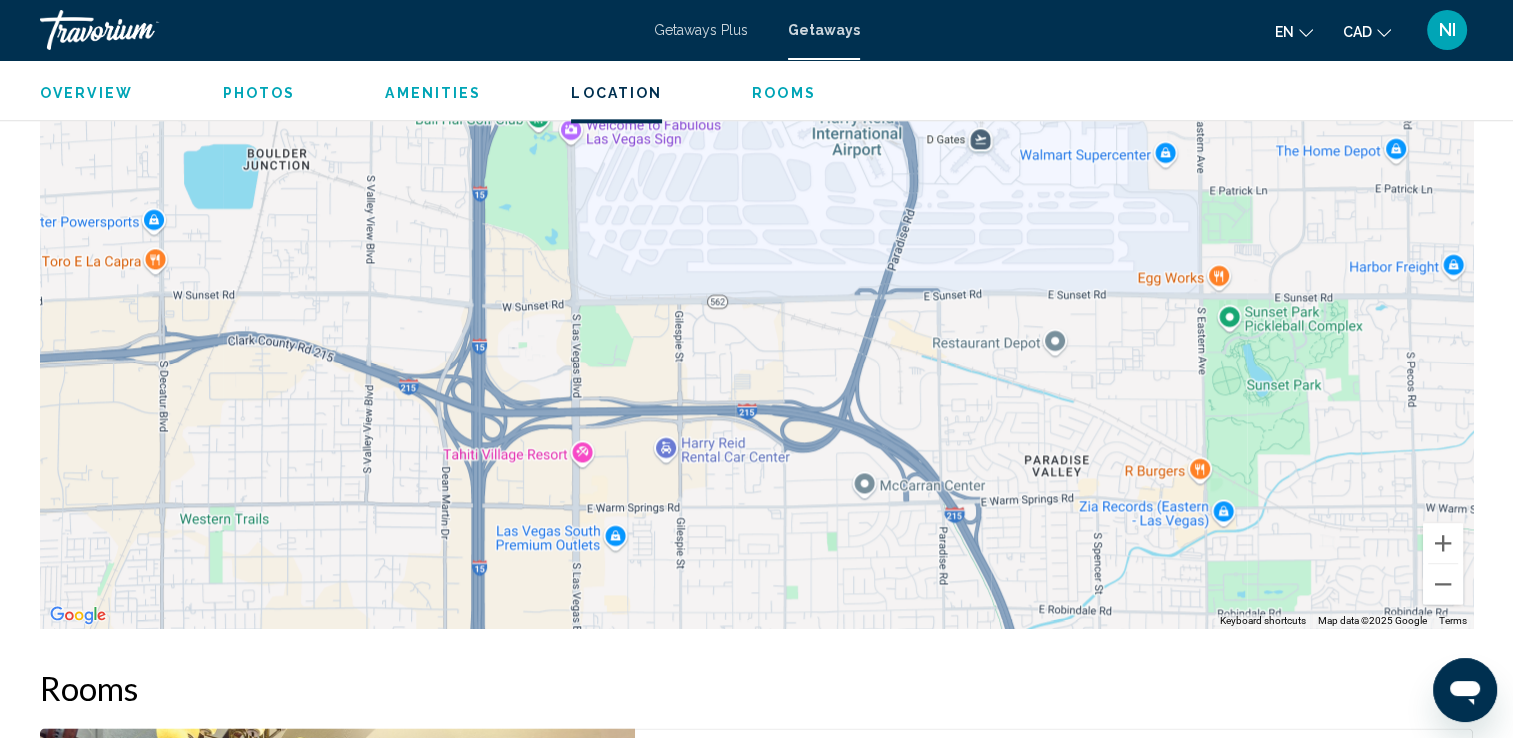 drag, startPoint x: 487, startPoint y: 408, endPoint x: 563, endPoint y: 206, distance: 215.824 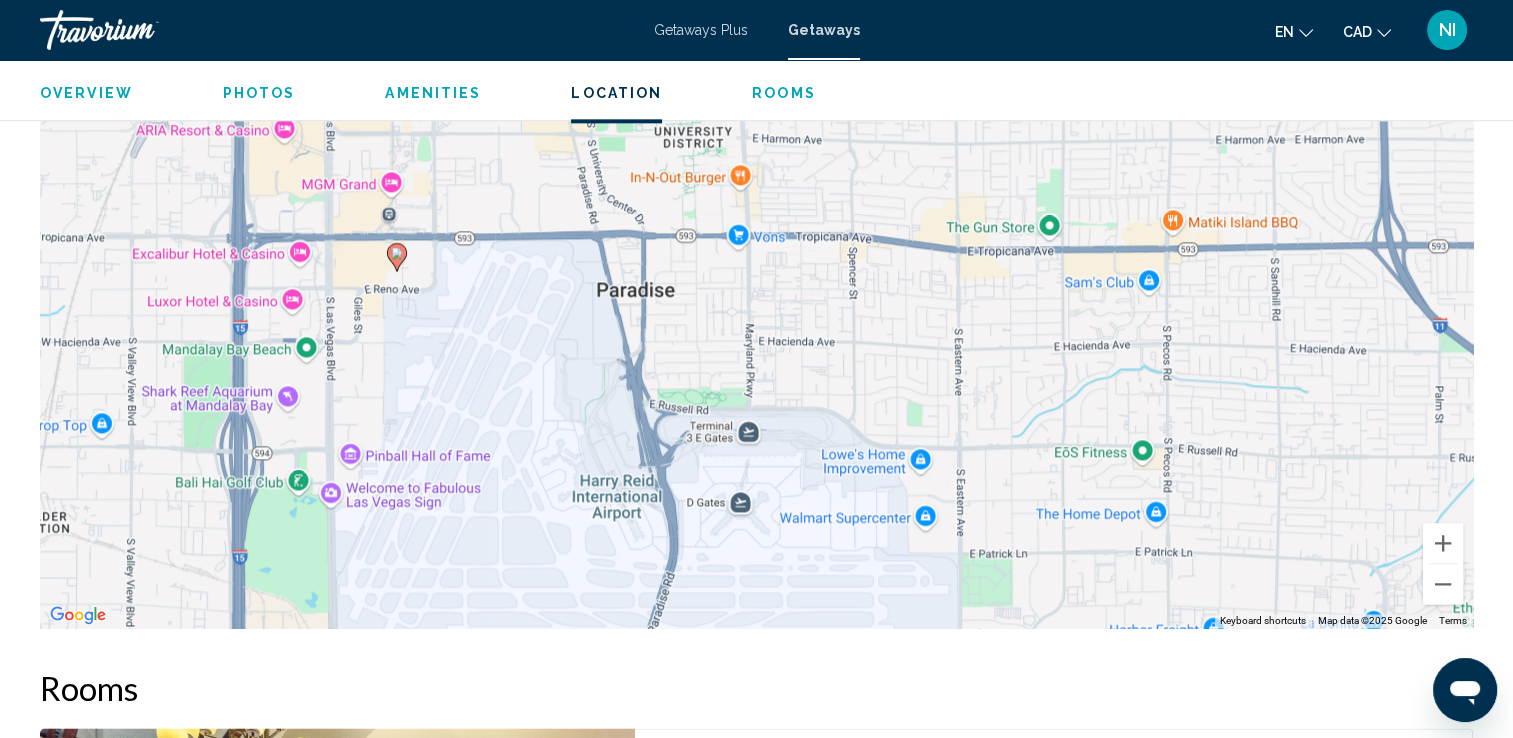 drag, startPoint x: 658, startPoint y: 302, endPoint x: 492, endPoint y: 597, distance: 338.49814 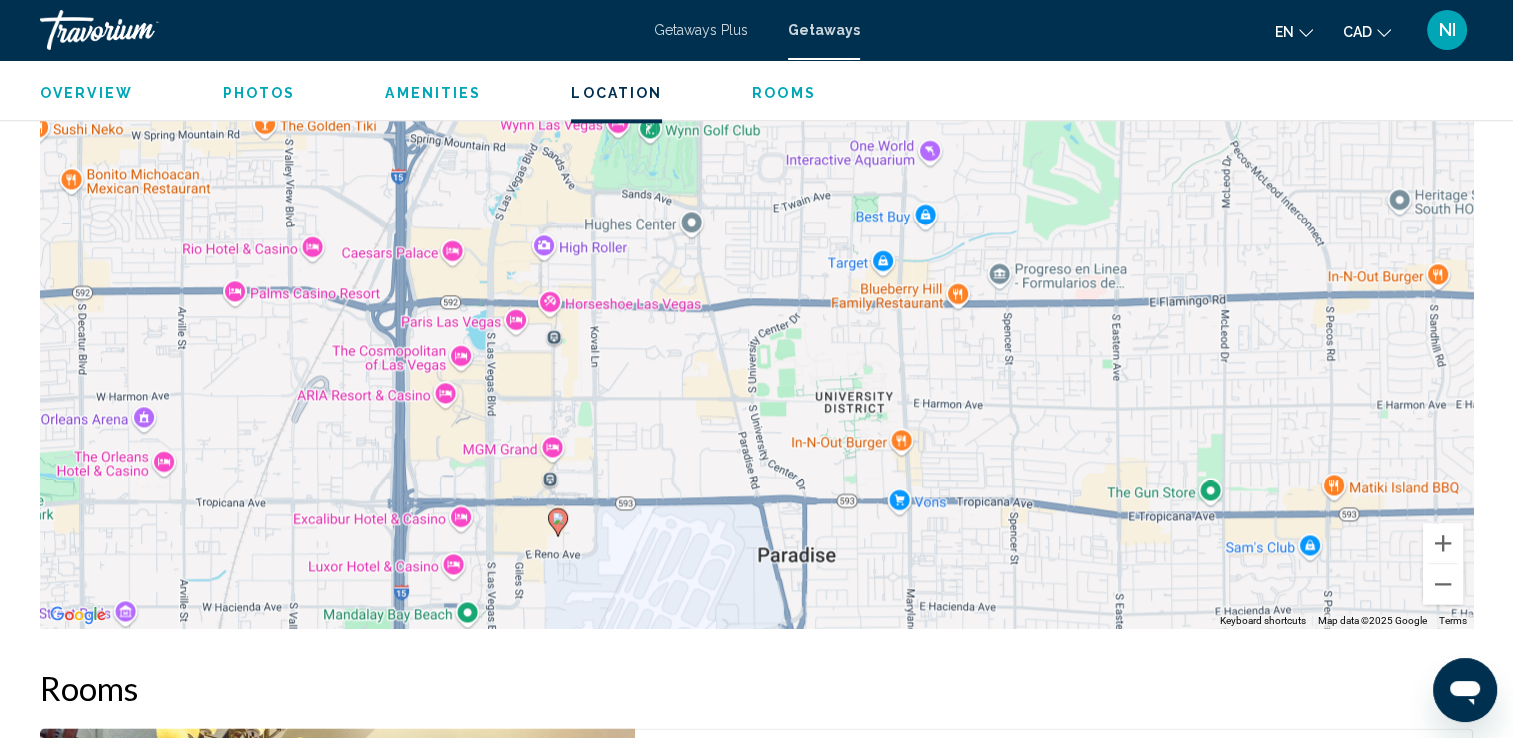 drag, startPoint x: 543, startPoint y: 358, endPoint x: 694, endPoint y: 578, distance: 266.83514 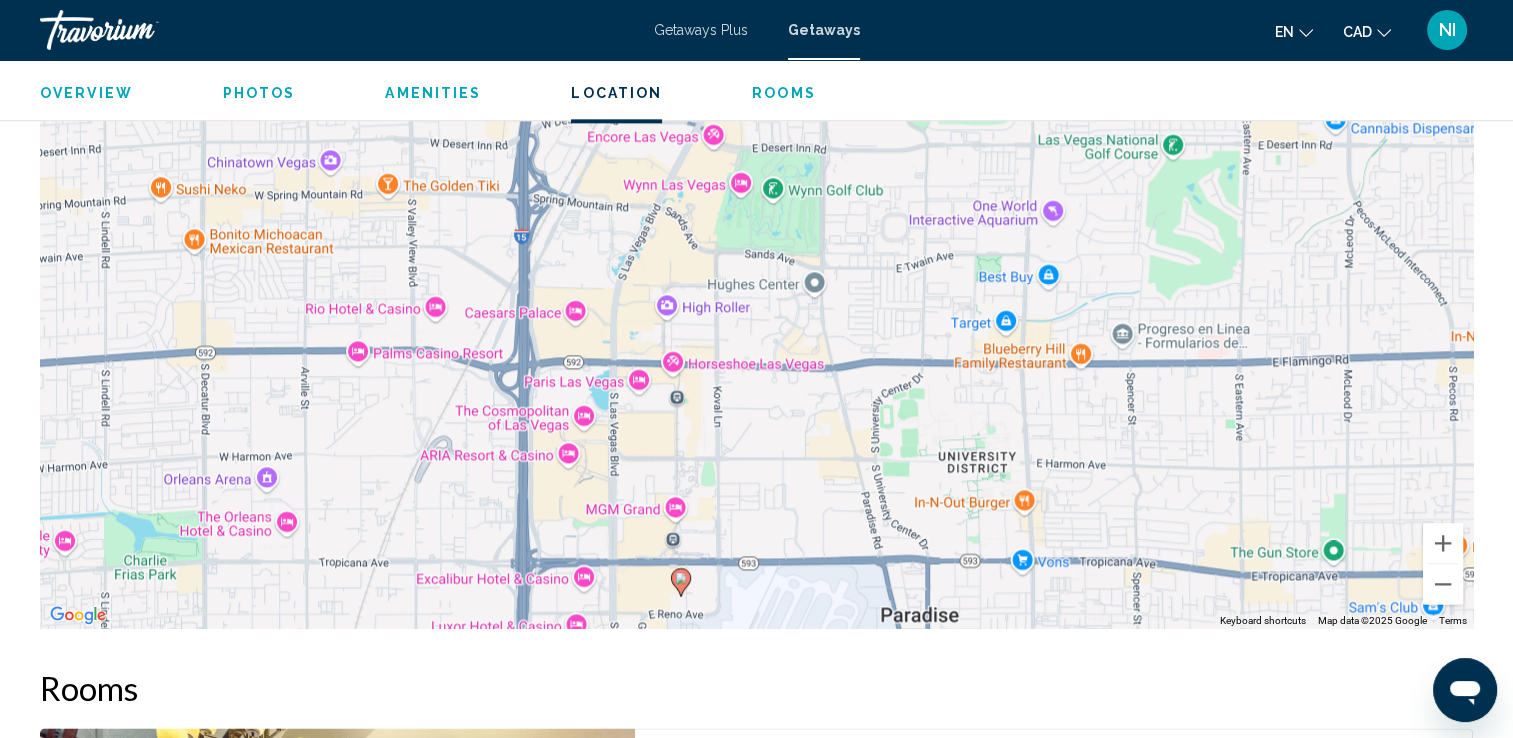 drag, startPoint x: 604, startPoint y: 372, endPoint x: 718, endPoint y: 432, distance: 128.82547 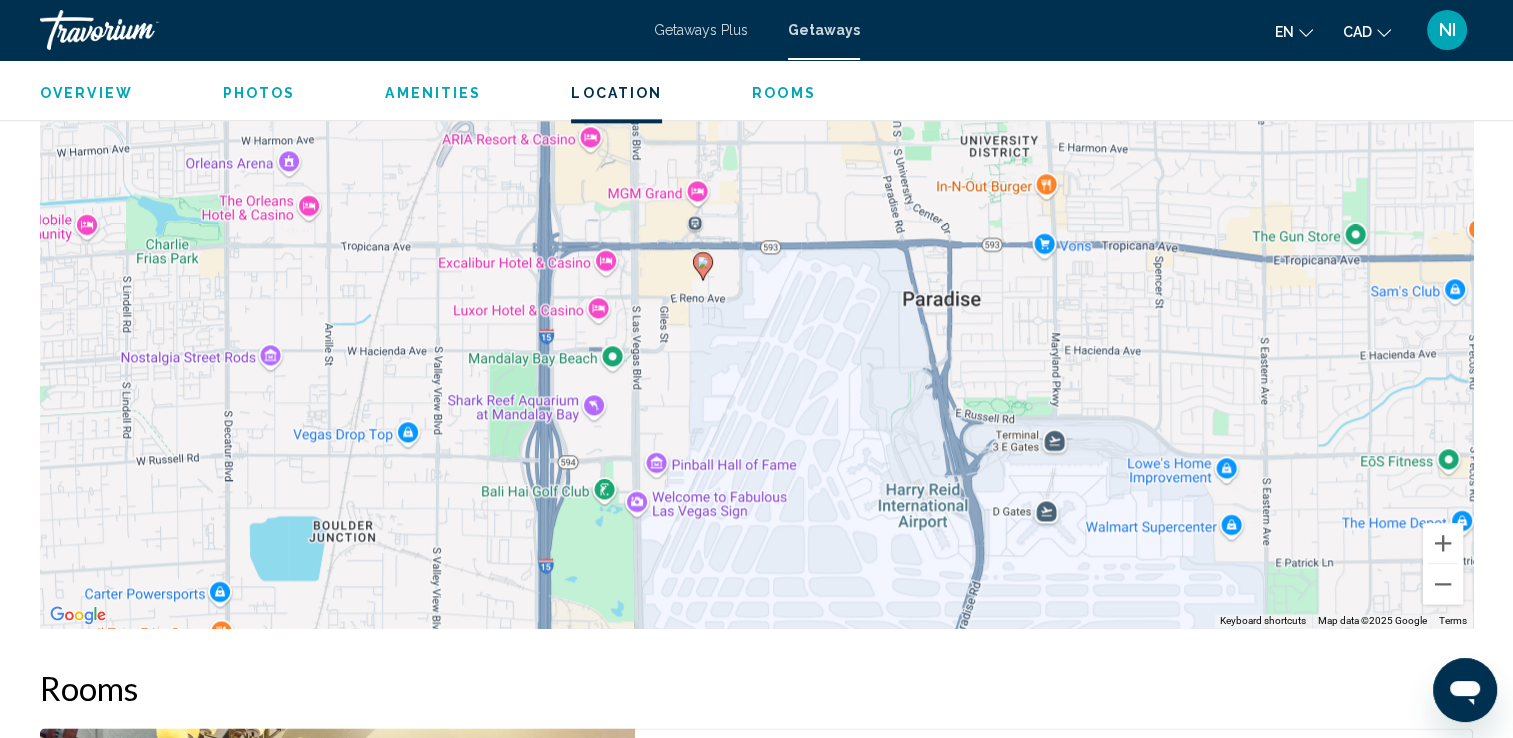 drag, startPoint x: 684, startPoint y: 459, endPoint x: 706, endPoint y: 138, distance: 321.75302 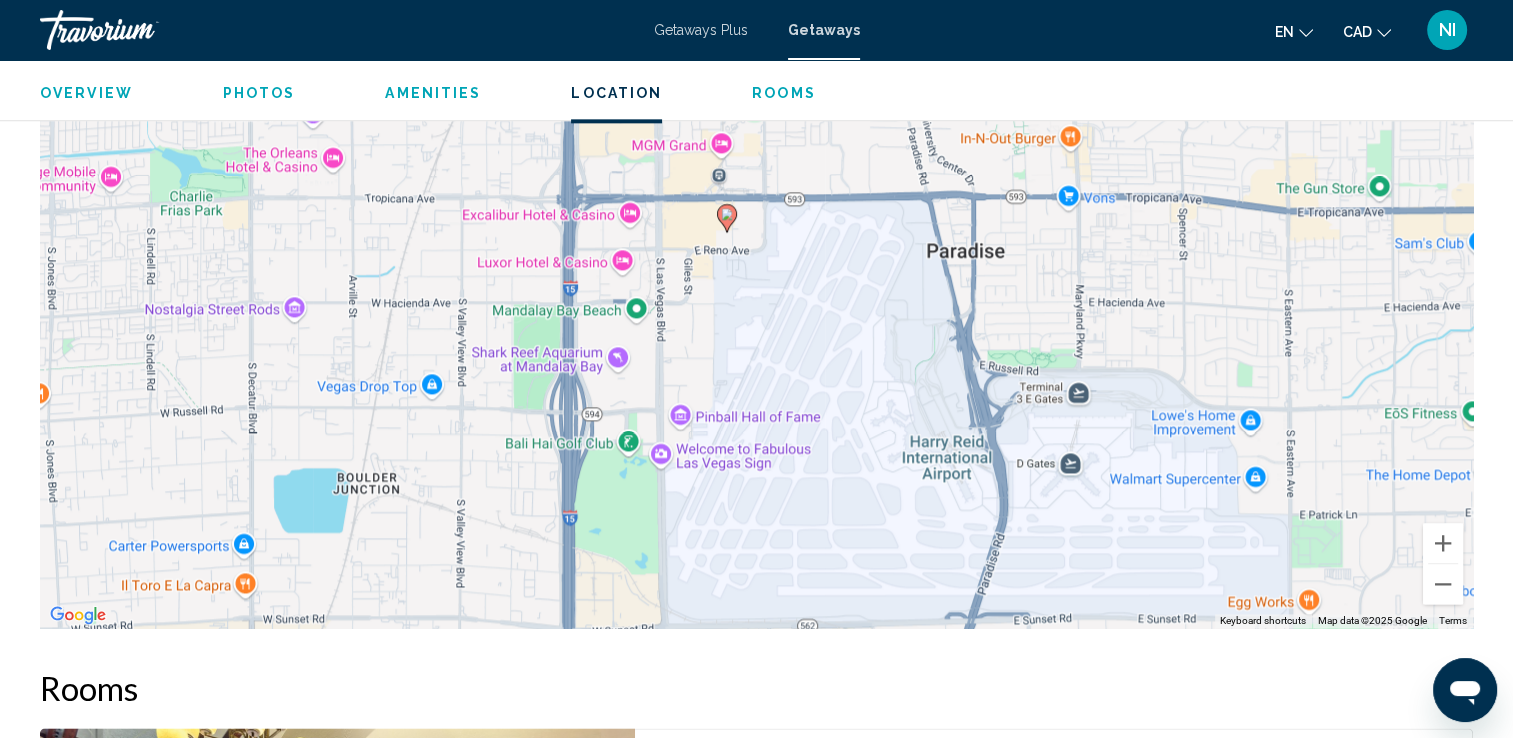 drag, startPoint x: 593, startPoint y: 477, endPoint x: 617, endPoint y: 427, distance: 55.461697 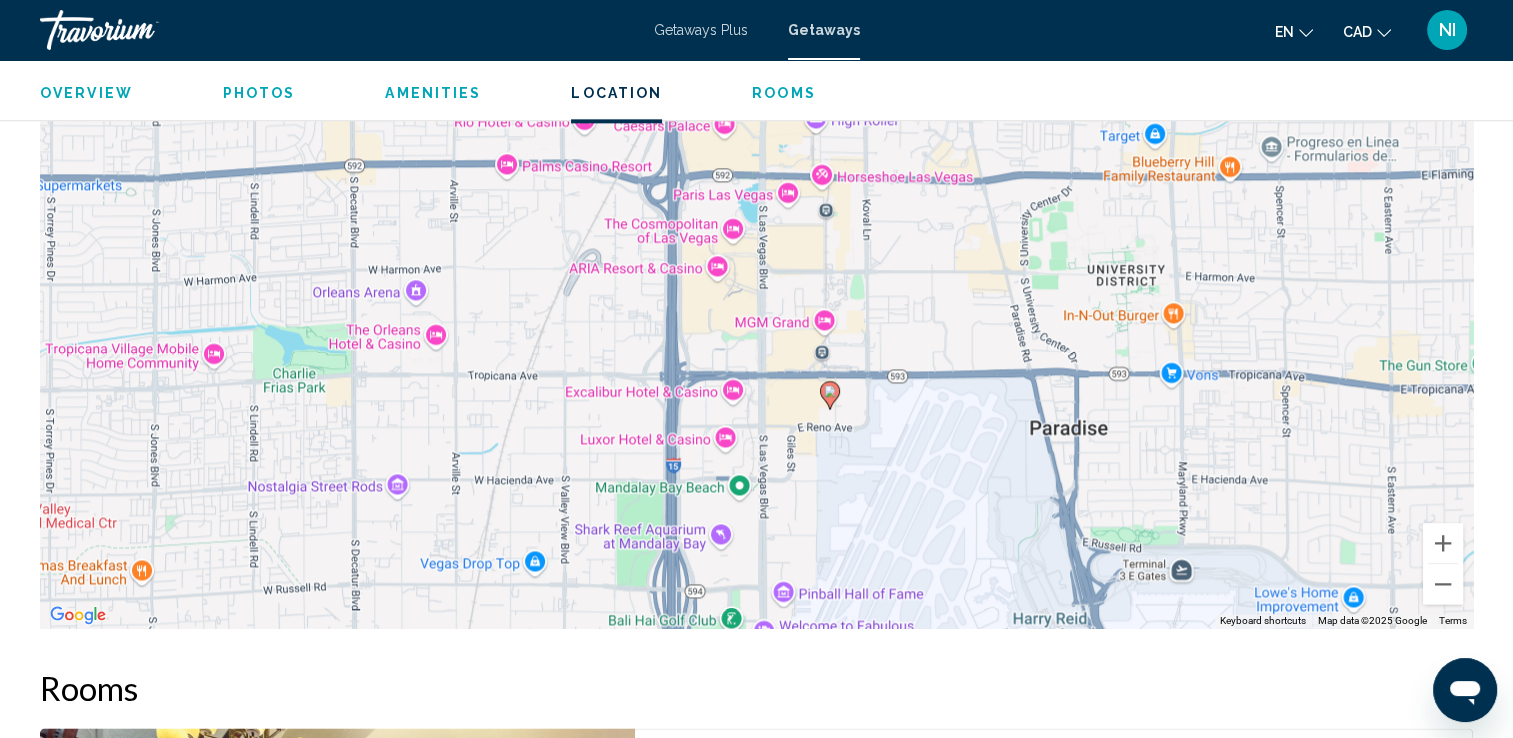drag, startPoint x: 487, startPoint y: 294, endPoint x: 583, endPoint y: 458, distance: 190.03157 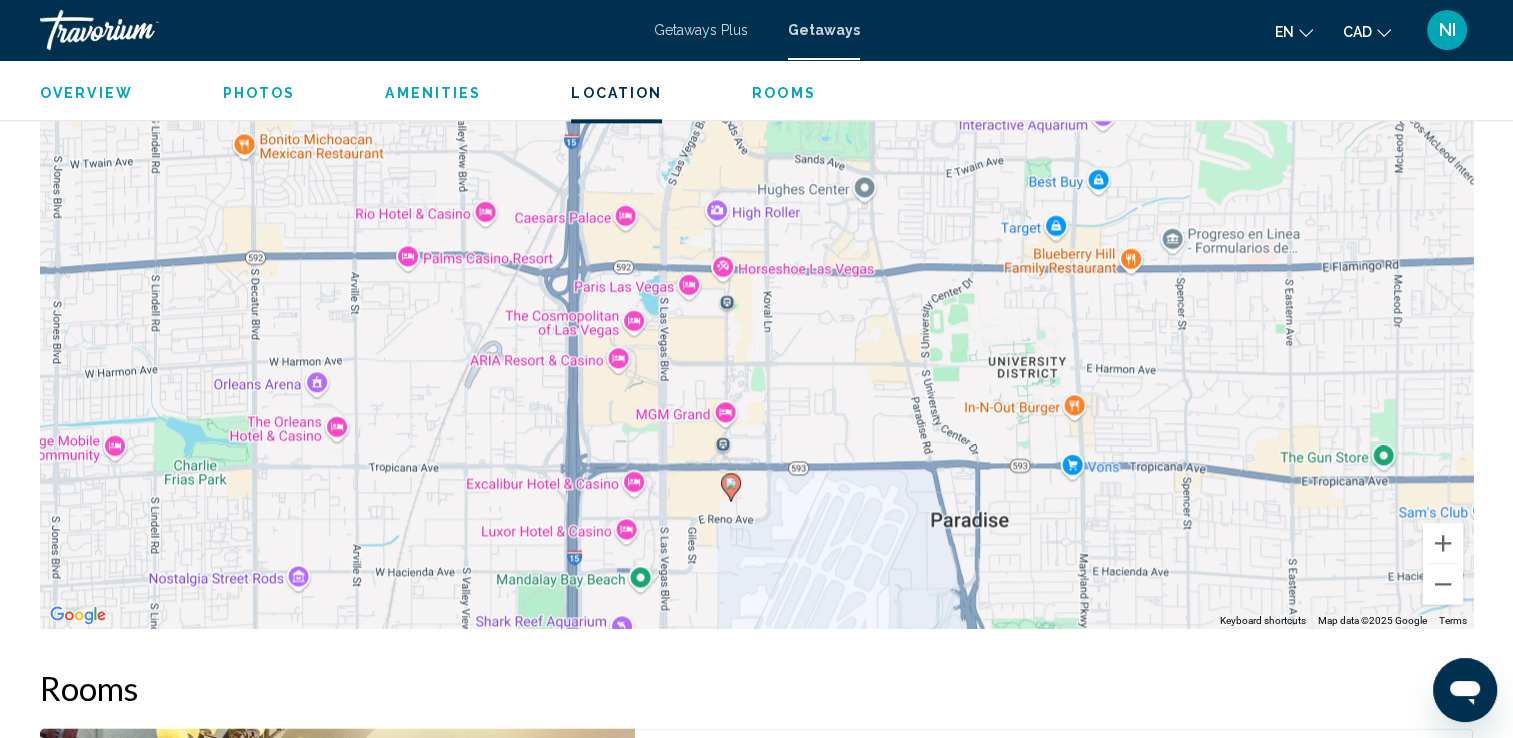 drag, startPoint x: 695, startPoint y: 353, endPoint x: 634, endPoint y: 406, distance: 80.80842 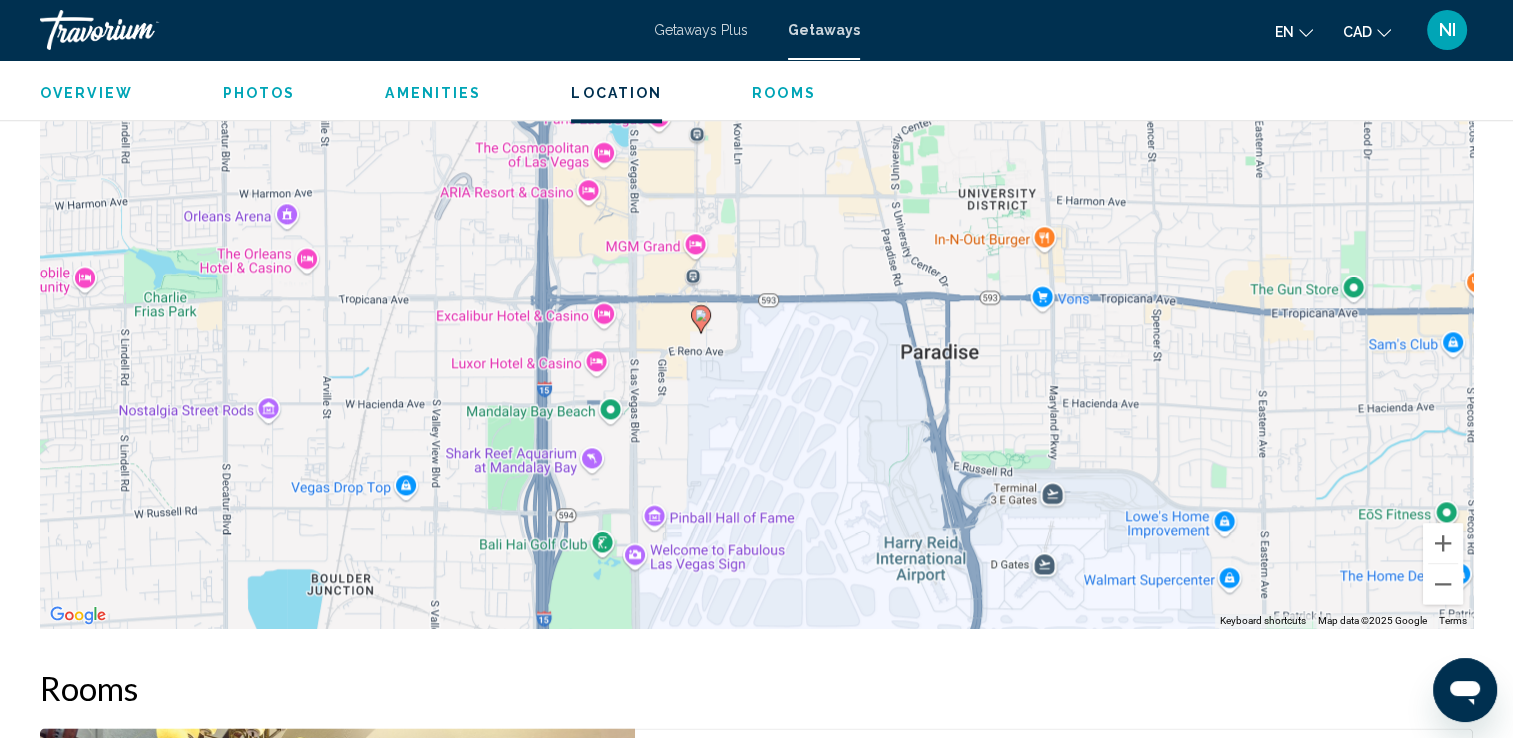 drag, startPoint x: 364, startPoint y: 418, endPoint x: 347, endPoint y: 172, distance: 246.5867 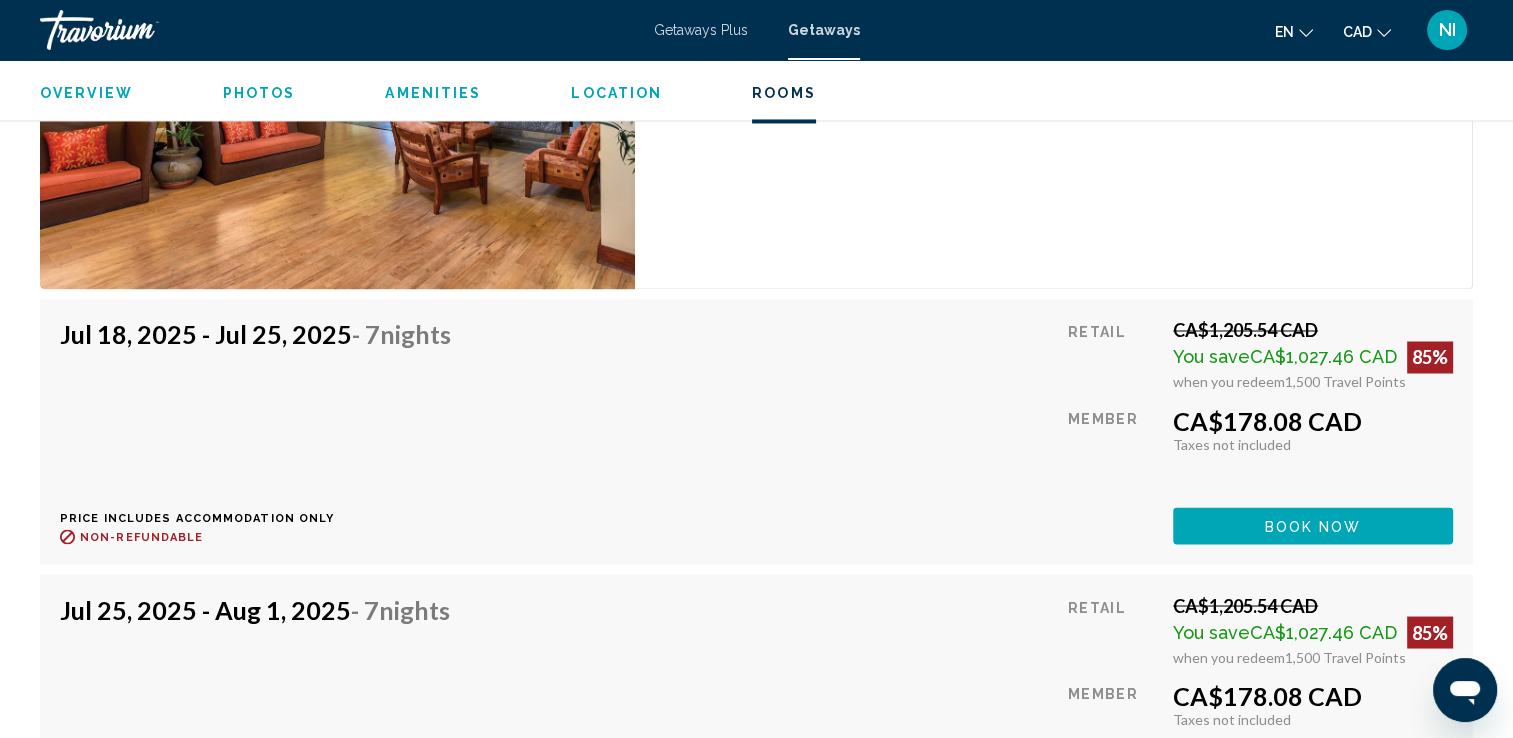 scroll, scrollTop: 3600, scrollLeft: 0, axis: vertical 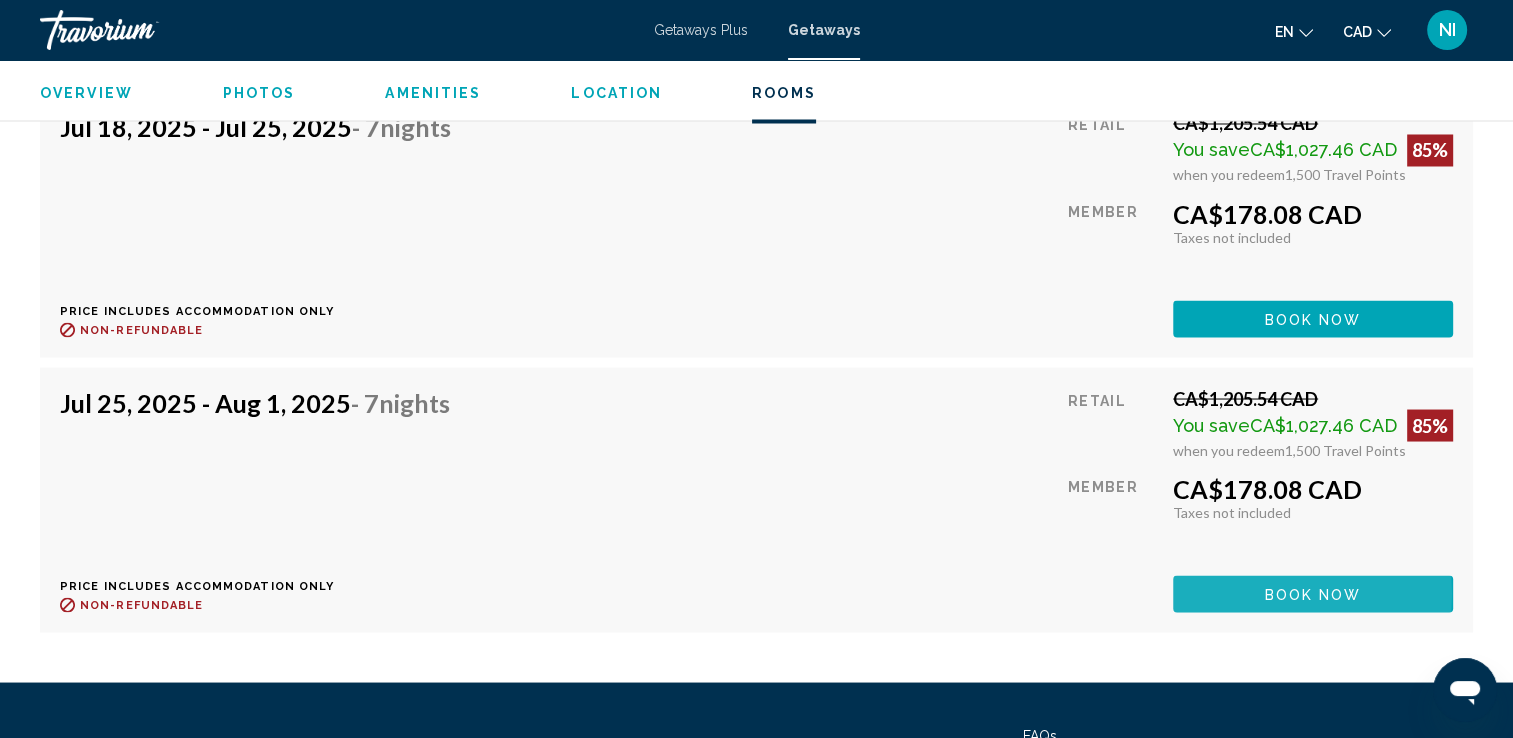 click on "Book now" at bounding box center [1313, 594] 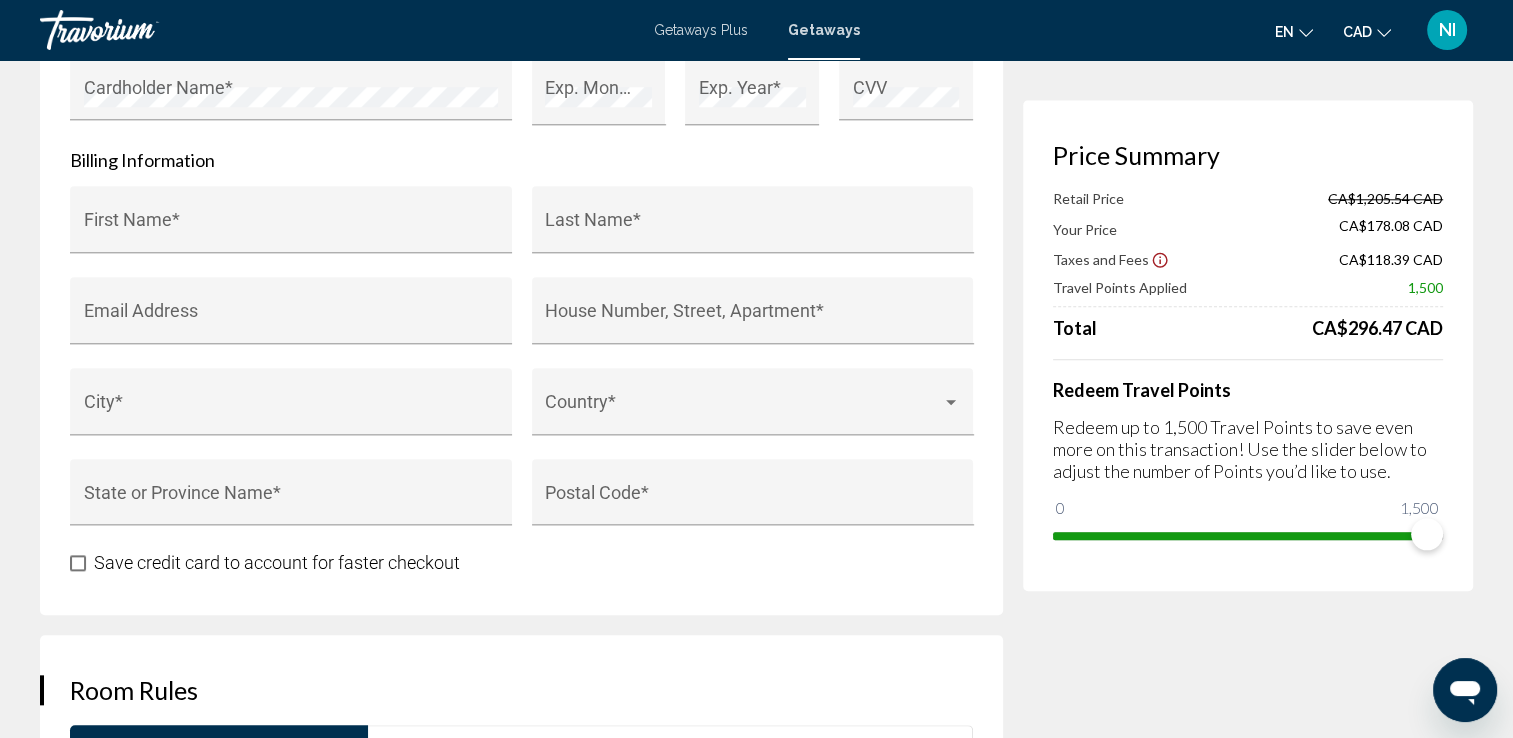 scroll, scrollTop: 1900, scrollLeft: 0, axis: vertical 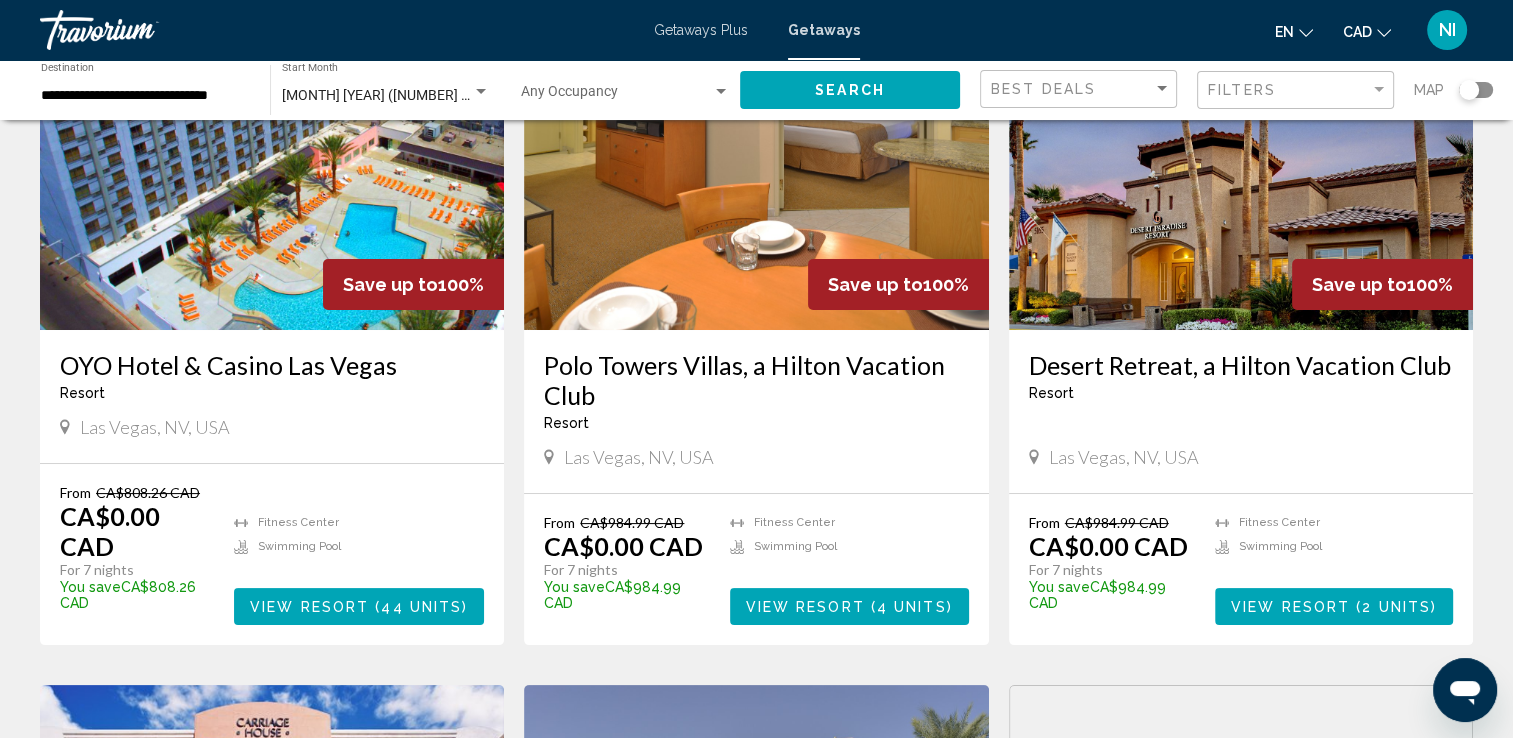 click on "View Resort" at bounding box center [309, 607] 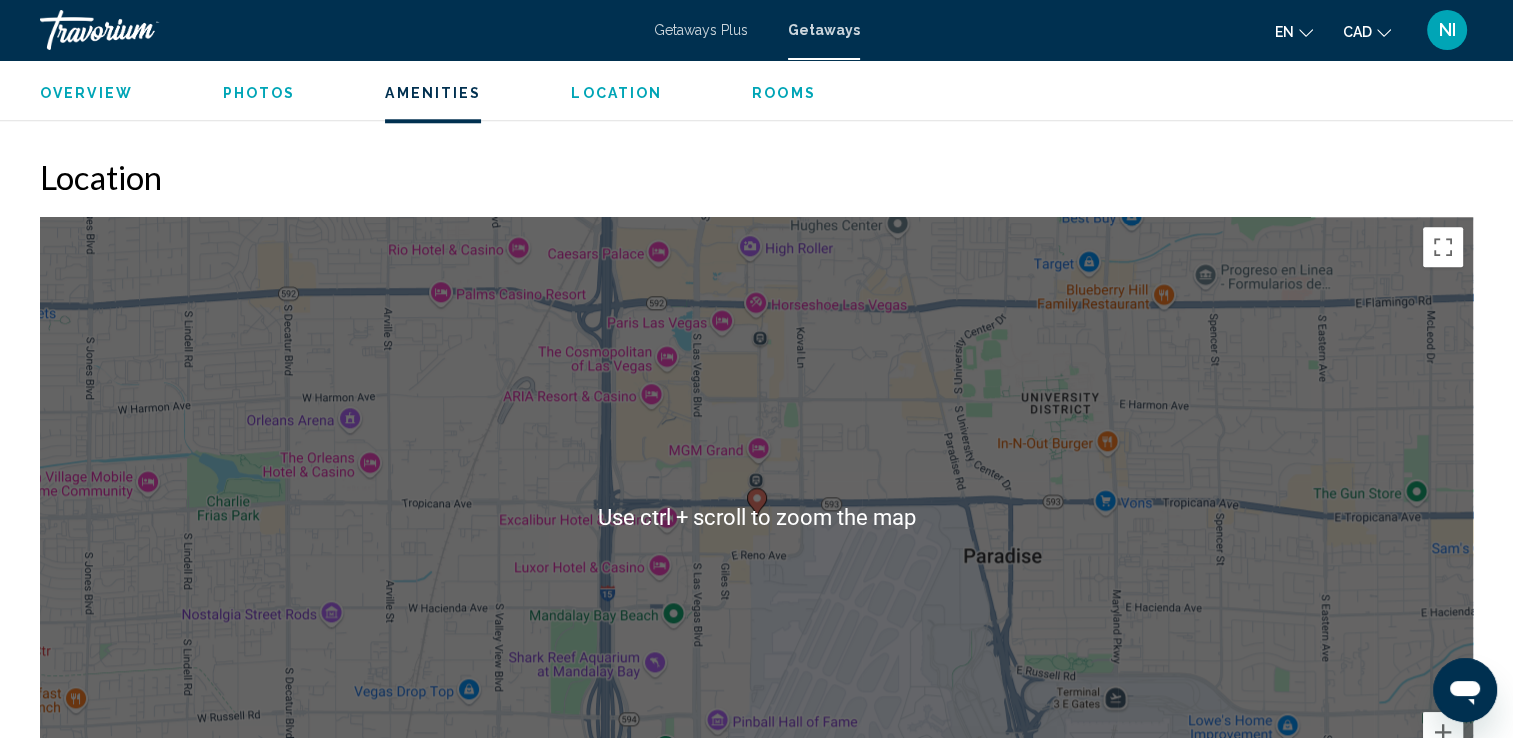 scroll, scrollTop: 2000, scrollLeft: 0, axis: vertical 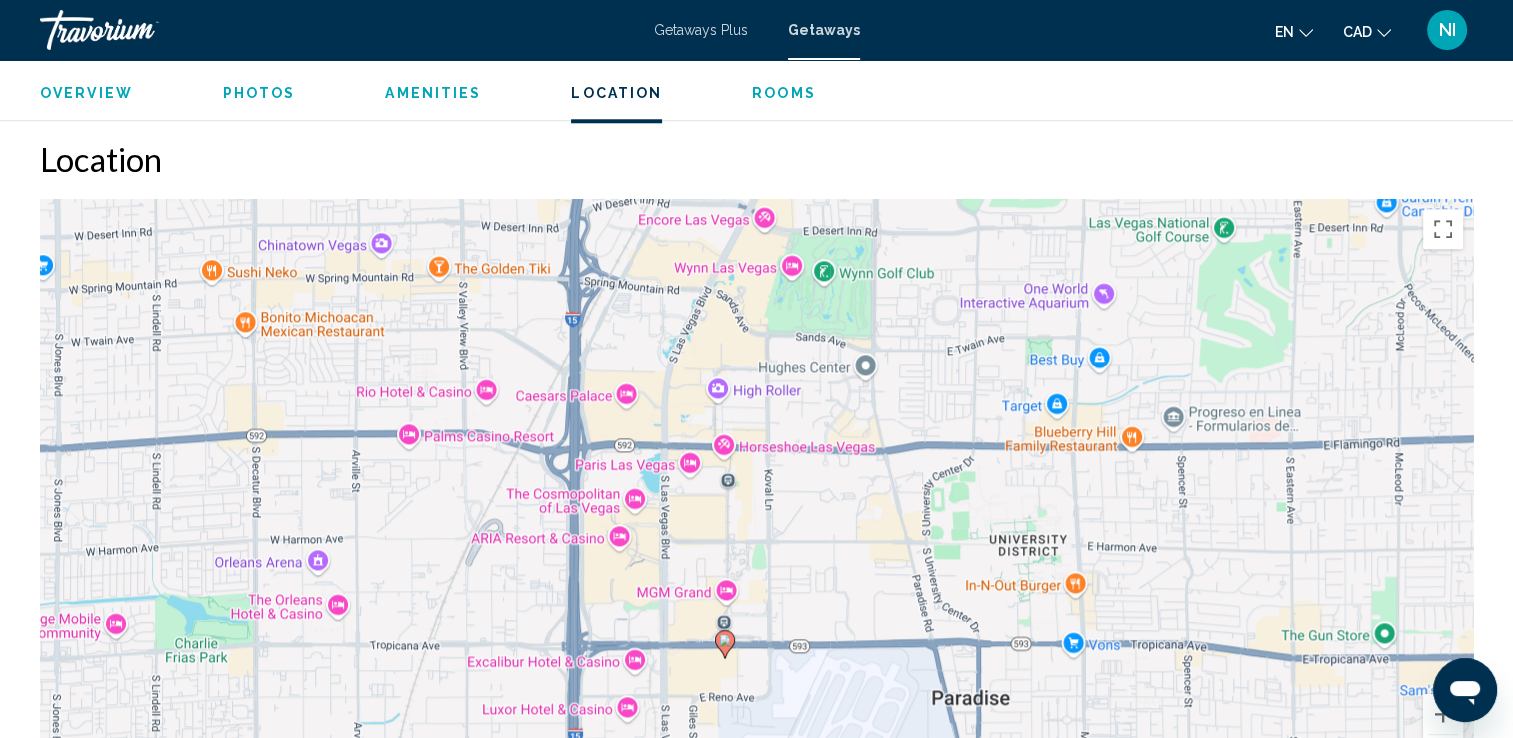 drag, startPoint x: 748, startPoint y: 368, endPoint x: 716, endPoint y: 510, distance: 145.56099 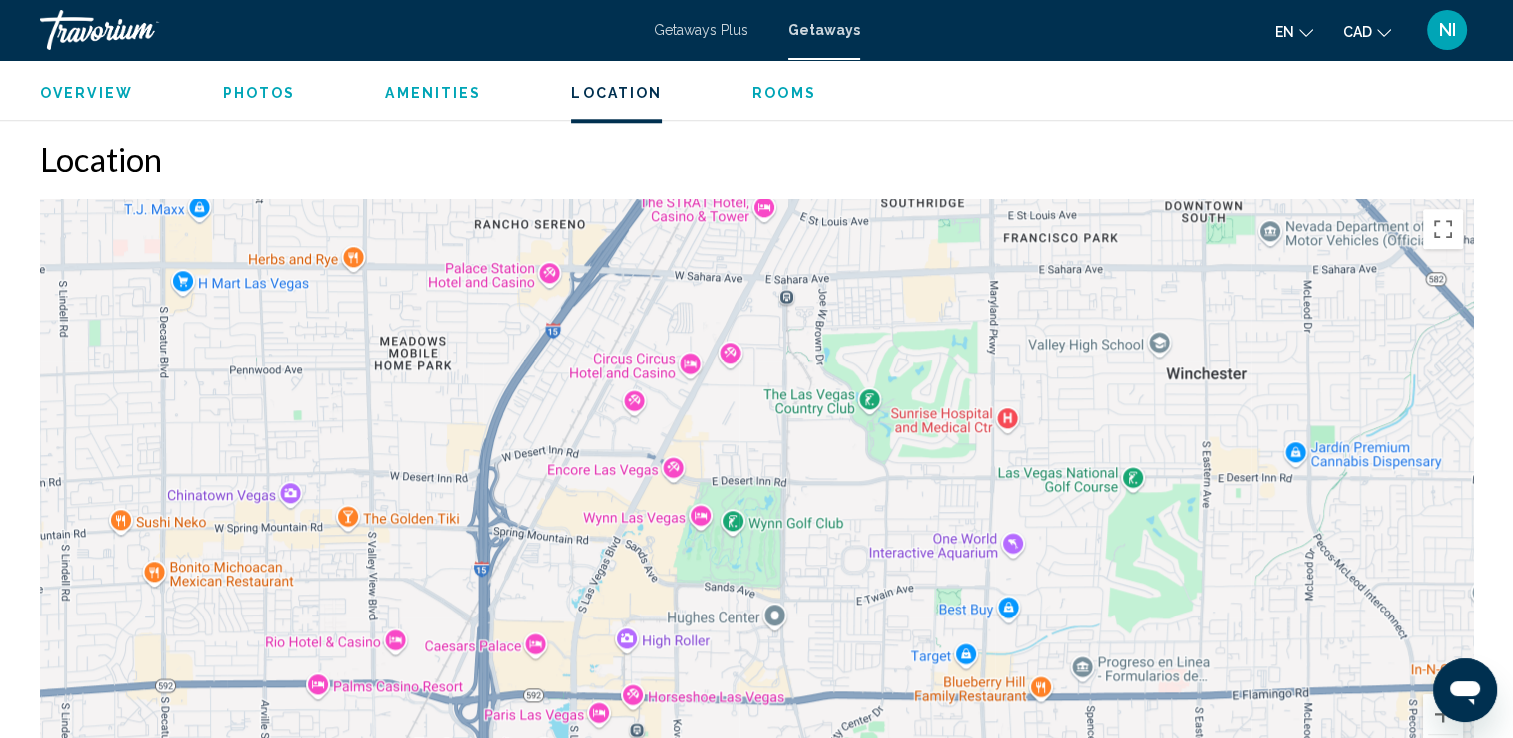 drag, startPoint x: 772, startPoint y: 373, endPoint x: 686, endPoint y: 590, distance: 233.42023 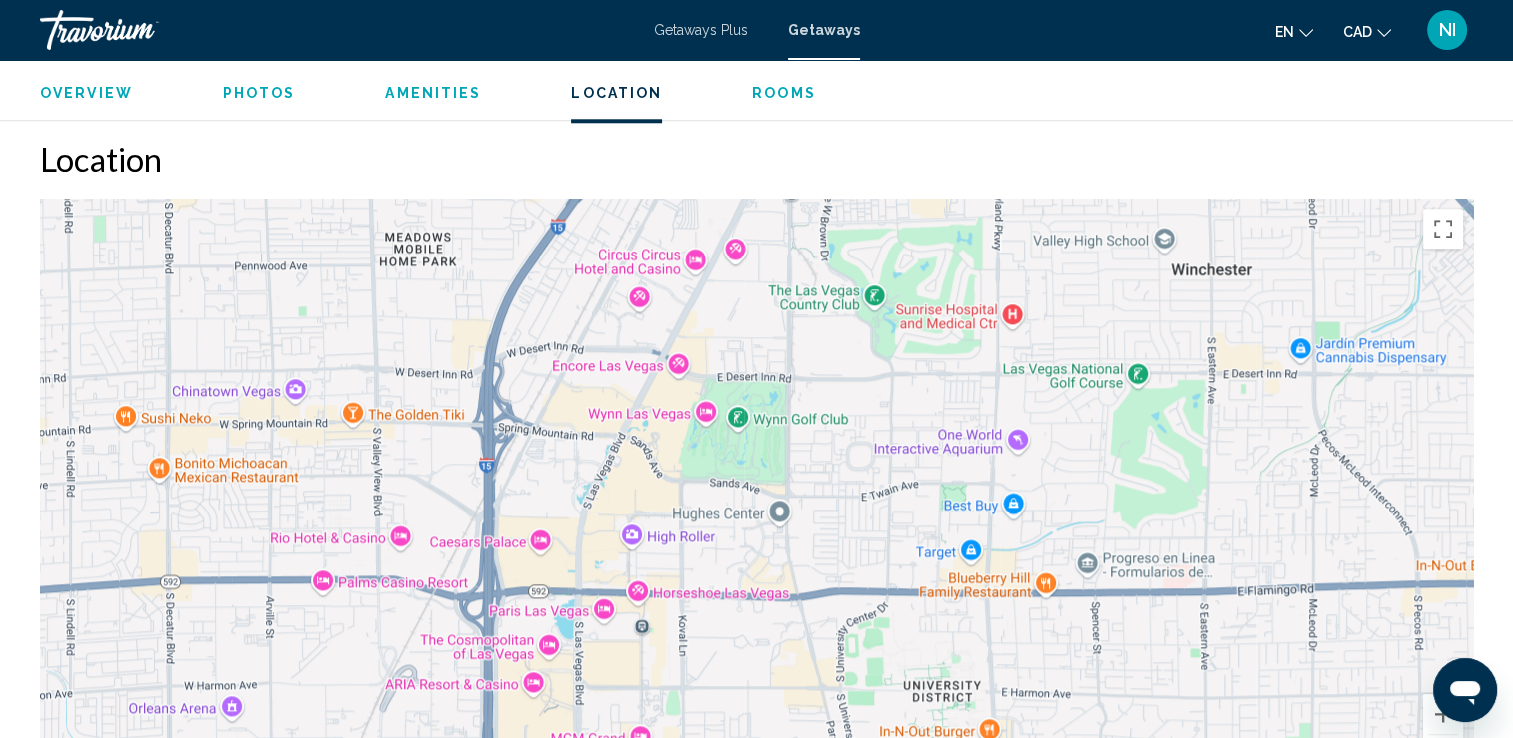 drag, startPoint x: 708, startPoint y: 504, endPoint x: 711, endPoint y: 417, distance: 87.05171 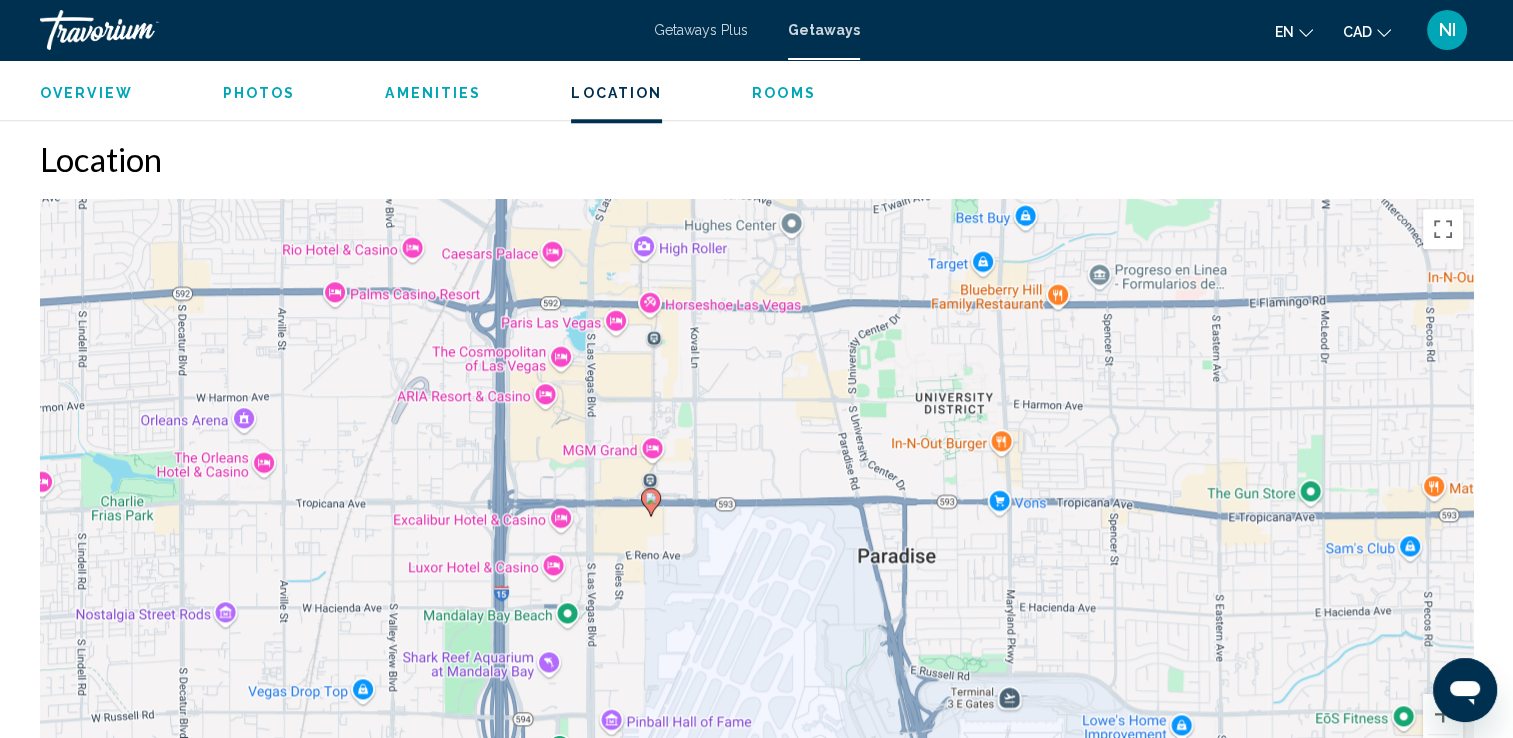 drag, startPoint x: 661, startPoint y: 466, endPoint x: 674, endPoint y: 205, distance: 261.32355 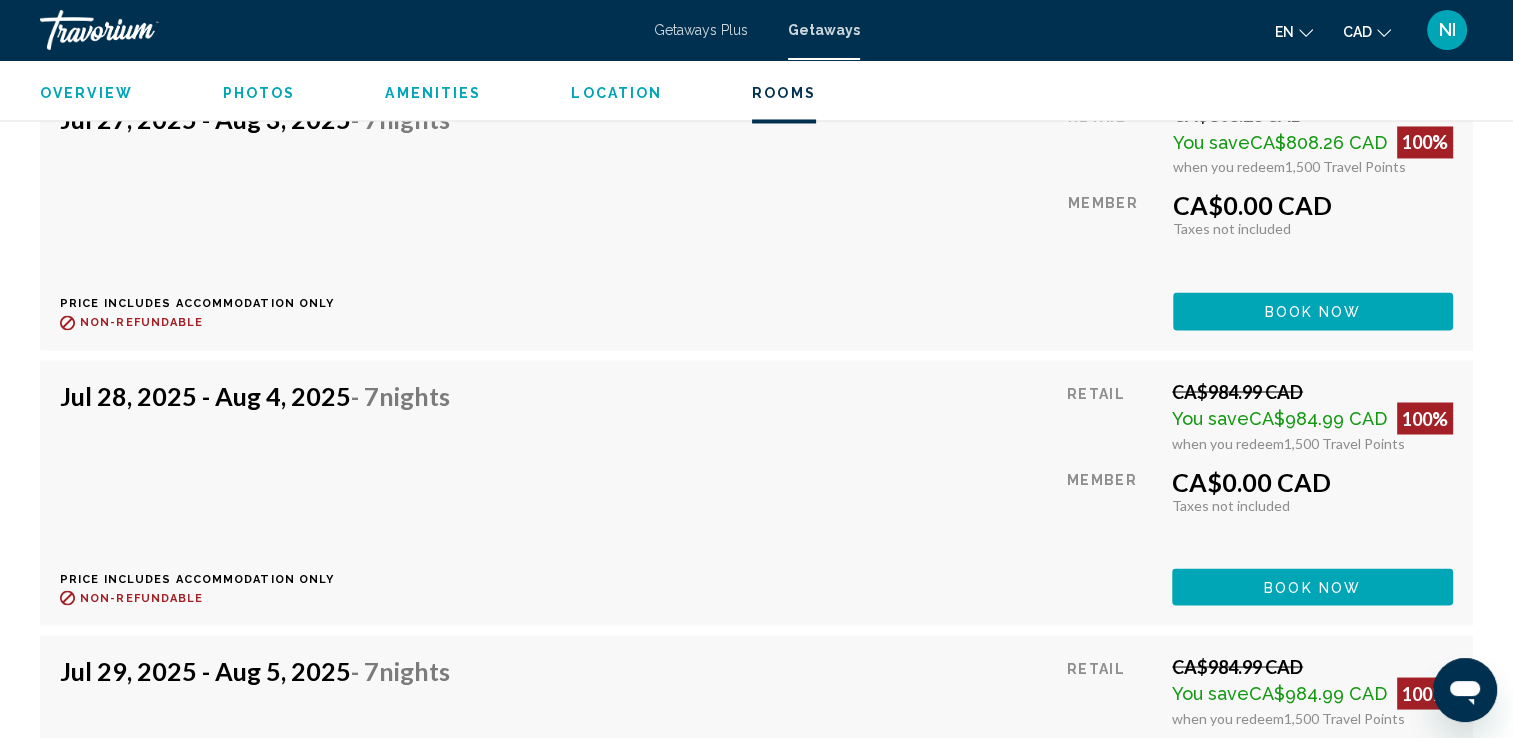scroll, scrollTop: 3295, scrollLeft: 0, axis: vertical 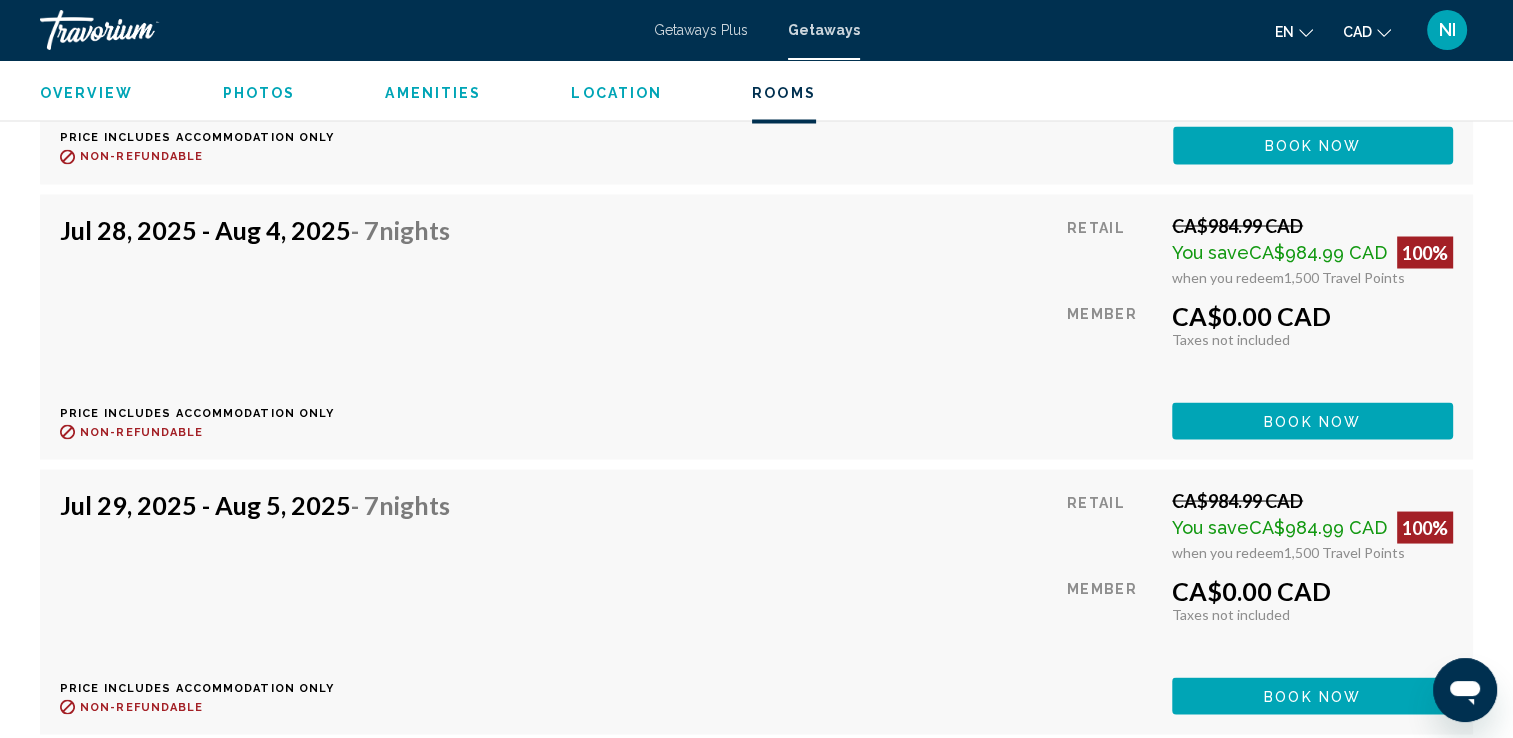 click on "Book now" at bounding box center [1313, 146] 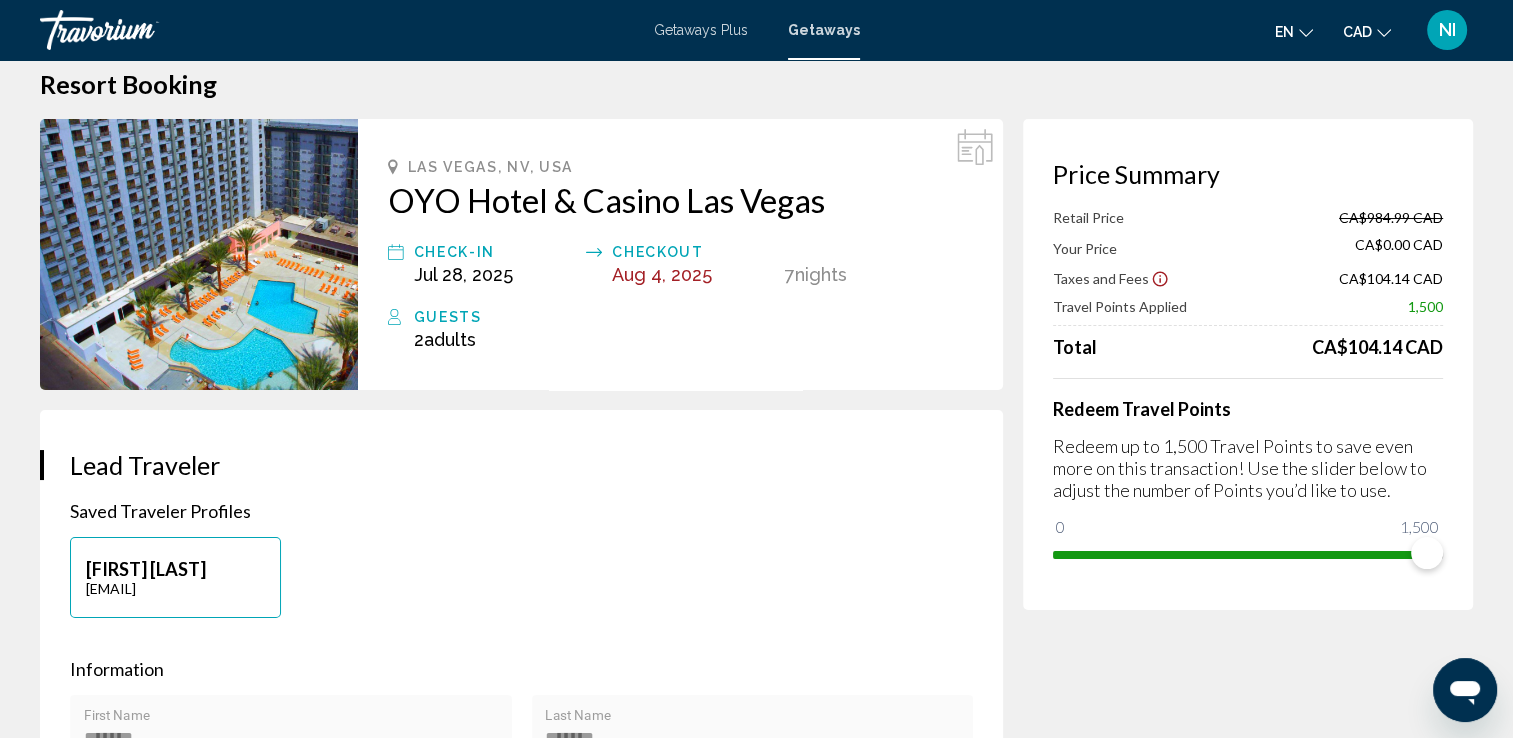 scroll, scrollTop: 0, scrollLeft: 0, axis: both 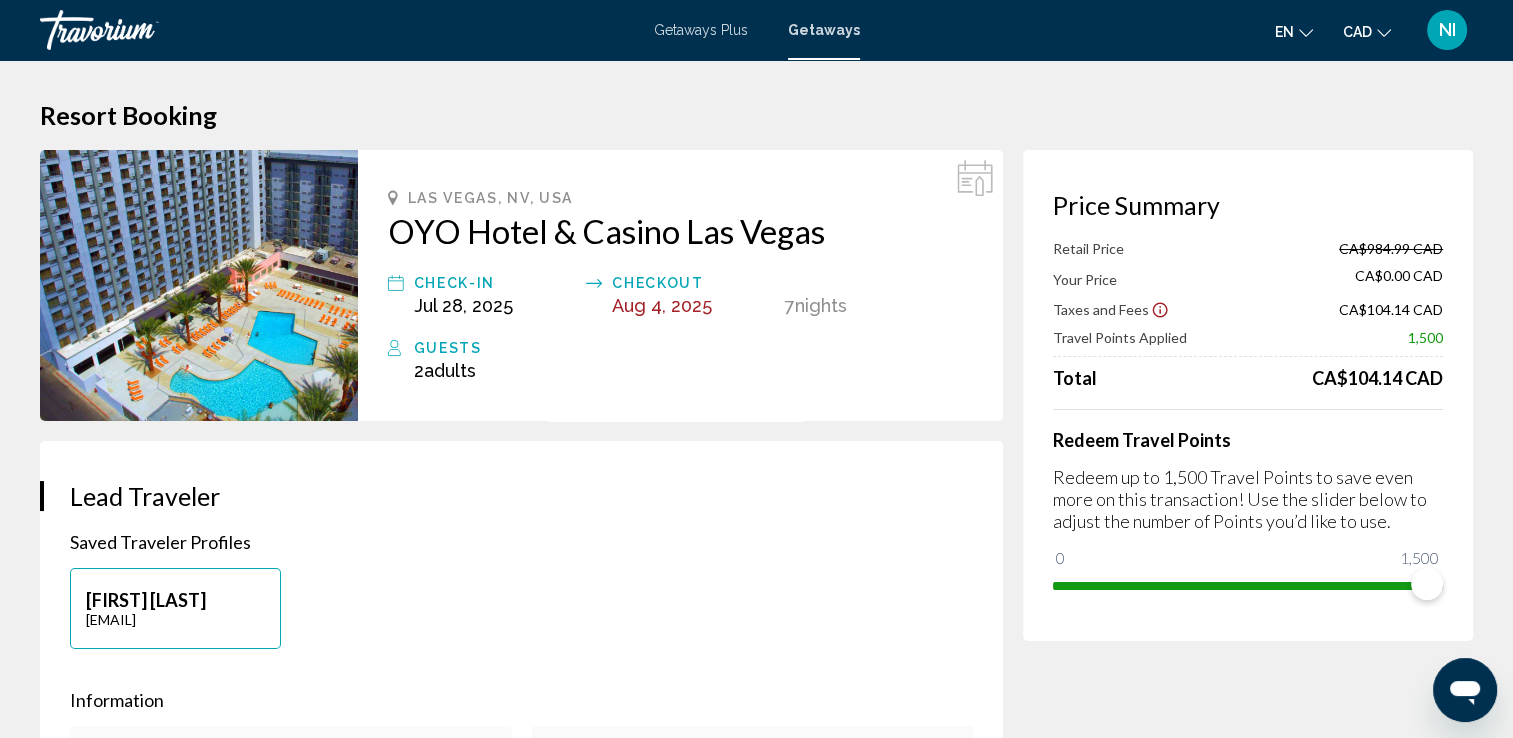 click on "OYO Hotel & Casino Las Vegas" at bounding box center (680, 231) 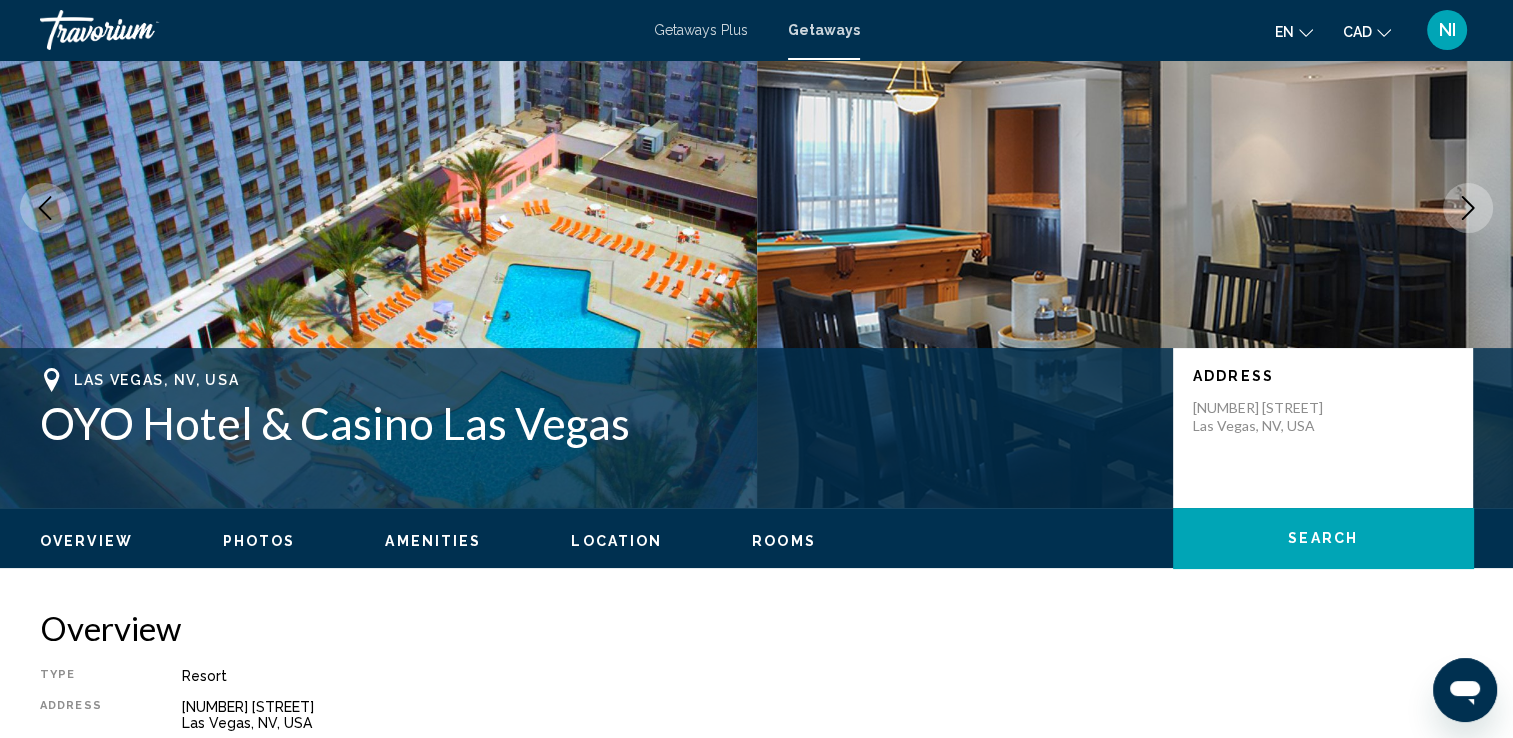 scroll, scrollTop: 0, scrollLeft: 0, axis: both 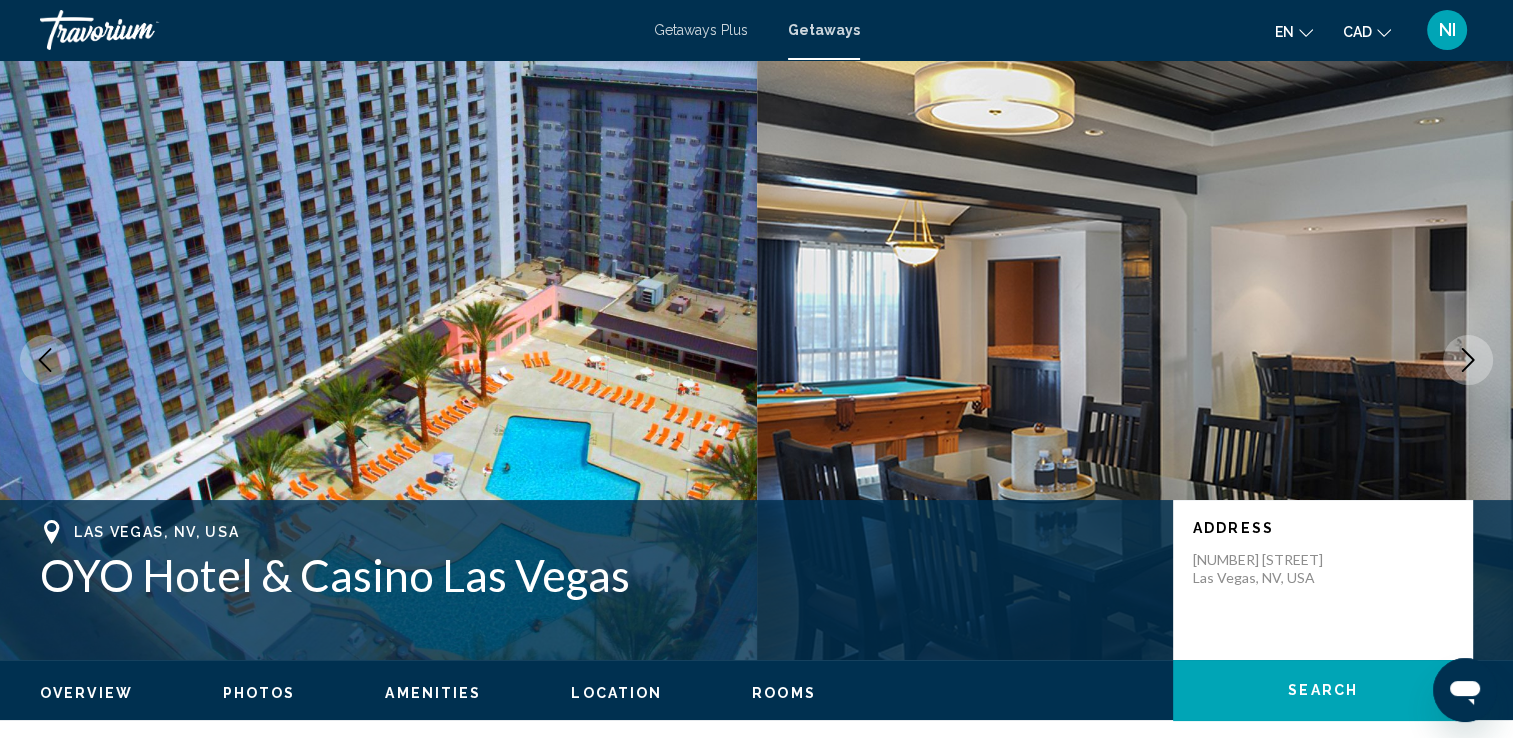 click 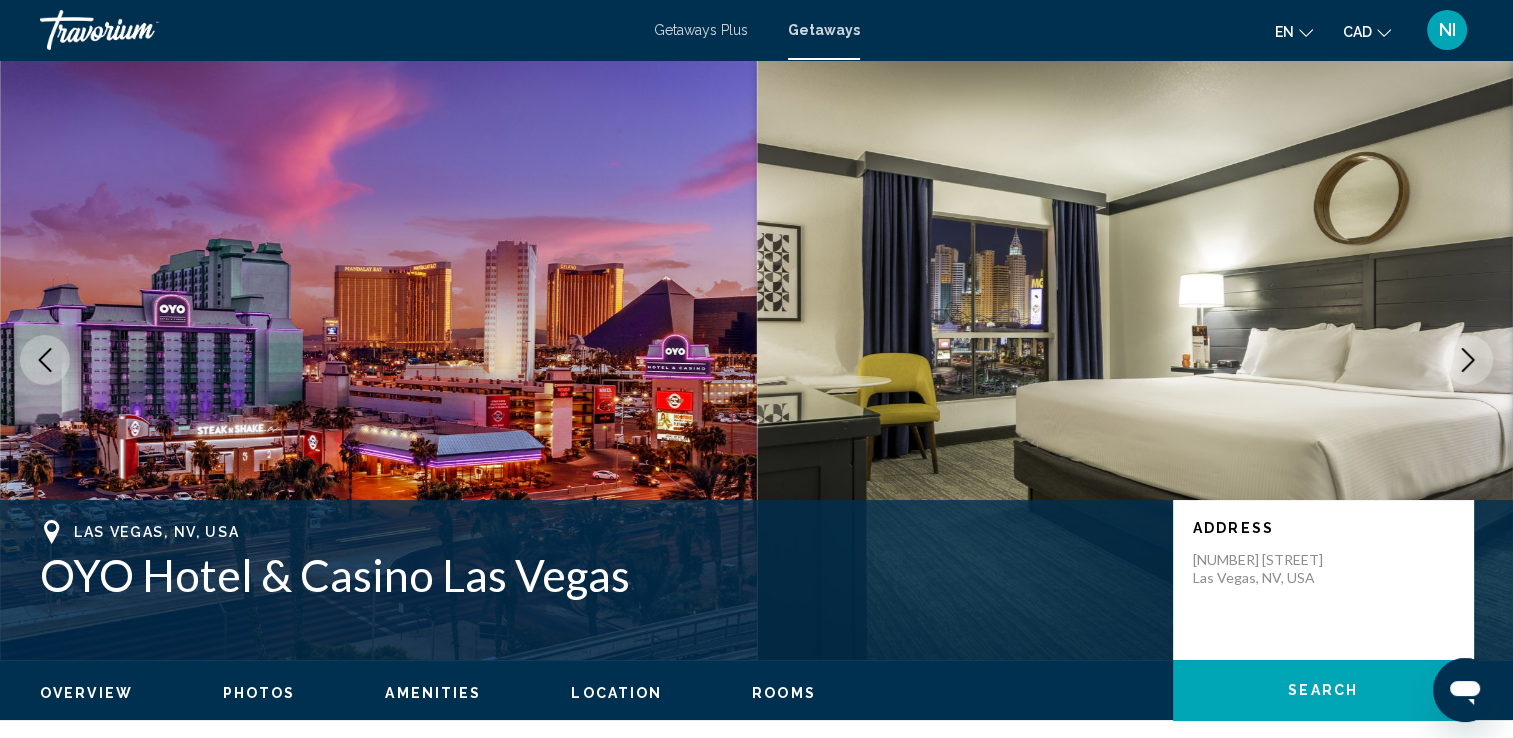 click 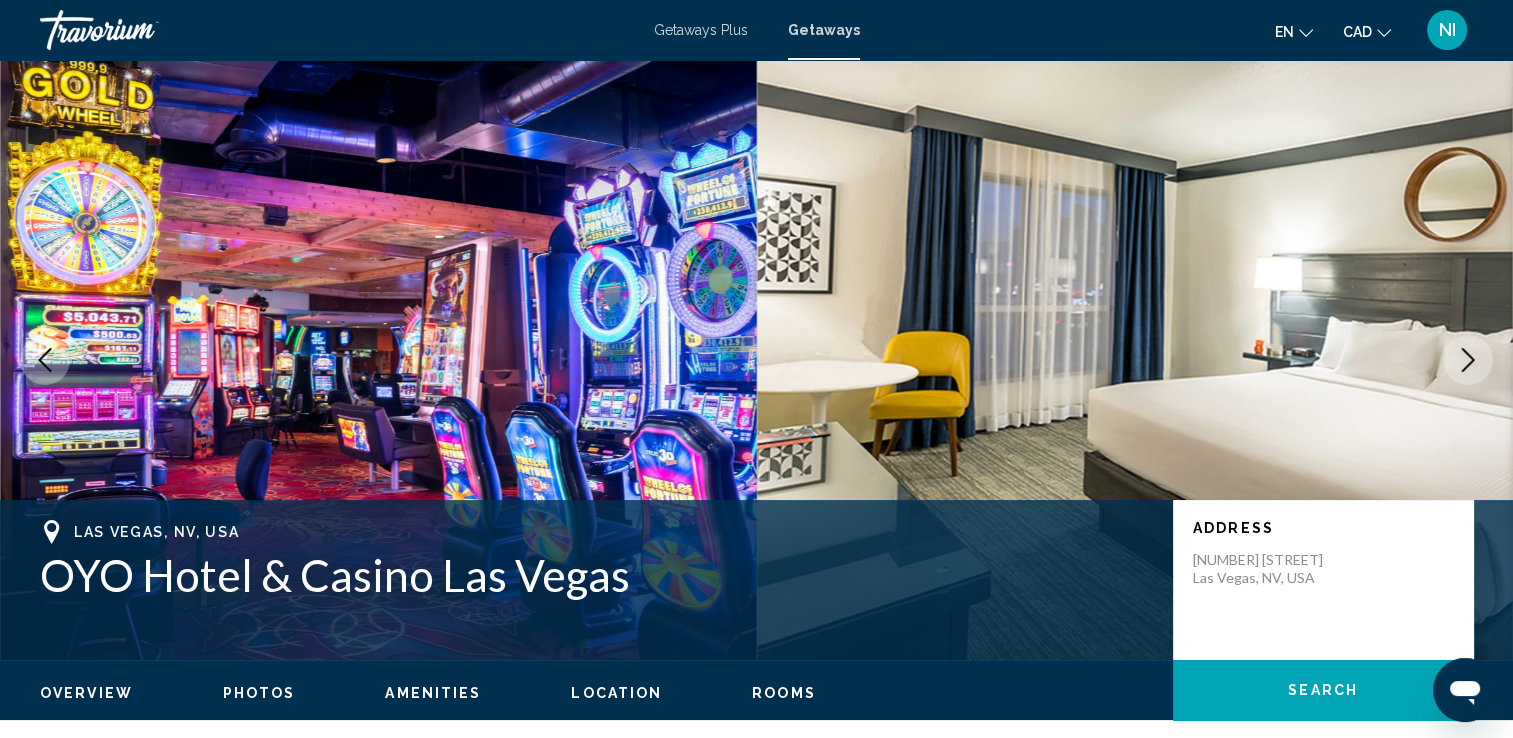 click 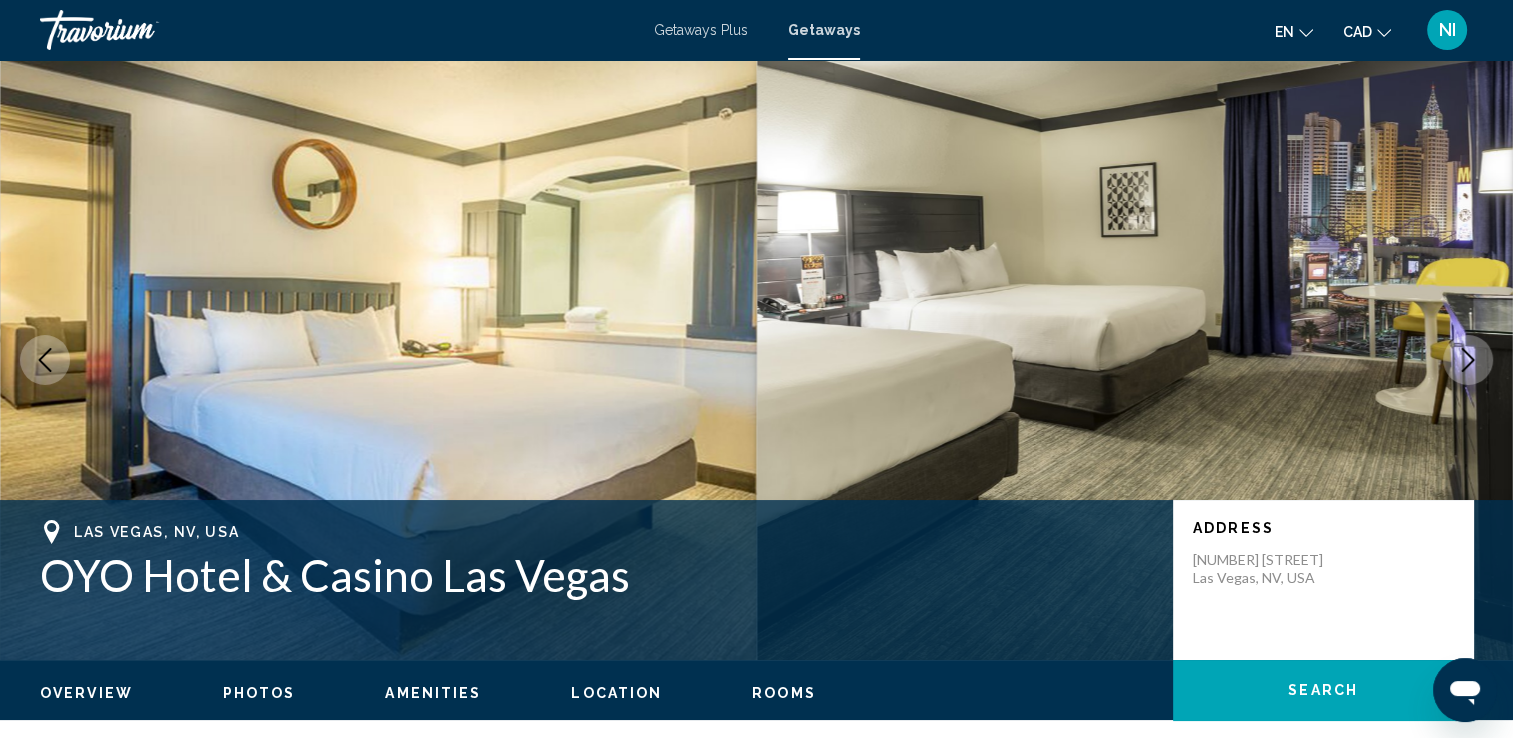 click 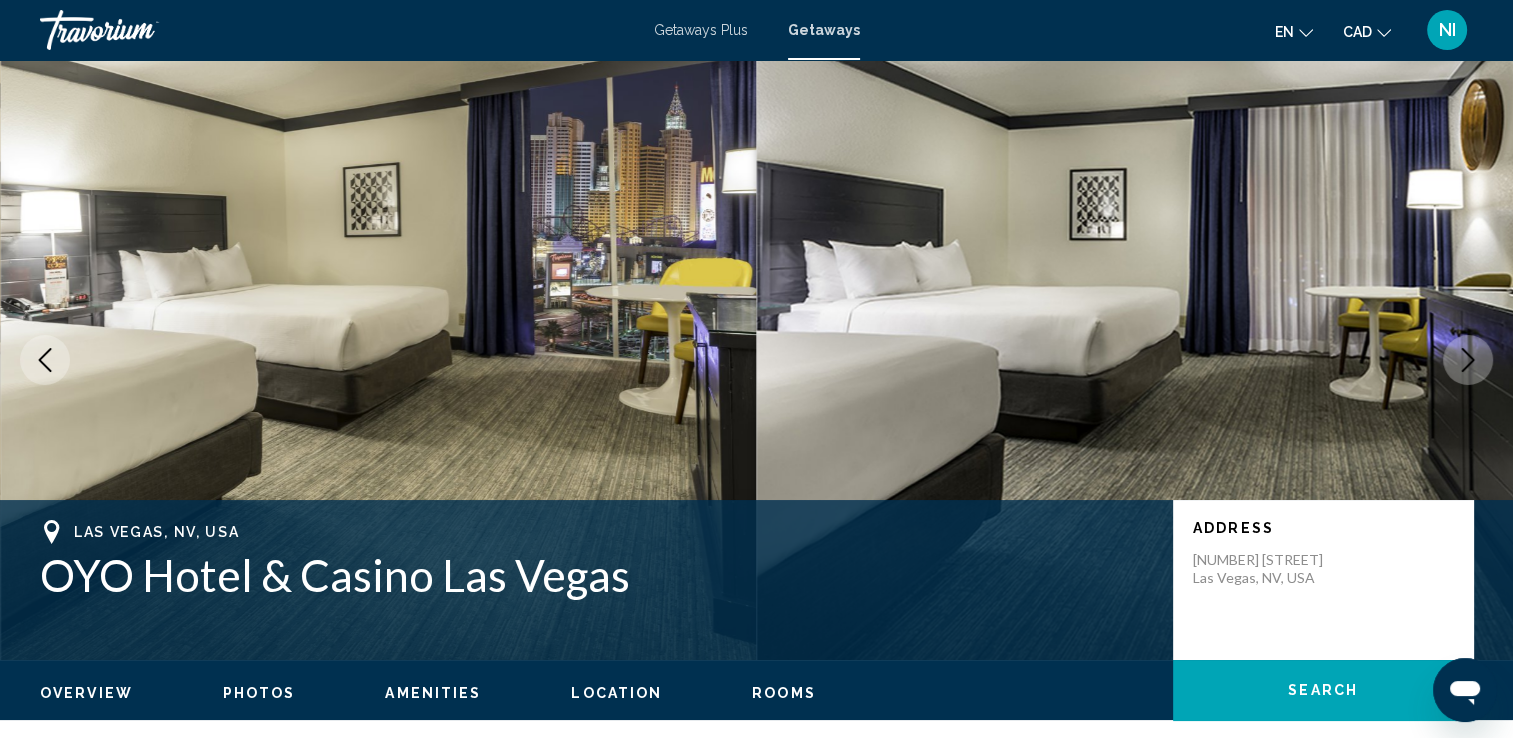 click 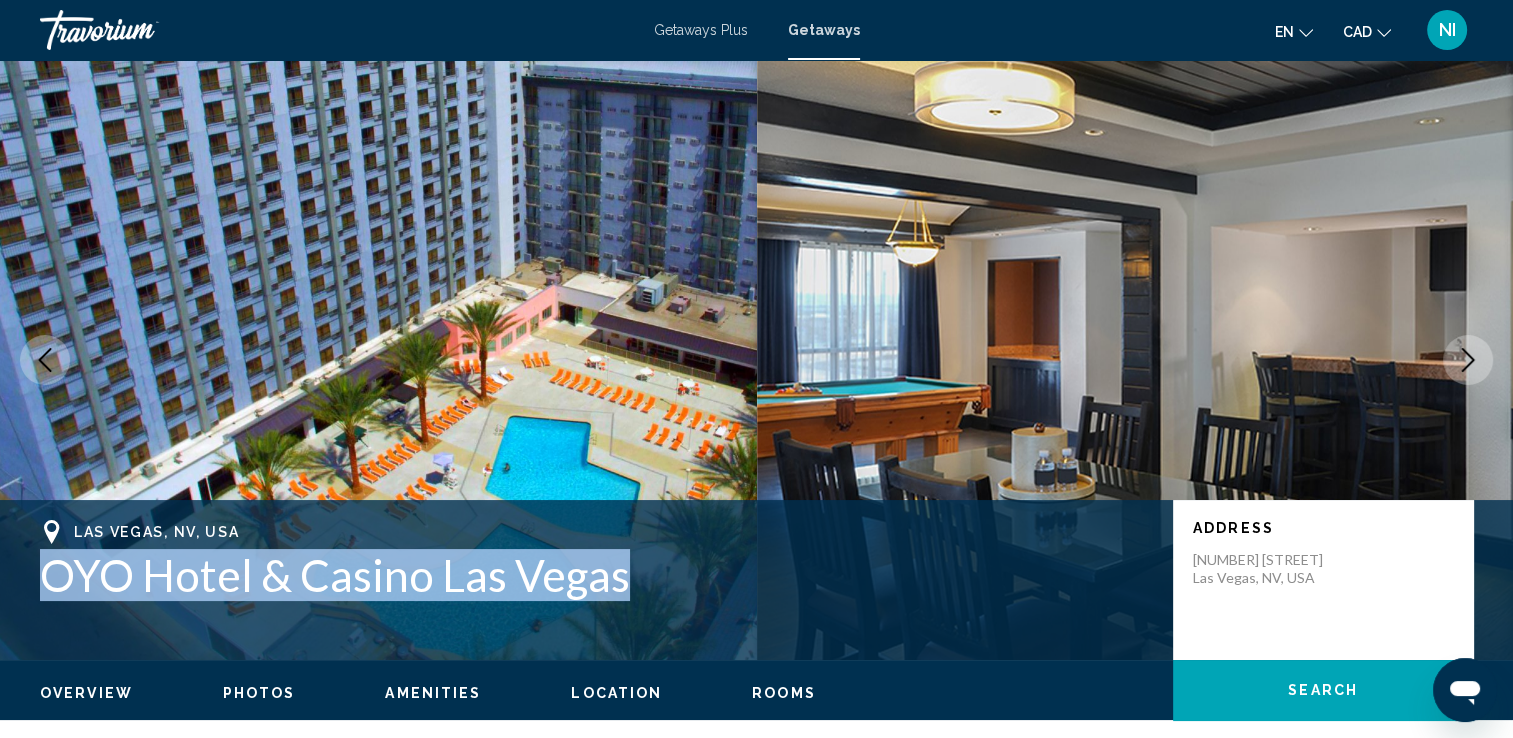 drag, startPoint x: 46, startPoint y: 579, endPoint x: 625, endPoint y: 578, distance: 579.00085 